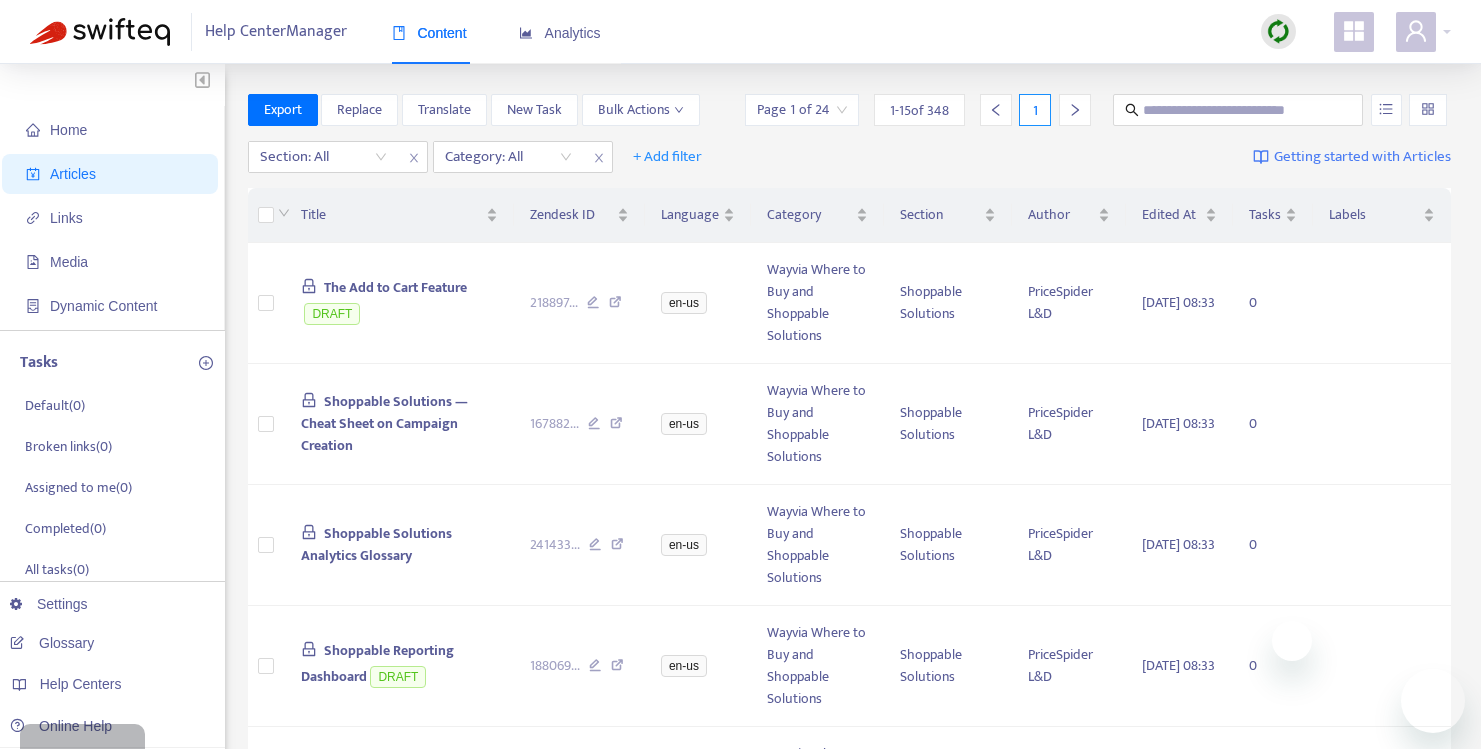 scroll, scrollTop: 0, scrollLeft: 0, axis: both 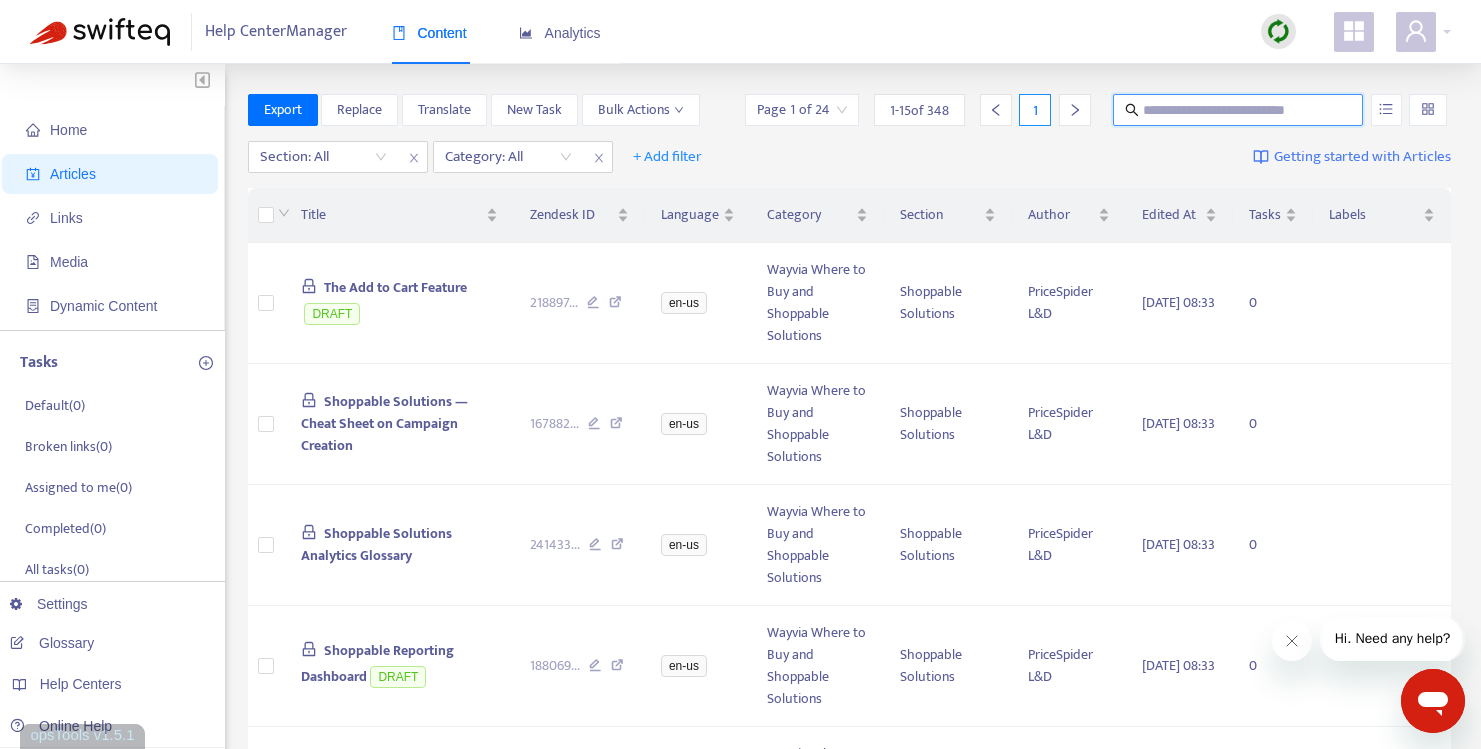 click at bounding box center [1239, 110] 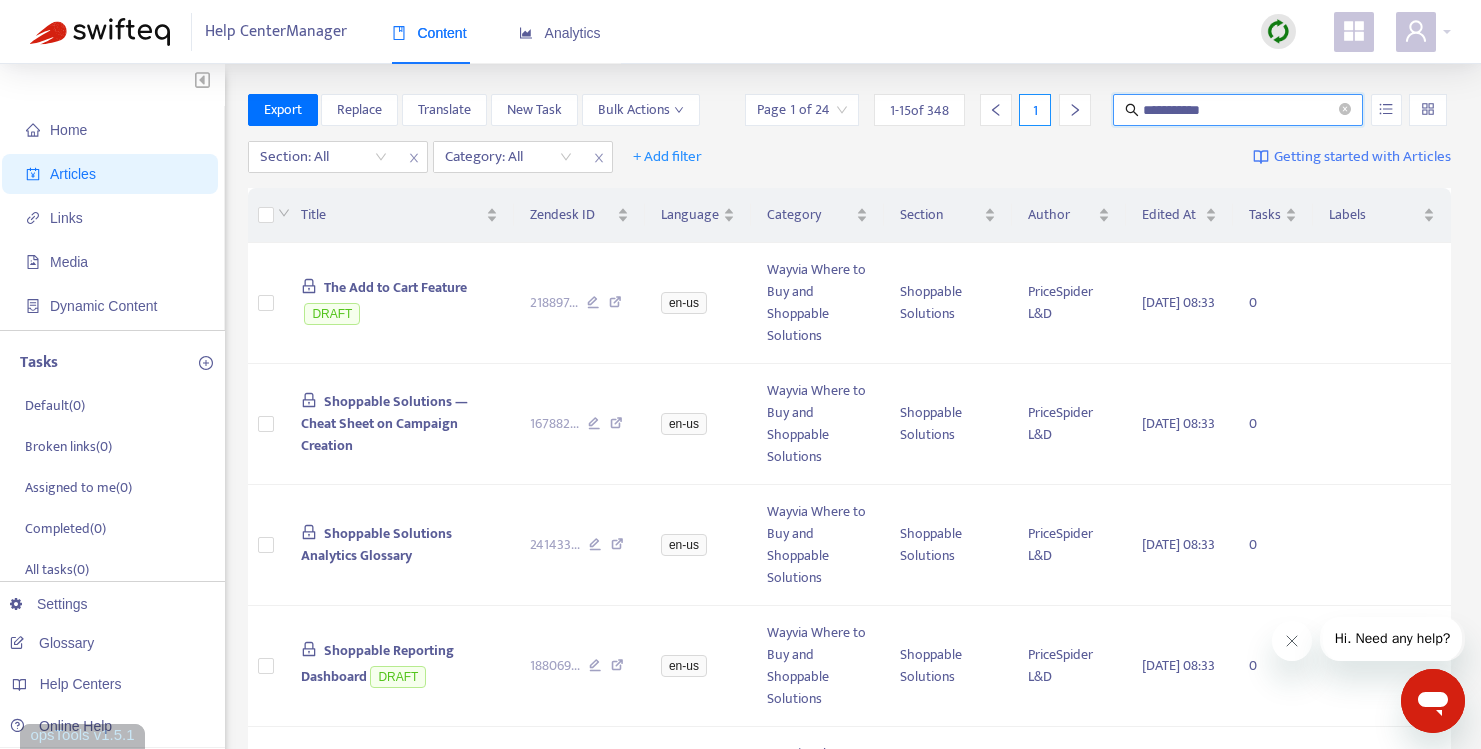 type on "**********" 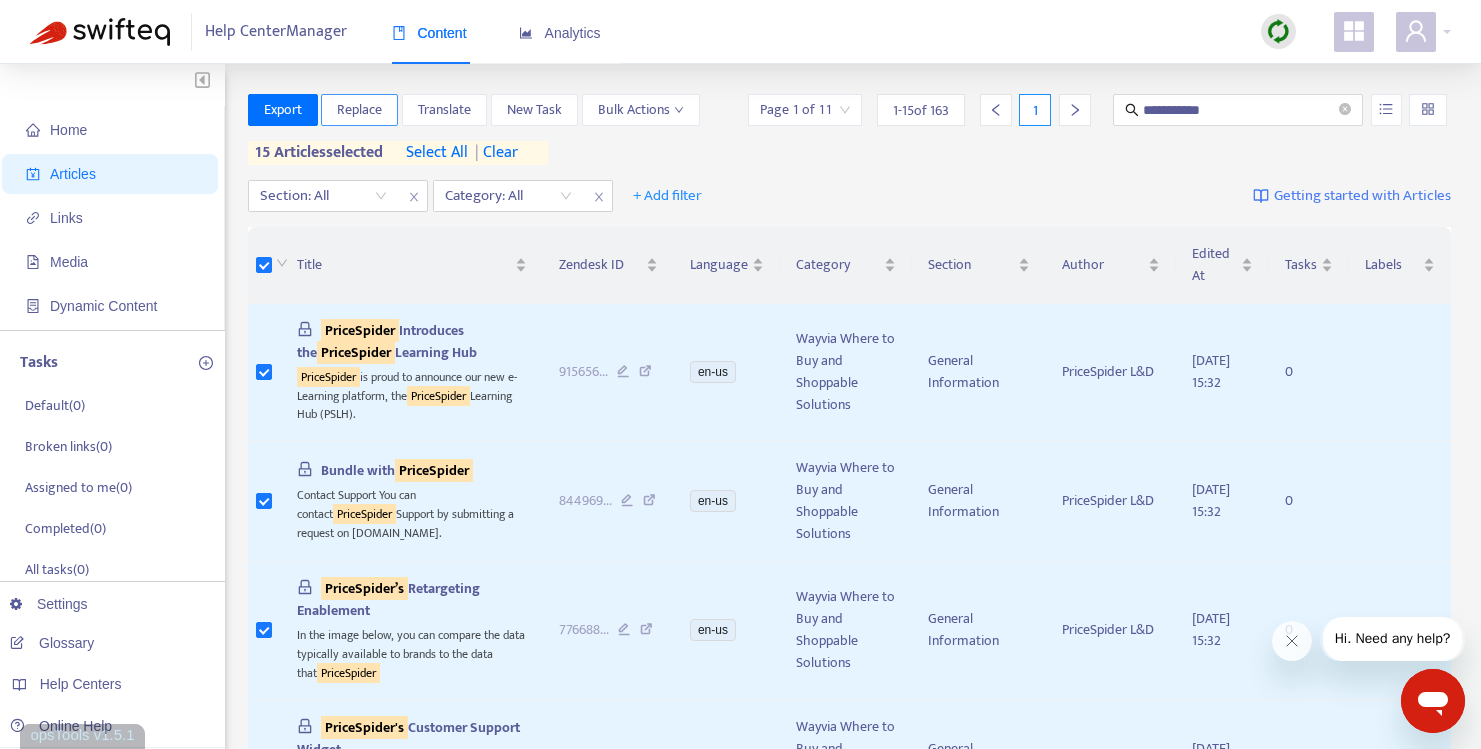 click on "Replace" at bounding box center [359, 110] 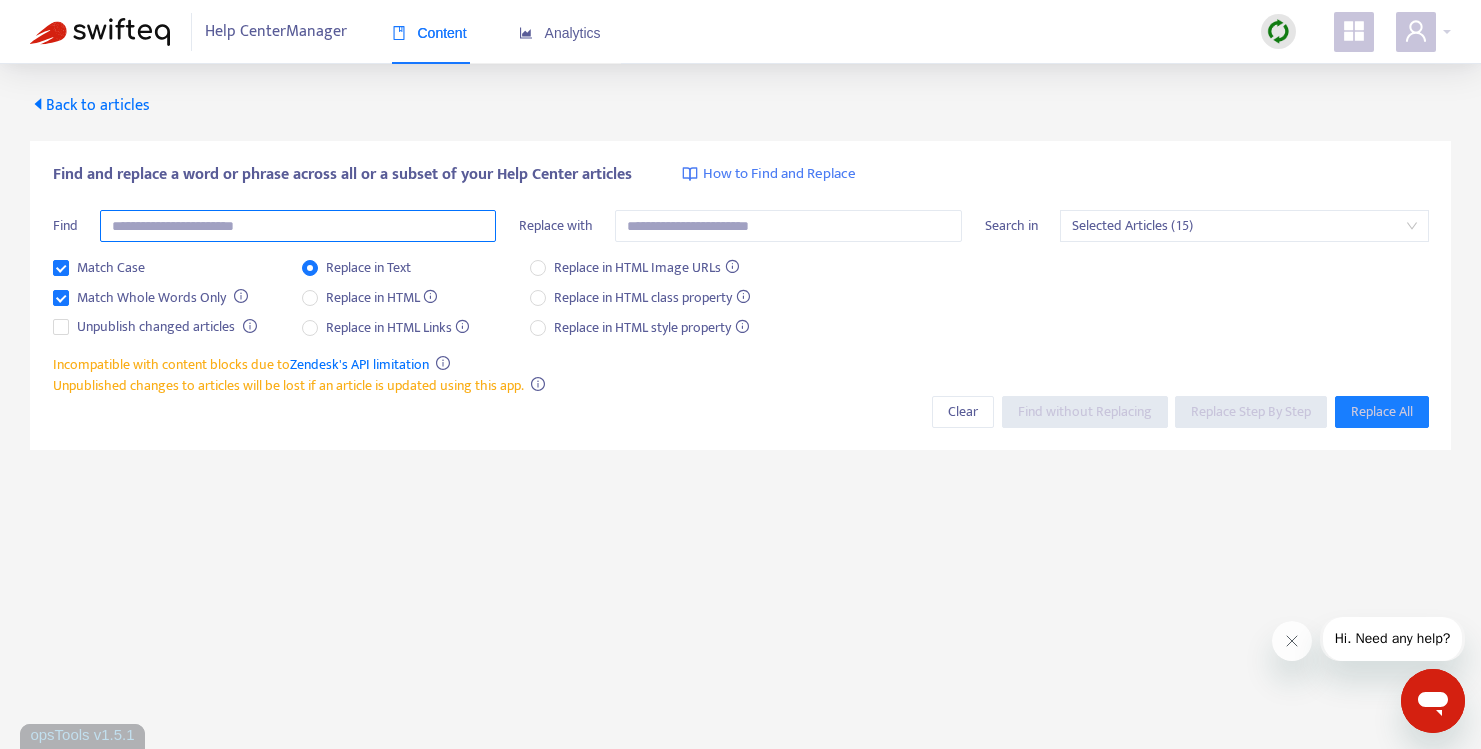 click at bounding box center (298, 226) 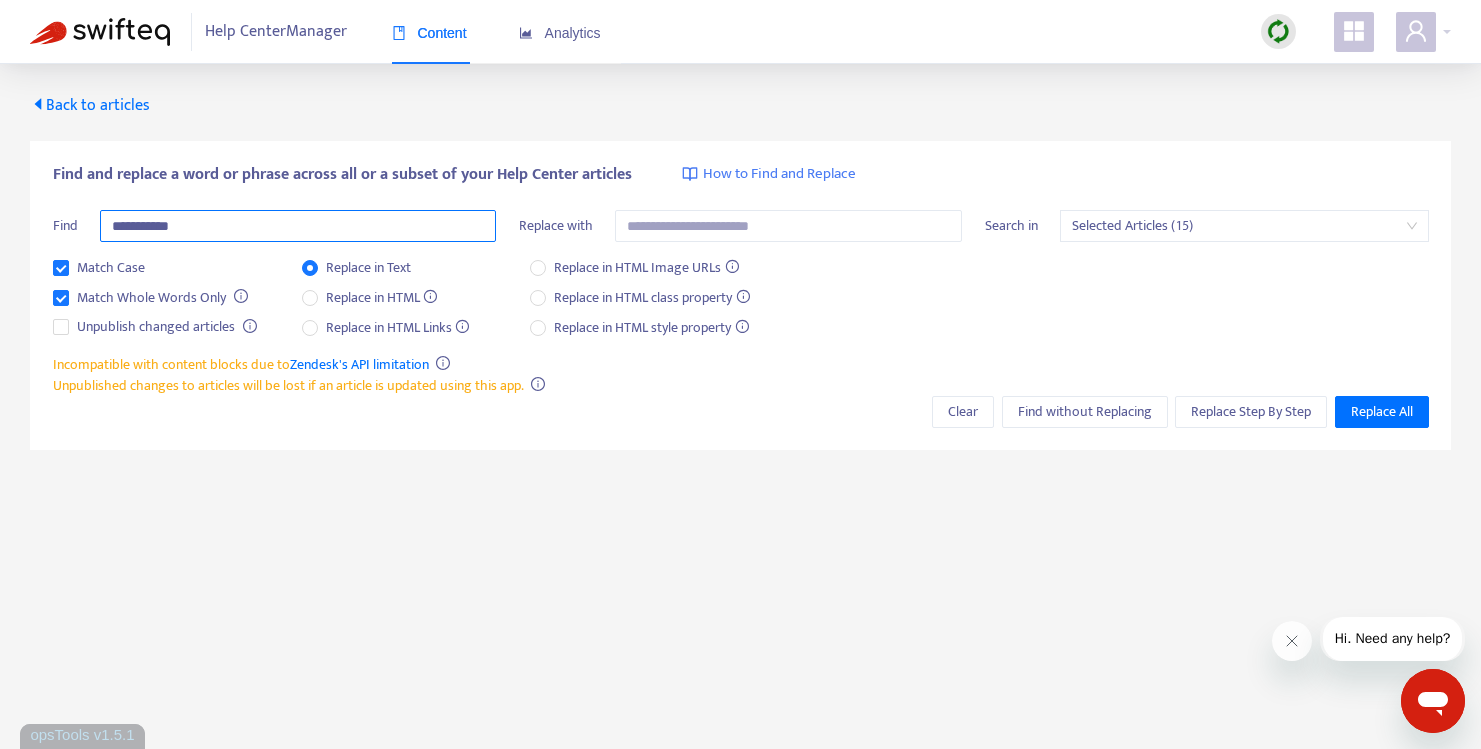 type on "**********" 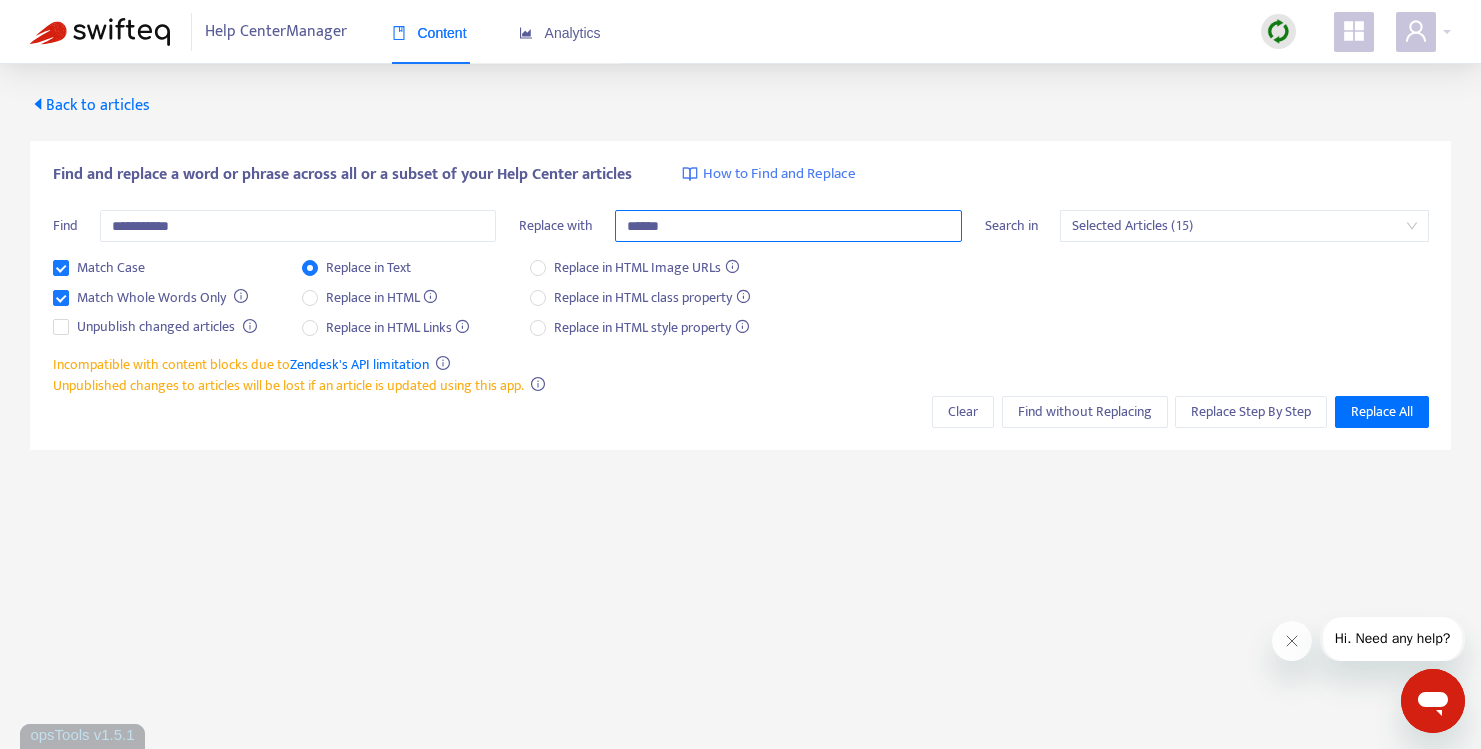 type on "******" 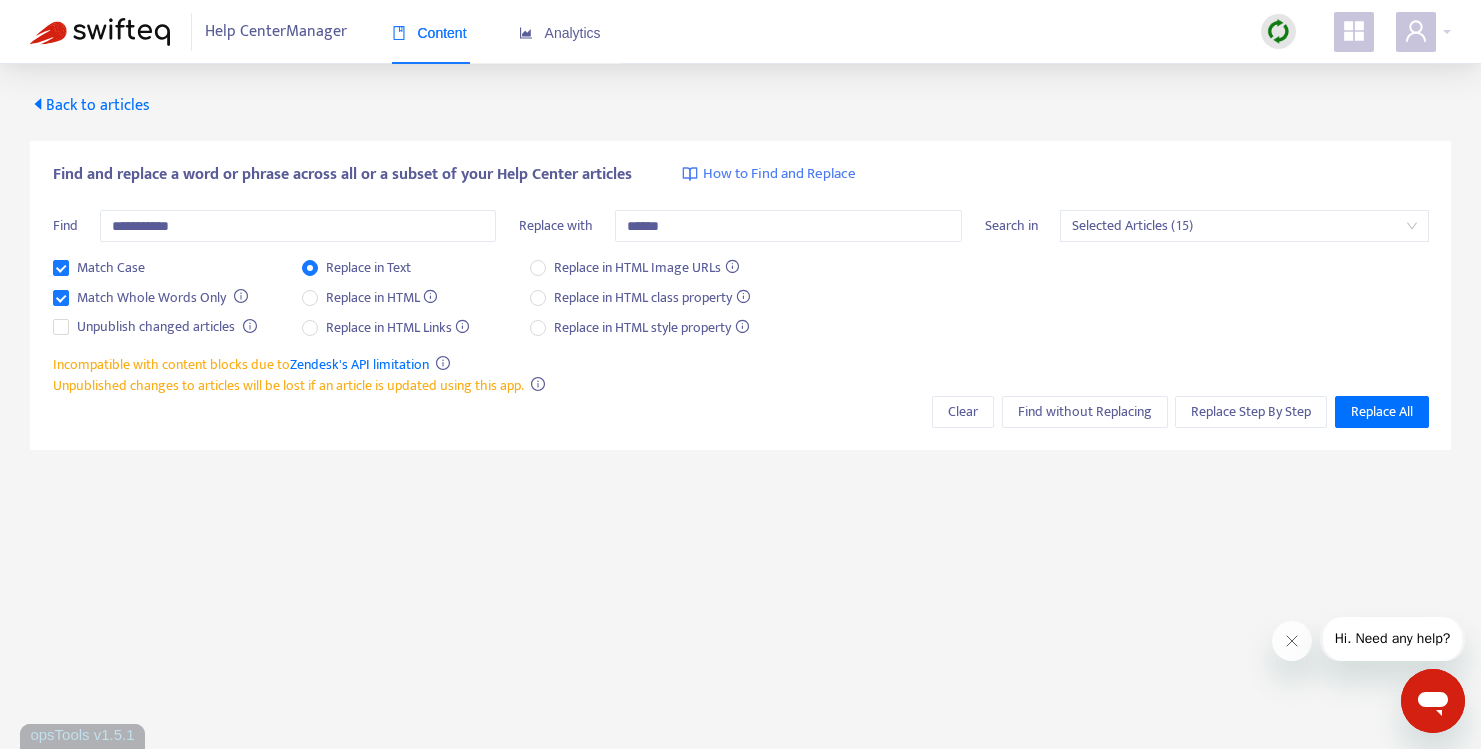 click on "Match Case Match Whole Words Only Unpublish changed articles Replace in Text Replace in HTML Replace in HTML Links Replace in HTML Image URLs Replace in HTML class property Replace in HTML style property" at bounding box center [741, 305] 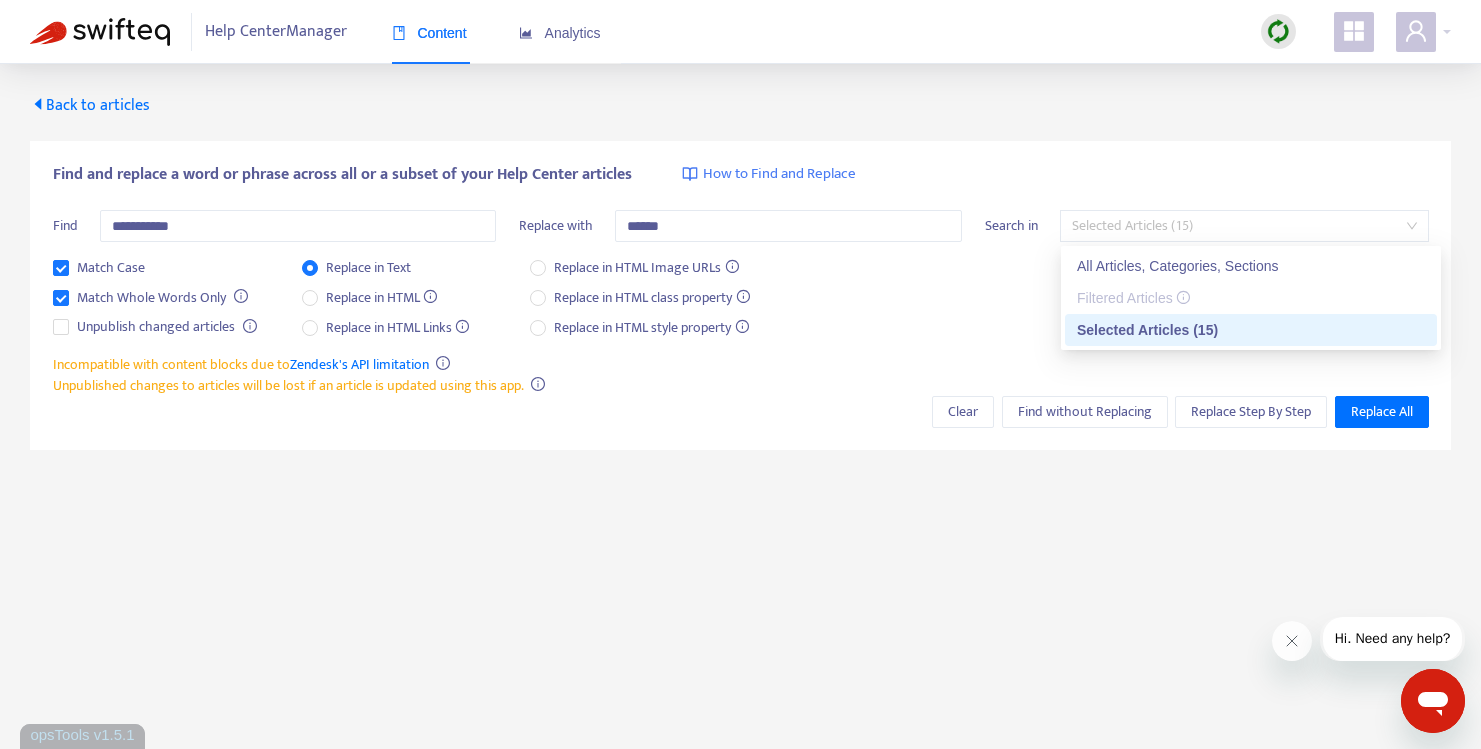 click on "Selected Articles (15)" at bounding box center (1244, 226) 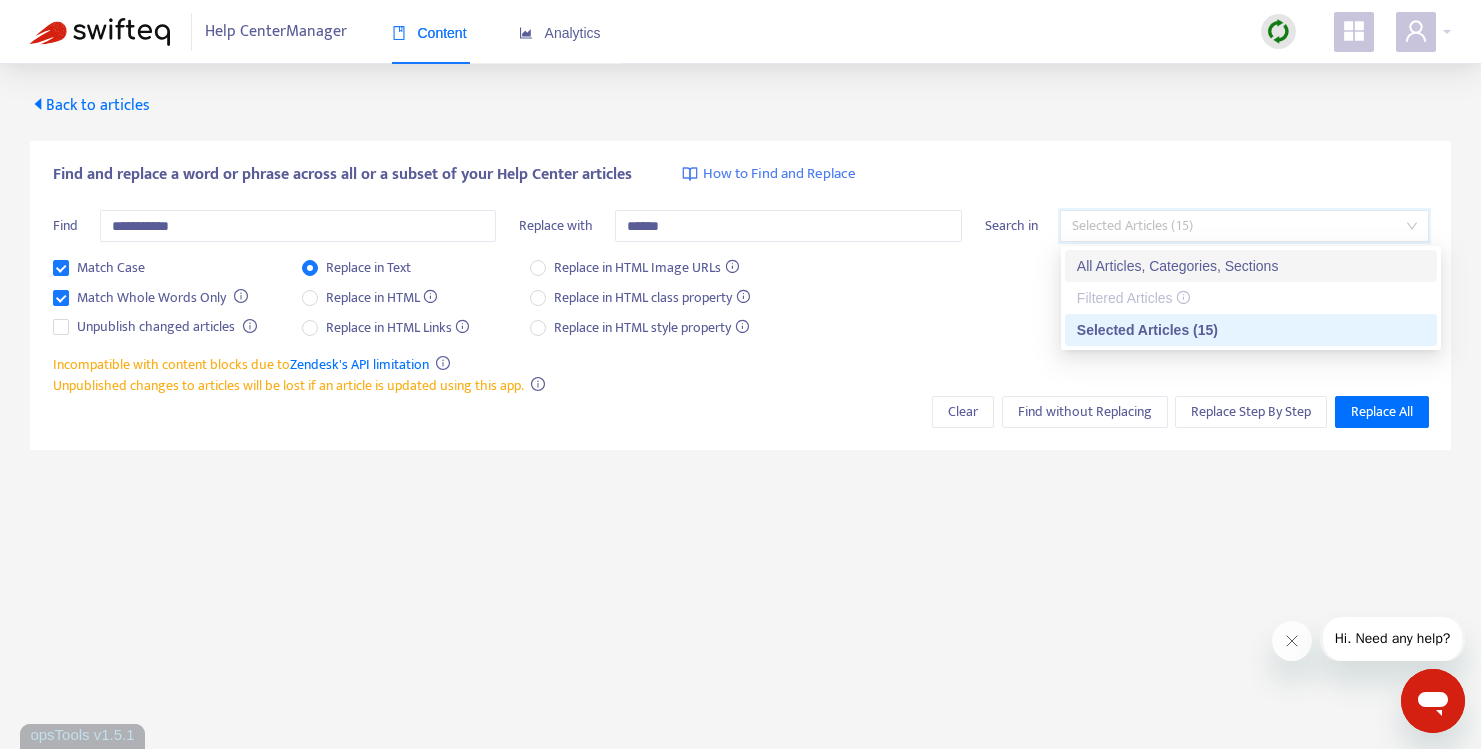 click on "All Articles, Categories, Sections" at bounding box center (1251, 266) 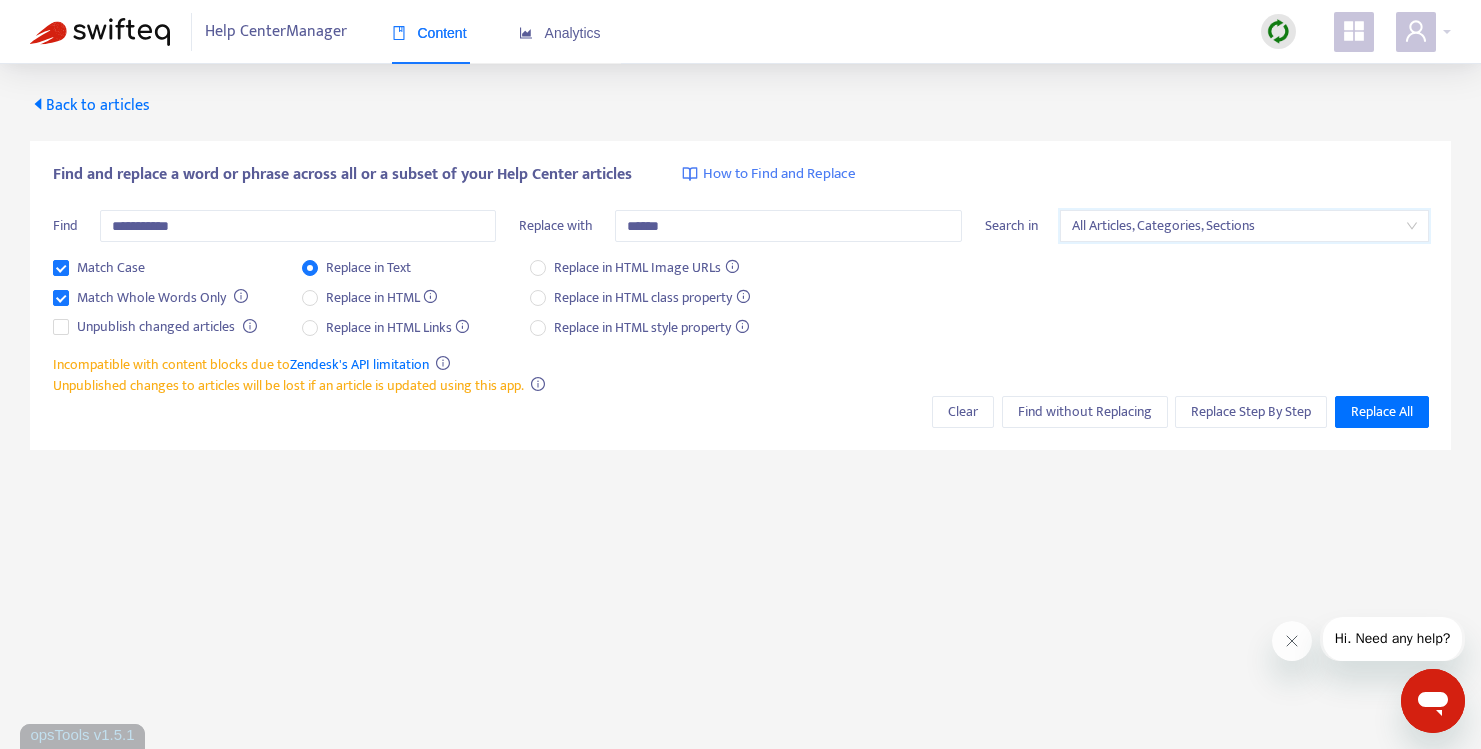click on "Match Case Match Whole Words Only Unpublish changed articles Replace in Text Replace in HTML Replace in HTML Links Replace in HTML Image URLs Replace in HTML class property Replace in HTML style property" at bounding box center [741, 305] 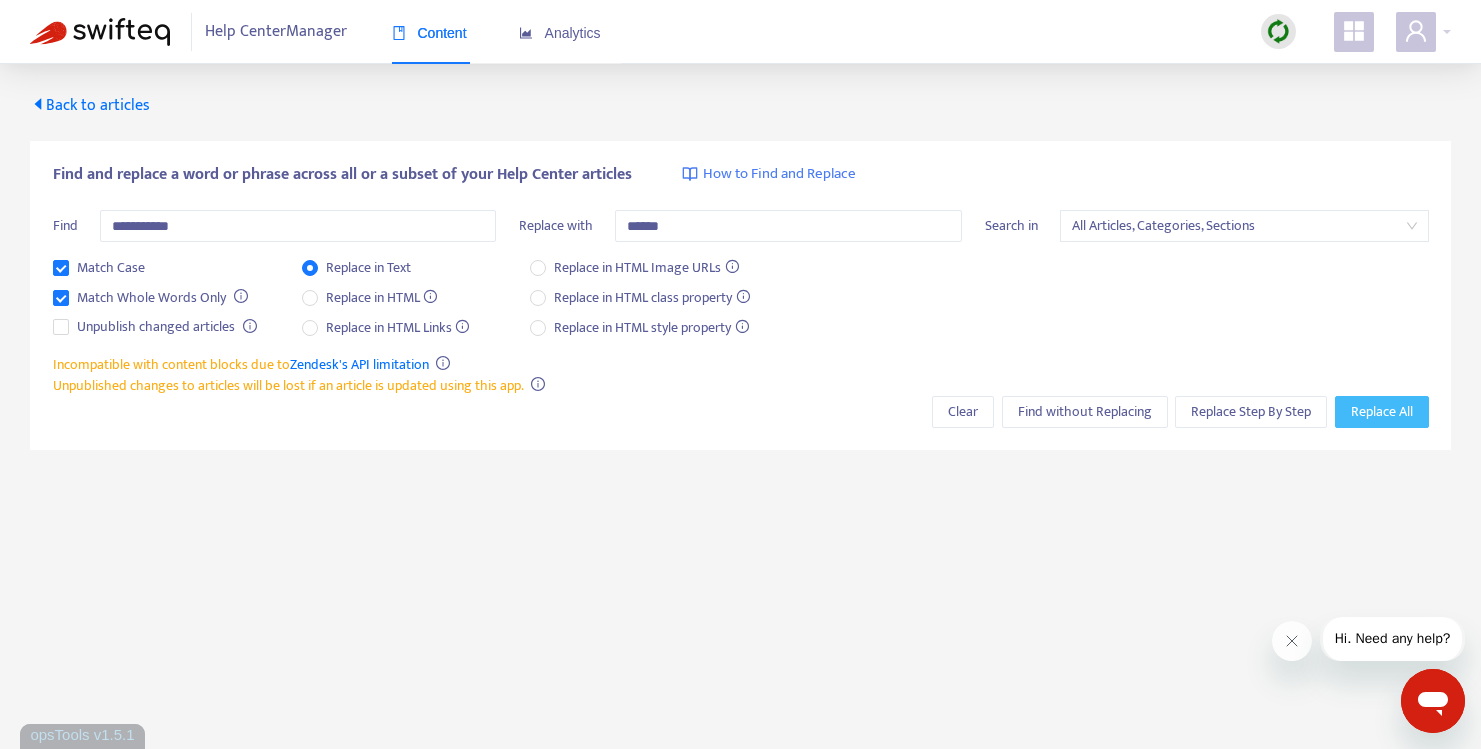 click on "Replace All" at bounding box center [1382, 412] 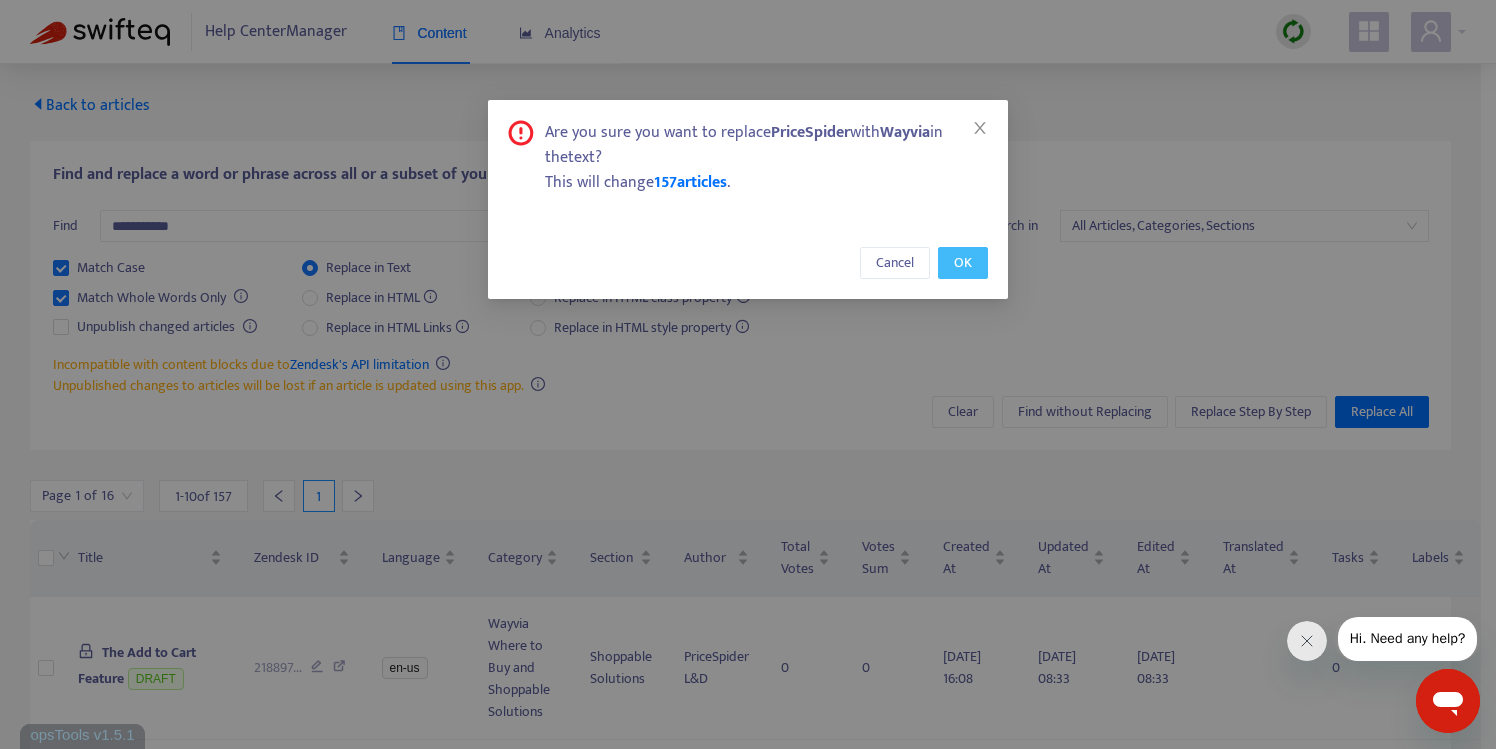 click on "OK" at bounding box center [963, 263] 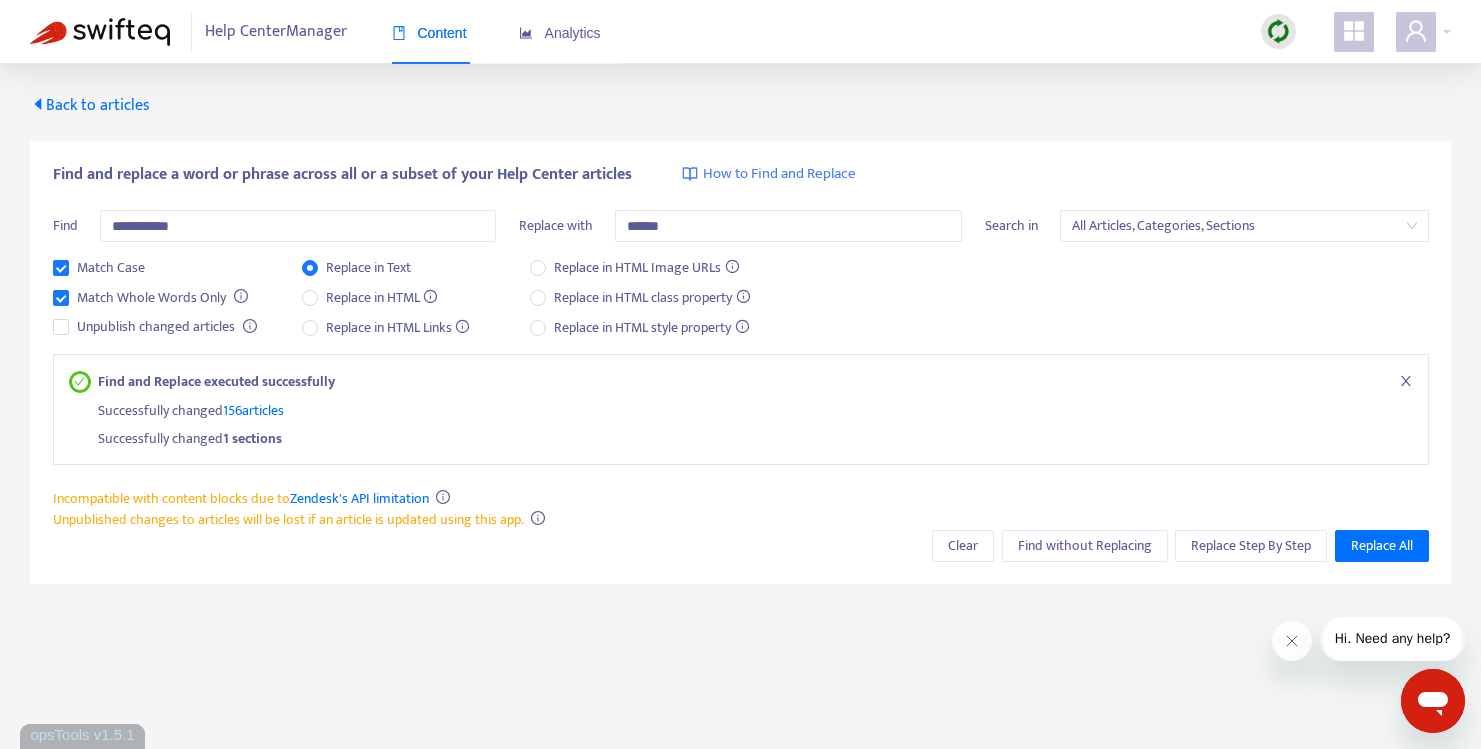 click on "Back to articles" at bounding box center (90, 105) 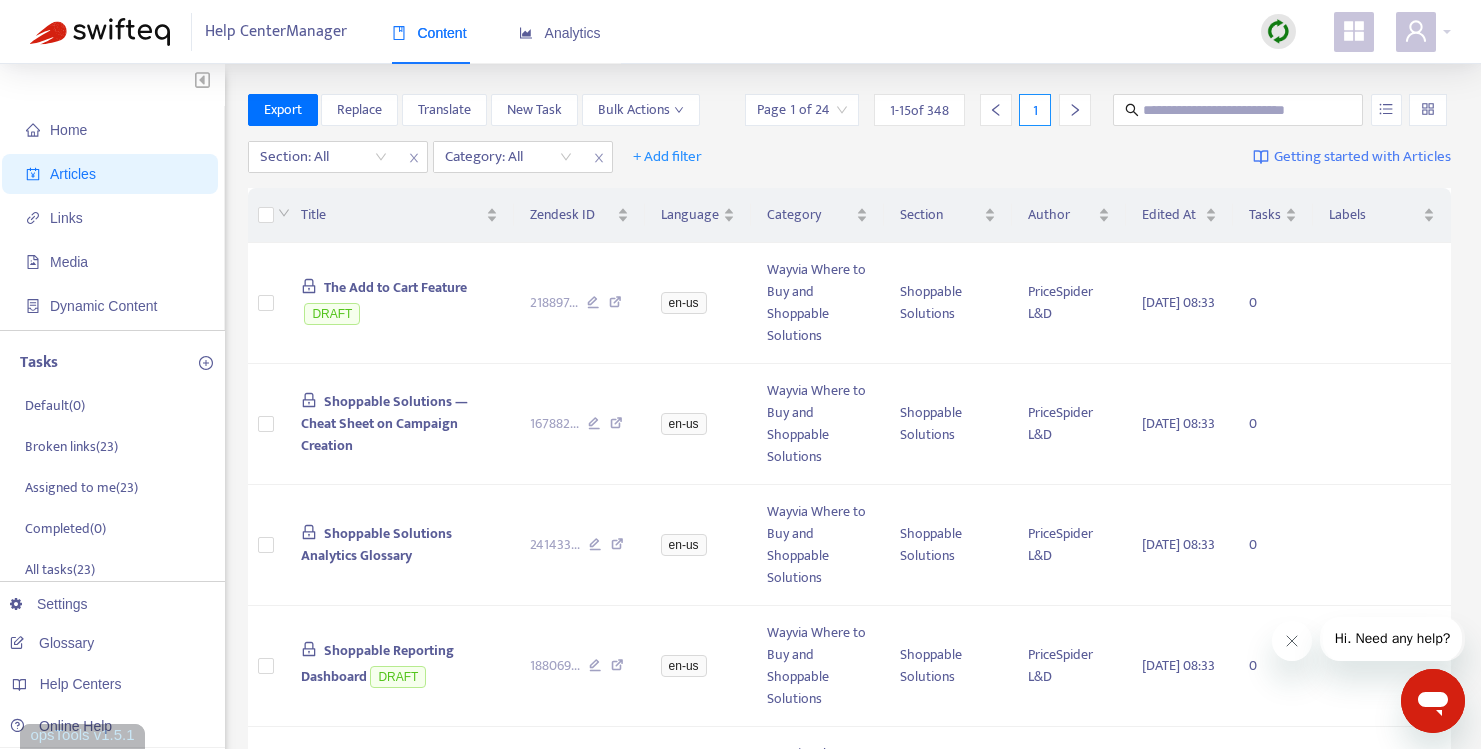 click on "Title Zendesk ID Language Category Section Author Edited At Tasks Labels The Add to Cart Feature DRAFT 218897 ... en-us Wayvia Where to Buy and Shoppable Solutions Shoppable Solutions PriceSpider L&D [DATE] 08:33 0 Shoppable Solutions — Cheat Sheet on Campaign Creation 167882 ... en-us Wayvia Where to Buy and Shoppable Solutions Shoppable Solutions PriceSpider L&D [DATE] 08:33 0 Shoppable Solutions Analytics Glossary 241433 ... en-us Wayvia Where to Buy and Shoppable Solutions Shoppable Solutions PriceSpider L&D [DATE] 08:33 0 Shoppable Reporting Dashboard DRAFT 188069 ... en-us Wayvia Where to Buy and Shoppable Solutions Shoppable Solutions PriceSpider L&D [DATE] 08:33 0 Shoppable Landing Page Asset Guidelines 381755 ... en-us Wayvia Where to Buy and Shoppable Solutions Shoppable Solutions PriceSpider L&D [DATE] 08:33 0 Product Variants and Dynamic Header Images DRAFT 219255 ... en-us Wayvia Where to Buy and Shoppable Solutions Shoppable Solutions PriceSpider L&D [DATE] 08:33 0 ..." at bounding box center (850, 1123) 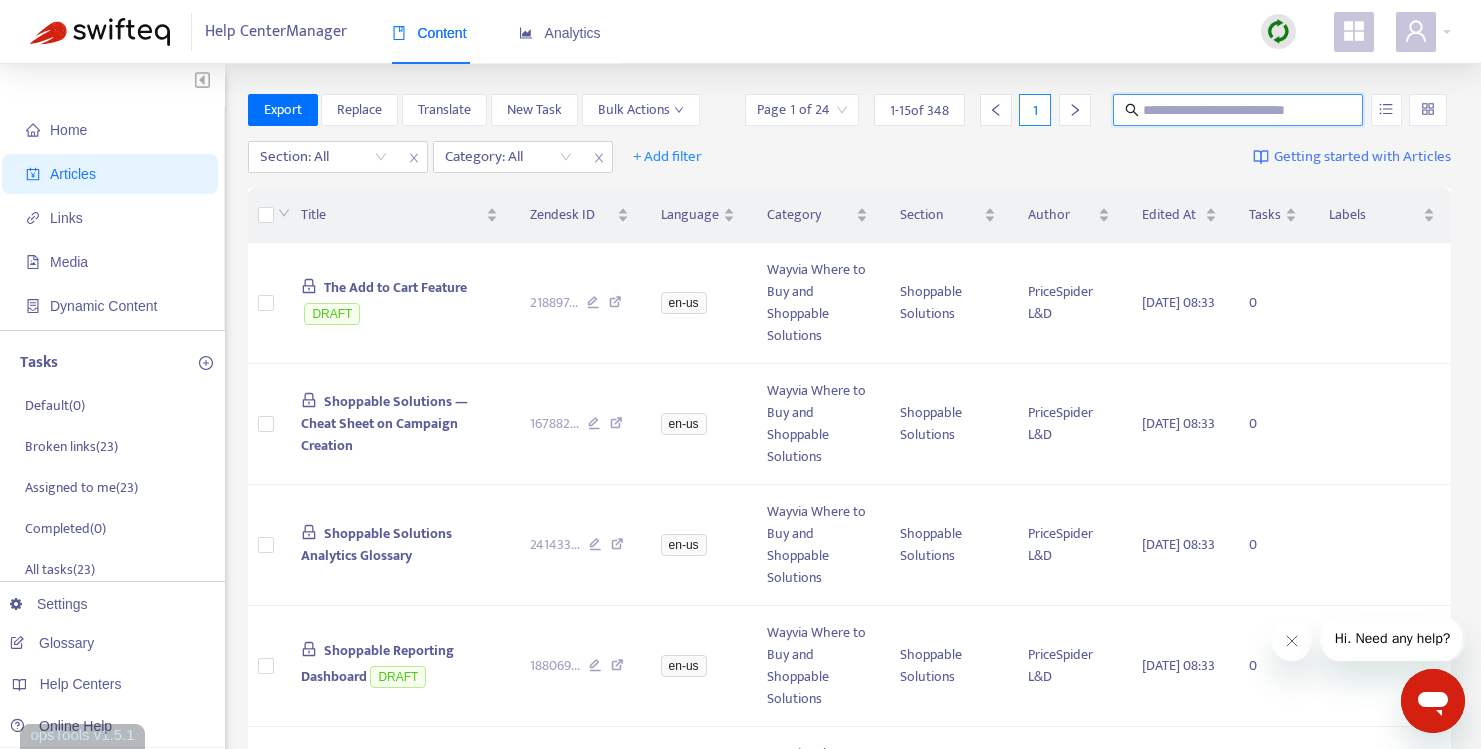 click at bounding box center (1239, 110) 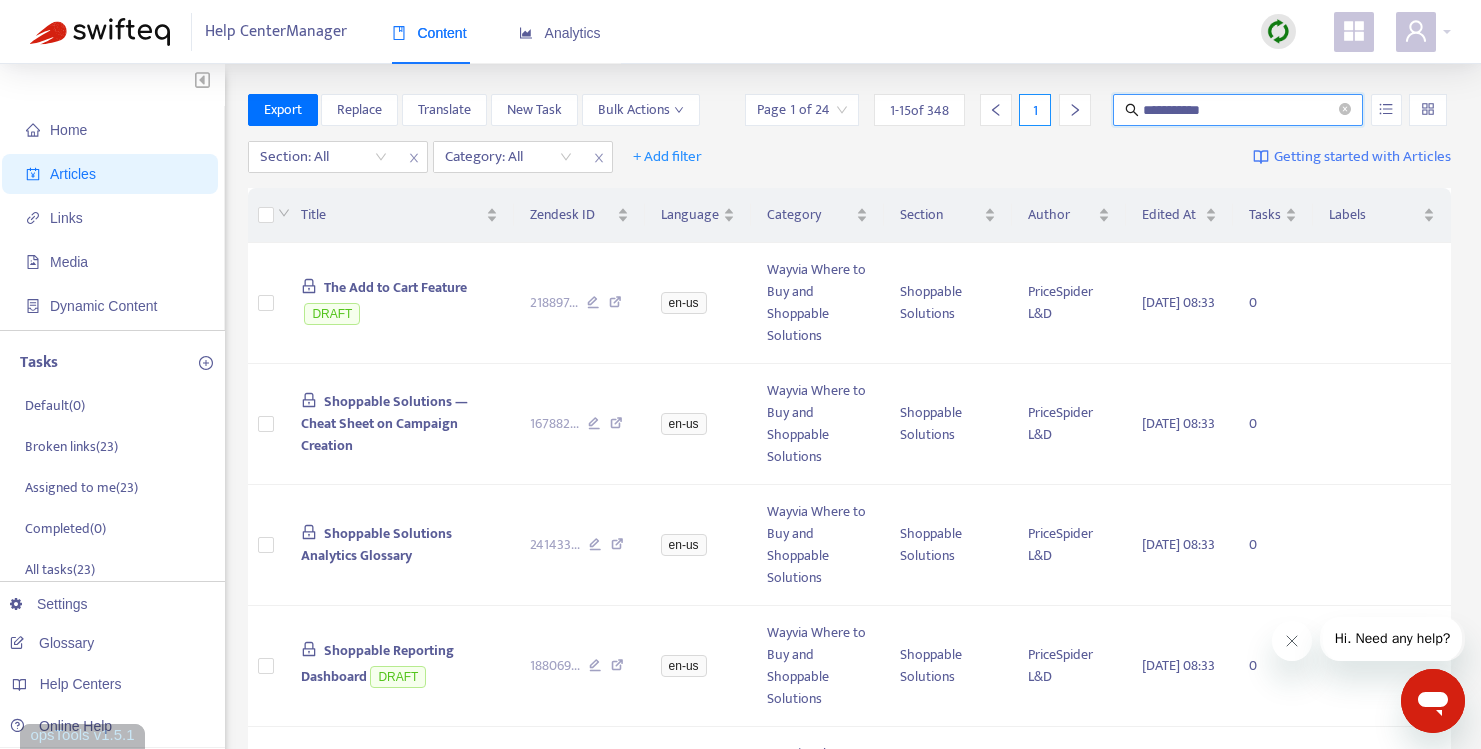 type on "**********" 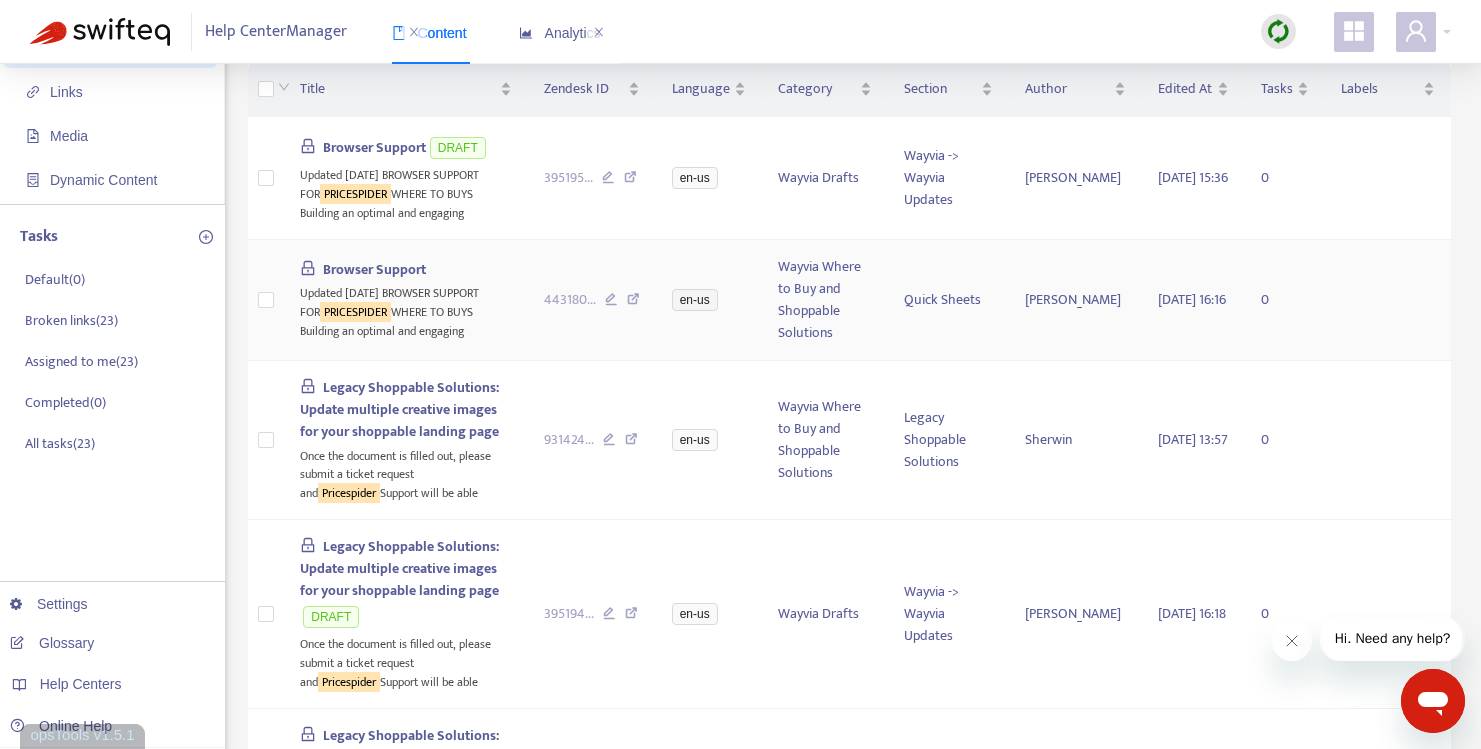 scroll, scrollTop: 0, scrollLeft: 0, axis: both 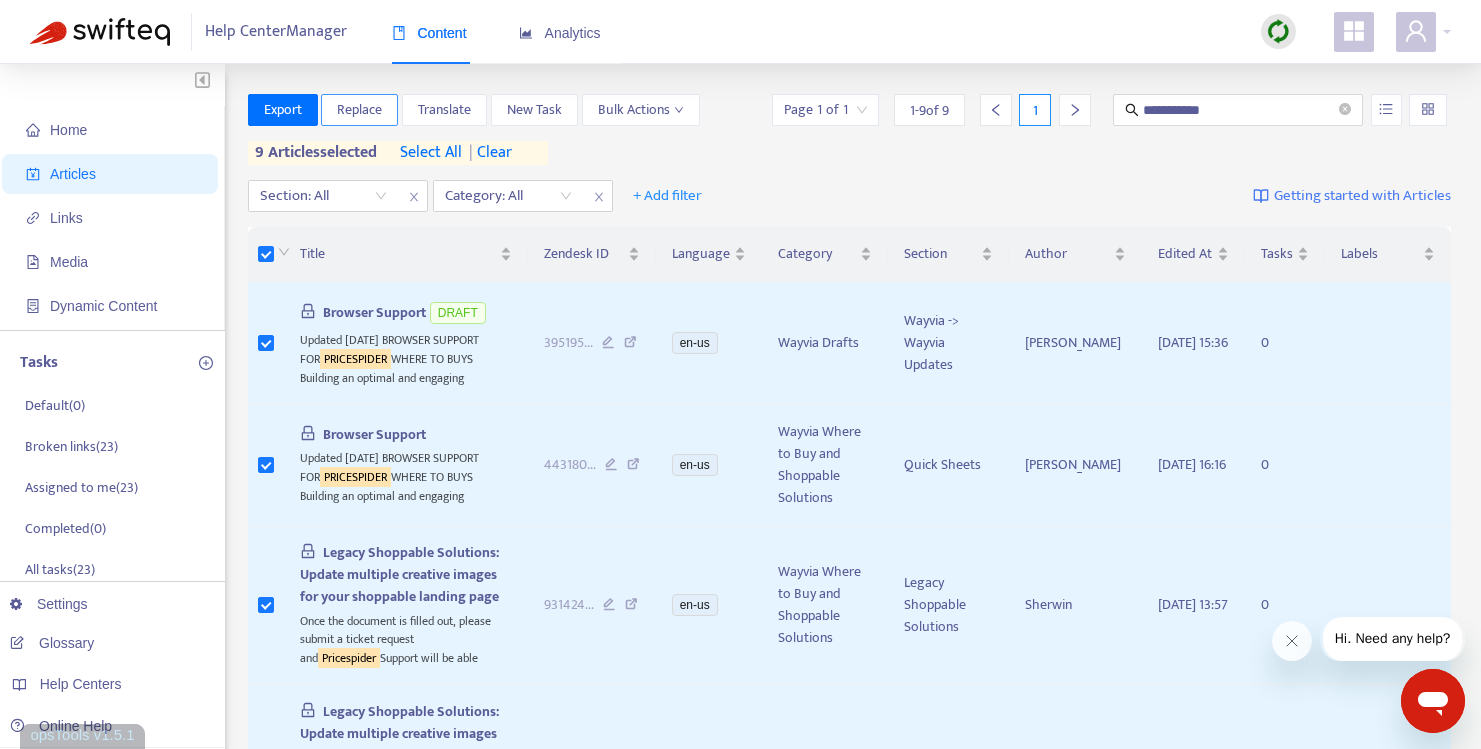 click on "Replace" at bounding box center [359, 110] 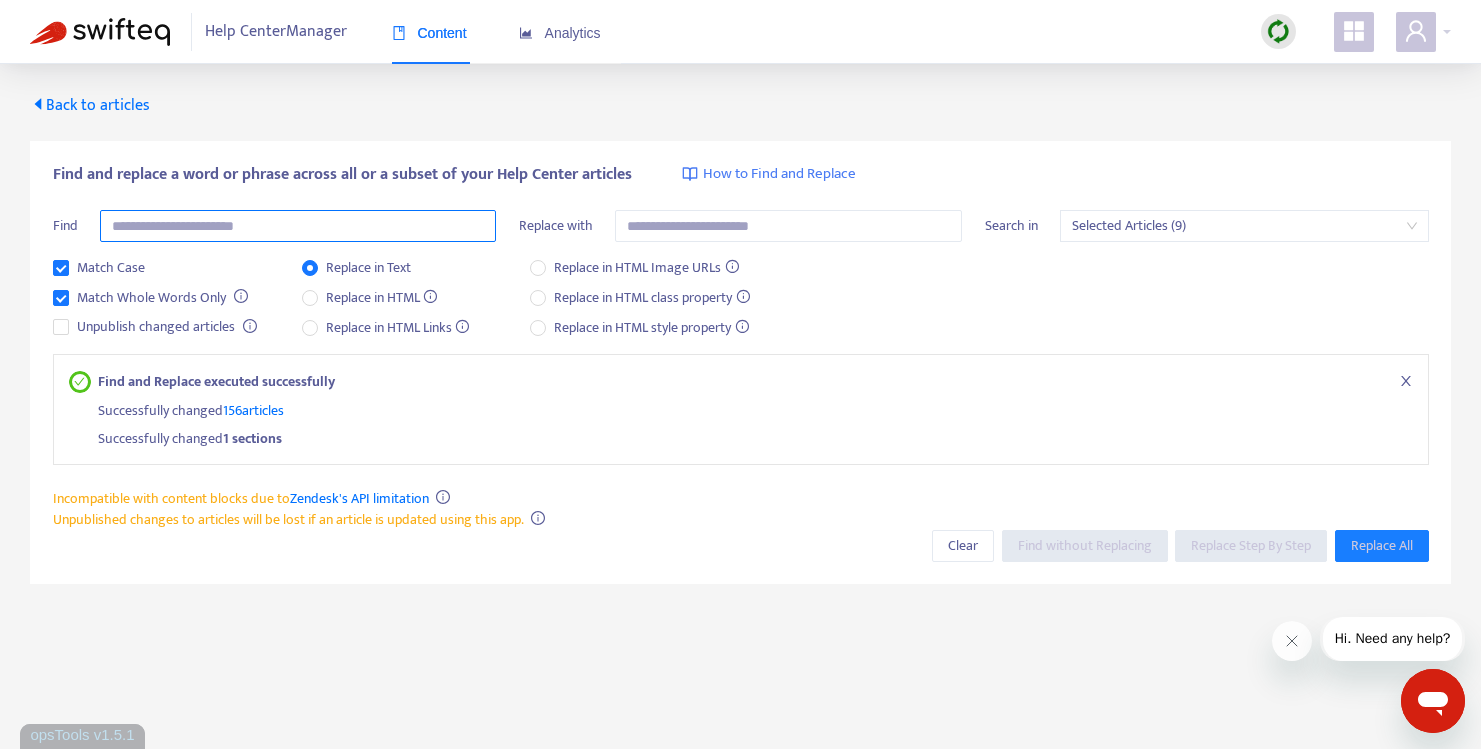 click at bounding box center [298, 226] 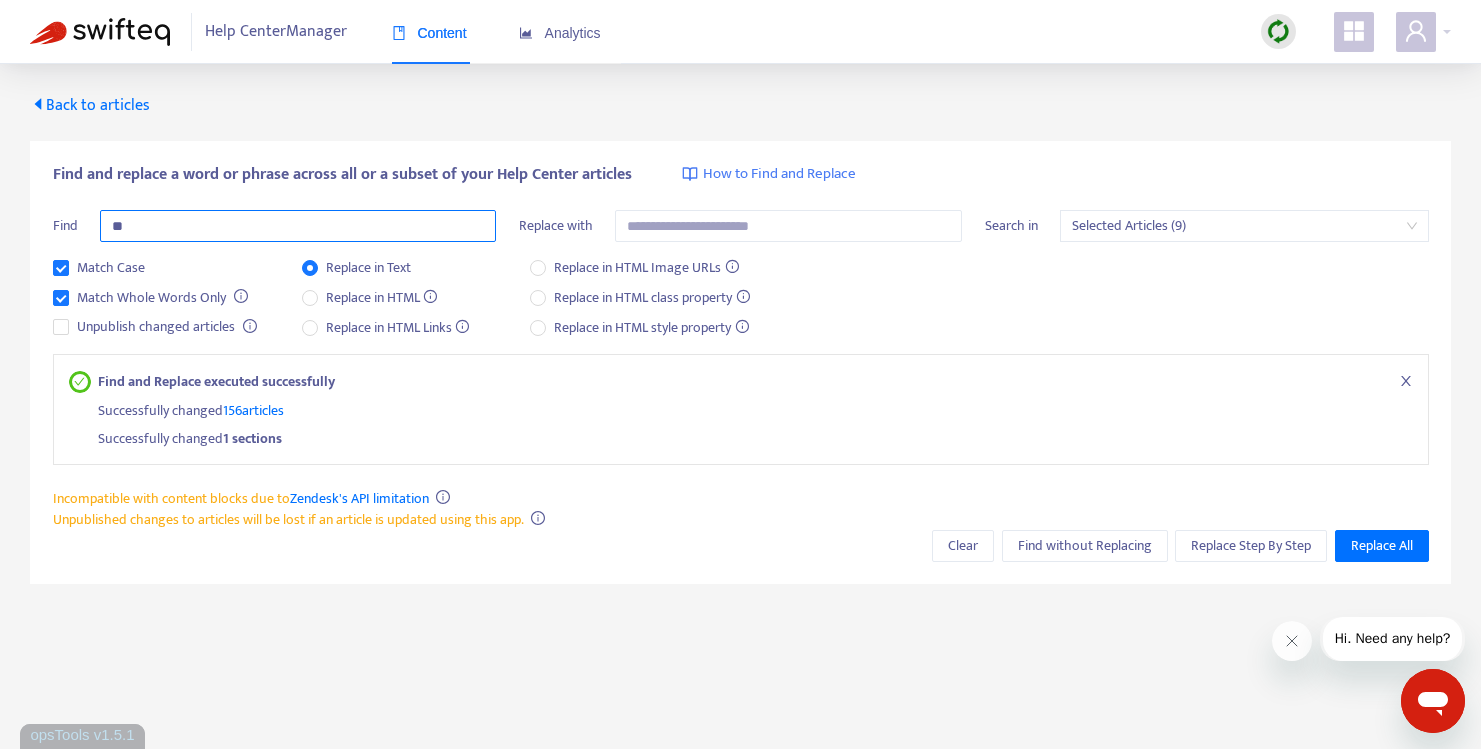 type on "*" 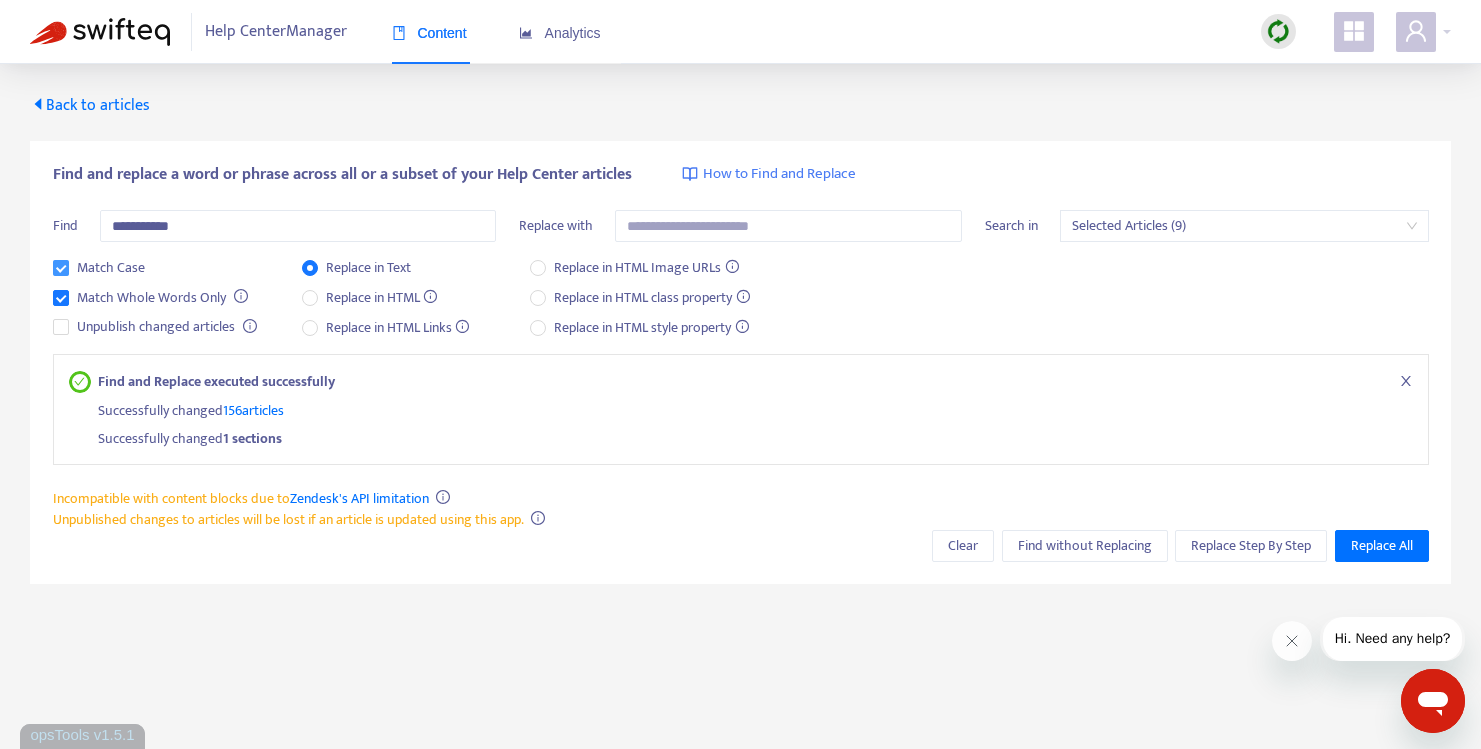 click on "Match Case" at bounding box center [111, 268] 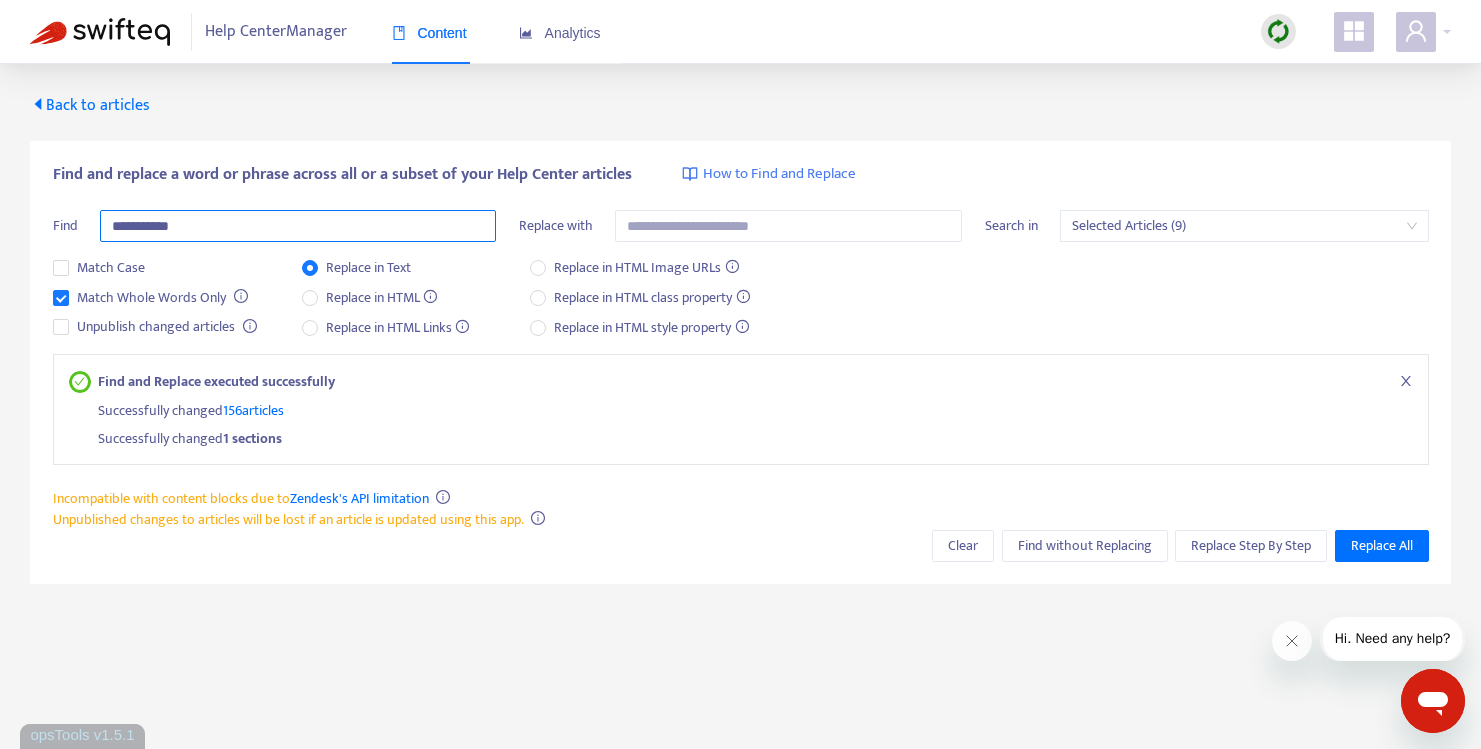 drag, startPoint x: 226, startPoint y: 235, endPoint x: -8, endPoint y: 205, distance: 235.91524 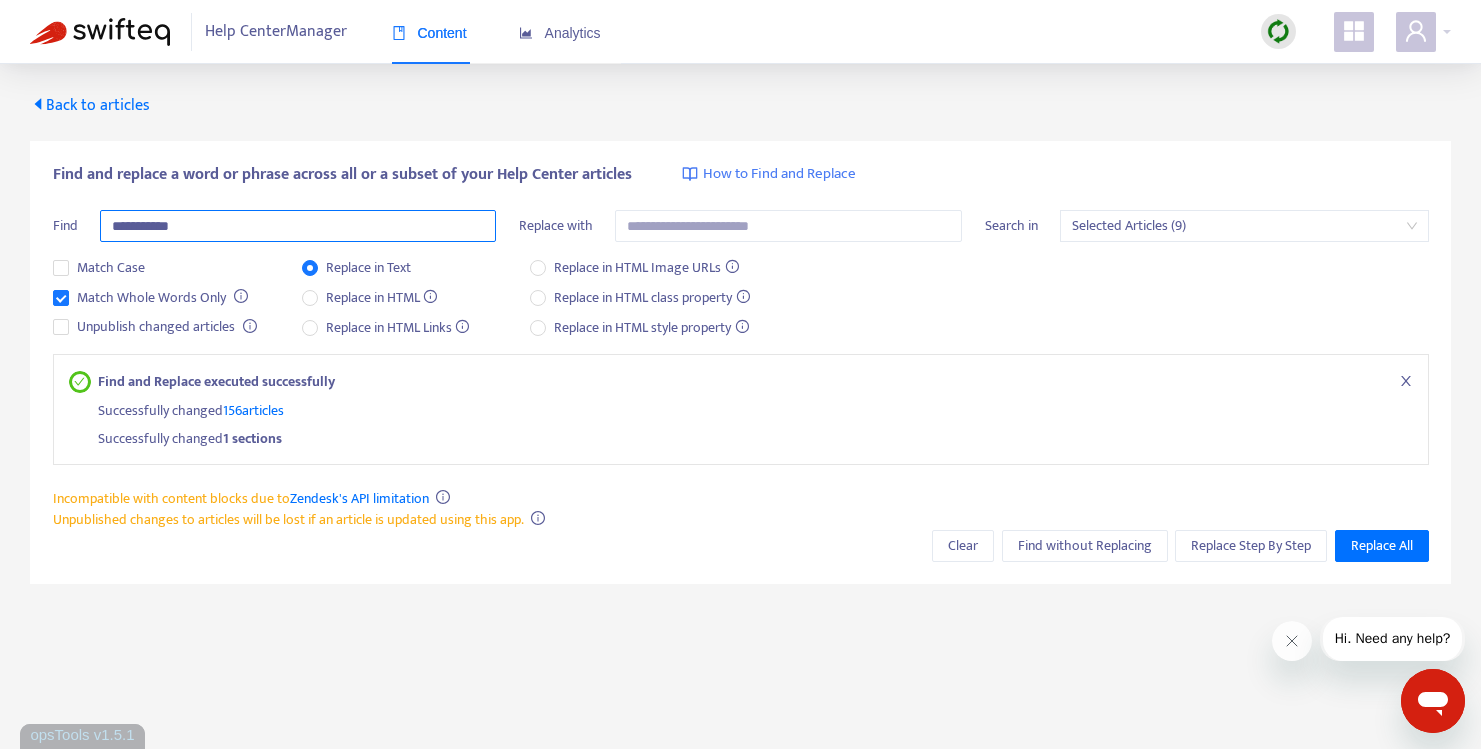 type on "**********" 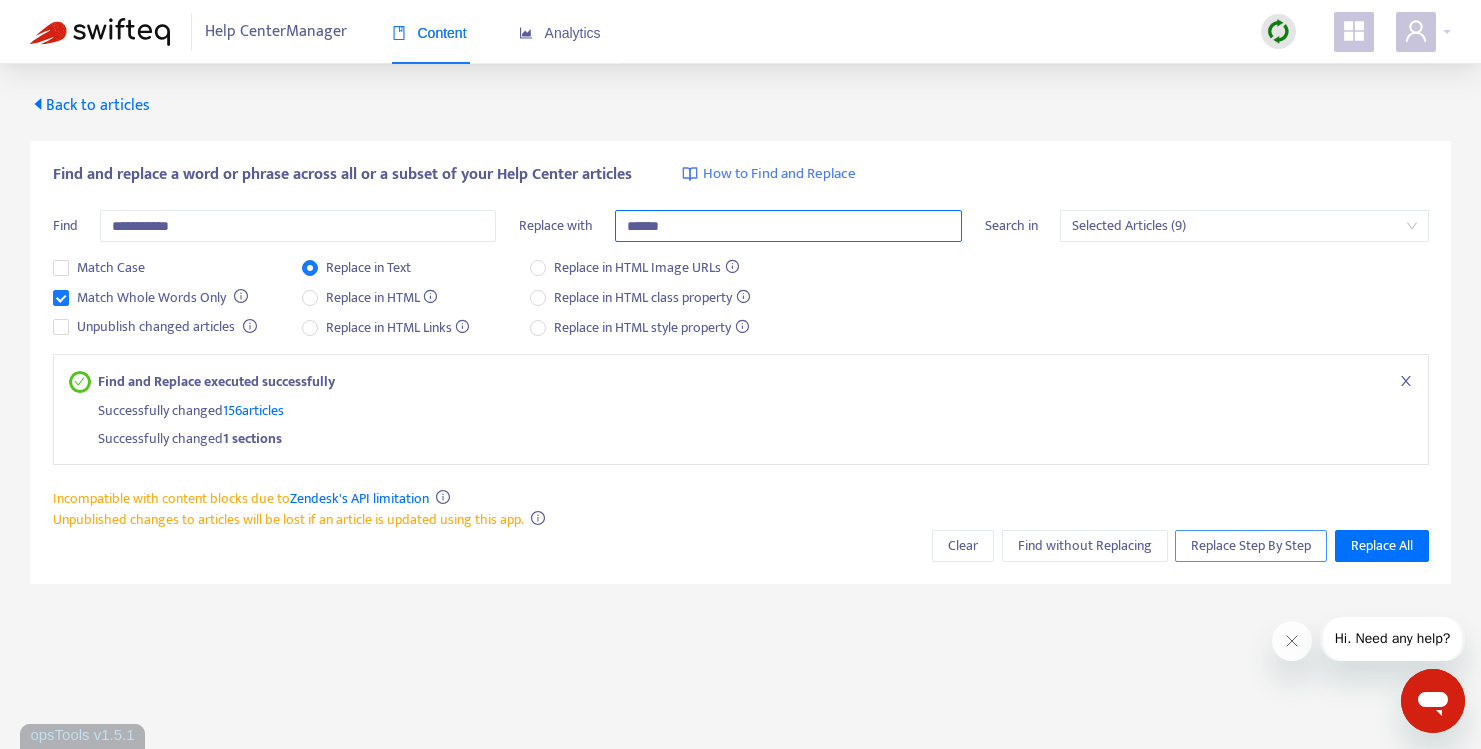 type on "******" 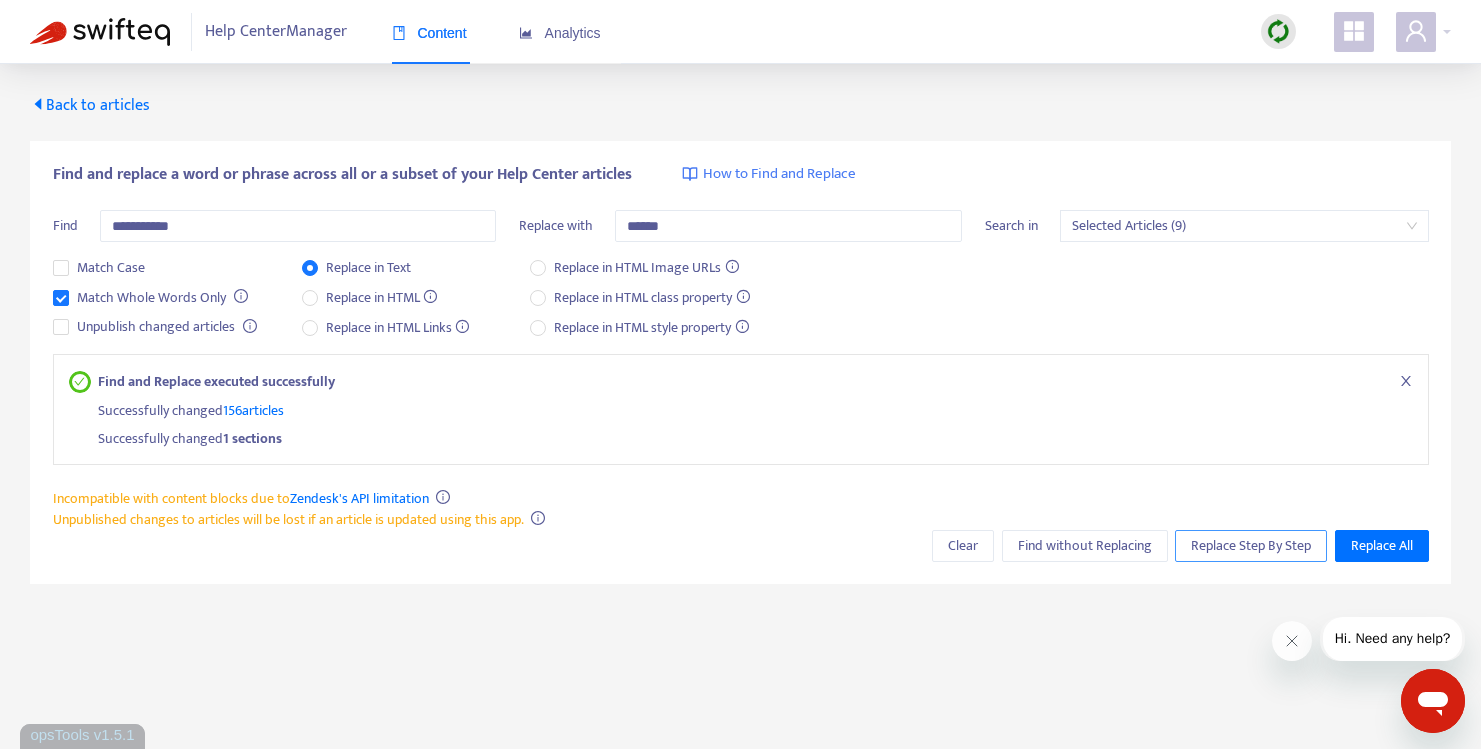 click on "Replace Step By Step" at bounding box center (1251, 546) 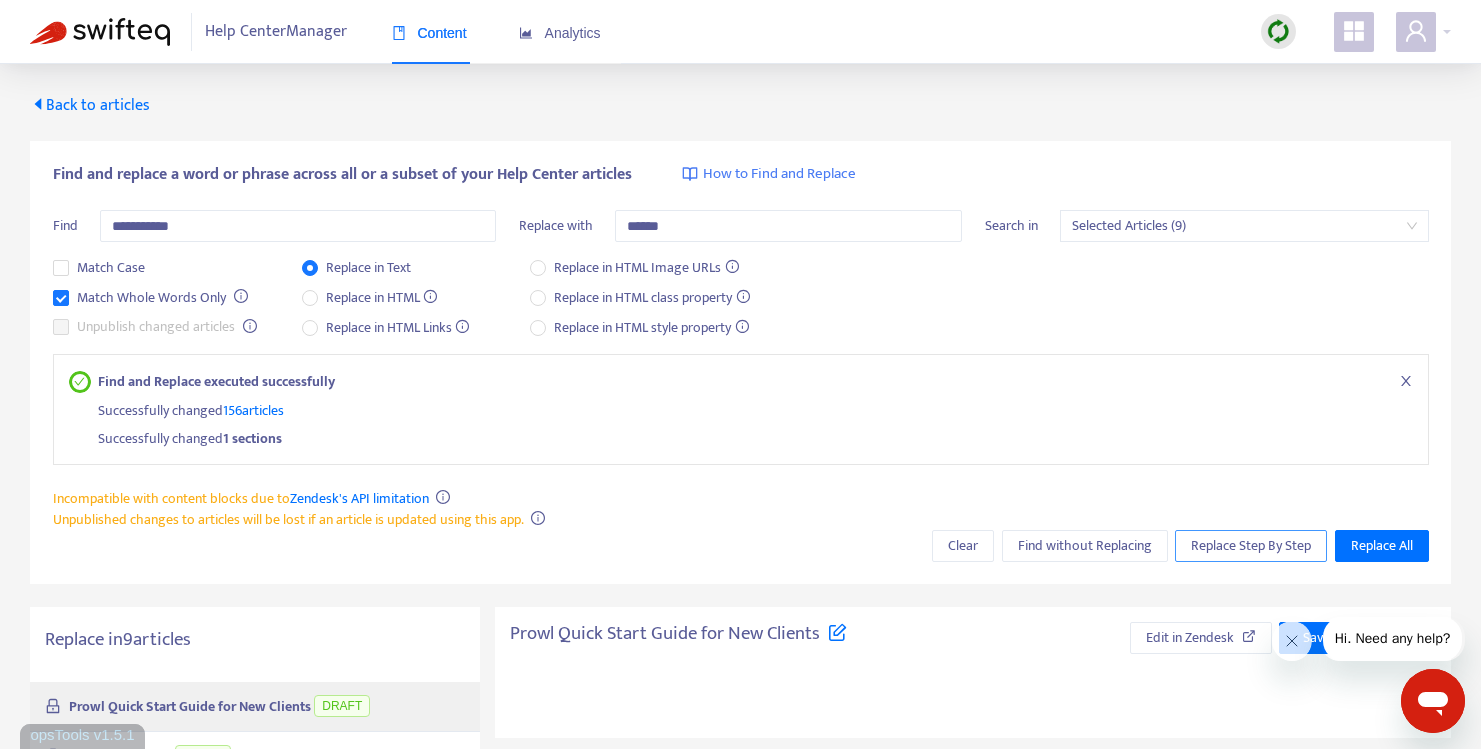 type on "**********" 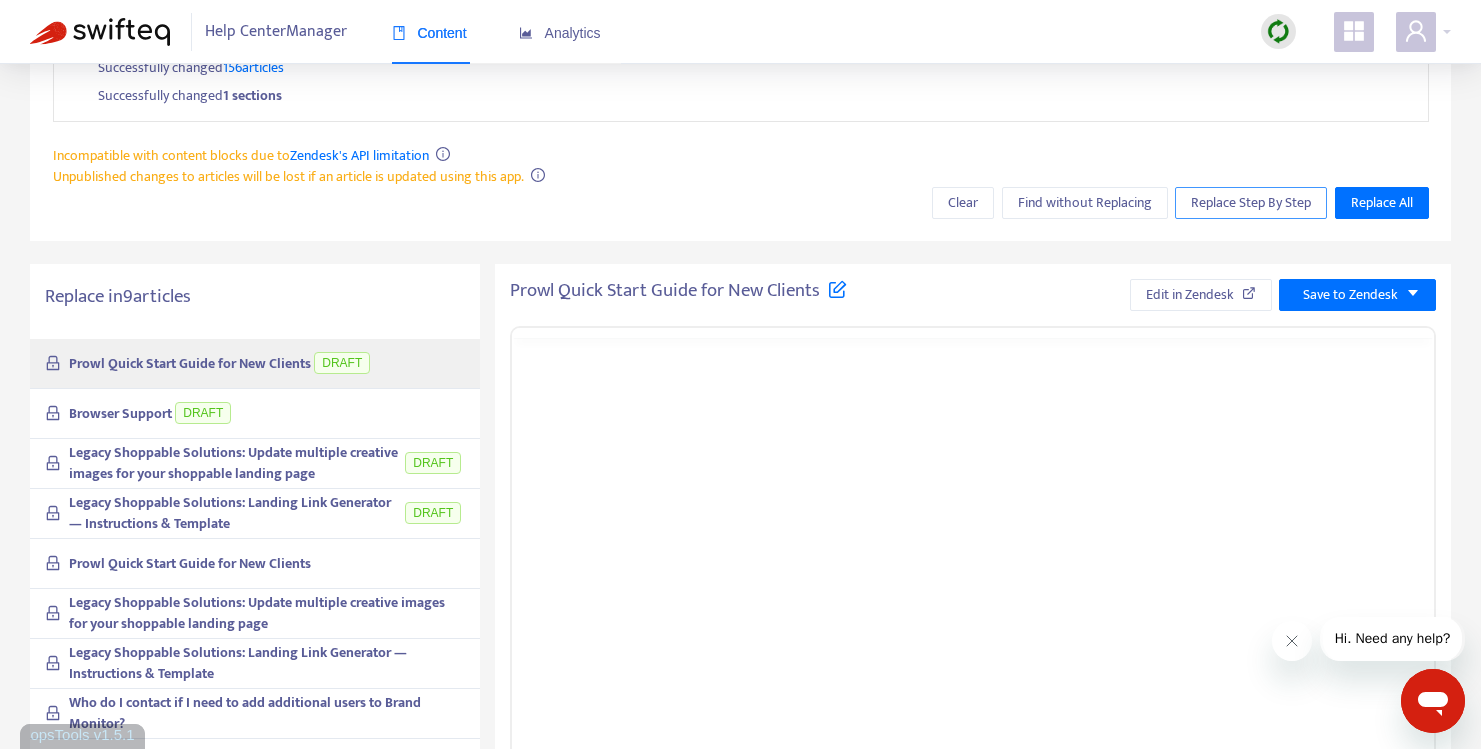 scroll, scrollTop: 0, scrollLeft: 0, axis: both 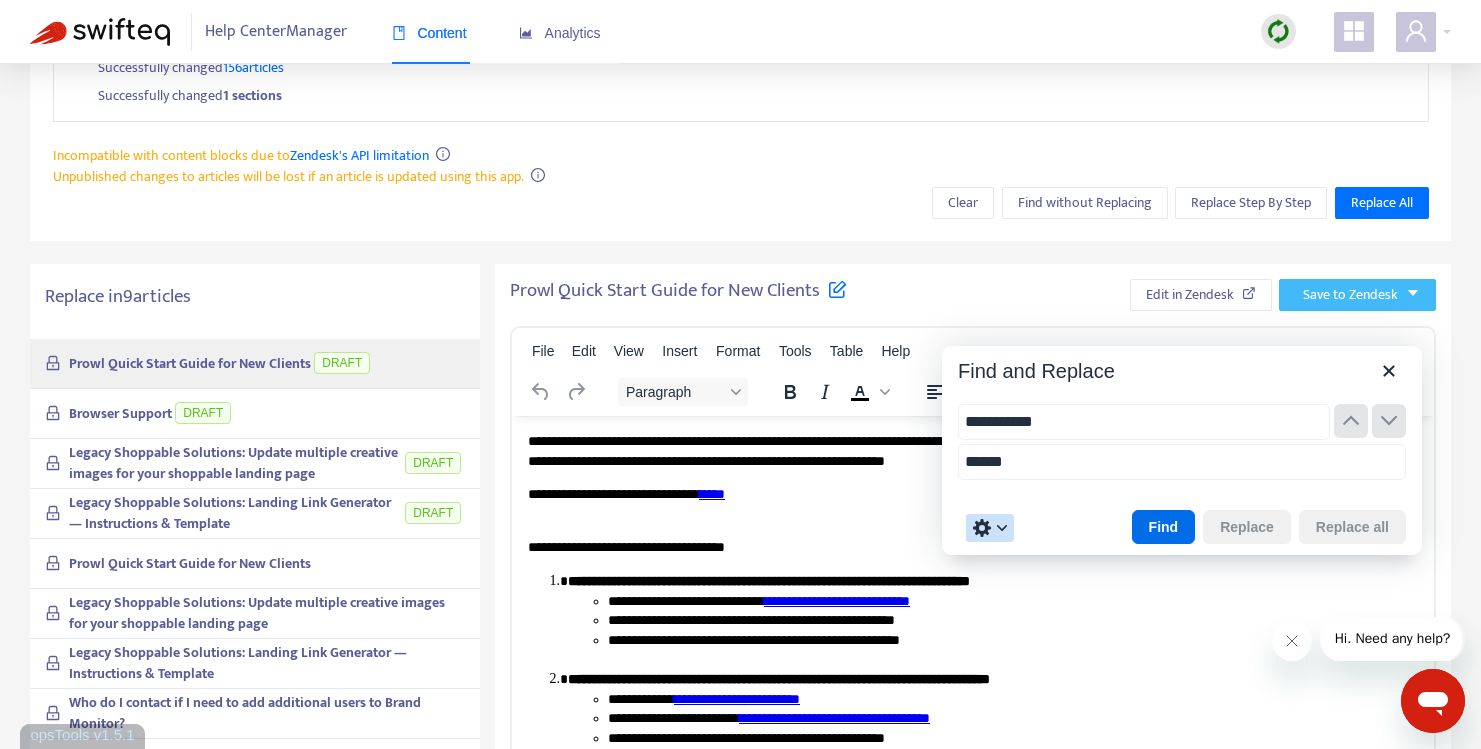 type on "**********" 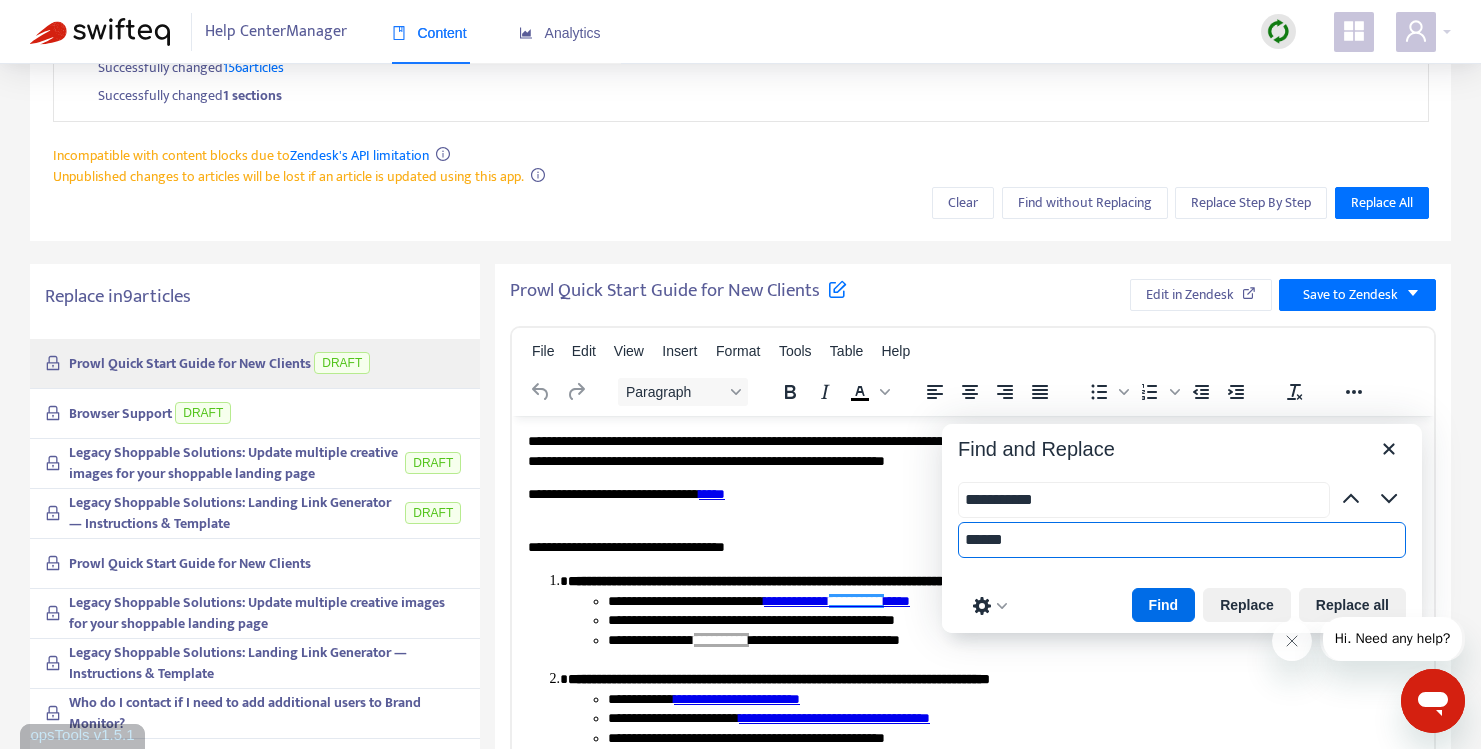 drag, startPoint x: 1583, startPoint y: 970, endPoint x: 914, endPoint y: 545, distance: 792.58185 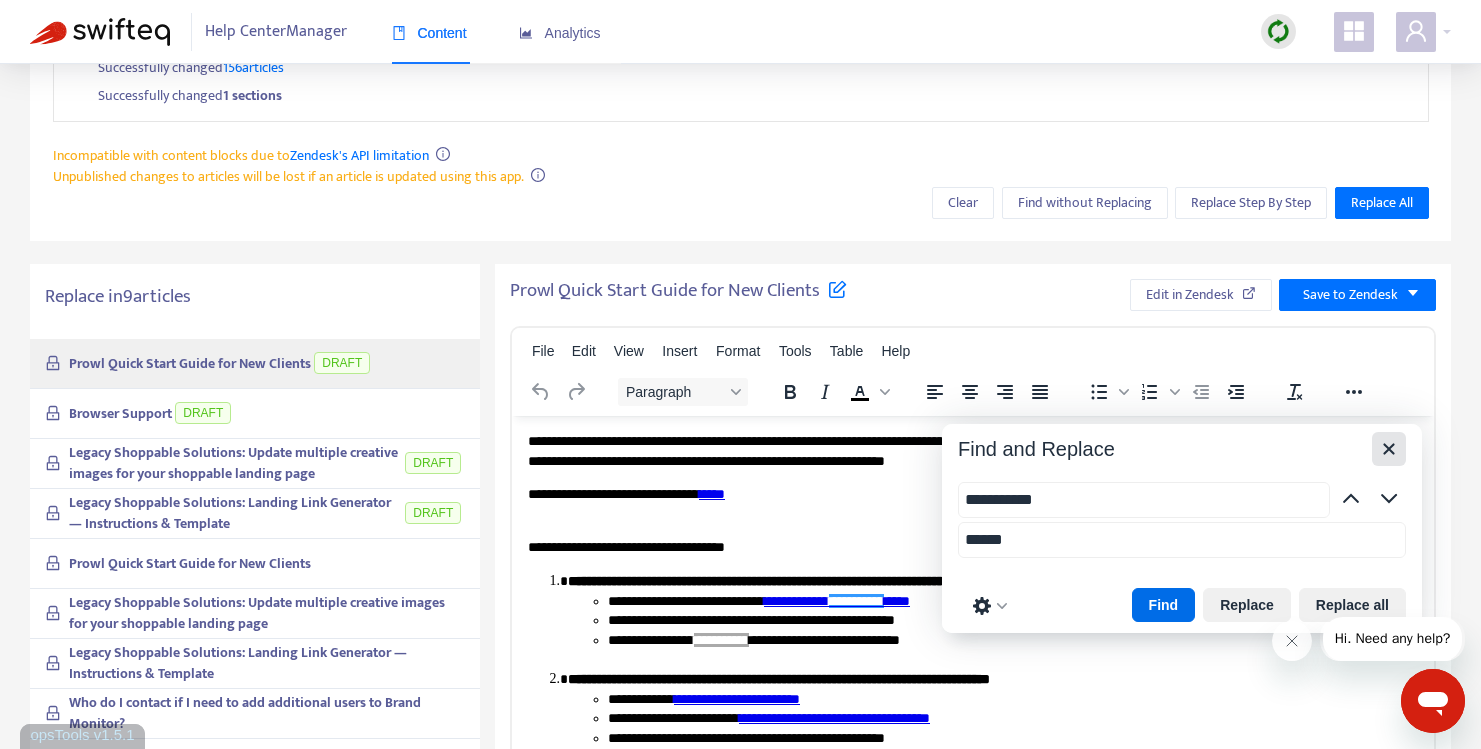 click 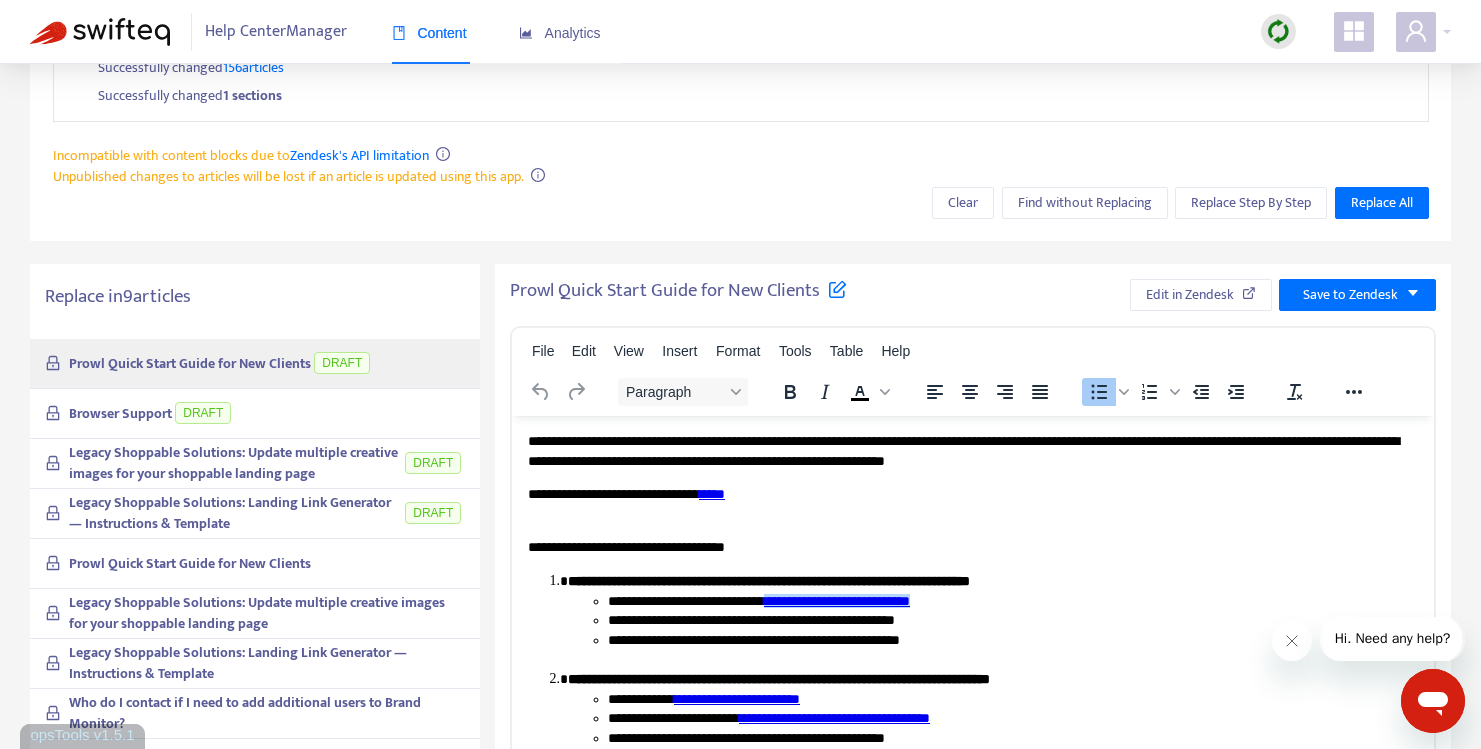 scroll, scrollTop: 0, scrollLeft: 0, axis: both 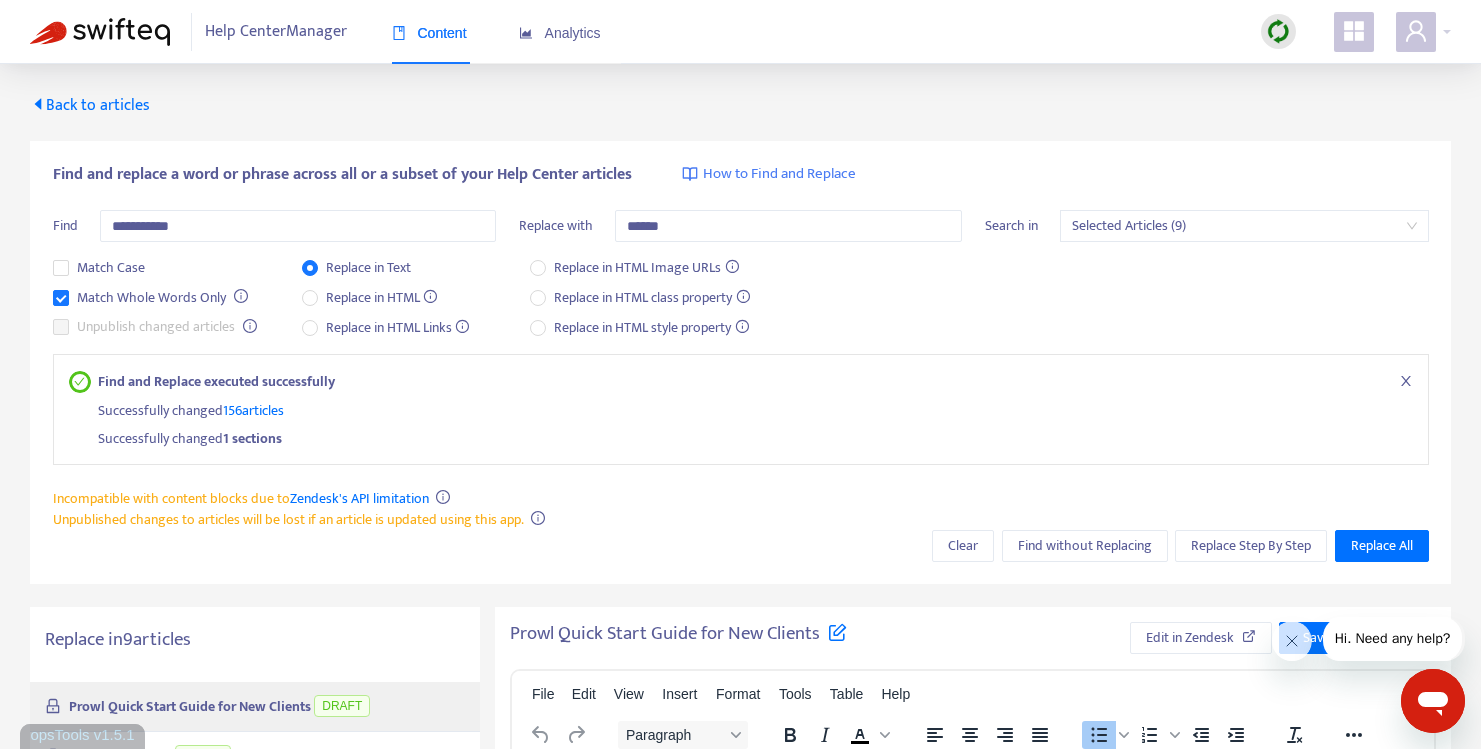 click on "Match Case" at bounding box center [155, 272] 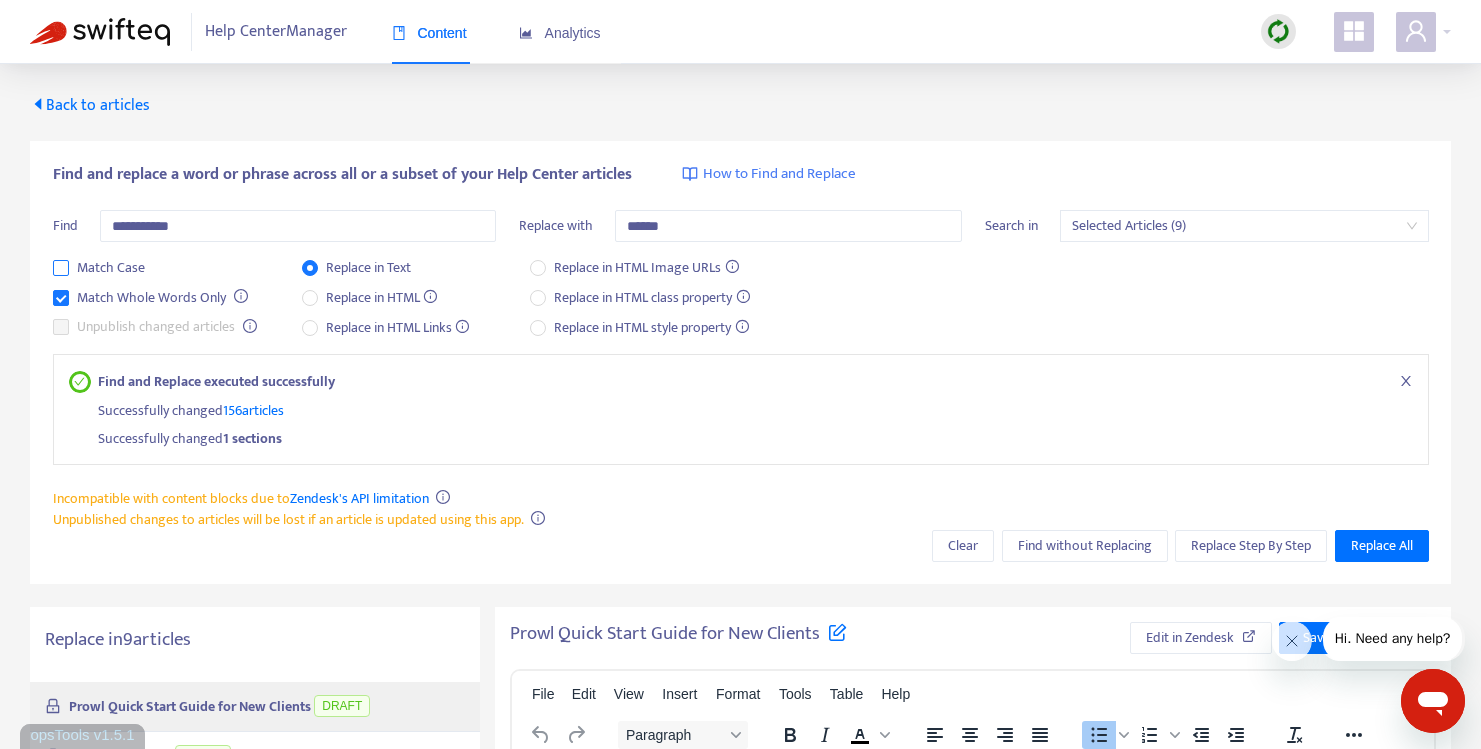 click on "Match Case" at bounding box center [111, 268] 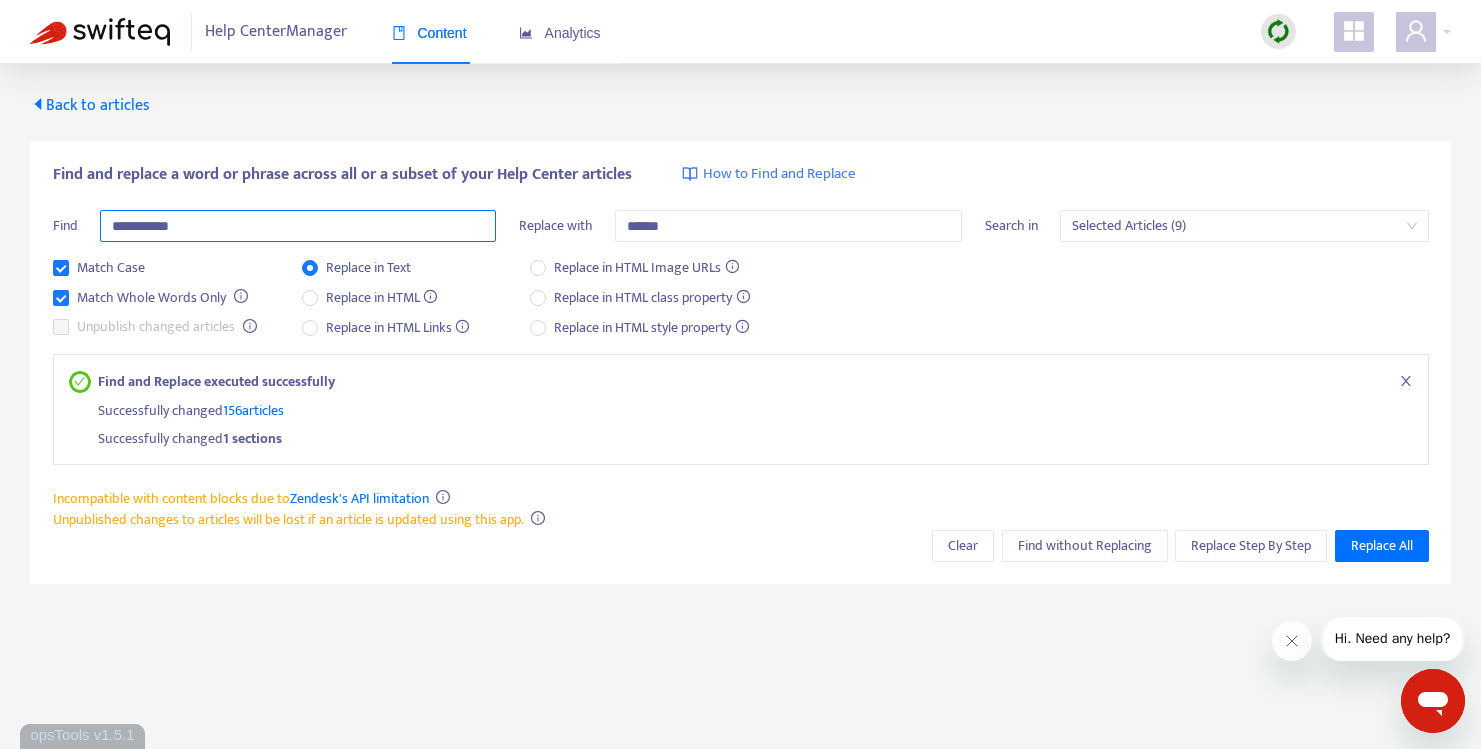 drag, startPoint x: 209, startPoint y: 234, endPoint x: 11, endPoint y: 212, distance: 199.21848 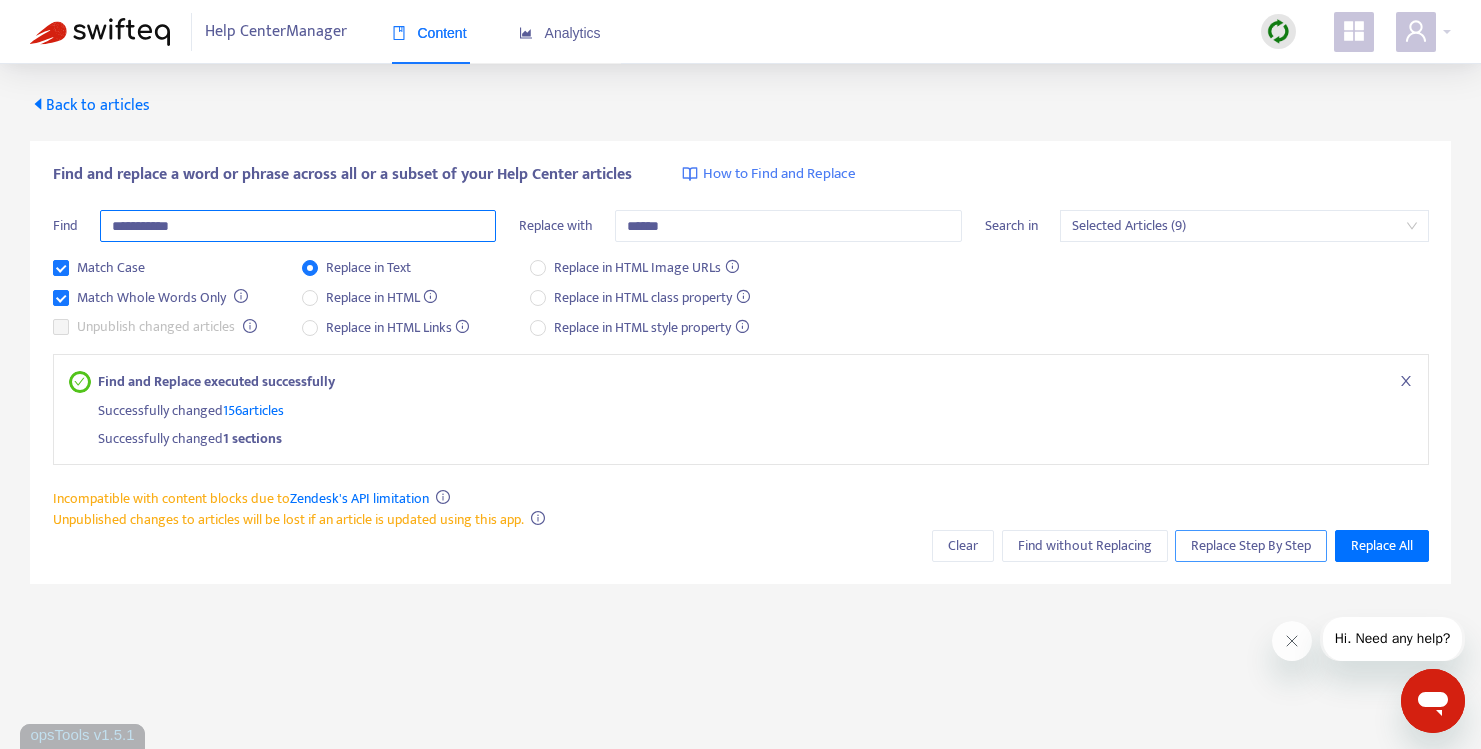 type on "**********" 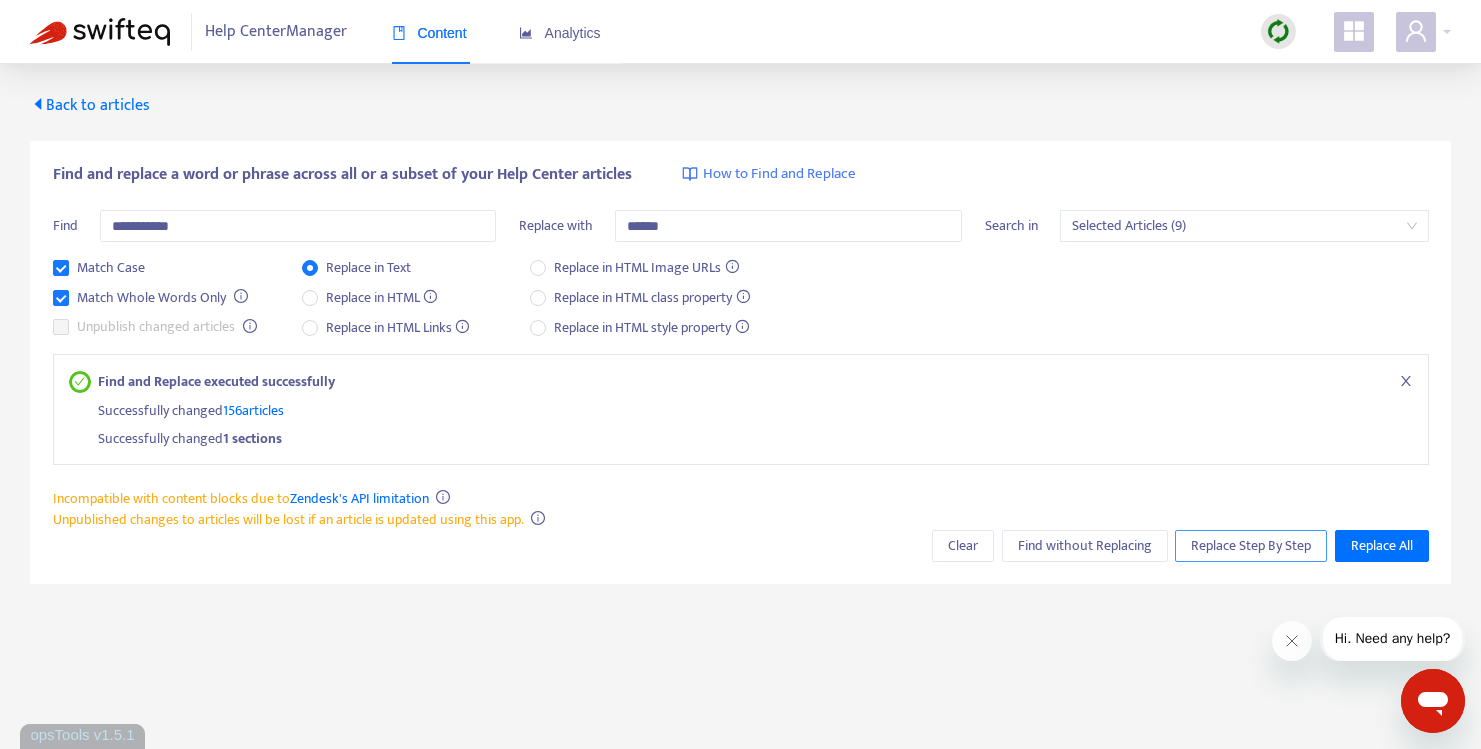 click on "Replace Step By Step" at bounding box center (1251, 546) 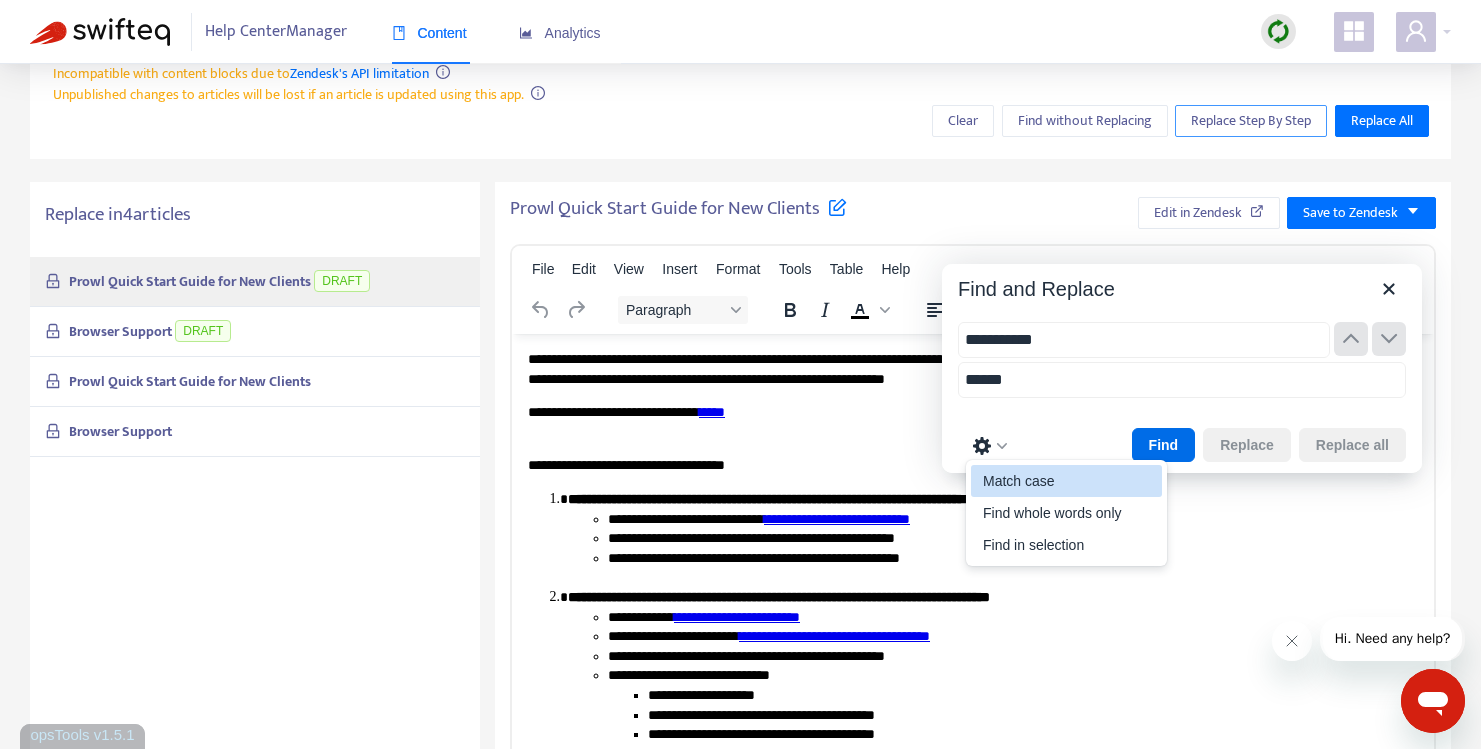 scroll, scrollTop: 433, scrollLeft: 0, axis: vertical 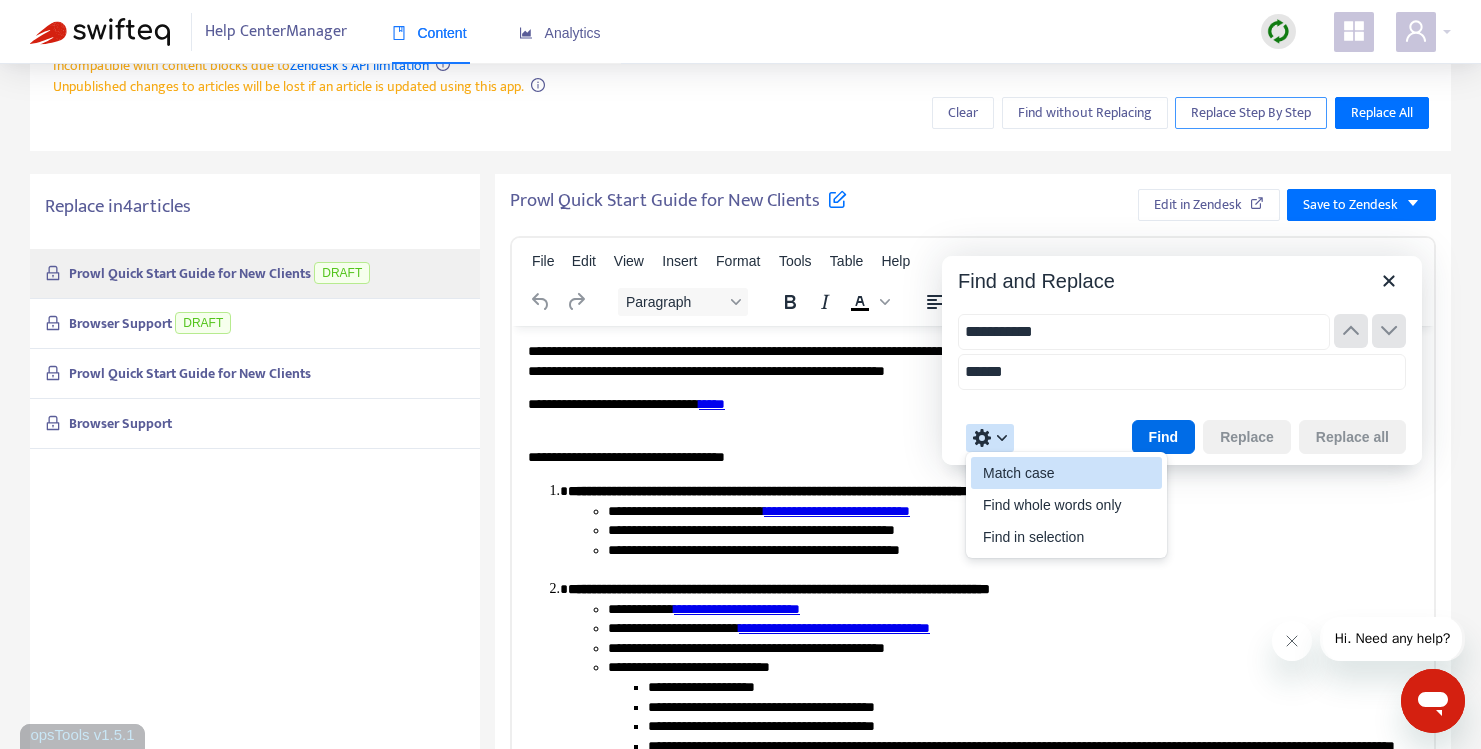 type on "**********" 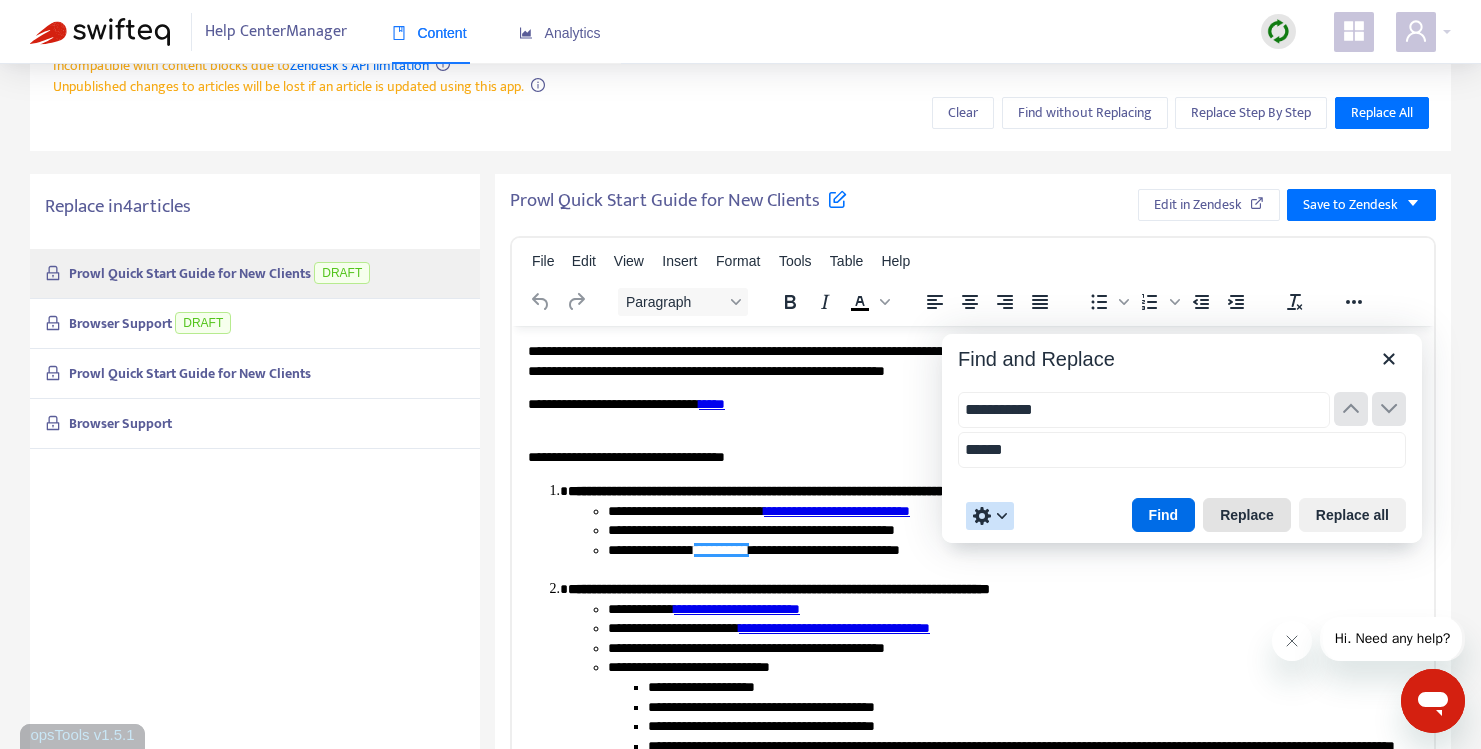 click on "Replace" at bounding box center (1247, 515) 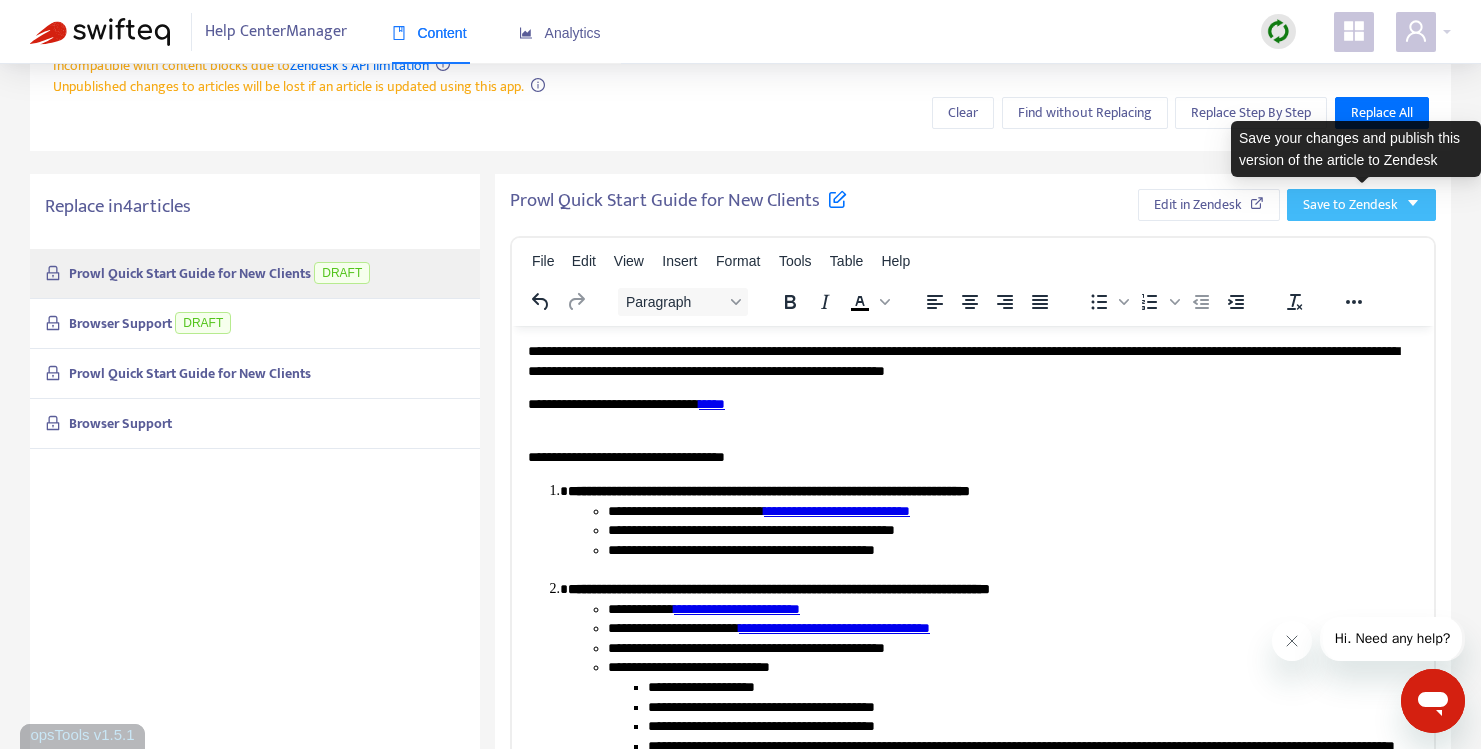 click on "Save to Zendesk" at bounding box center (1350, 205) 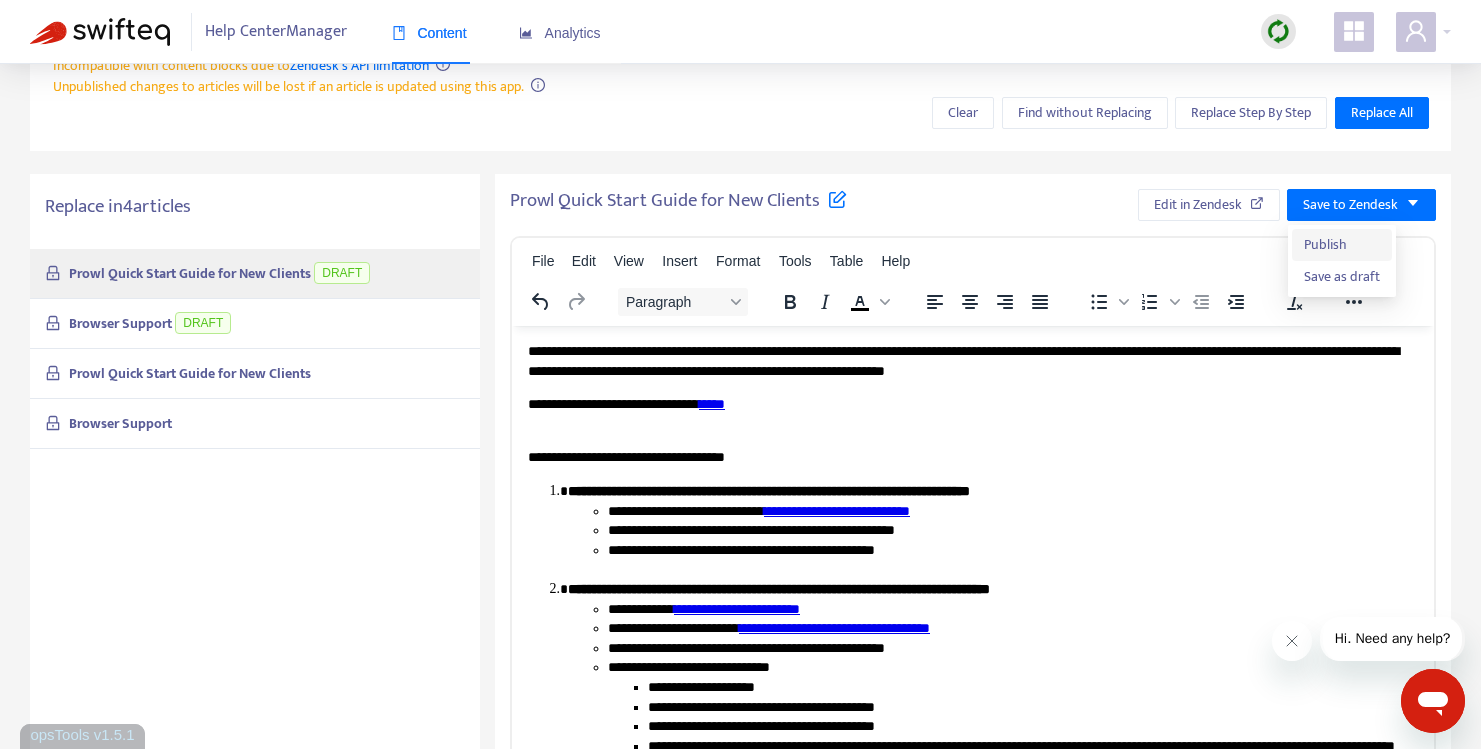 click on "Publish" at bounding box center (1342, 245) 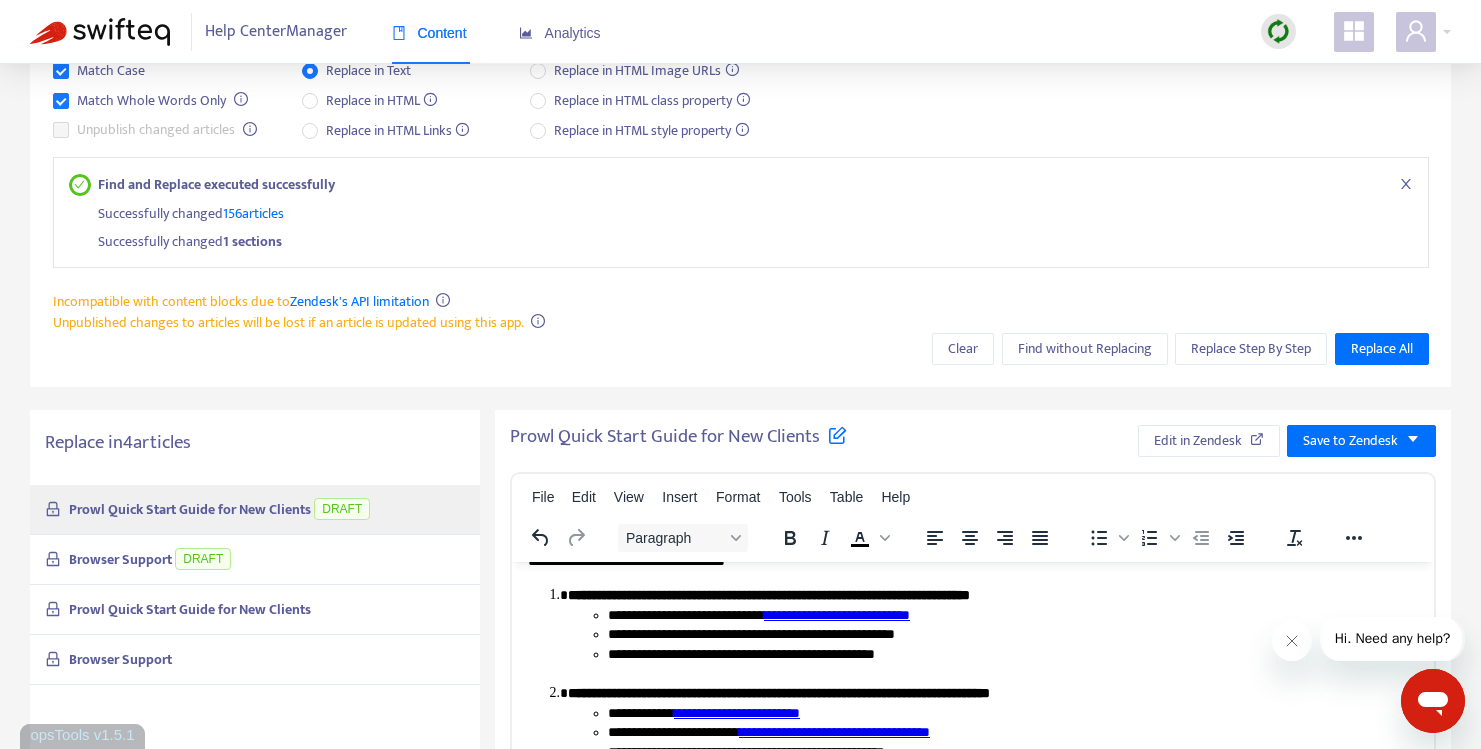 scroll, scrollTop: 269, scrollLeft: 0, axis: vertical 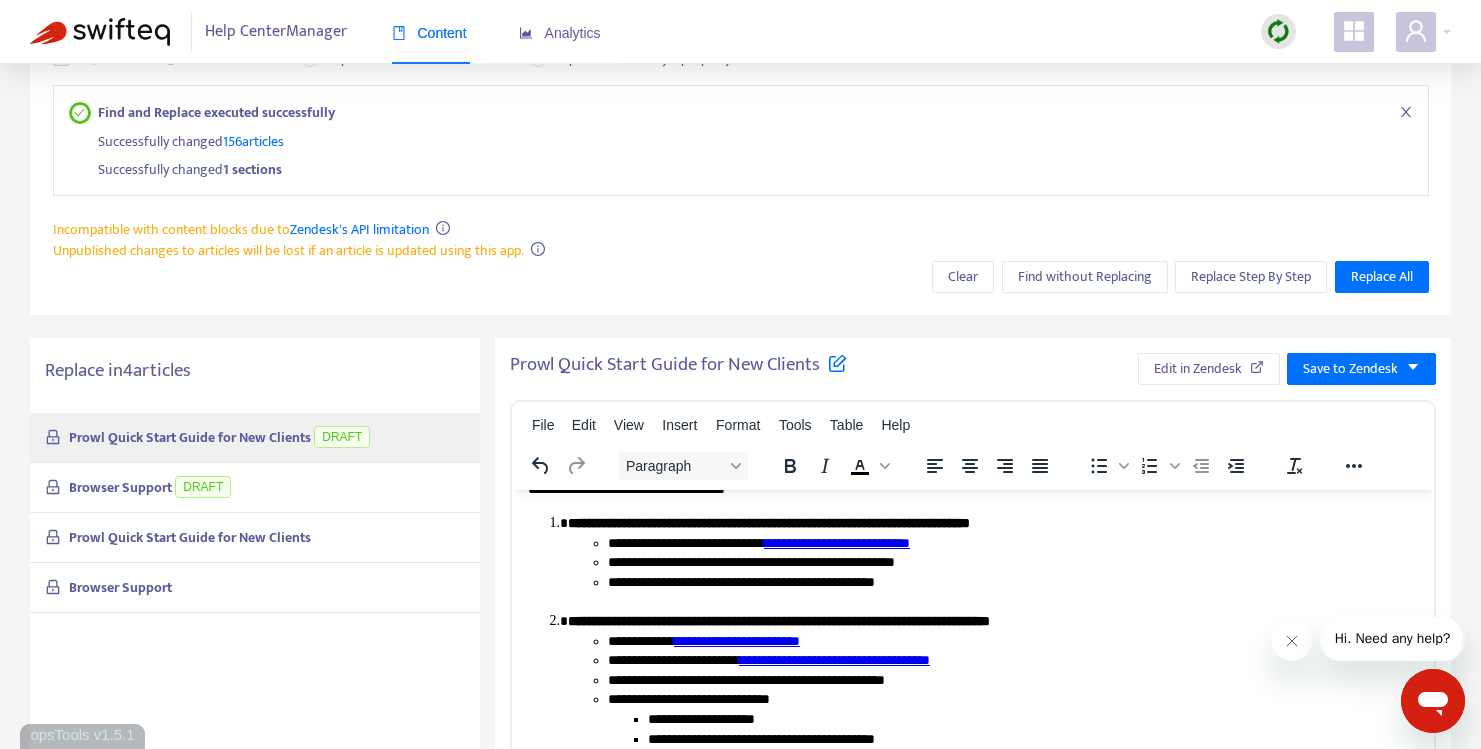 click on "Browser Support DRAFT" at bounding box center (255, 488) 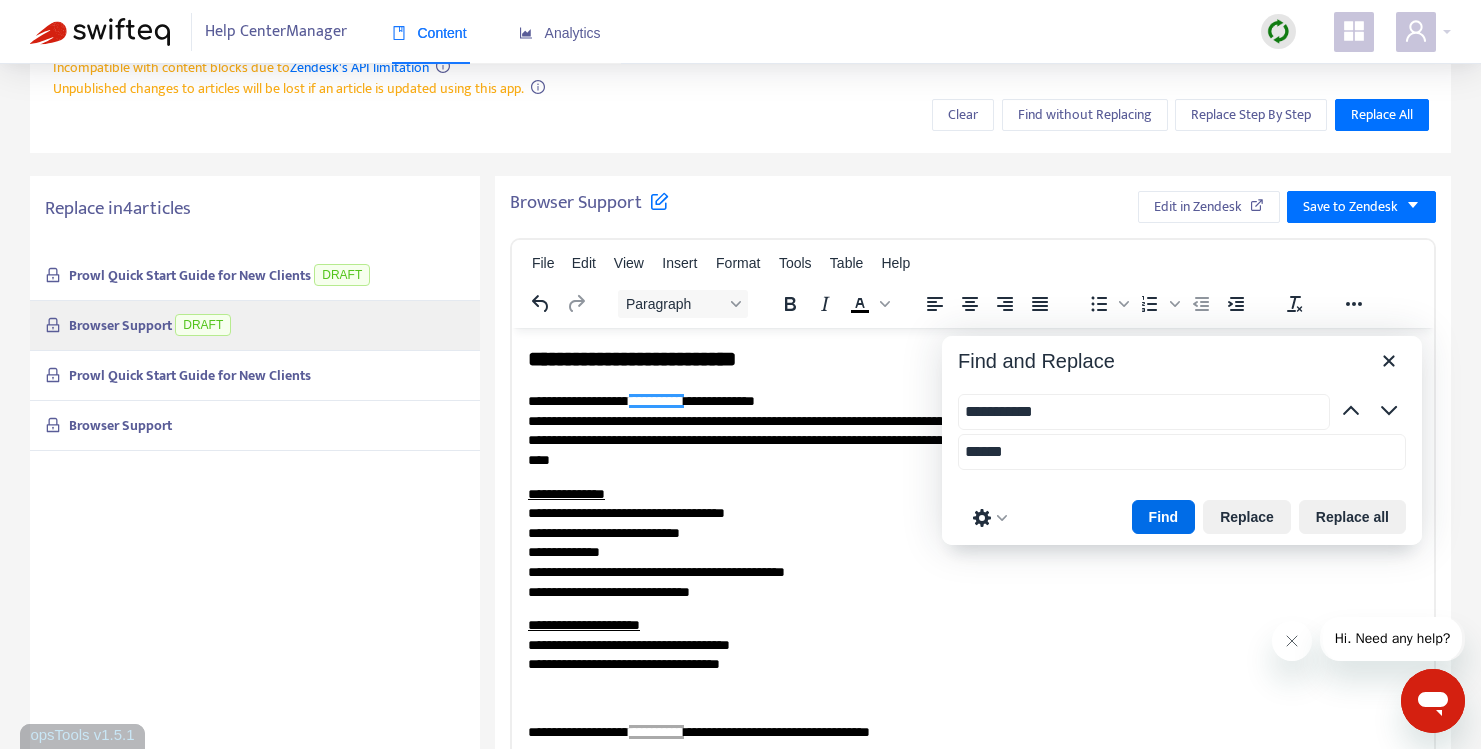 scroll, scrollTop: 454, scrollLeft: 0, axis: vertical 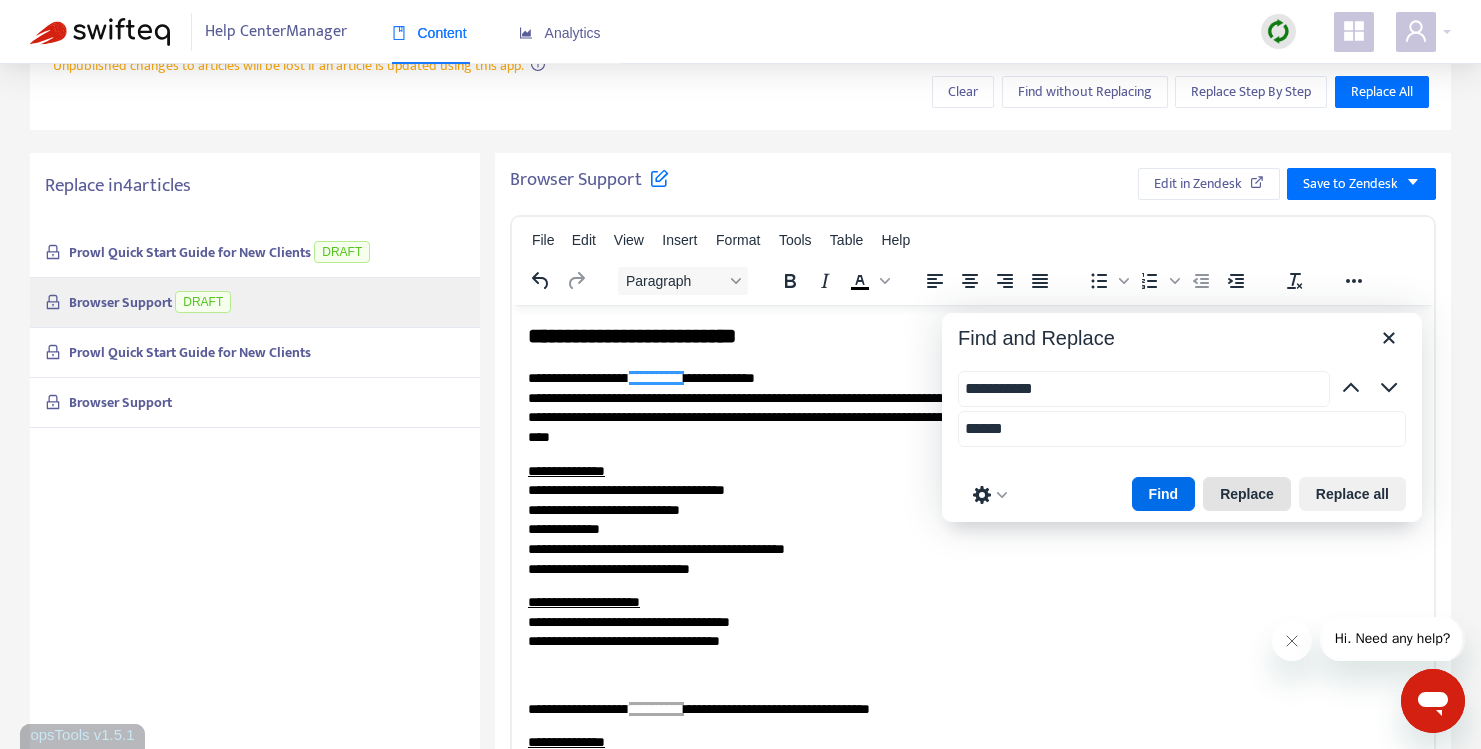 click on "Replace" at bounding box center [1247, 494] 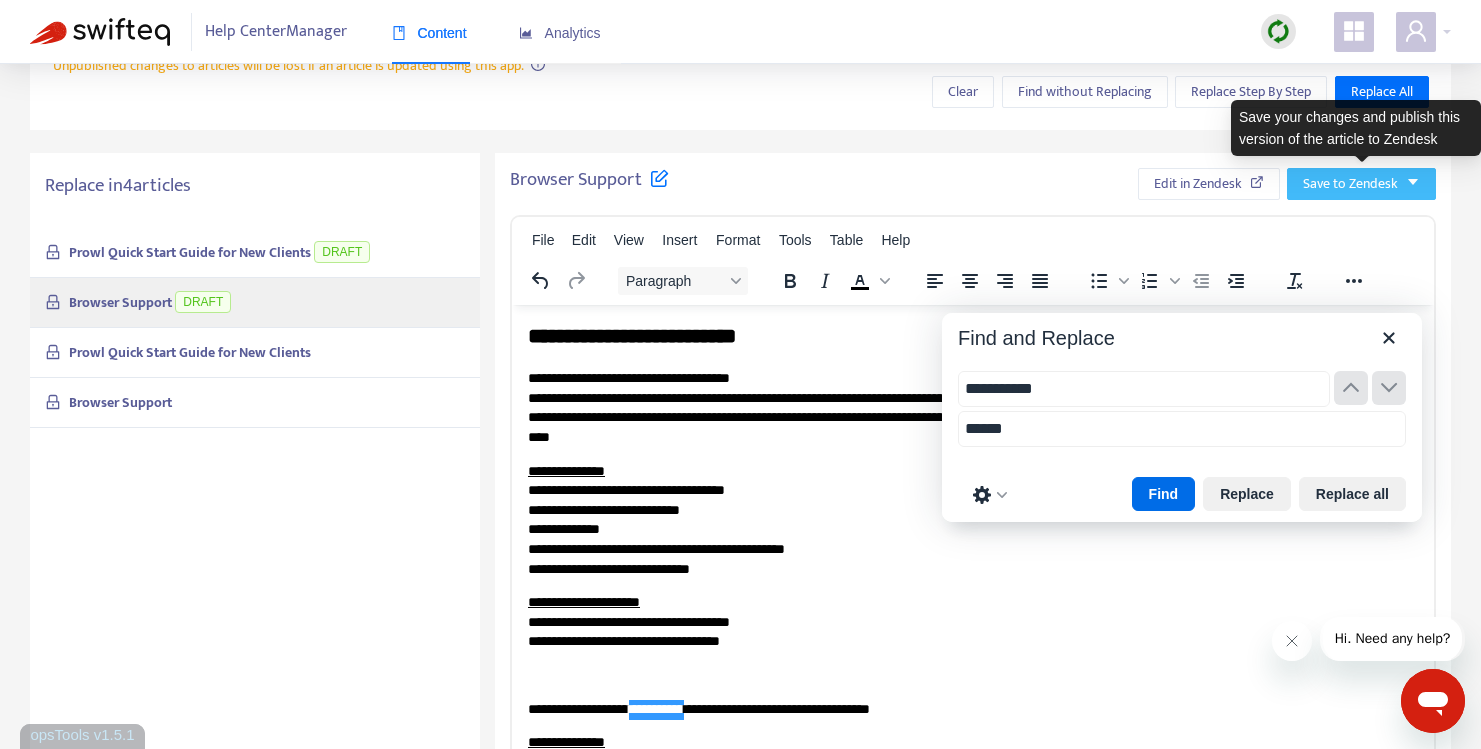 click on "Save to Zendesk" at bounding box center [1350, 184] 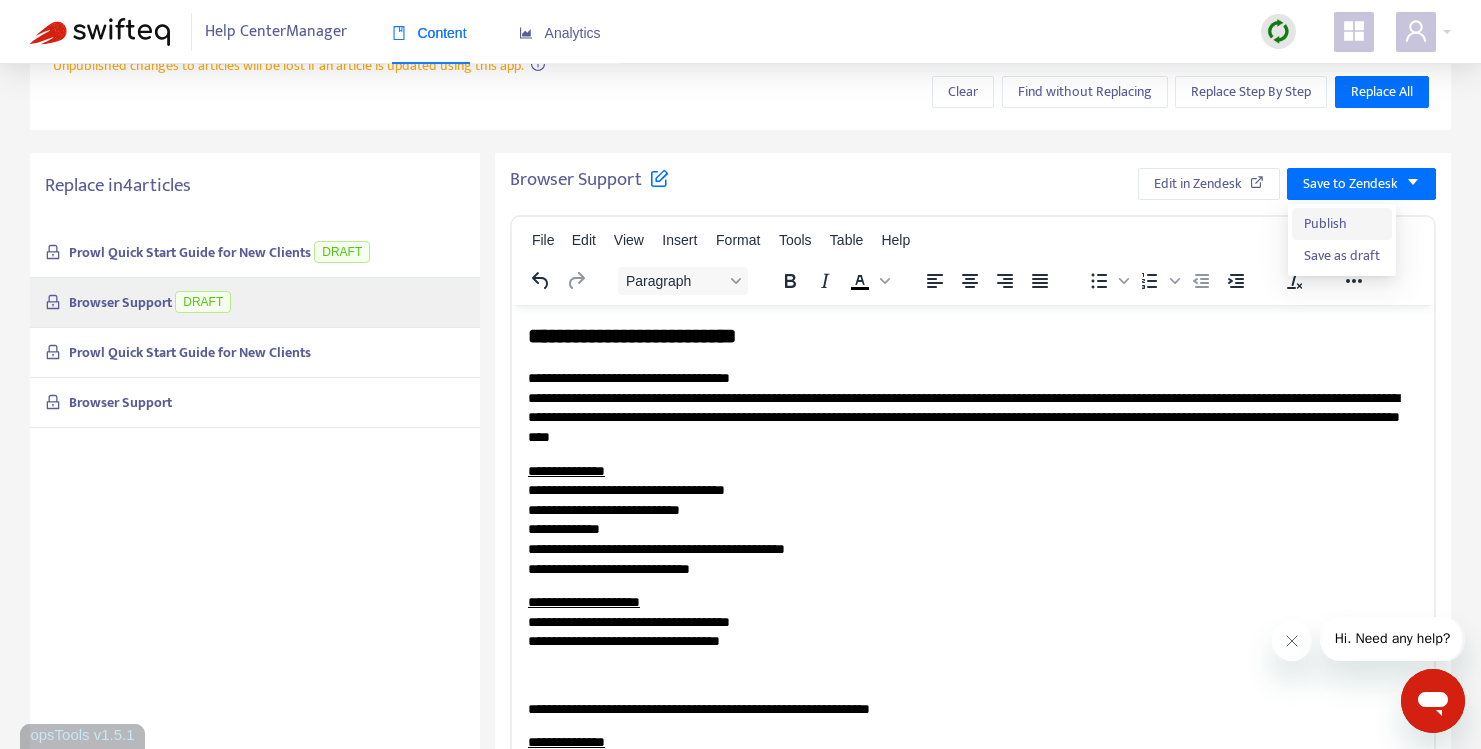 click on "Publish" at bounding box center [1342, 224] 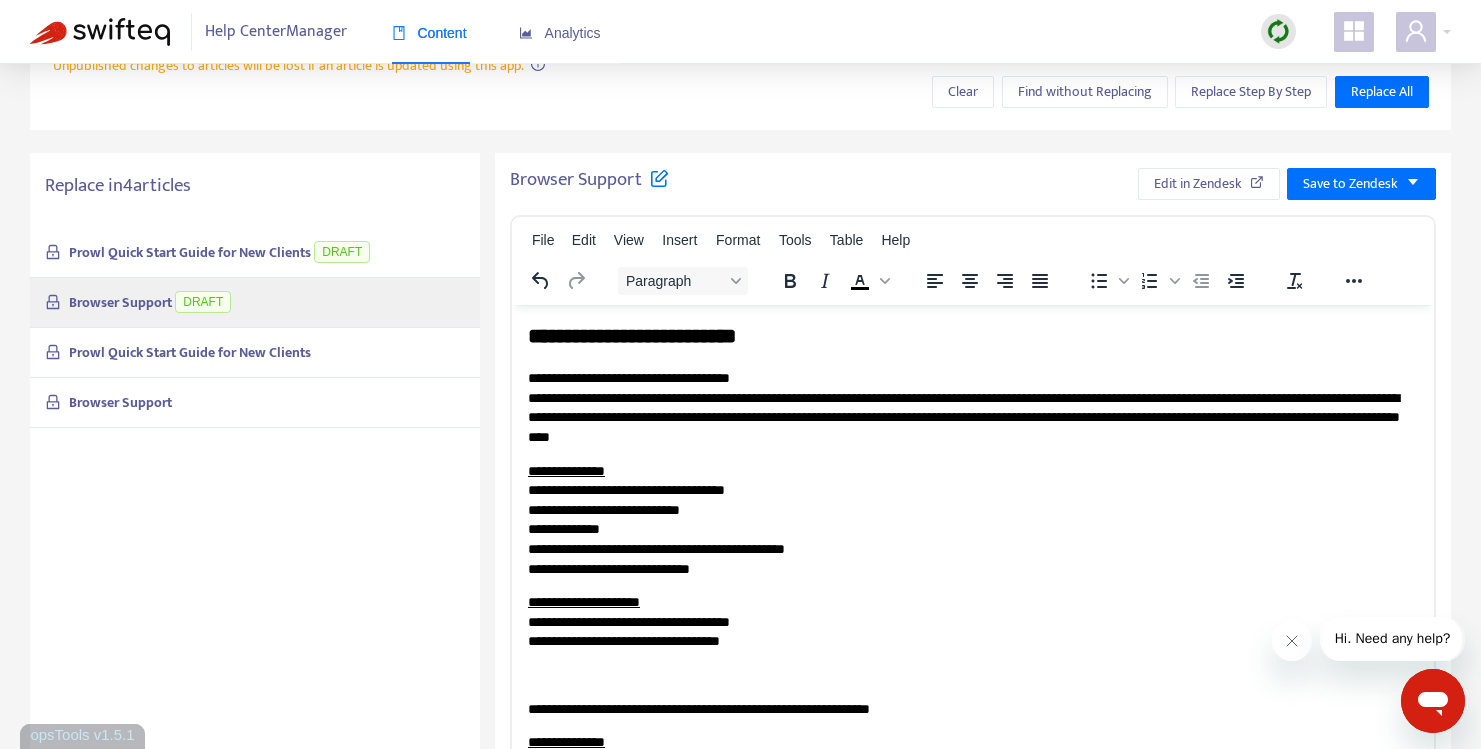 click on "Prowl Quick Start Guide for New Clients" at bounding box center (255, 353) 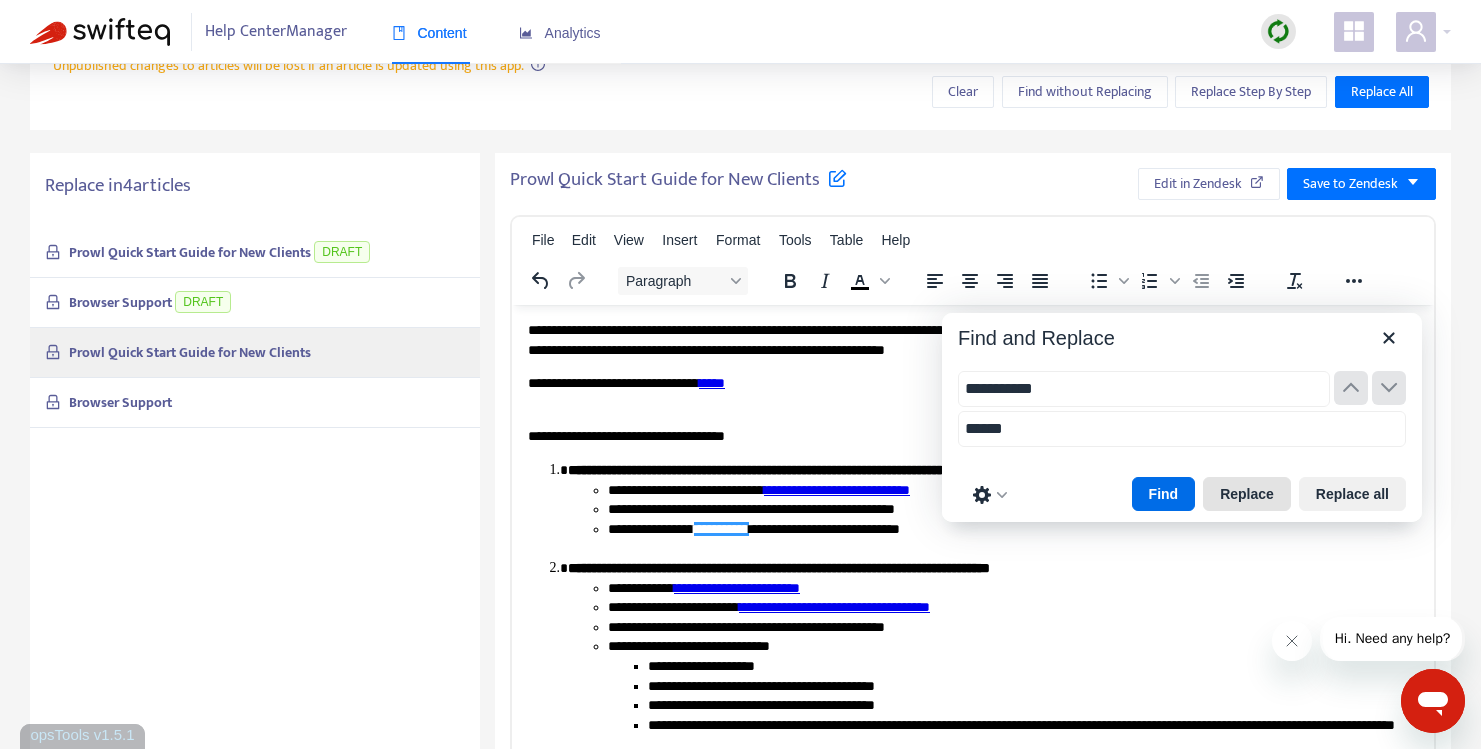 click on "Replace" at bounding box center [1247, 494] 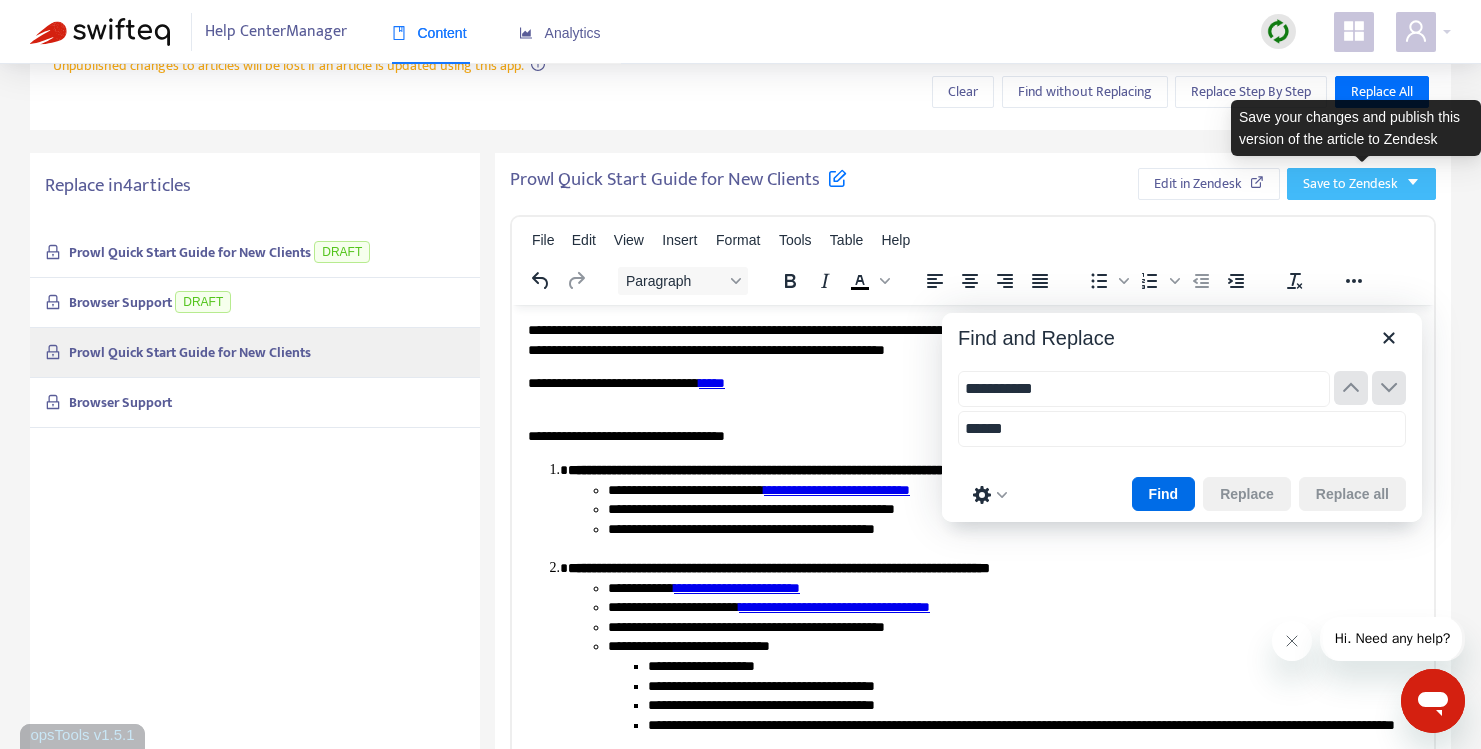 click on "Save to Zendesk" at bounding box center (1350, 184) 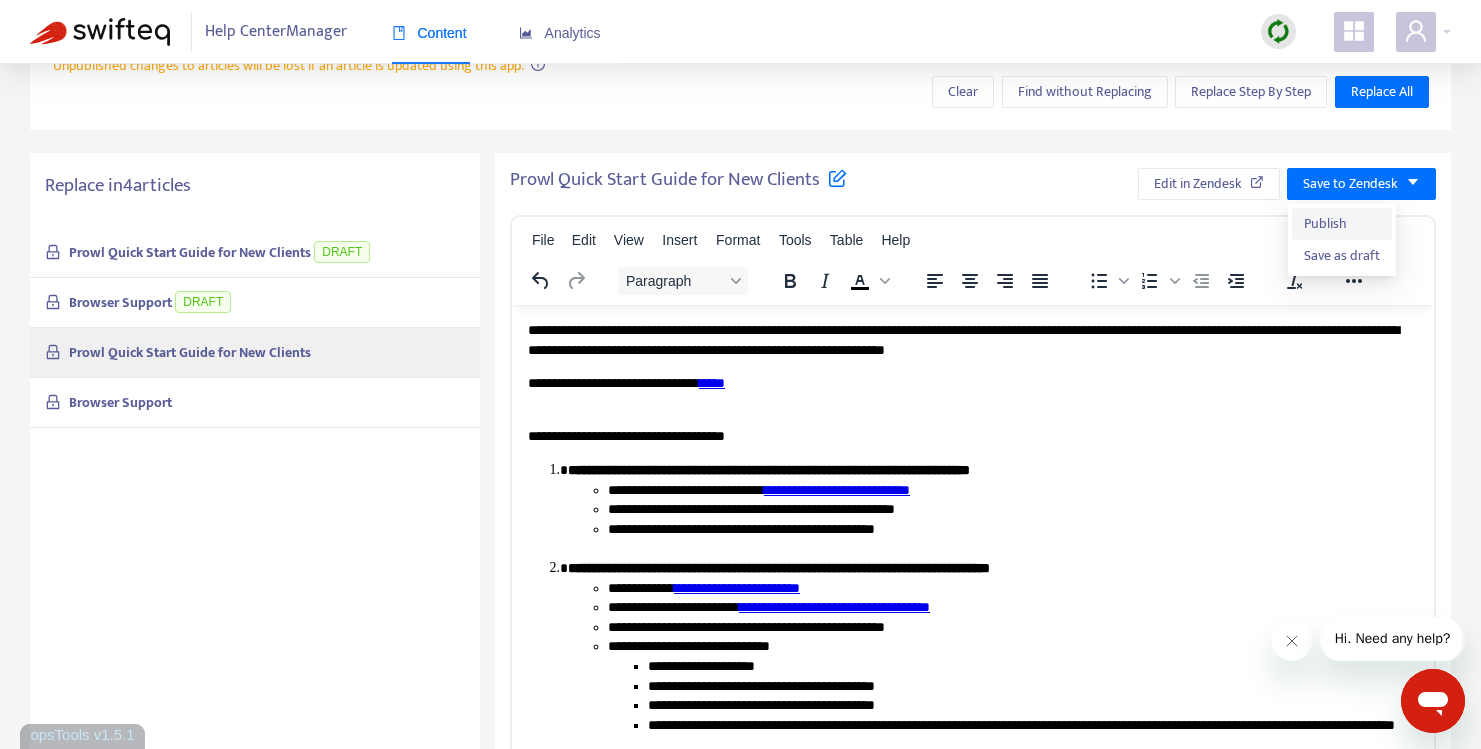click on "Publish" at bounding box center [1342, 224] 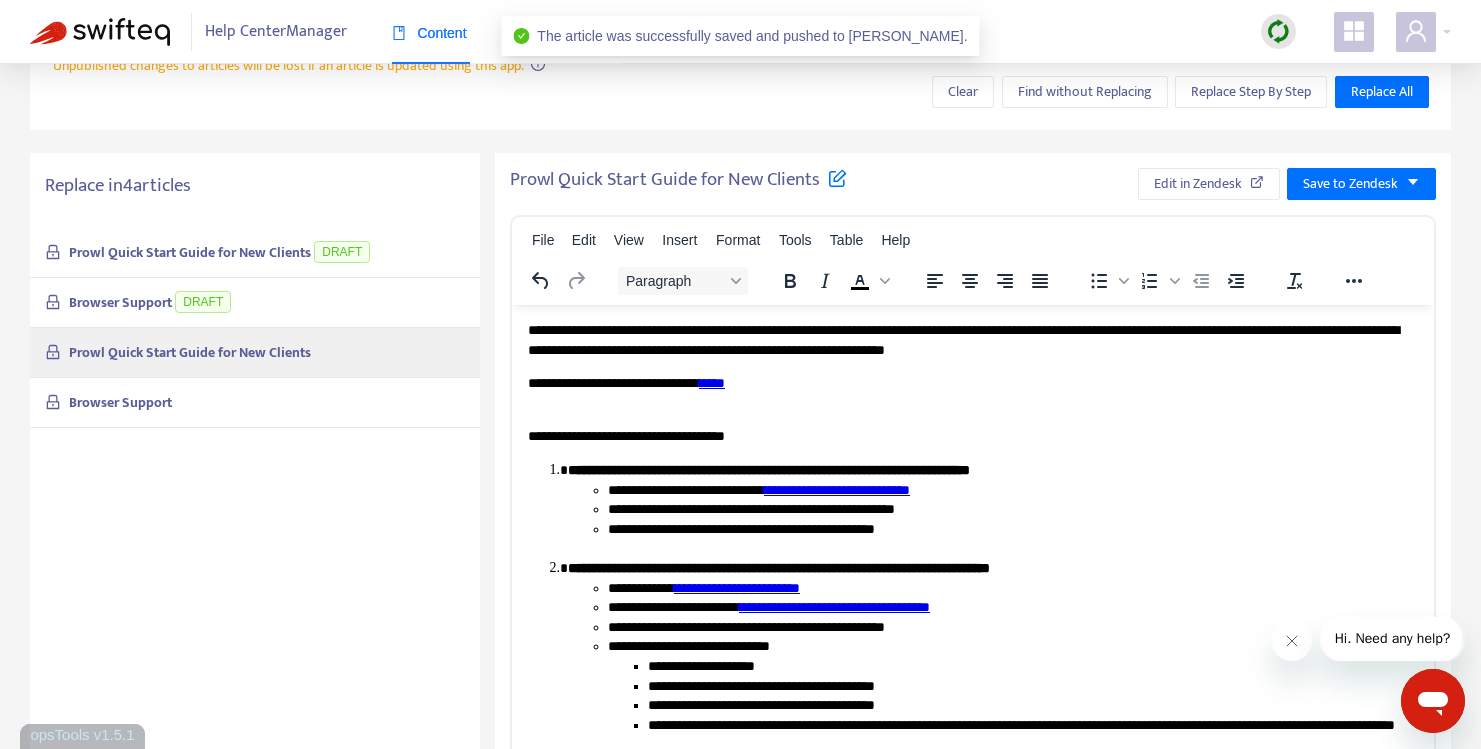 click on "Browser Support" at bounding box center [255, 403] 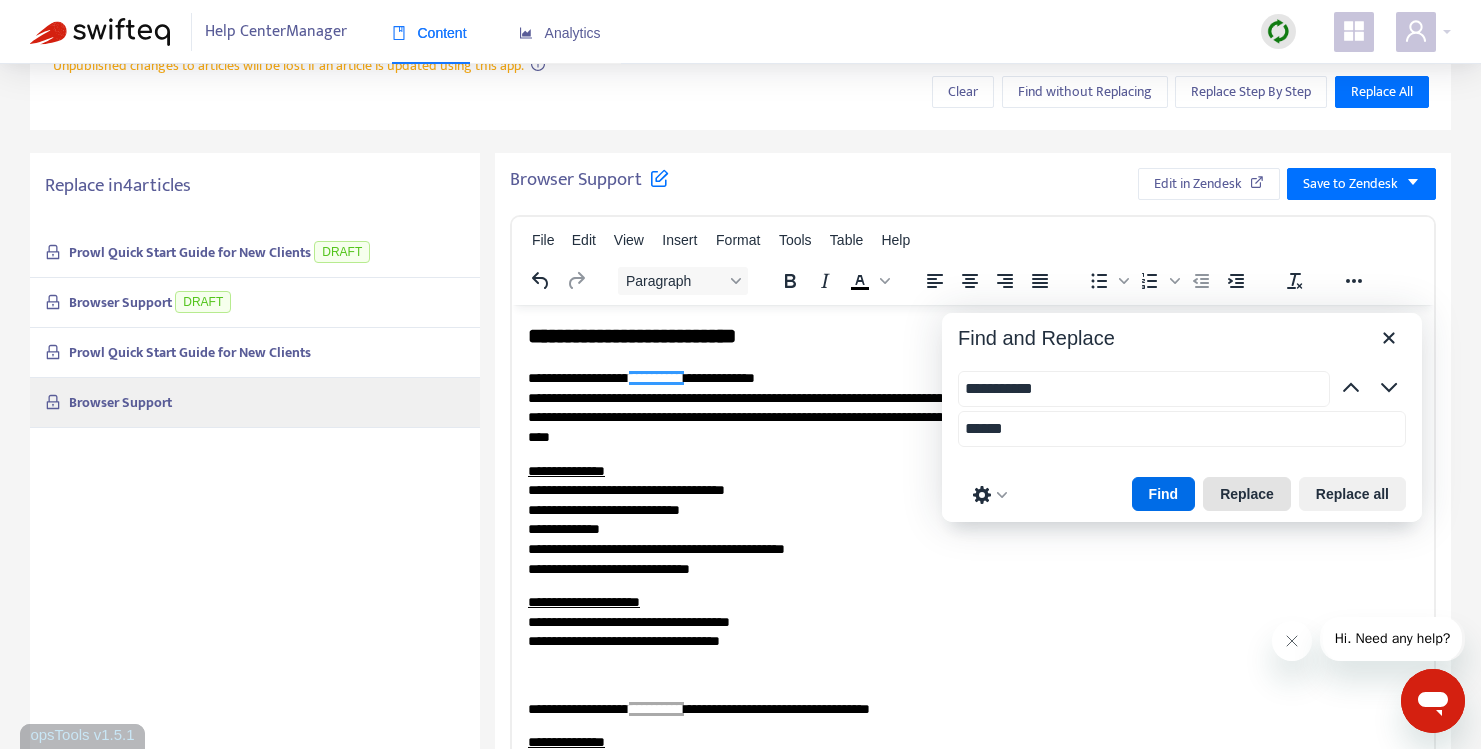 click on "Replace" at bounding box center (1247, 494) 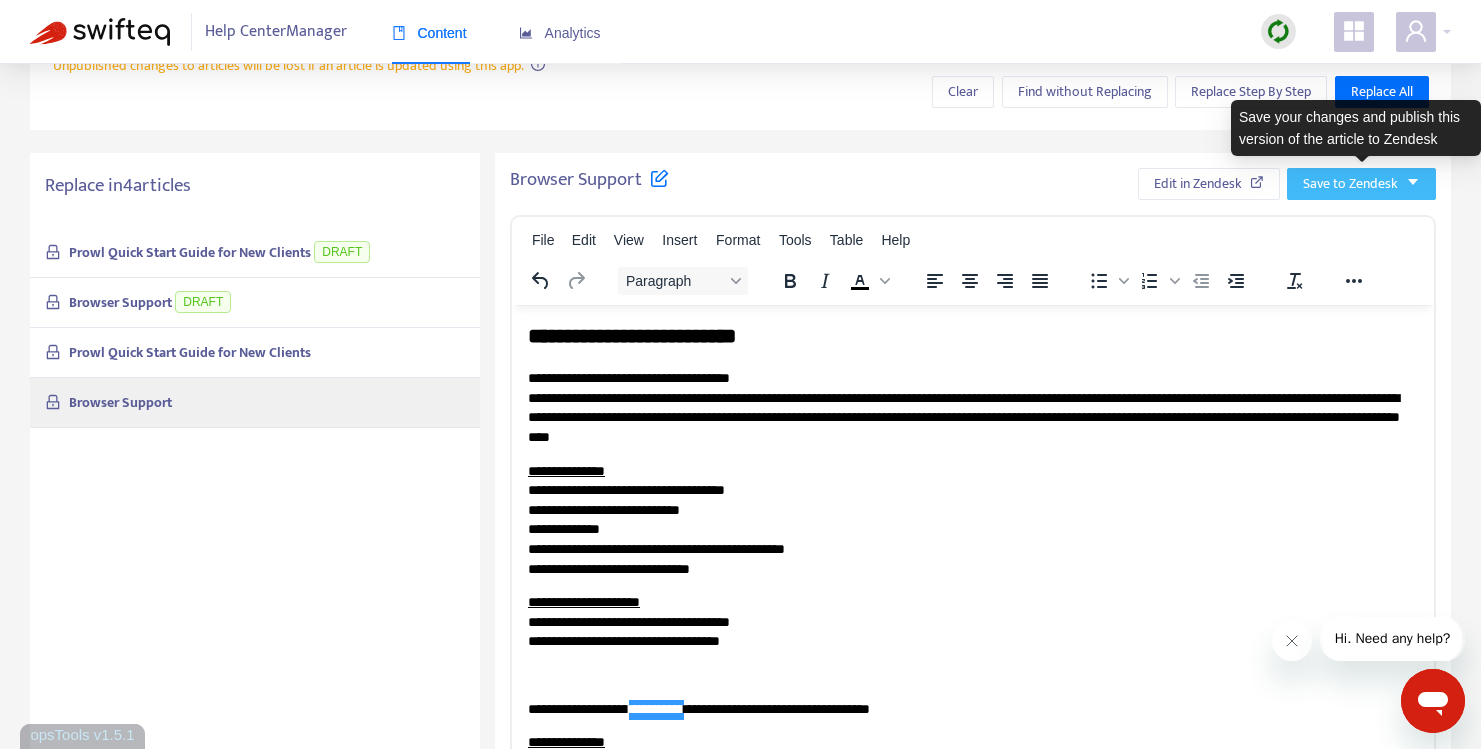 click on "Save to Zendesk" at bounding box center (1361, 184) 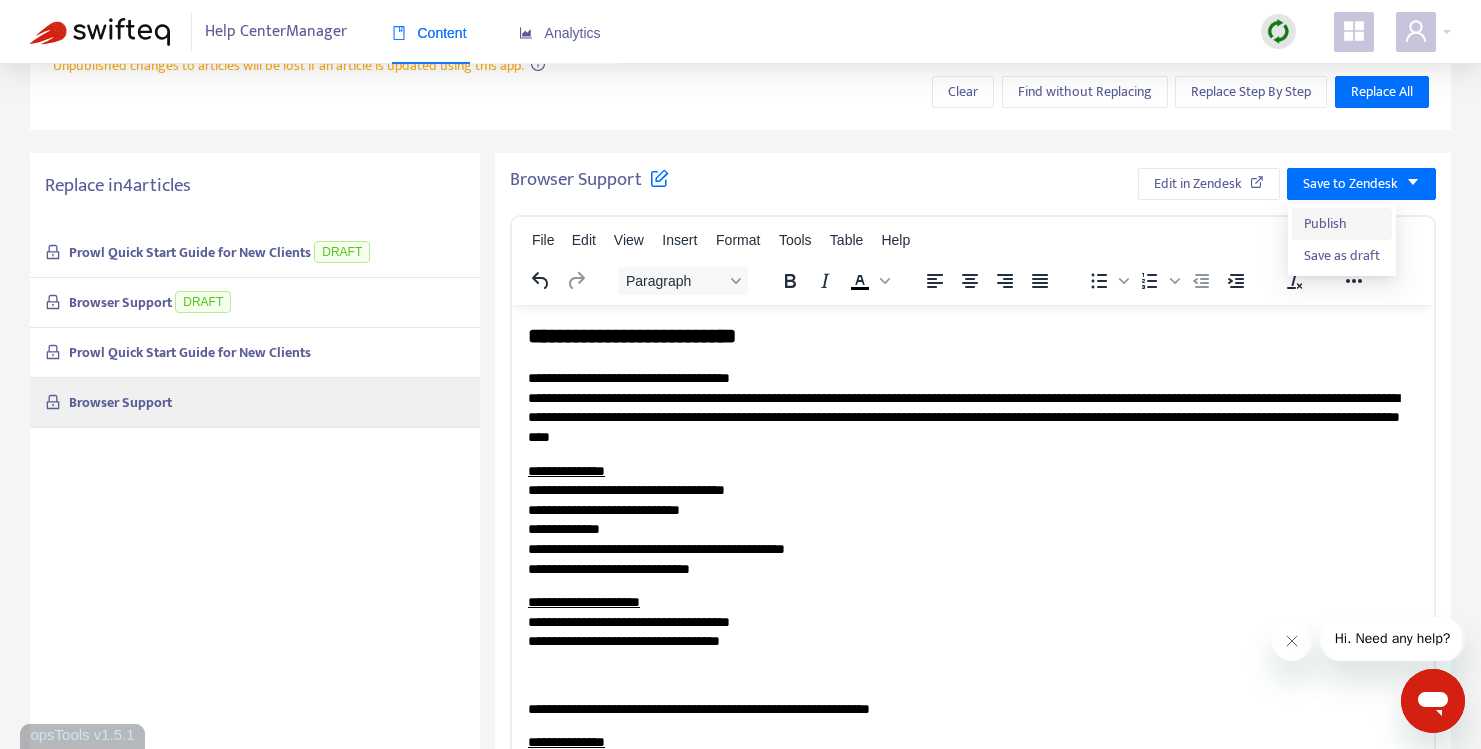 click on "Publish" at bounding box center (1342, 224) 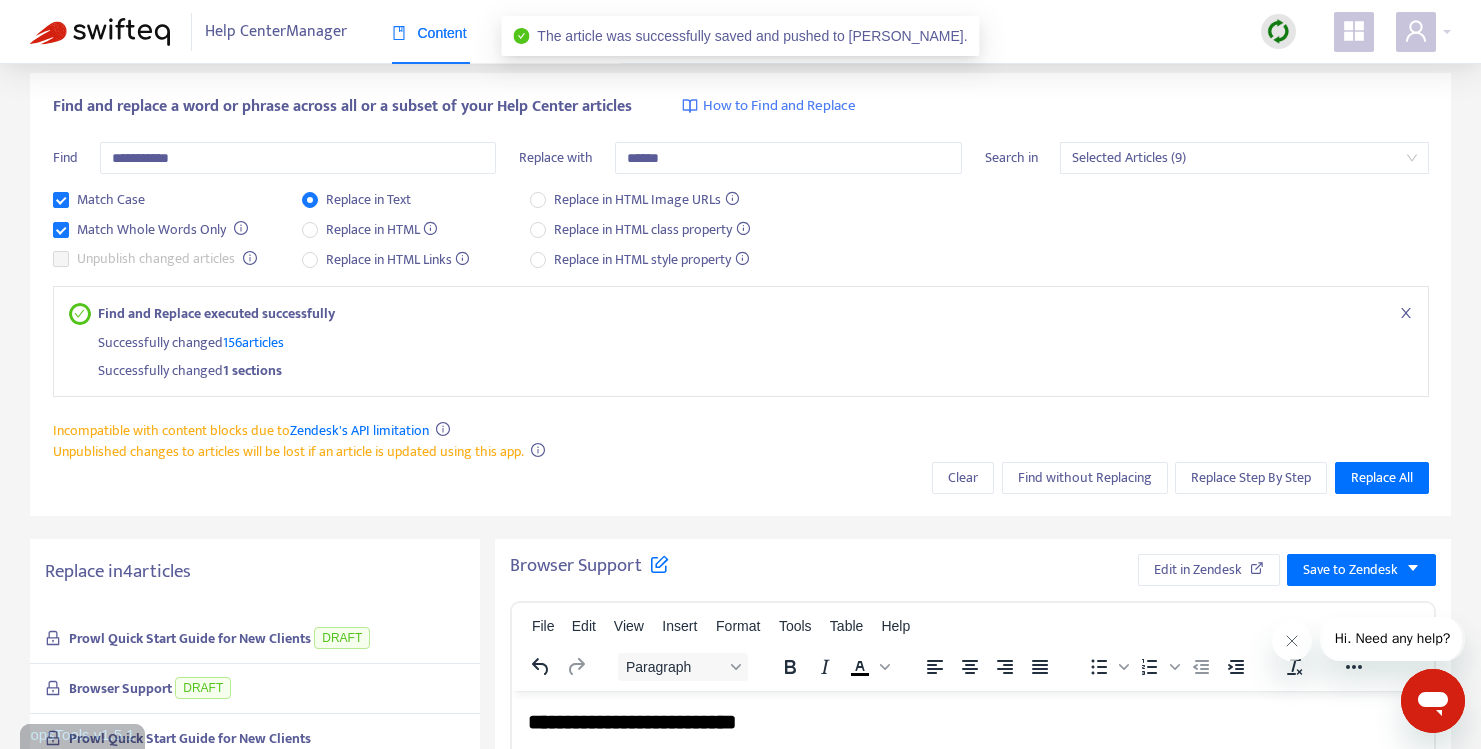 scroll, scrollTop: 0, scrollLeft: 0, axis: both 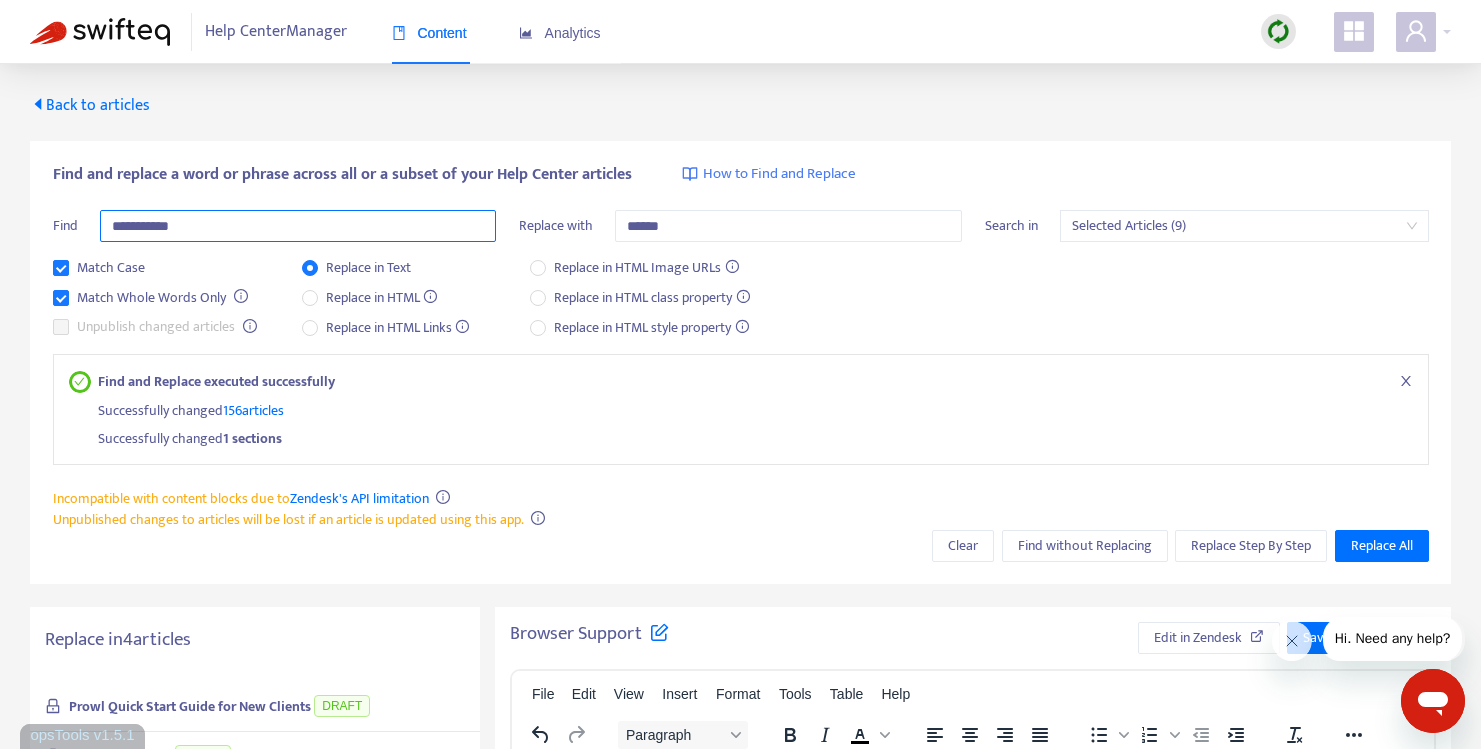 drag, startPoint x: 412, startPoint y: 214, endPoint x: 122, endPoint y: 226, distance: 290.24817 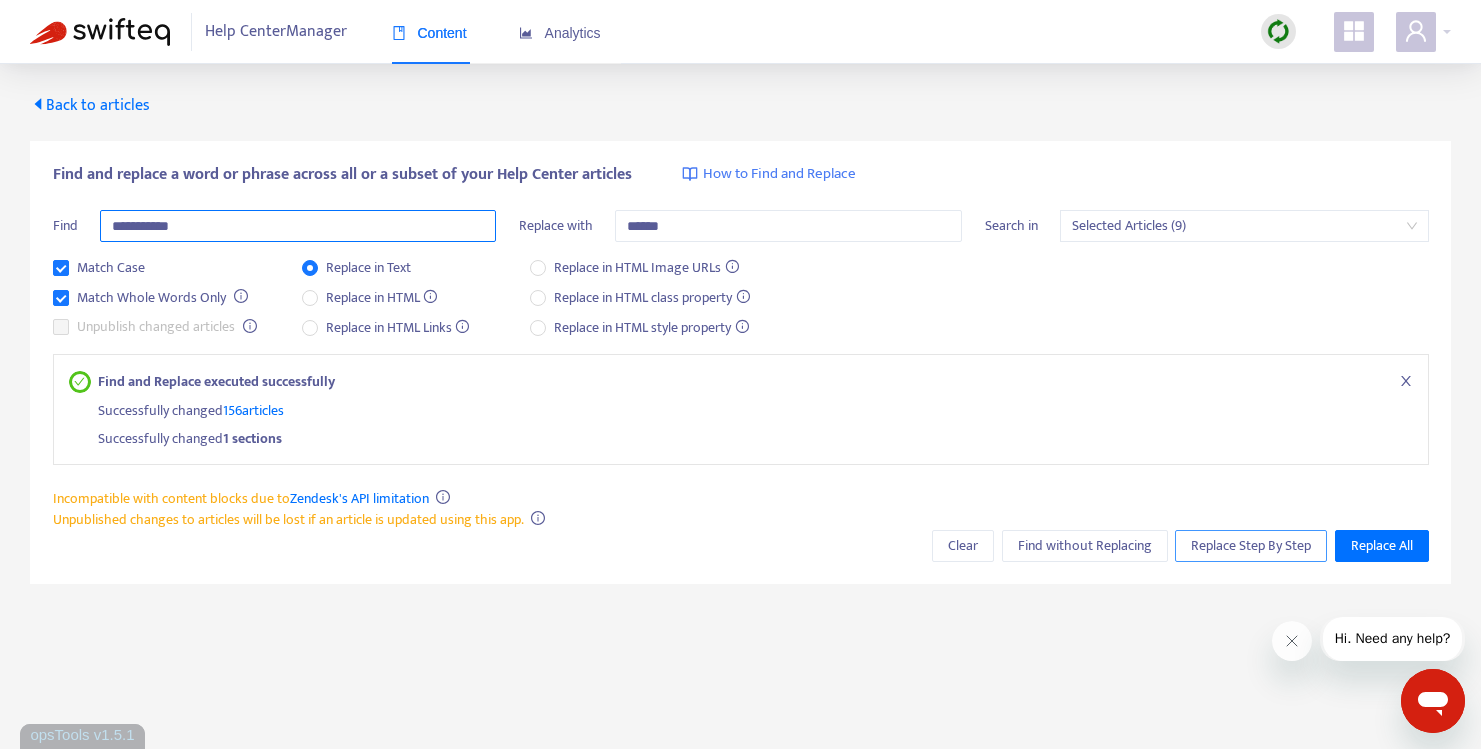 type on "**********" 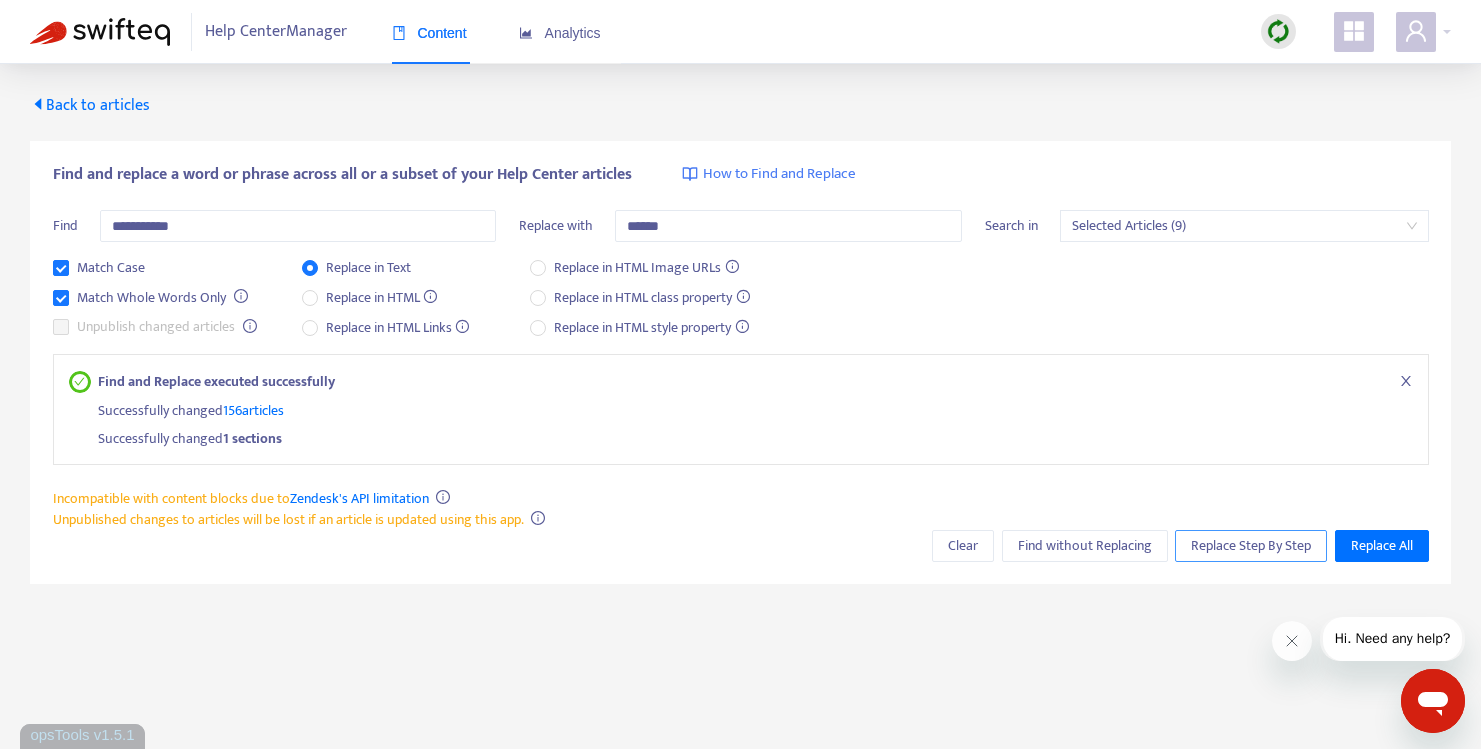 click on "Replace Step By Step" at bounding box center (1251, 546) 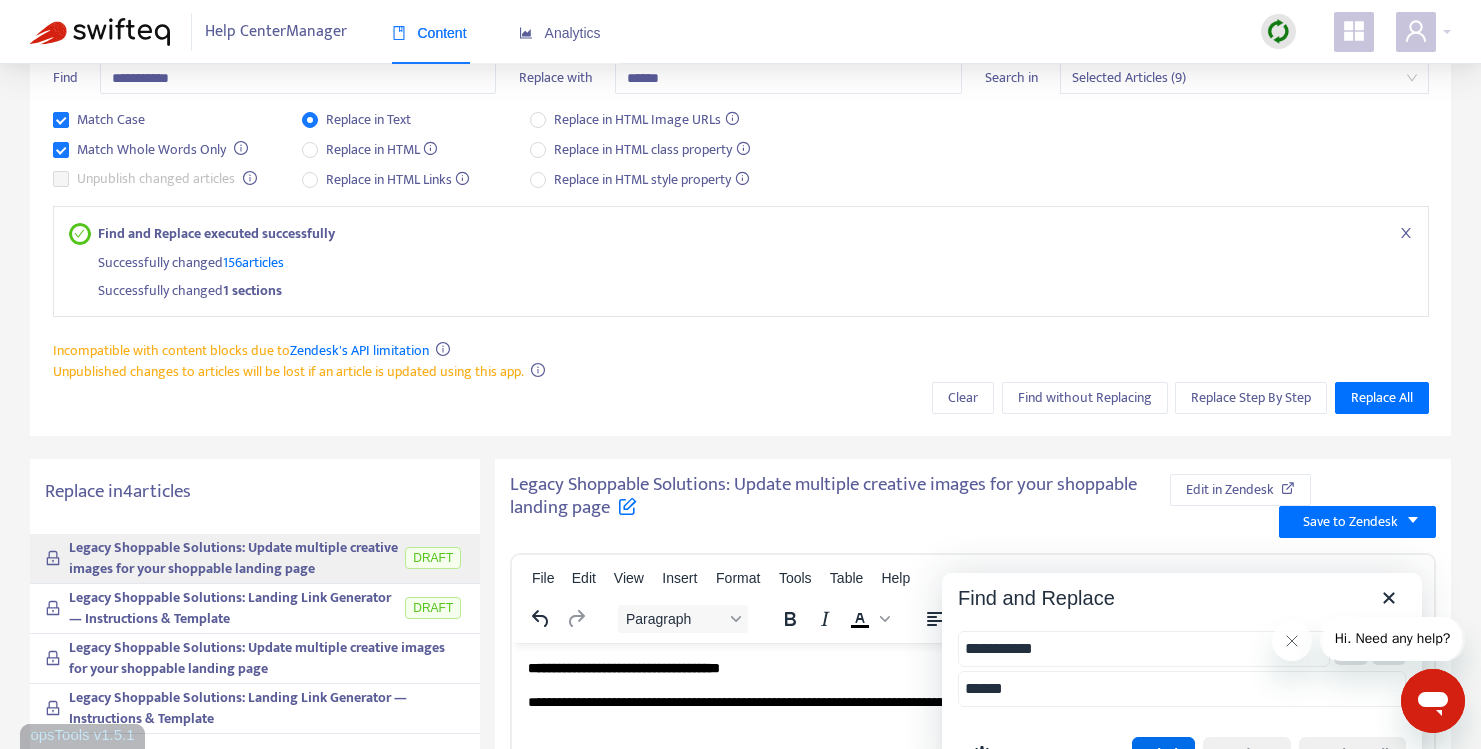 scroll, scrollTop: 0, scrollLeft: 0, axis: both 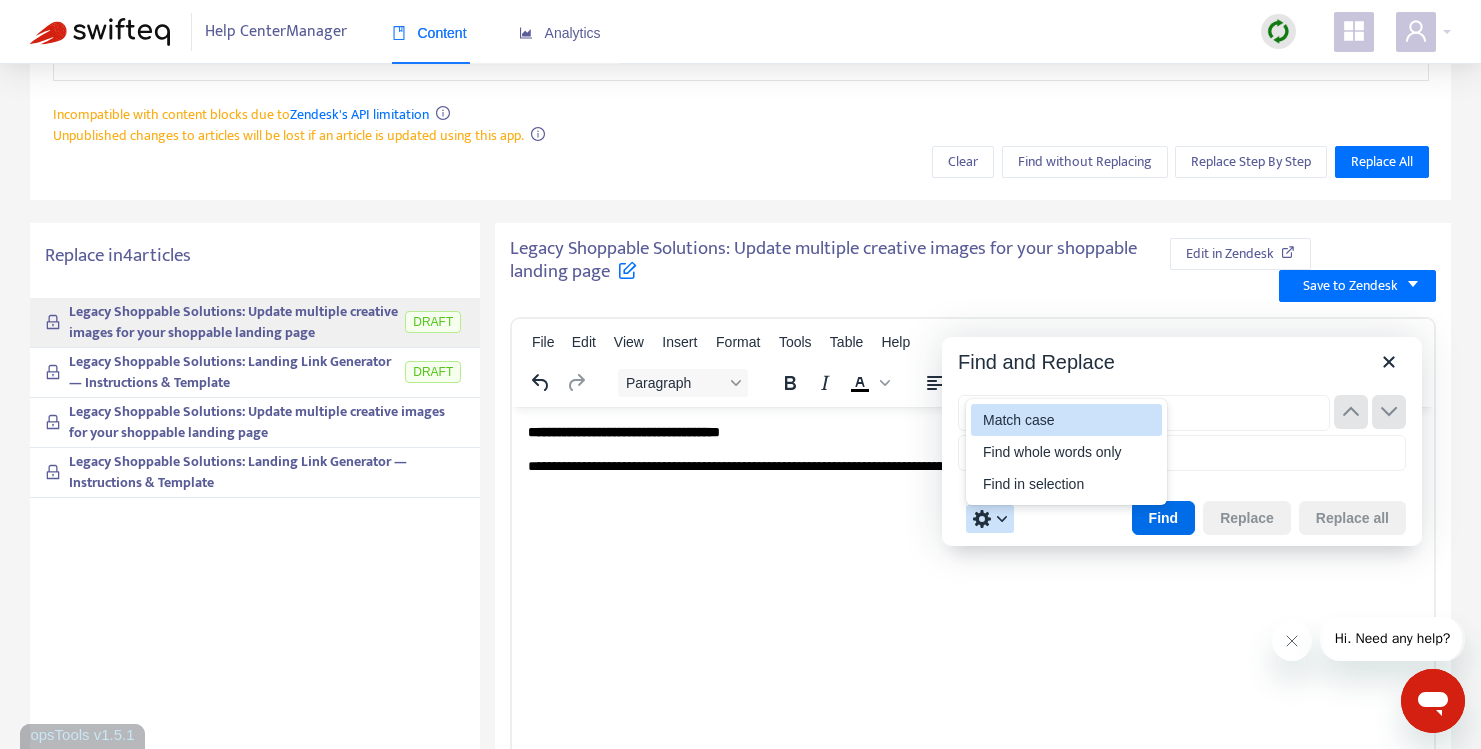 type on "**********" 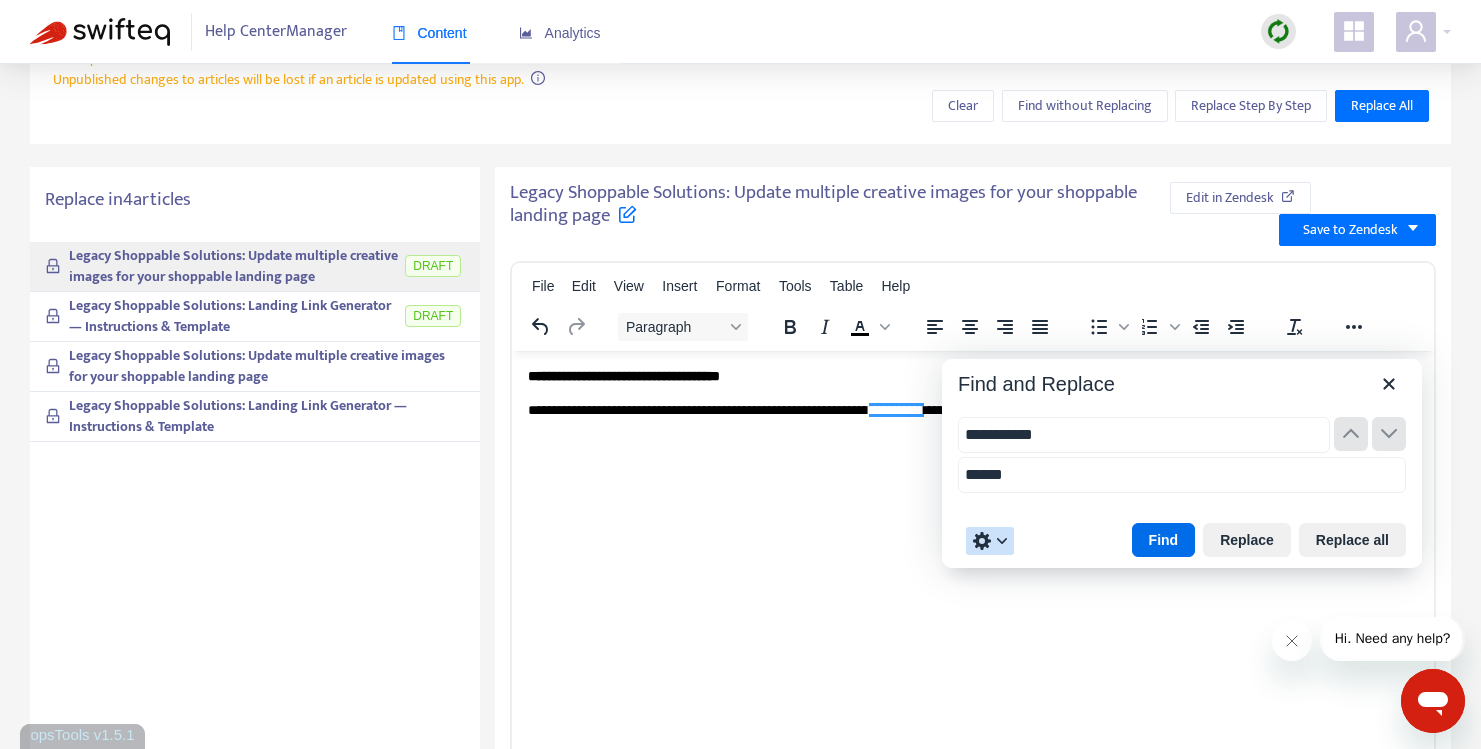 scroll, scrollTop: 432, scrollLeft: 0, axis: vertical 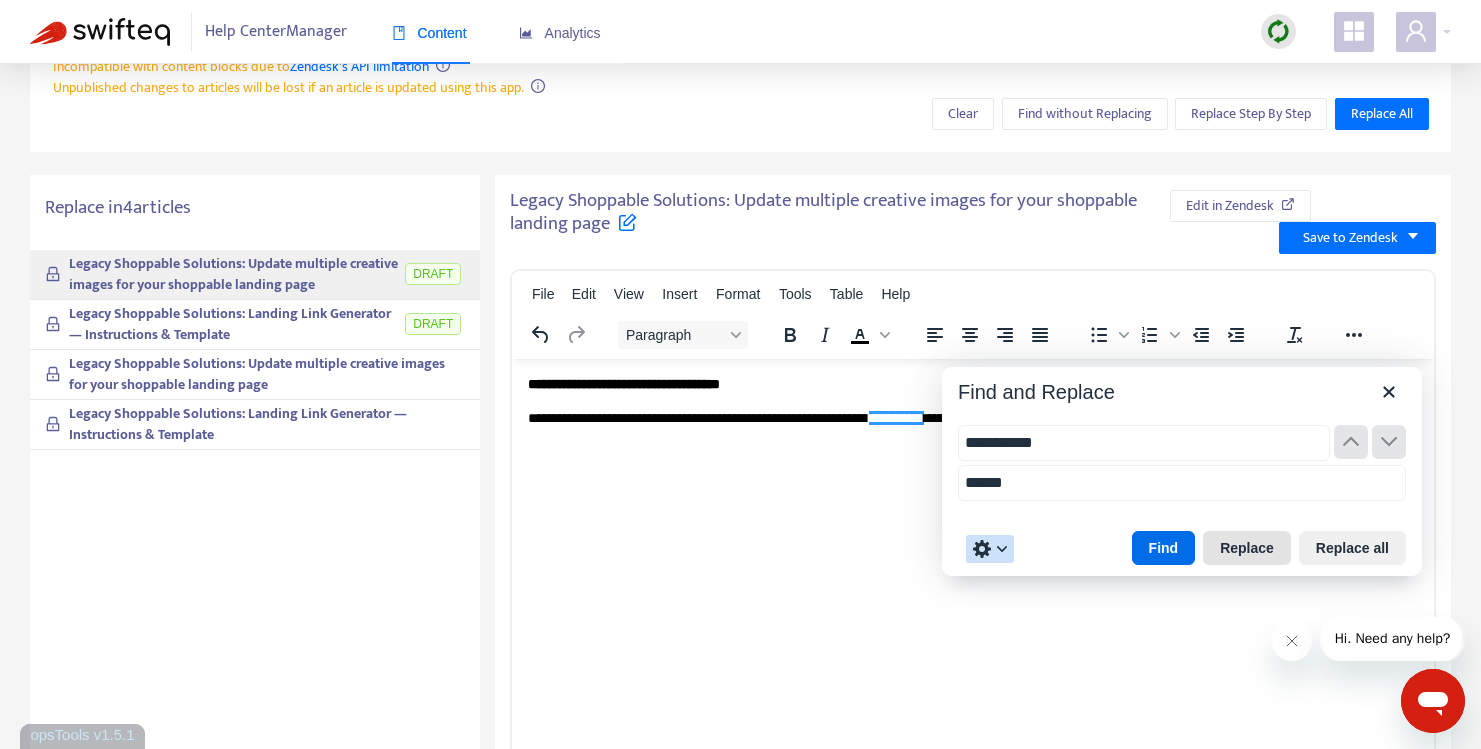 click on "Replace" at bounding box center (1247, 548) 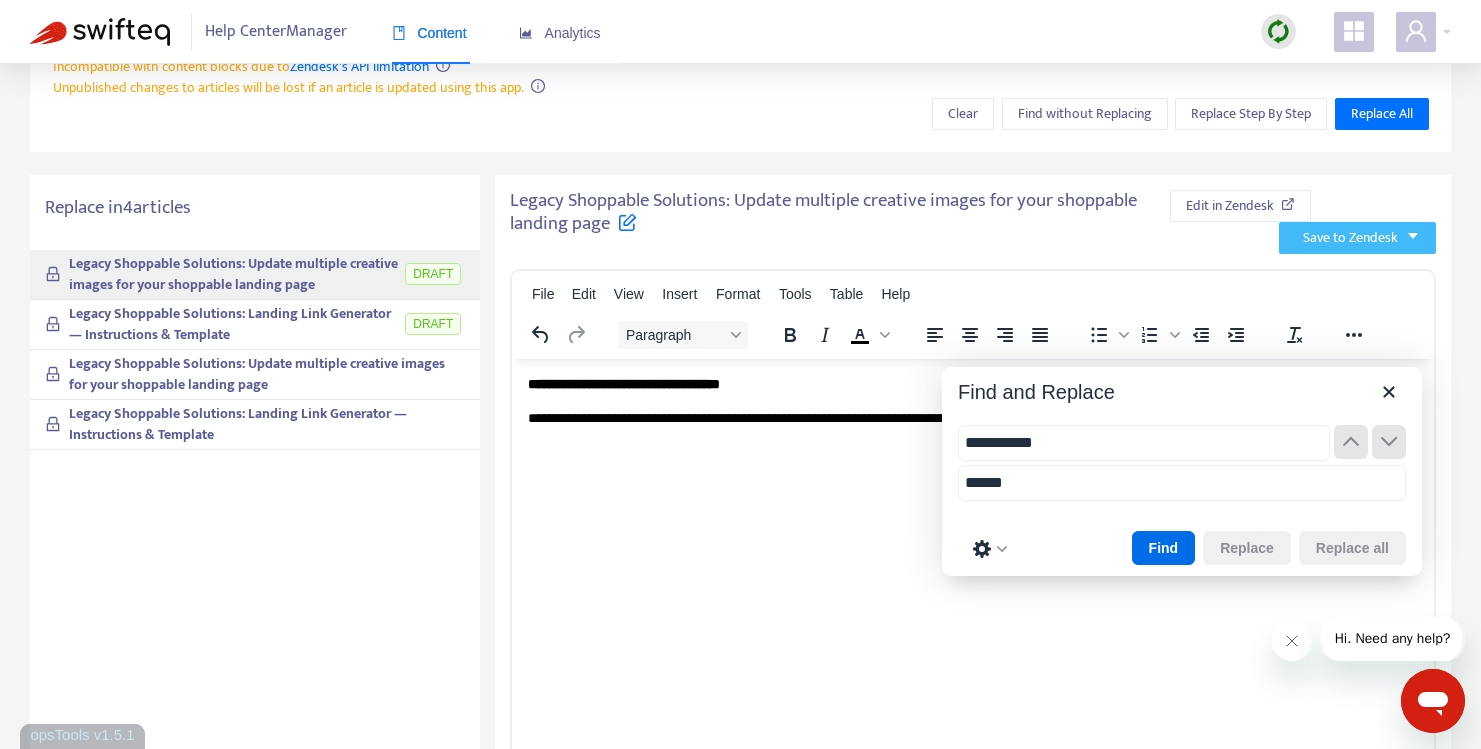 click on "Save to Zendesk" at bounding box center [1350, 238] 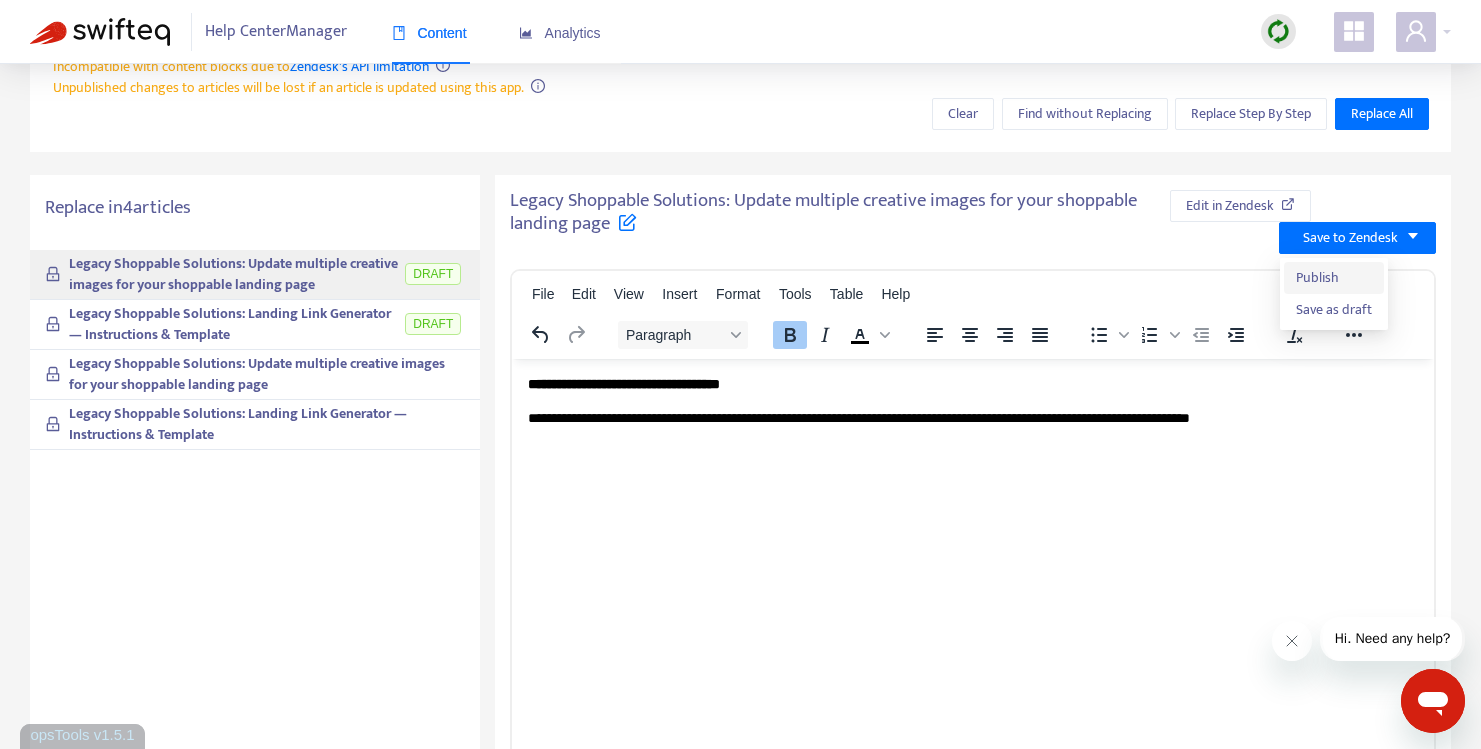 click on "Publish" at bounding box center [1334, 278] 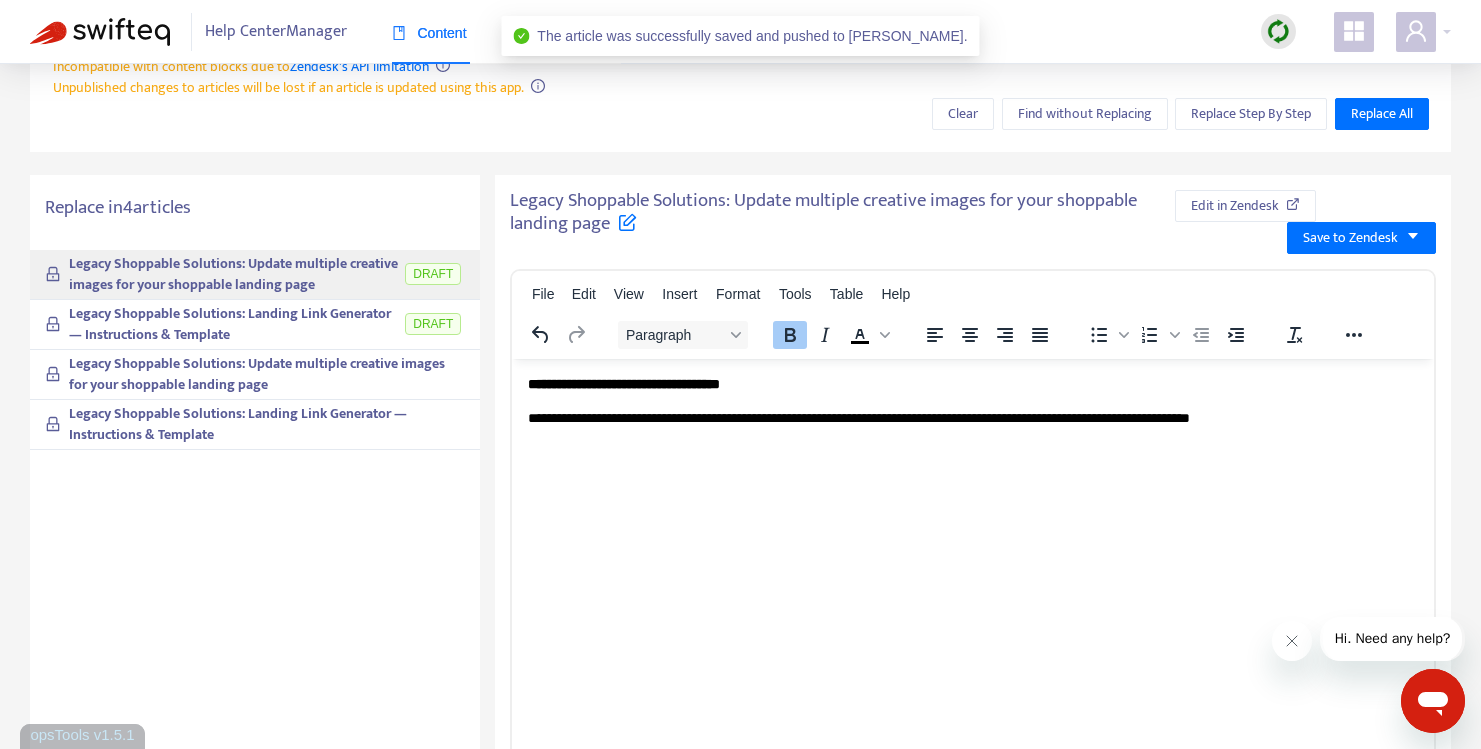 click on "Legacy Shoppable Solutions: Landing Link Generator — Instructions & Template" at bounding box center [230, 324] 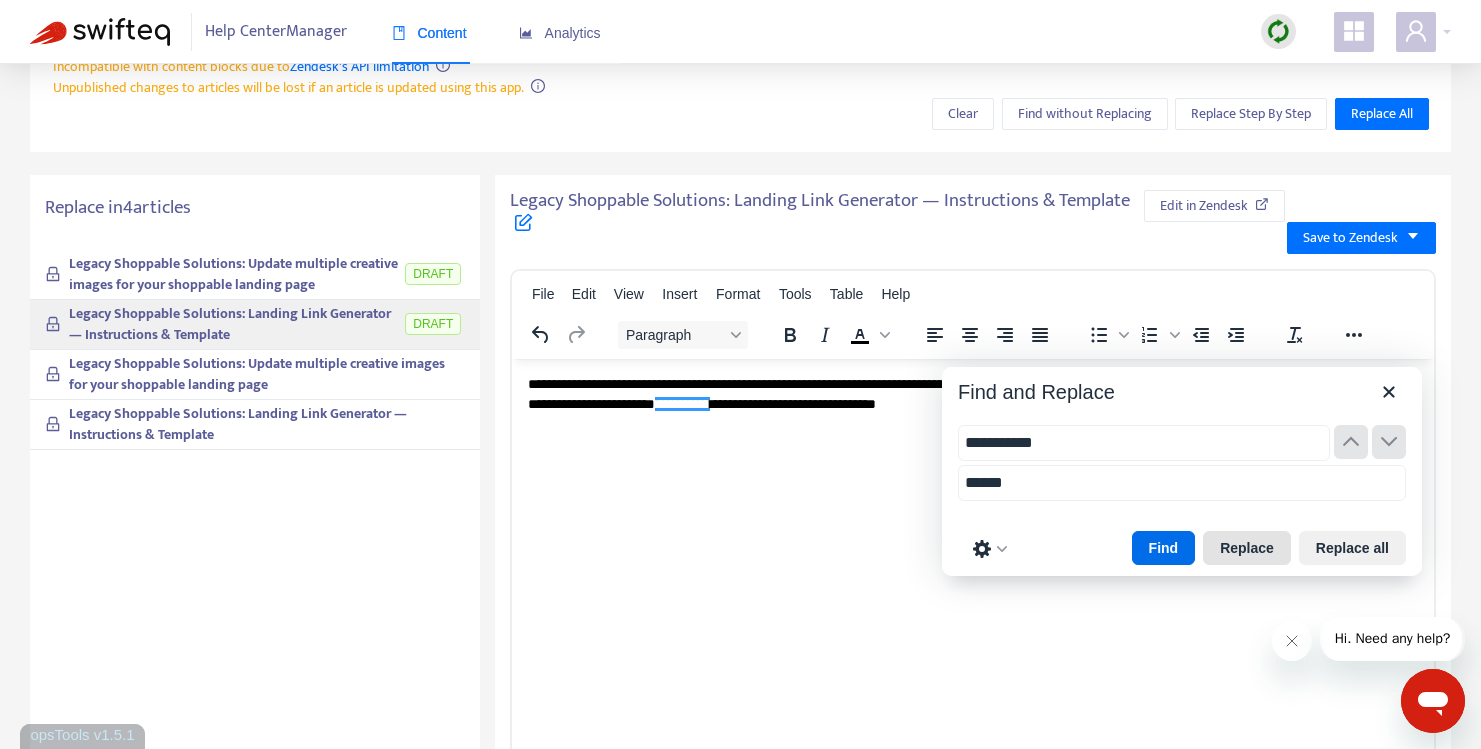 click on "Replace" at bounding box center (1247, 548) 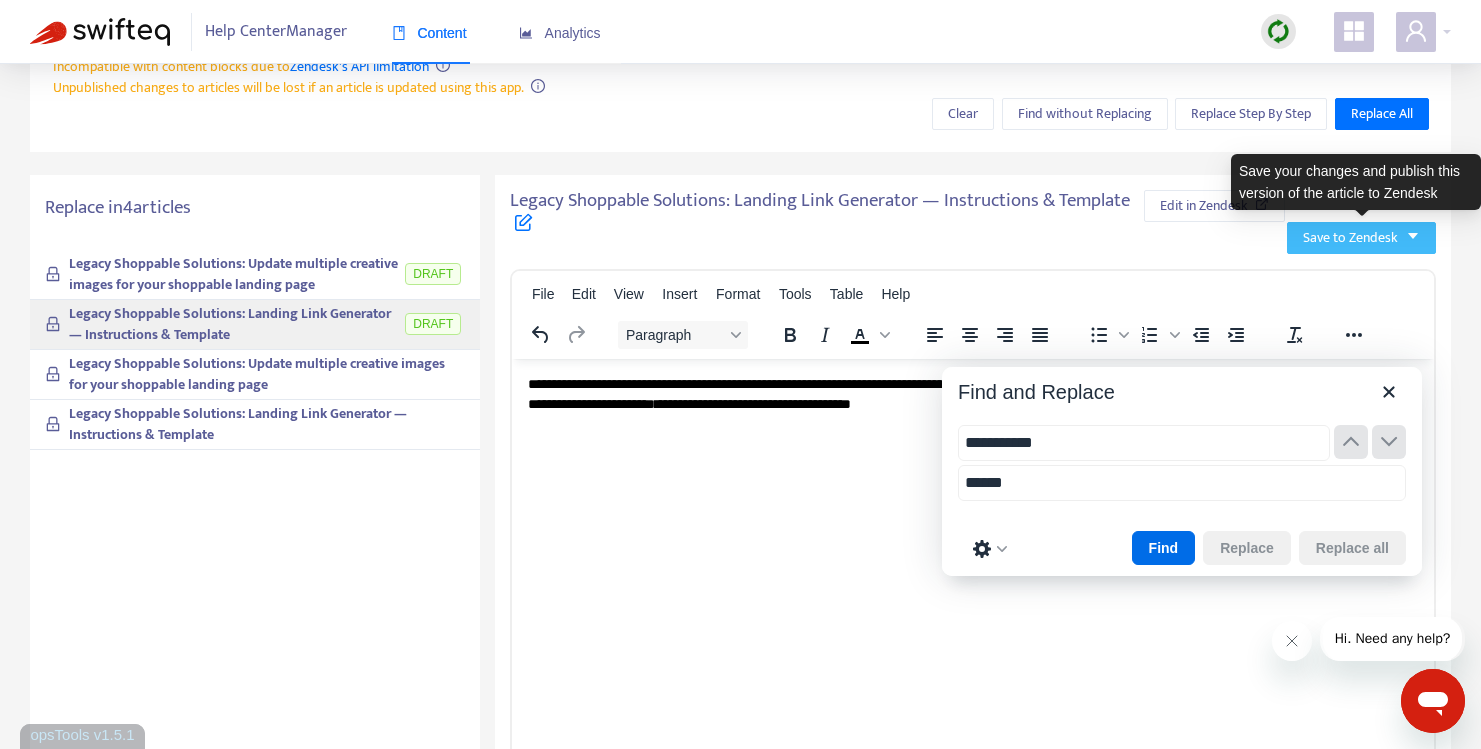 click on "Save to Zendesk" at bounding box center [1350, 238] 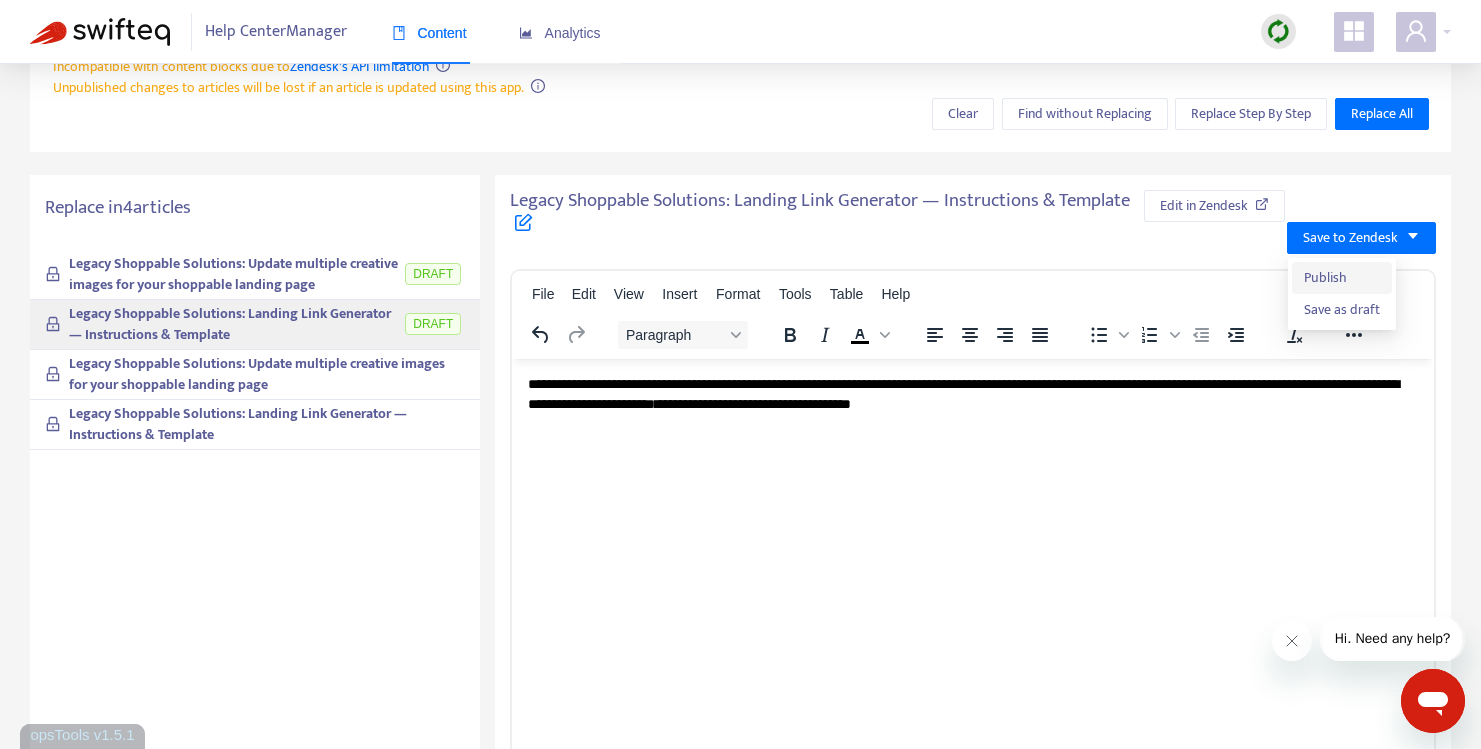 click on "Publish" at bounding box center (1342, 278) 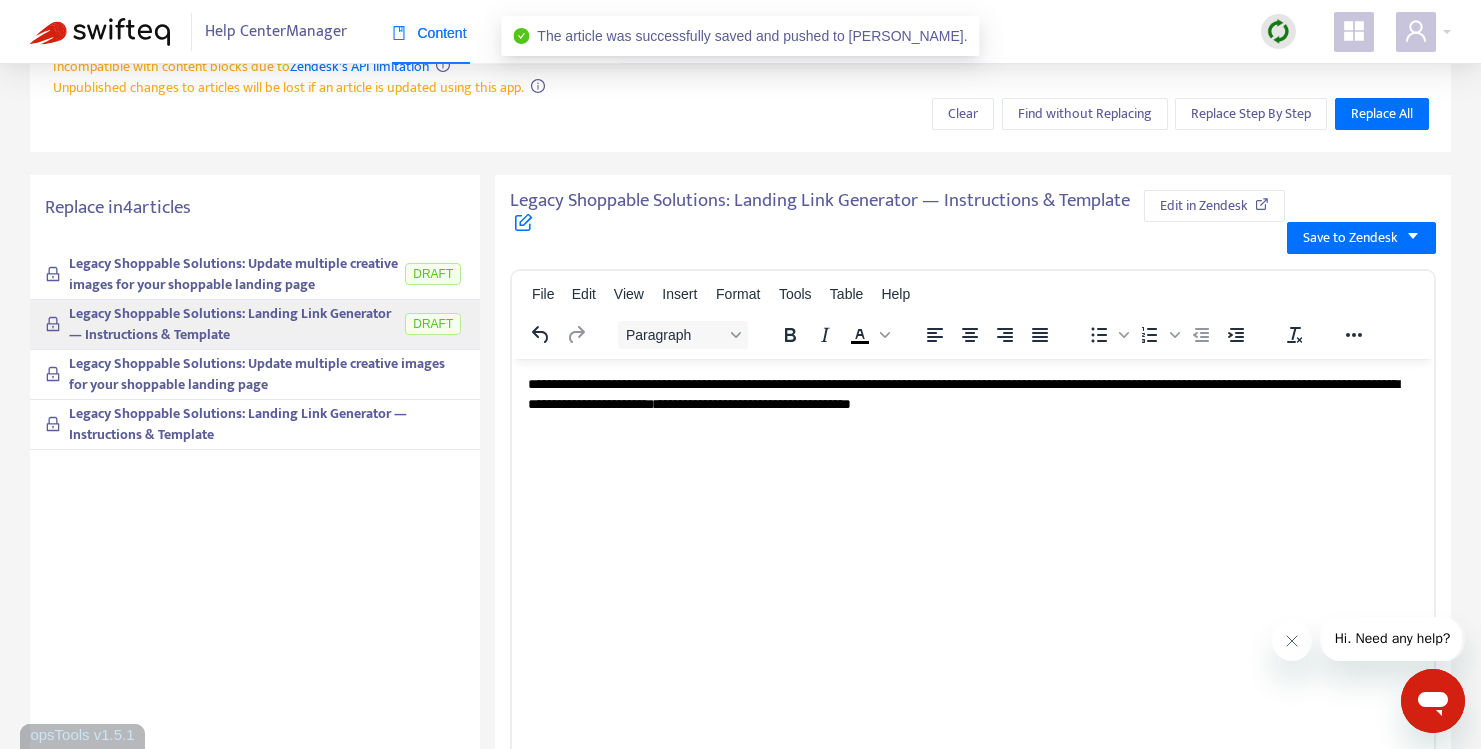 click on "Legacy Shoppable Solutions: Update multiple creative images for your shoppable landing page" at bounding box center [267, 374] 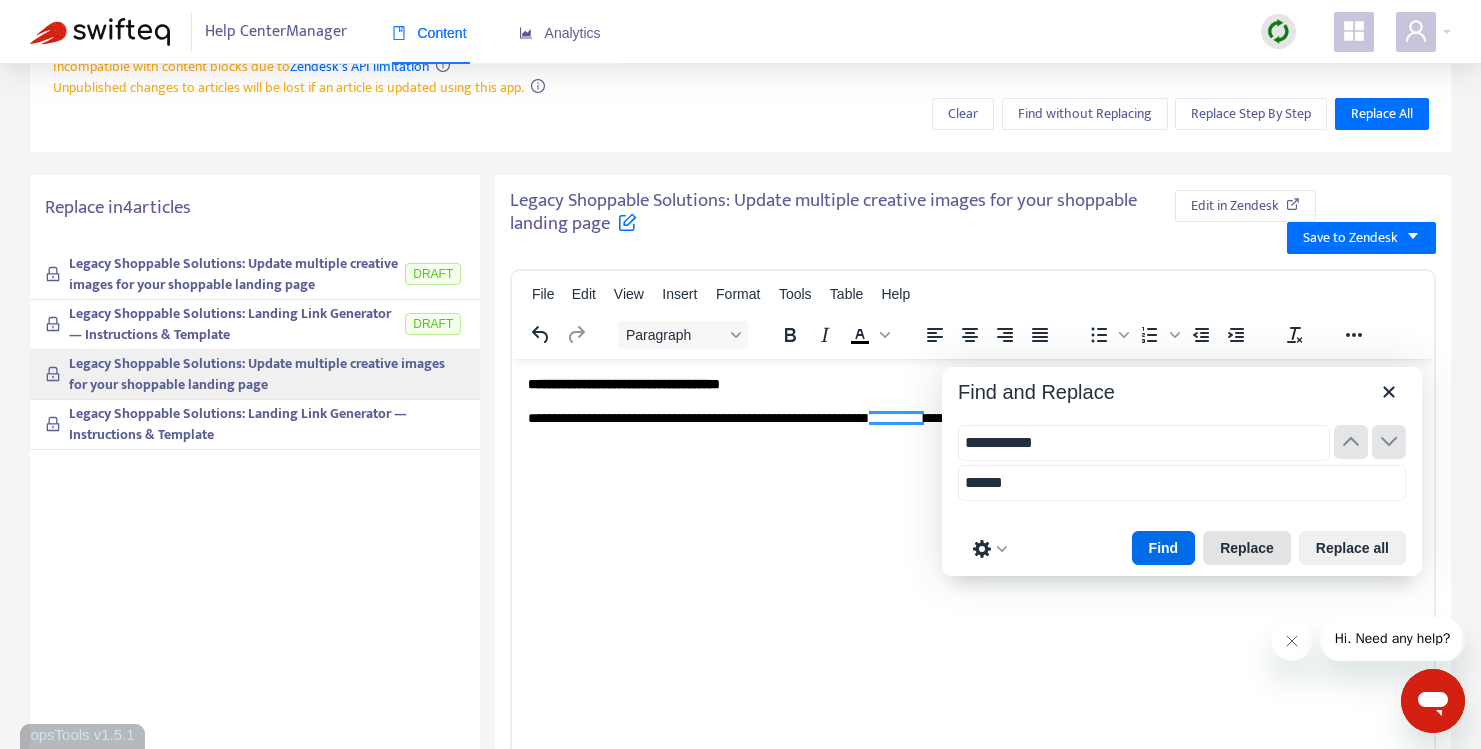 click on "Replace" at bounding box center (1247, 548) 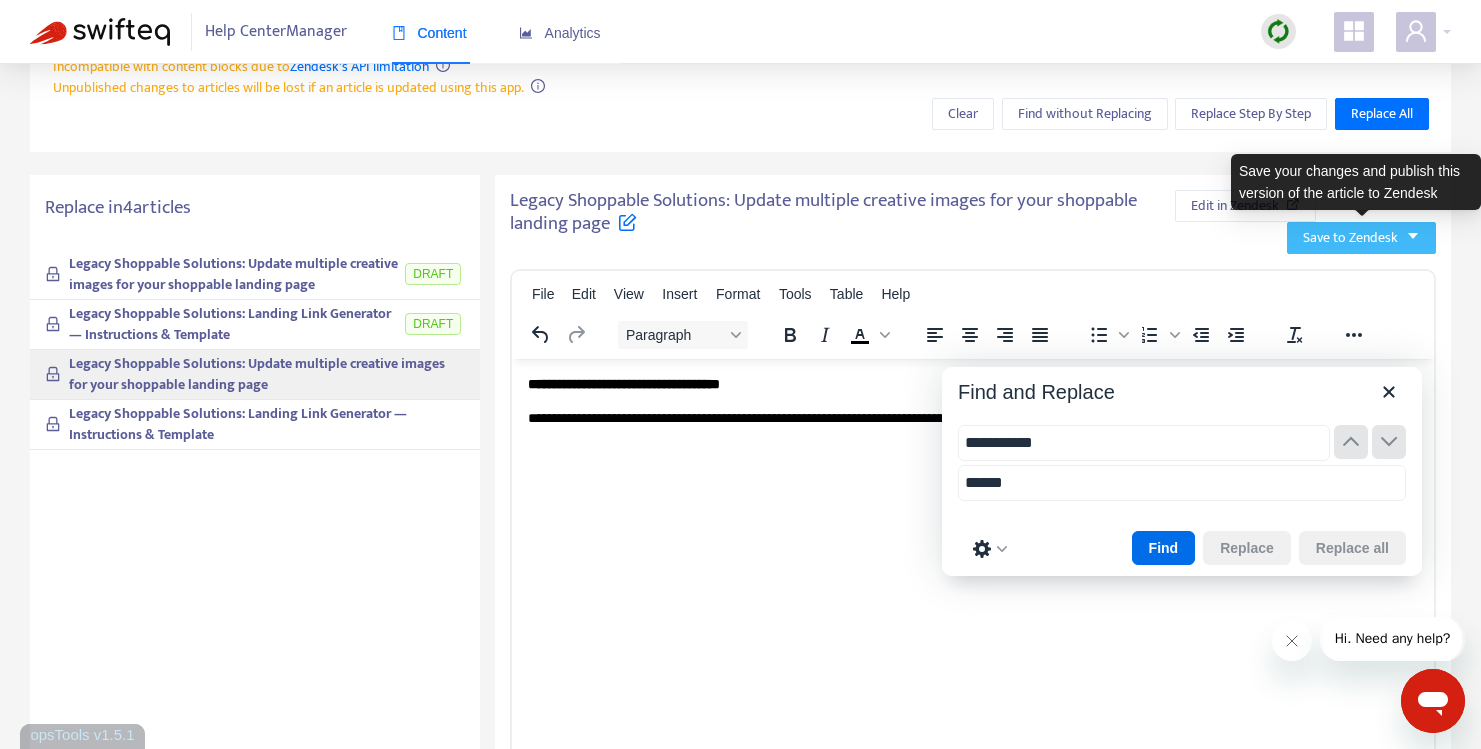 click on "Save to Zendesk" at bounding box center (1350, 238) 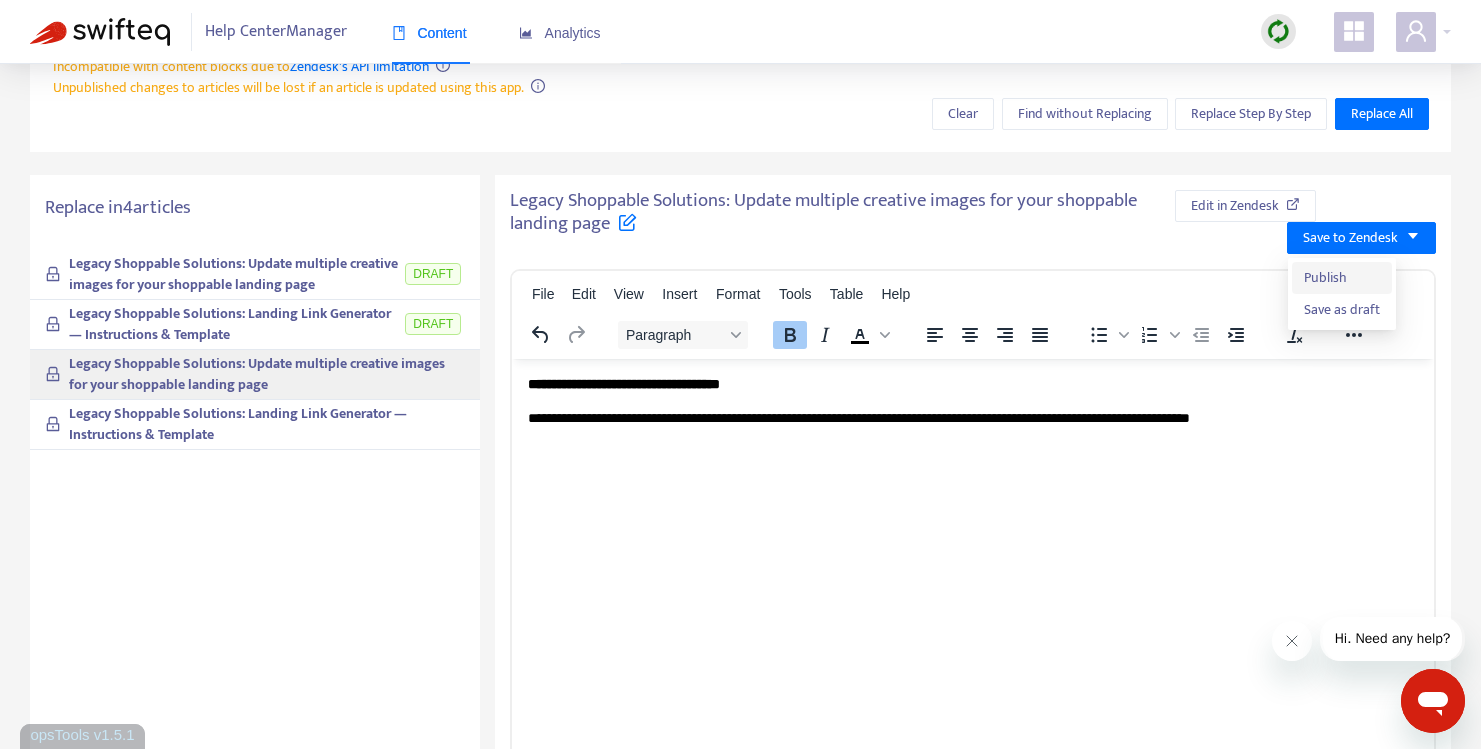 click on "Publish" at bounding box center [1342, 278] 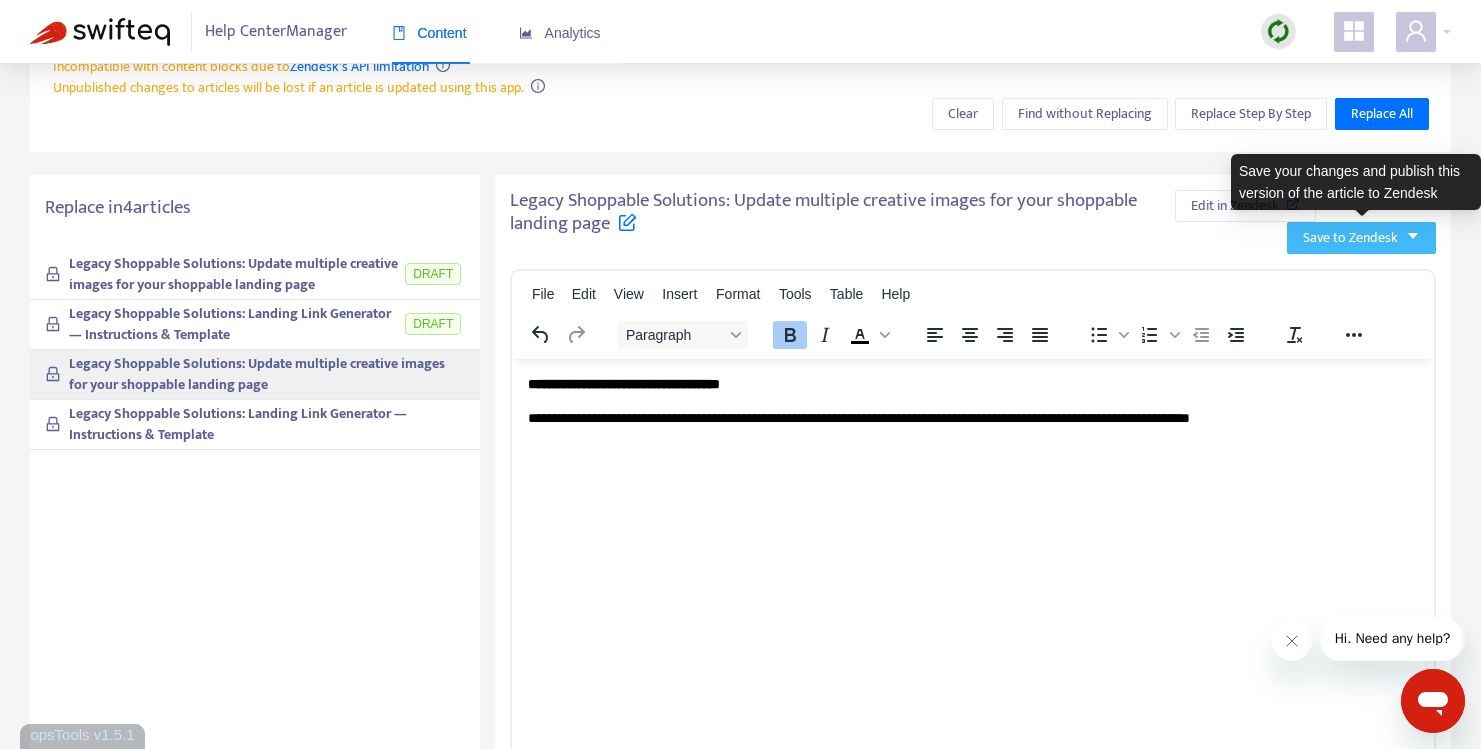 click on "Save to Zendesk" at bounding box center (1350, 238) 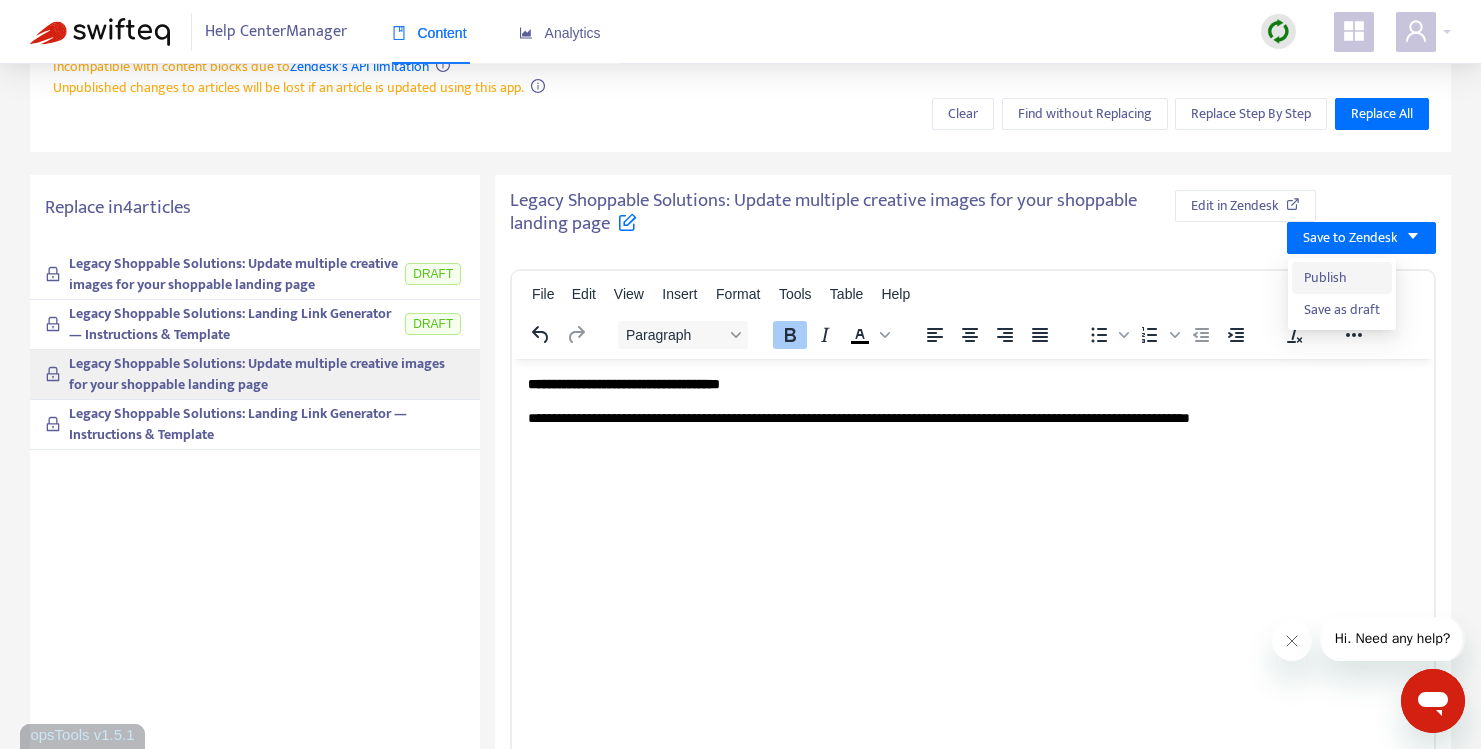 click on "Publish" at bounding box center [1342, 278] 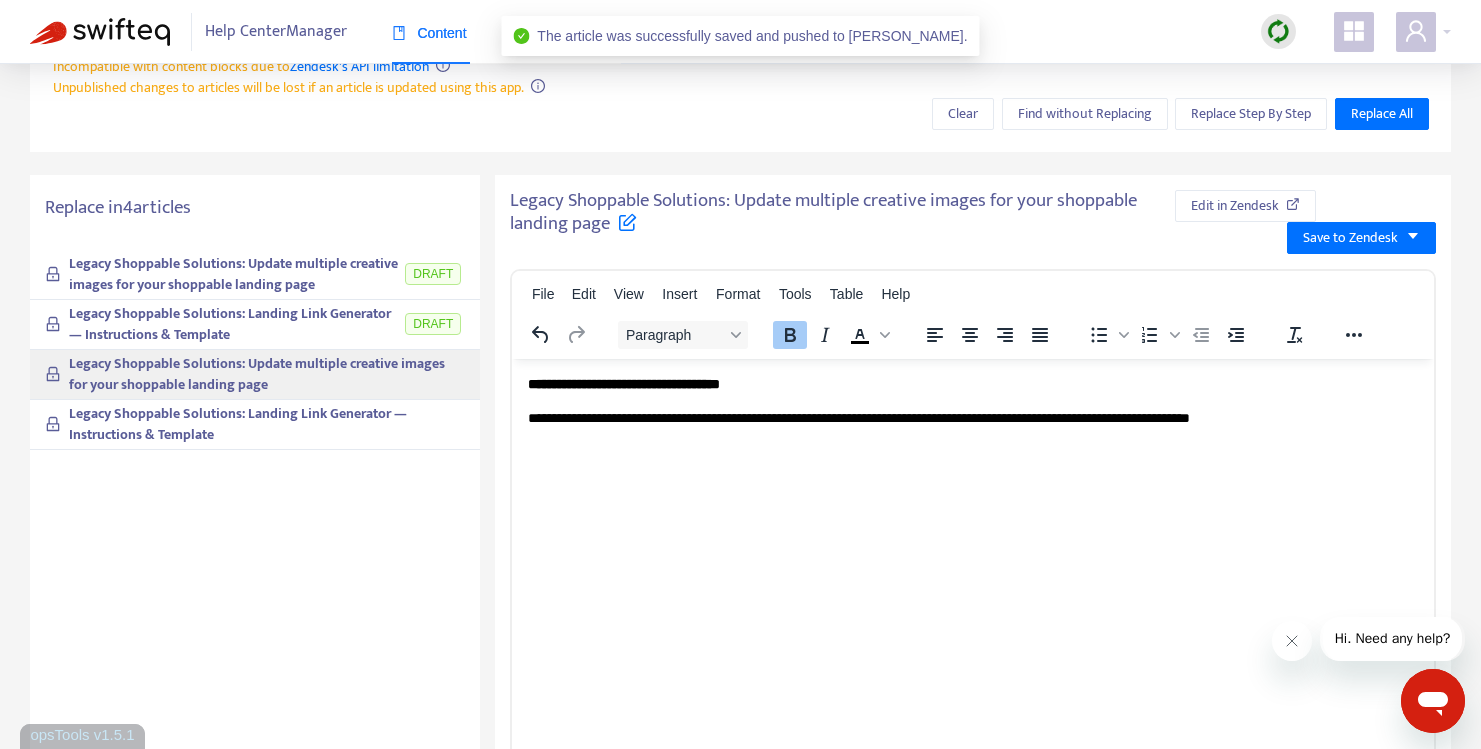 click on "Legacy Shoppable Solutions: Landing Link Generator — Instructions & Template" at bounding box center (238, 424) 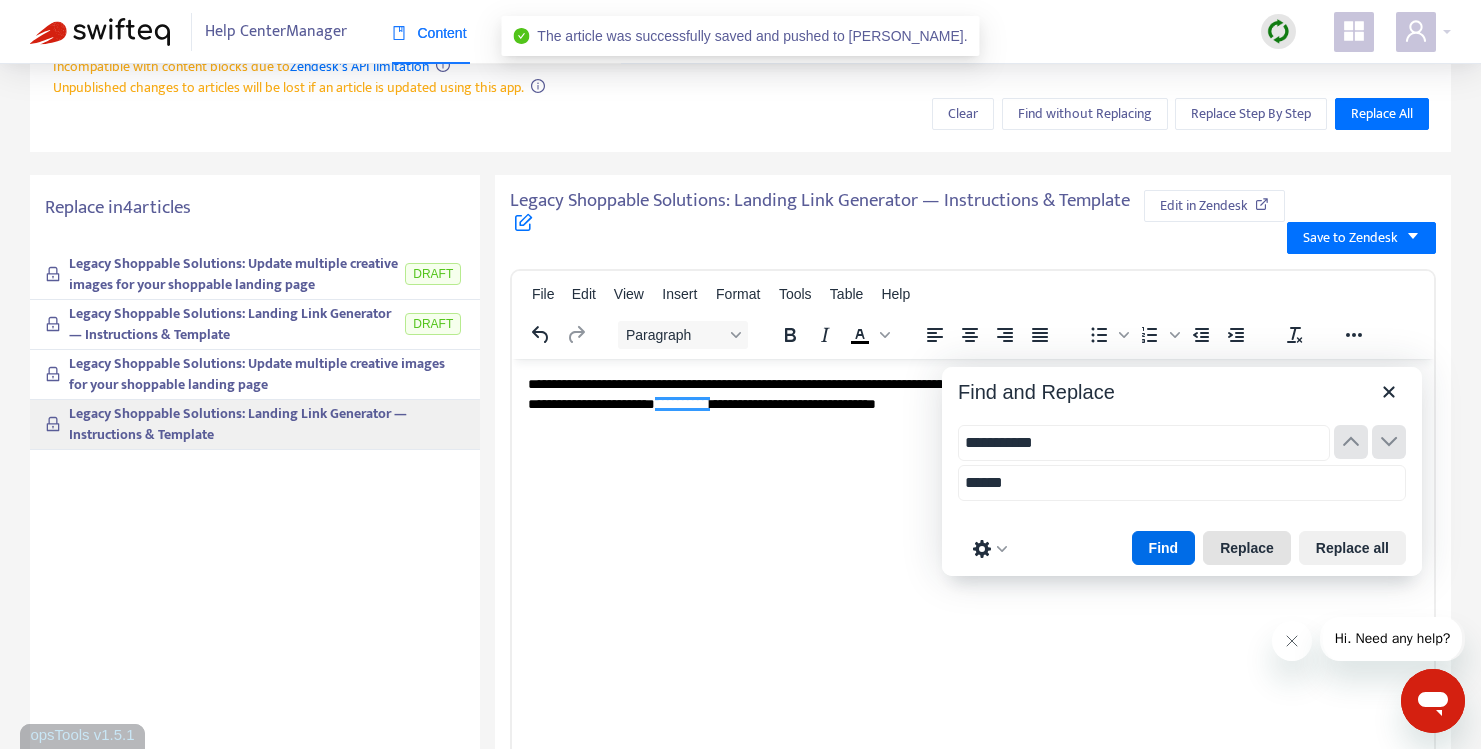 click on "Replace" at bounding box center (1247, 548) 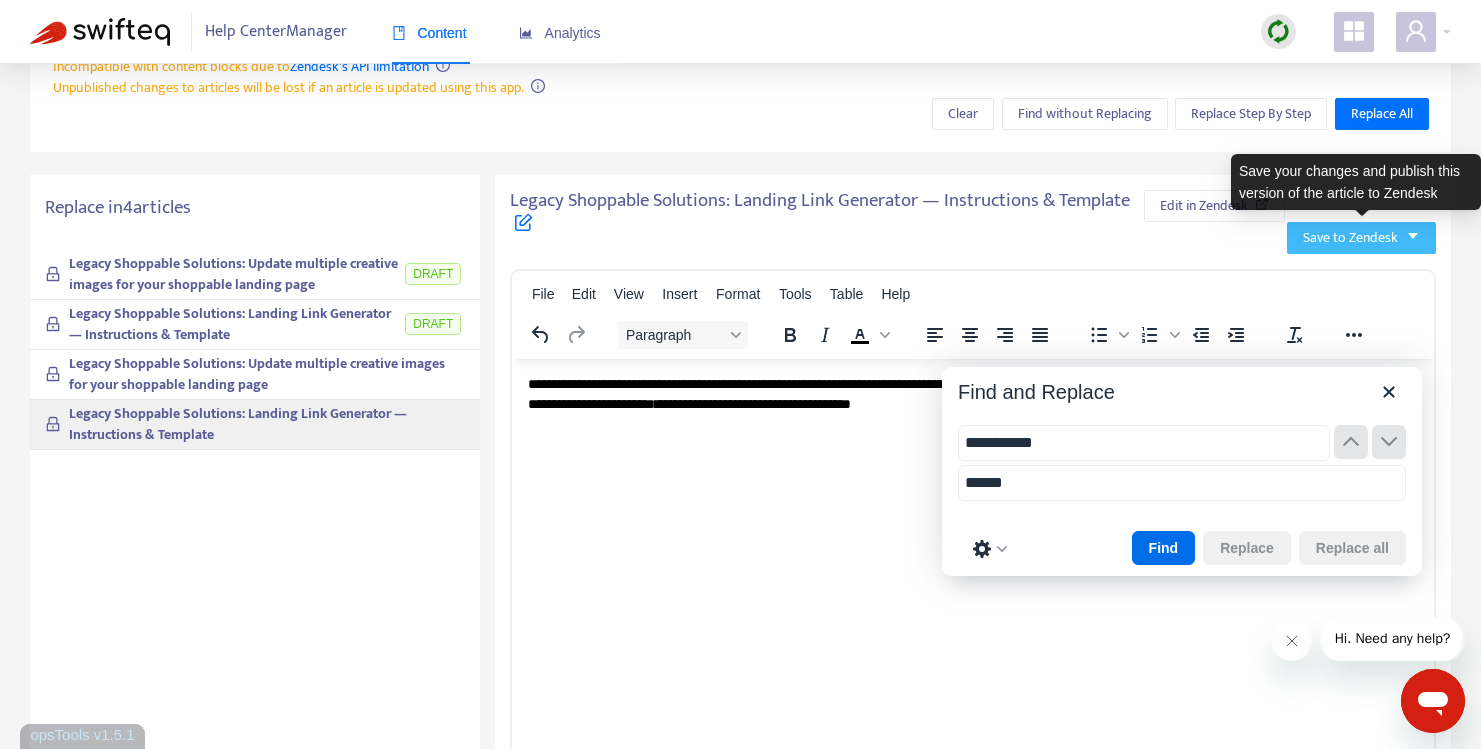 click on "Save to Zendesk" at bounding box center (1350, 238) 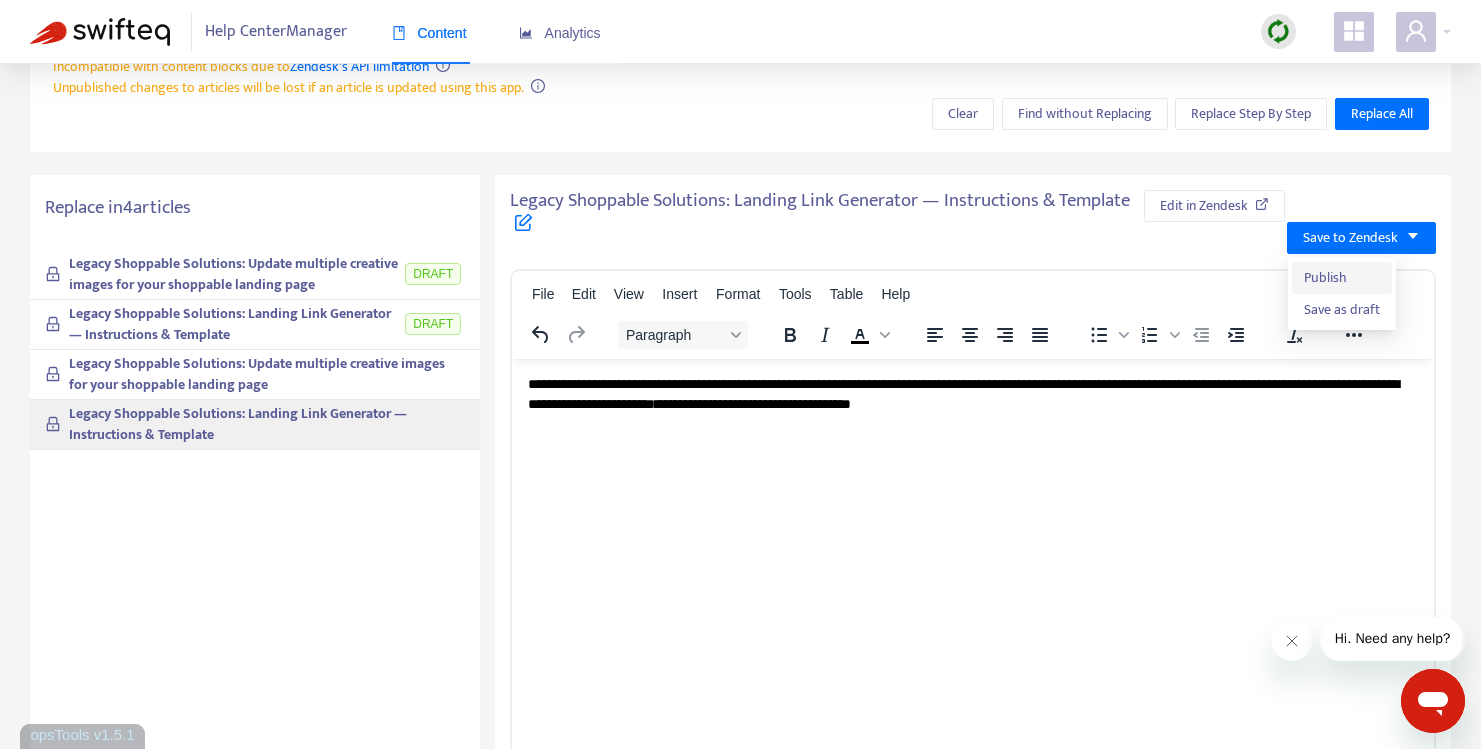 click on "Publish" at bounding box center [1342, 278] 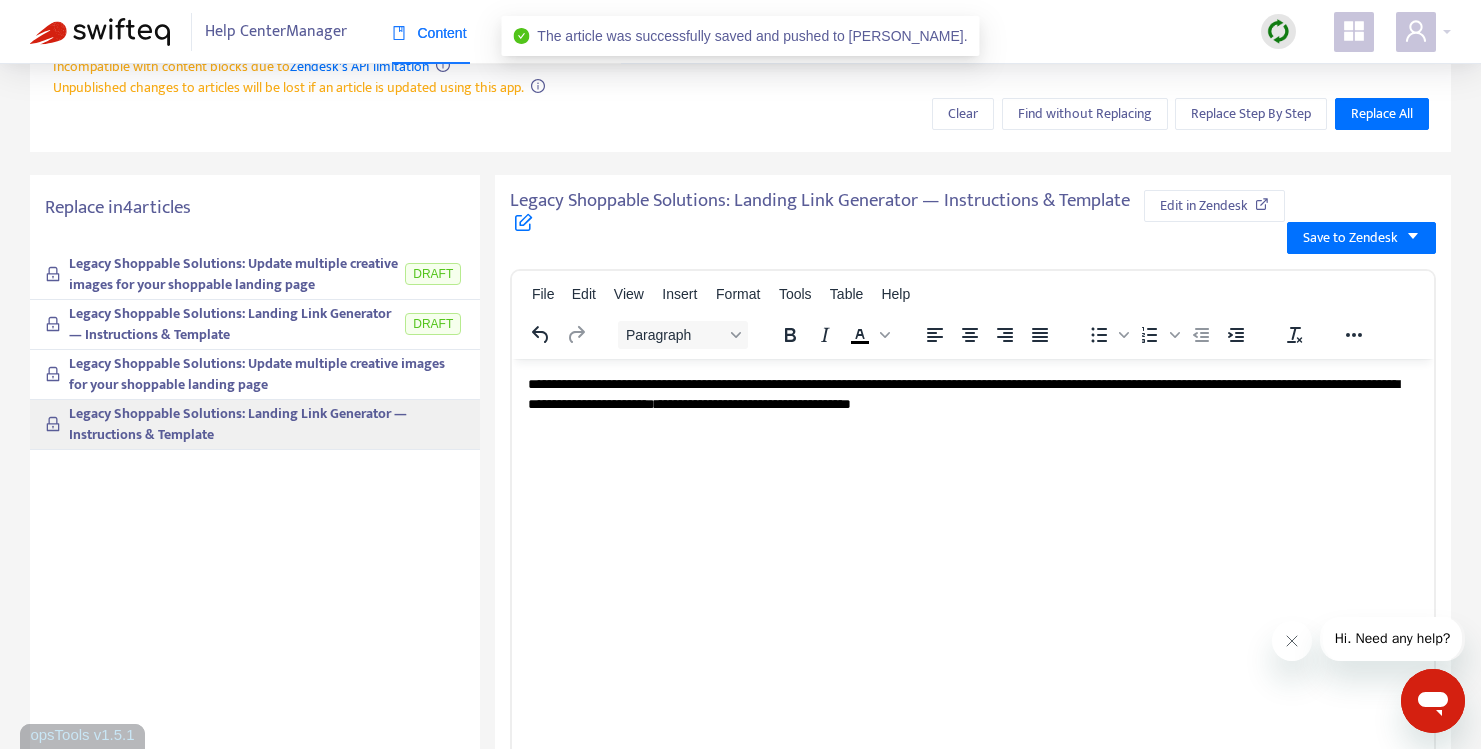scroll, scrollTop: 0, scrollLeft: 0, axis: both 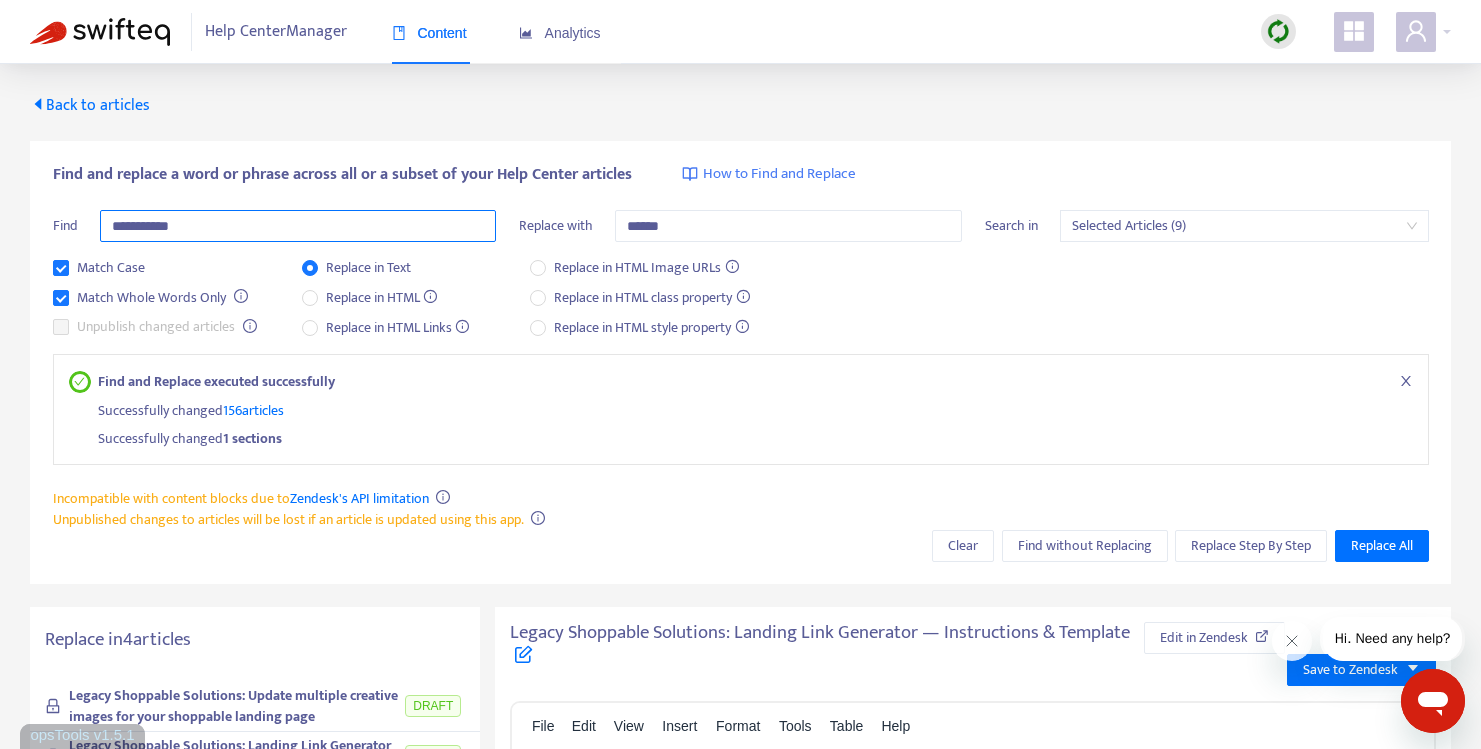 drag, startPoint x: 315, startPoint y: 223, endPoint x: 94, endPoint y: 203, distance: 221.90314 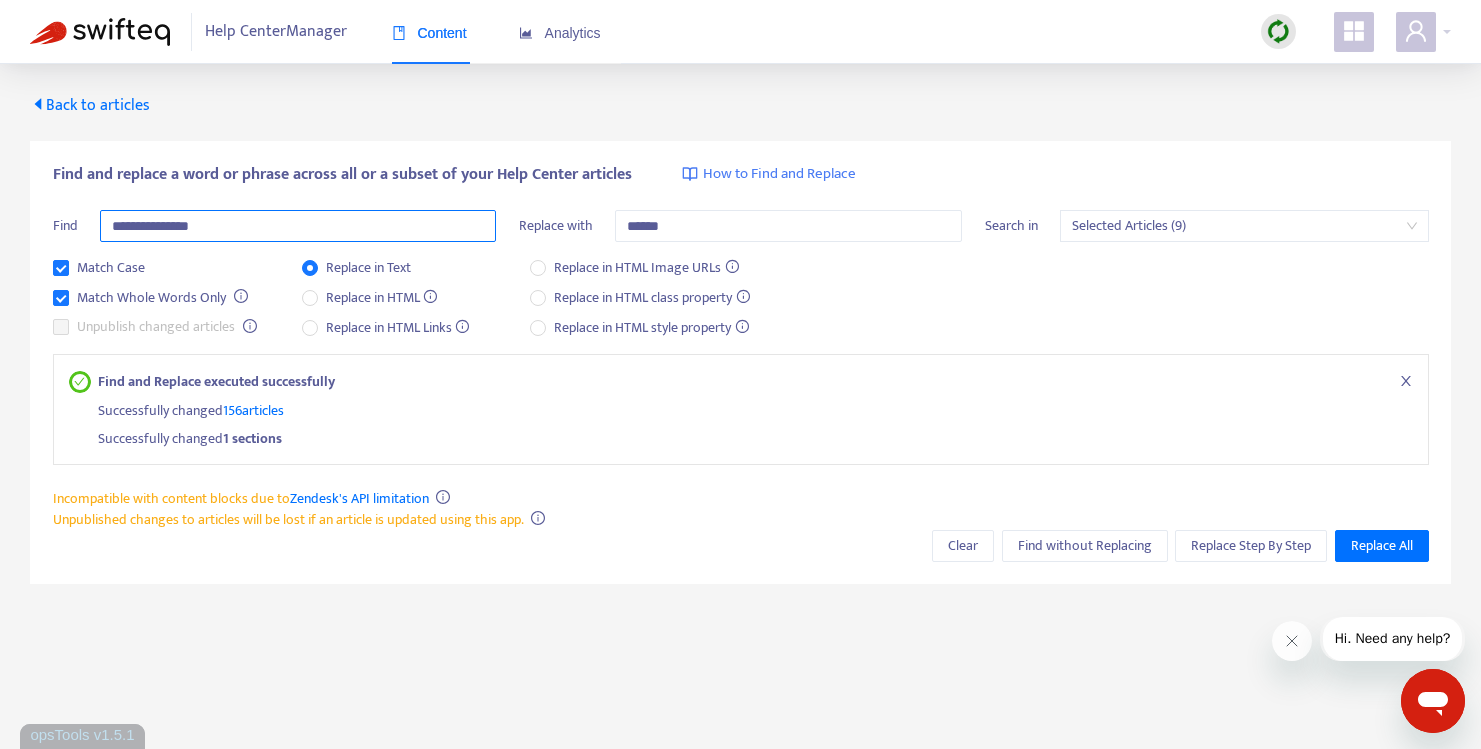 type on "**********" 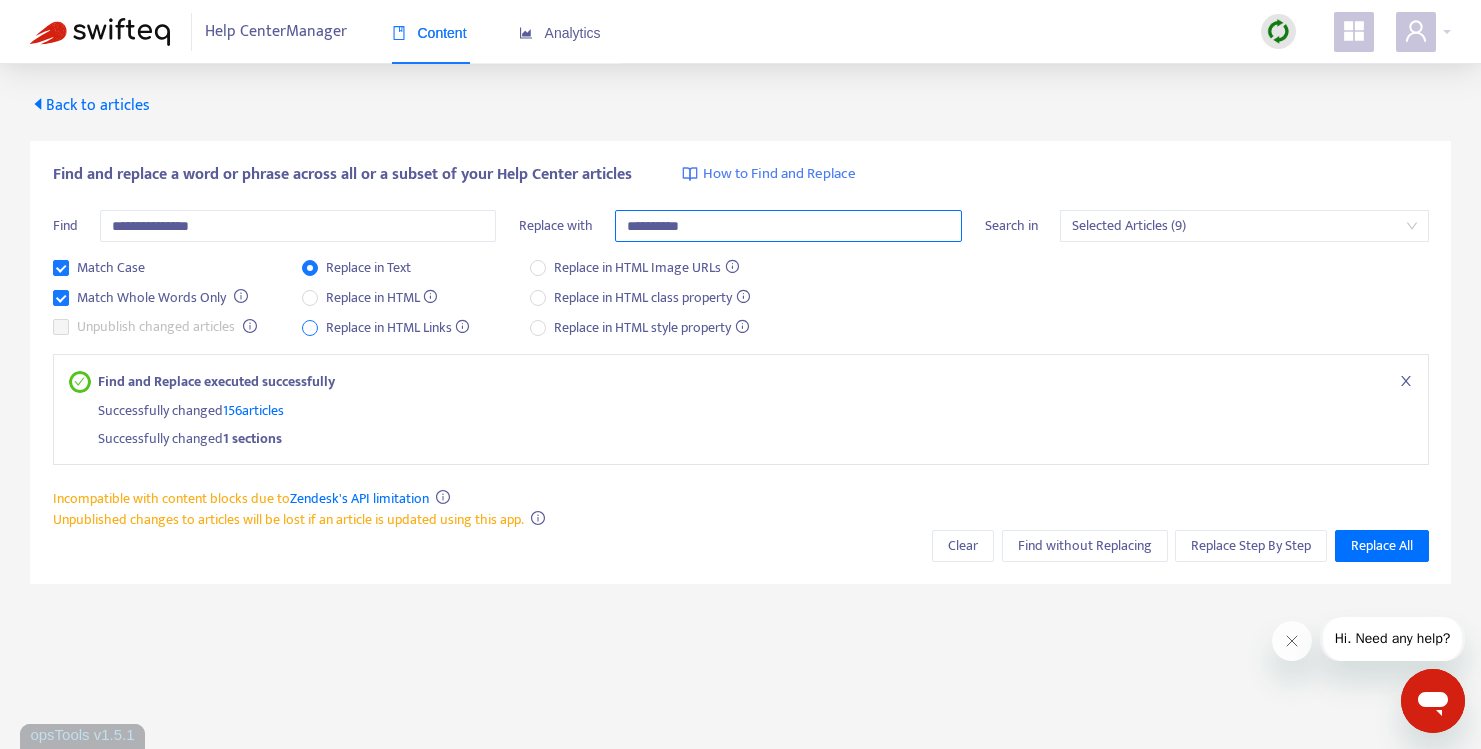 type on "**********" 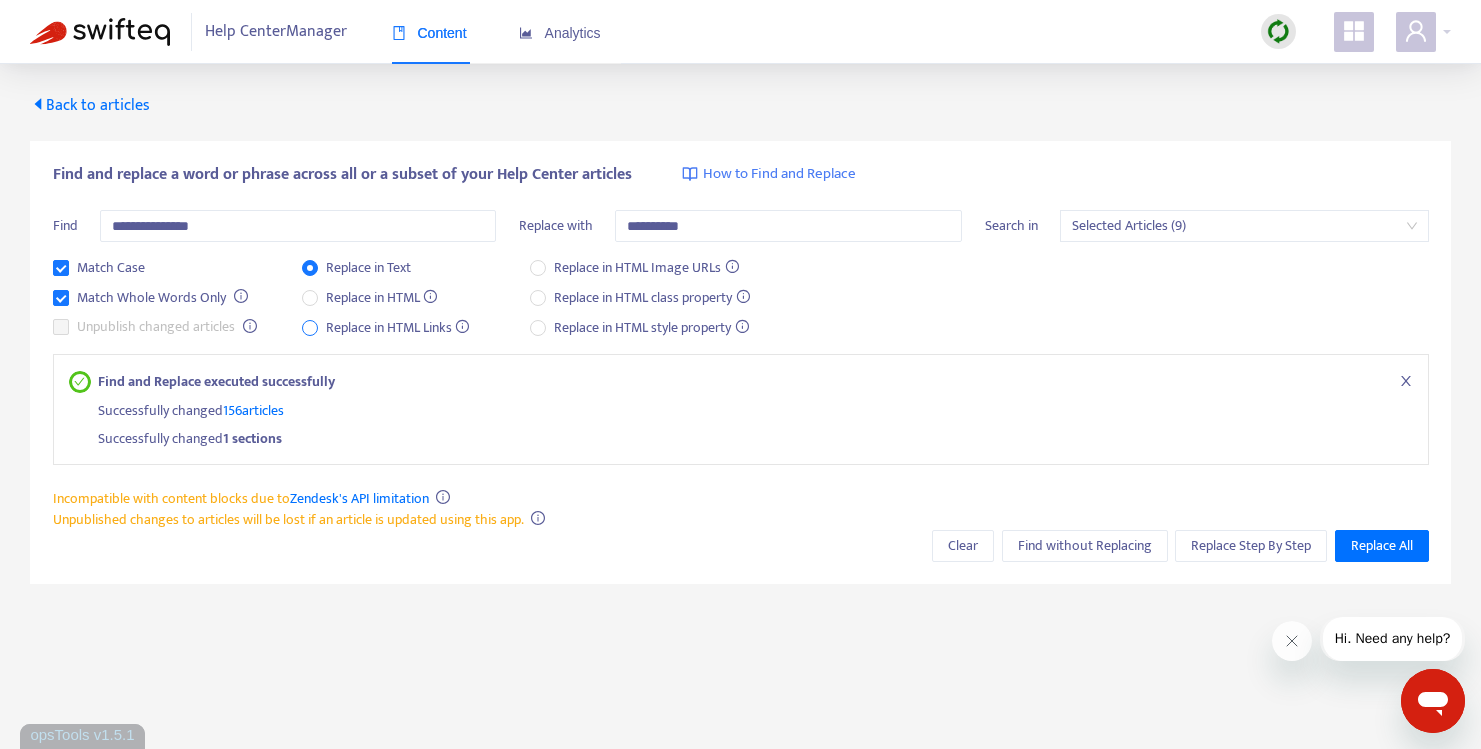 click on "Replace in HTML Links" at bounding box center (398, 328) 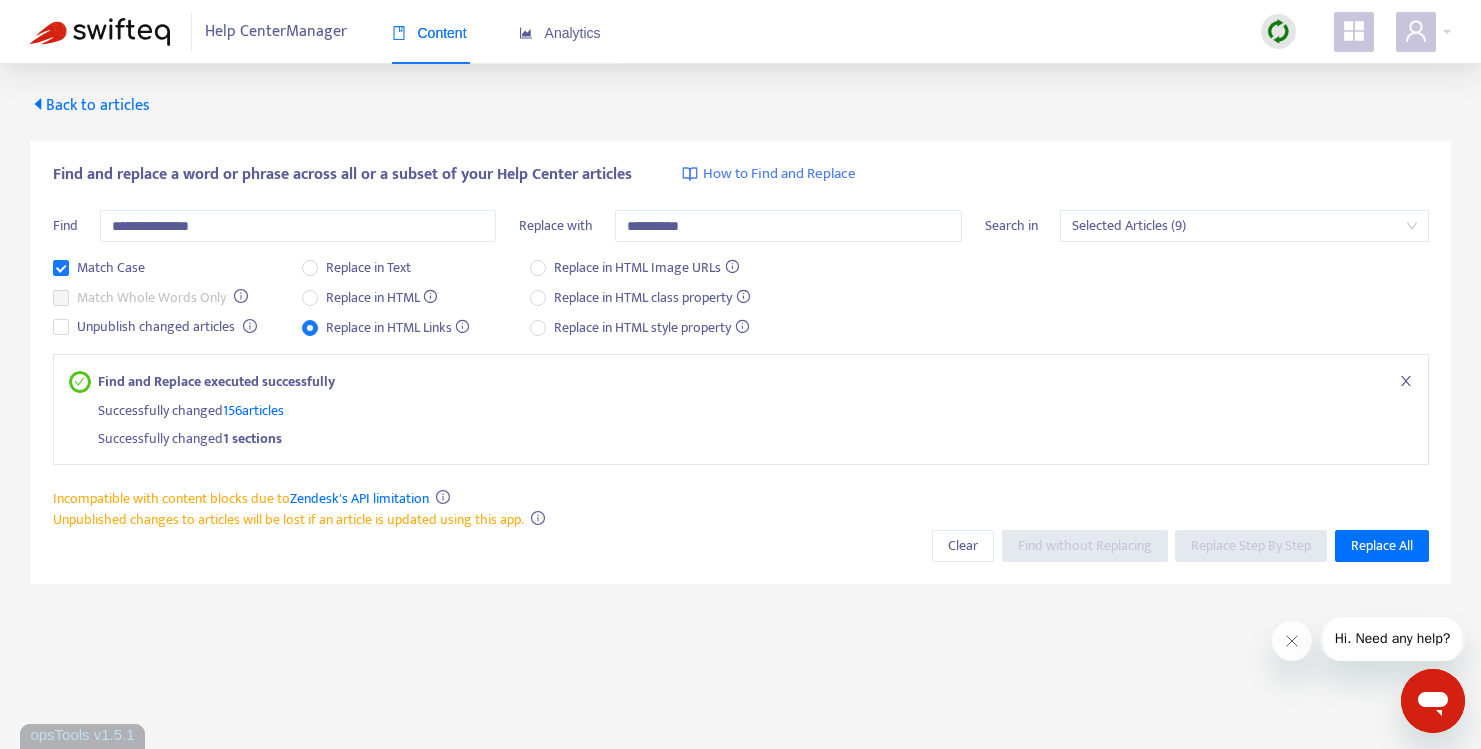 click 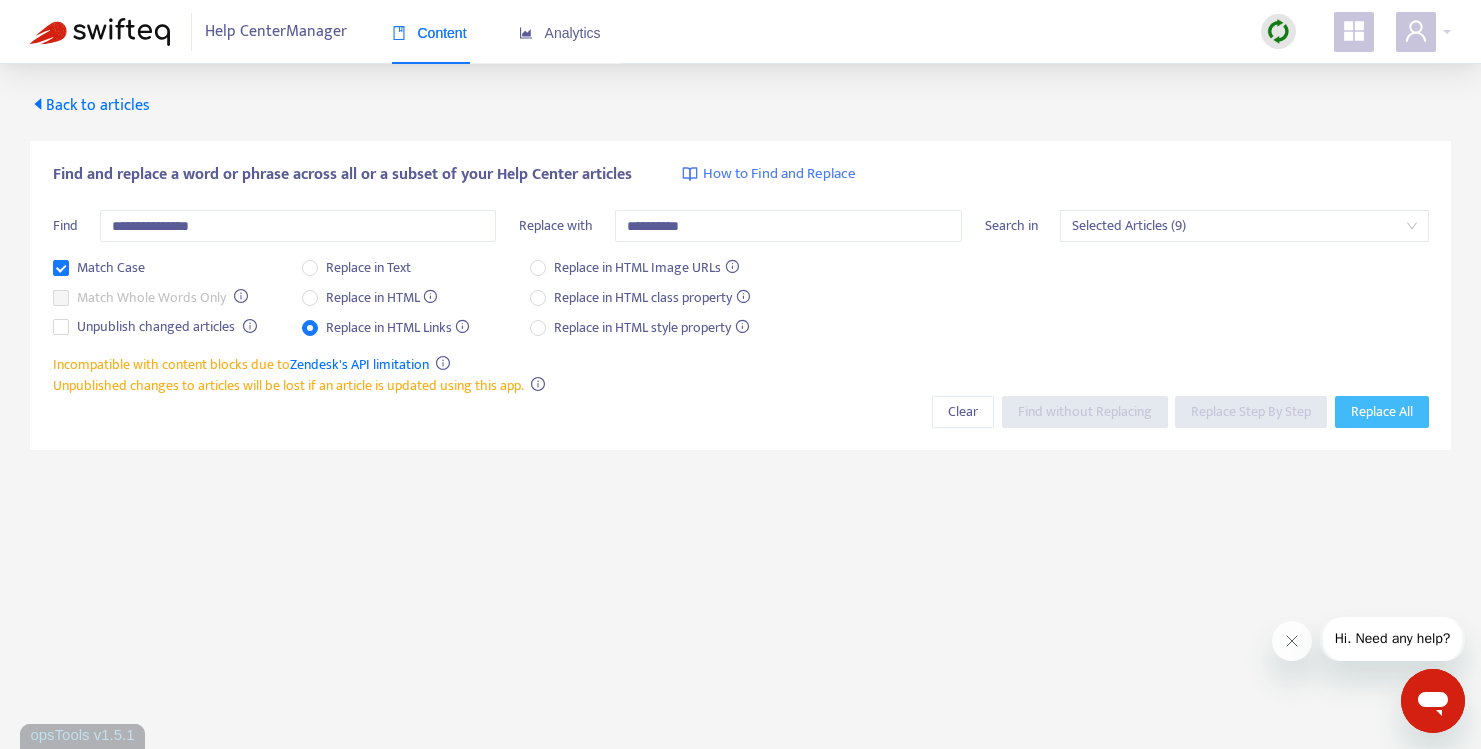 click on "Replace All" at bounding box center (1382, 412) 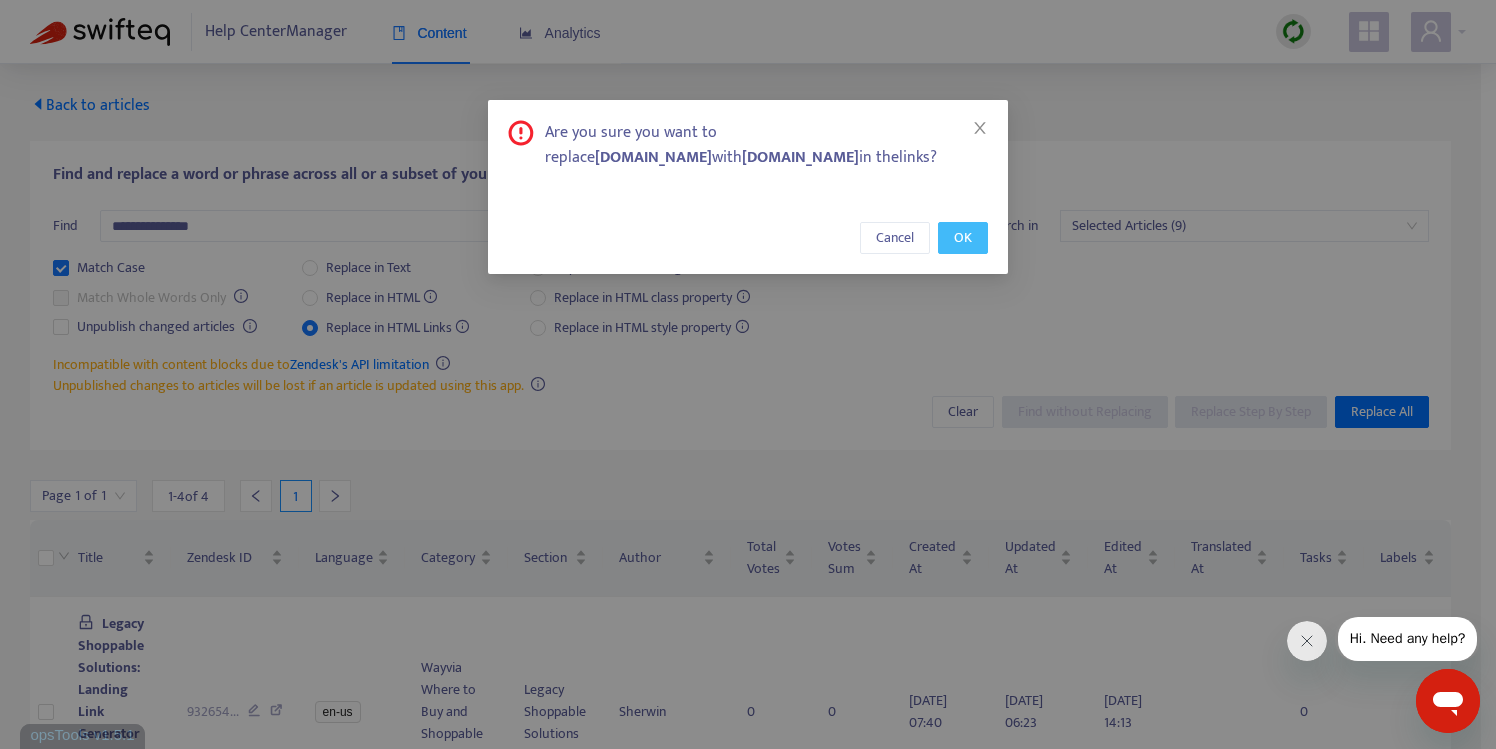 click on "OK" at bounding box center [963, 238] 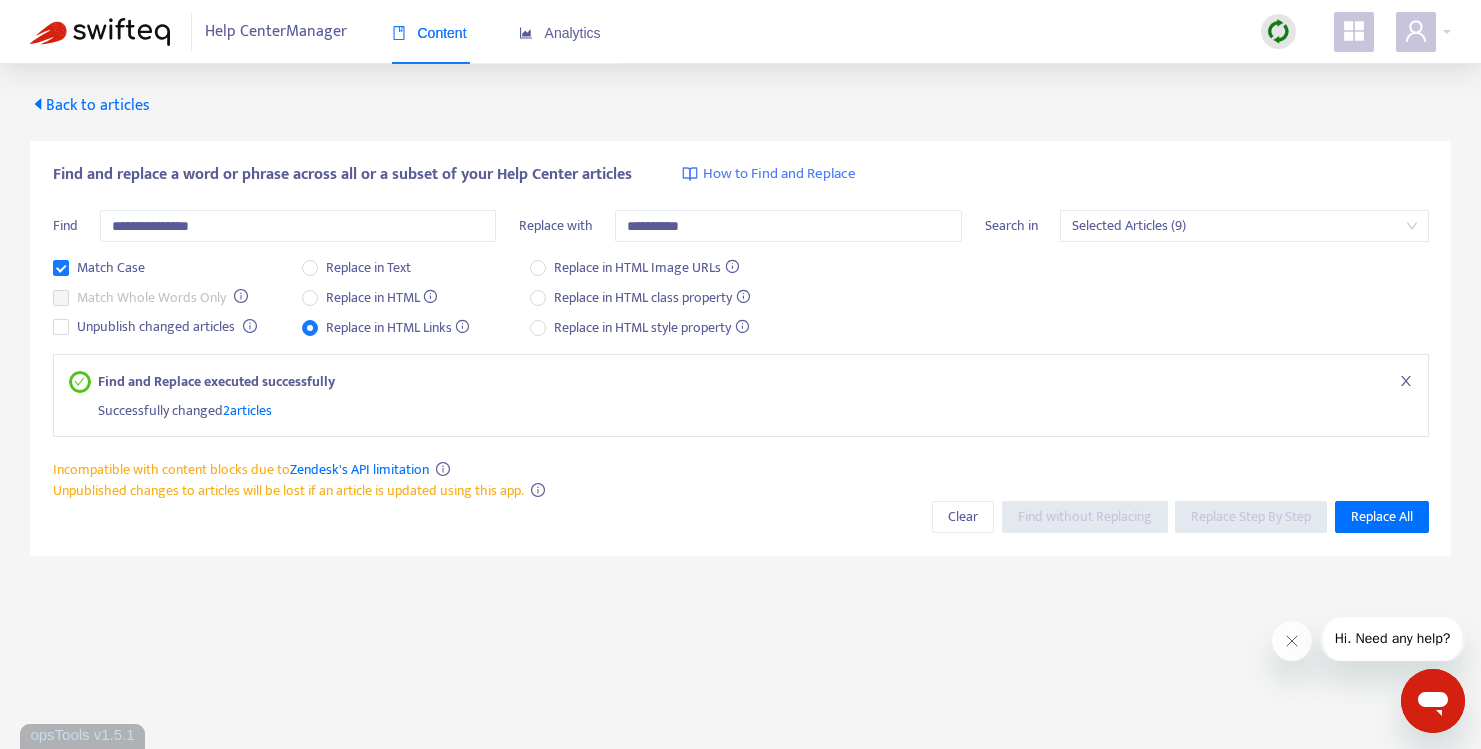 click on "Selected Articles (9)" at bounding box center (1244, 226) 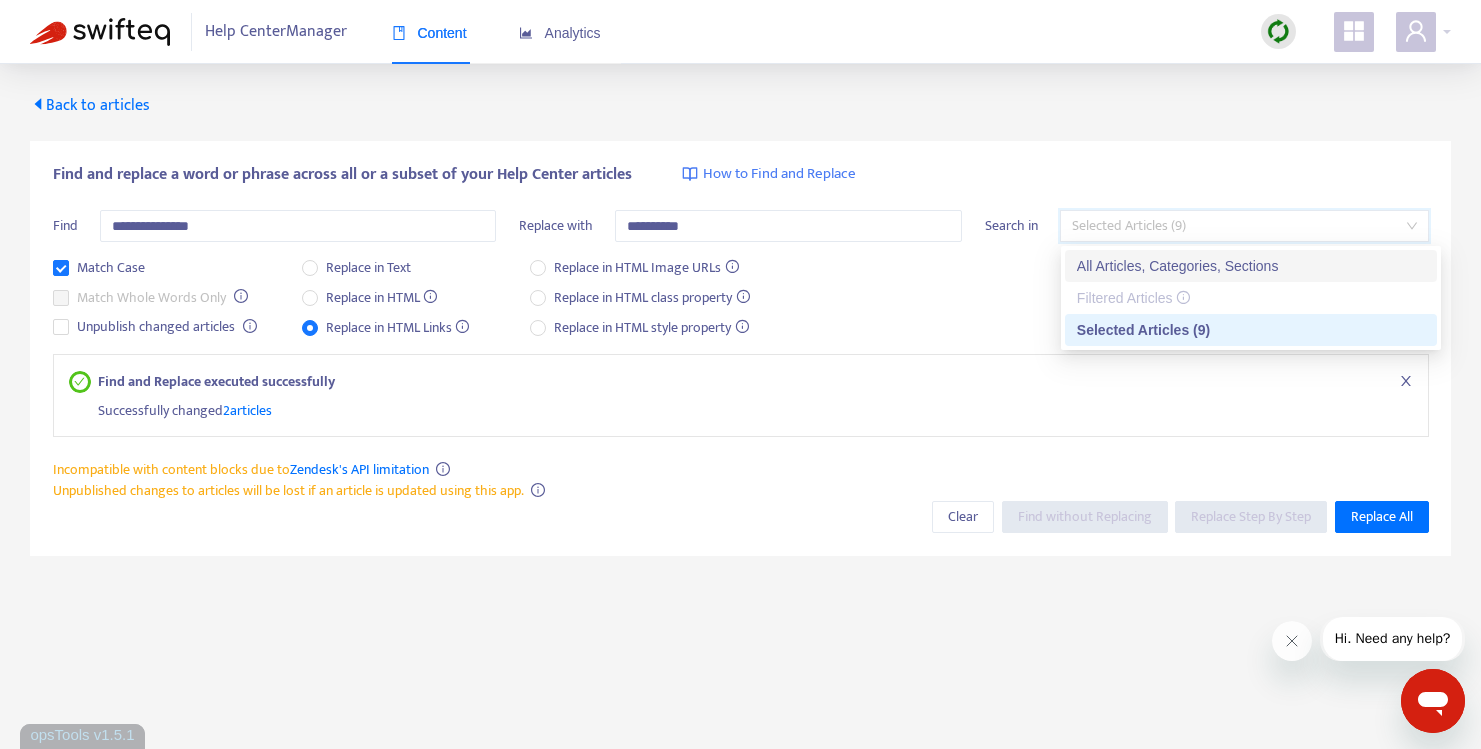 click on "All Articles, Categories, Sections" at bounding box center [1251, 266] 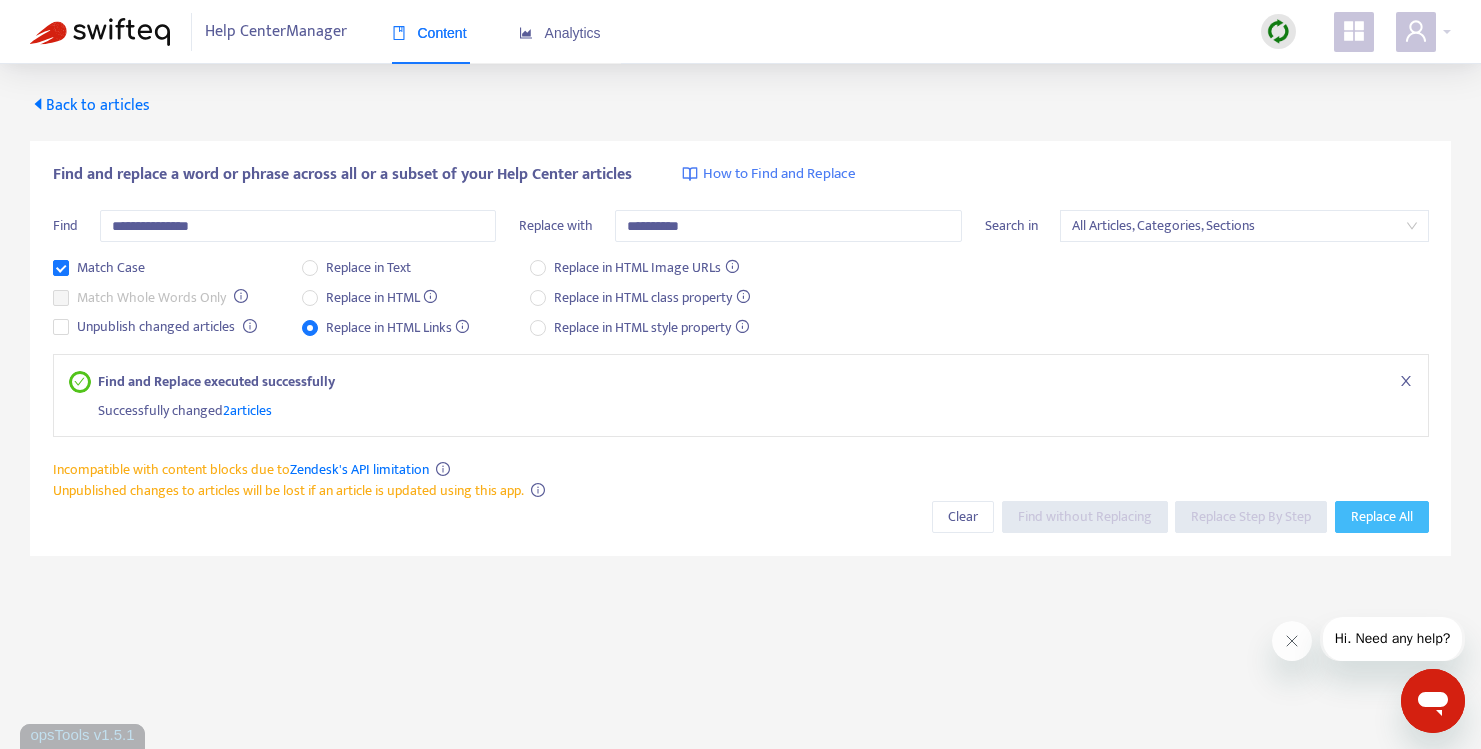 click on "Replace All" at bounding box center [1382, 517] 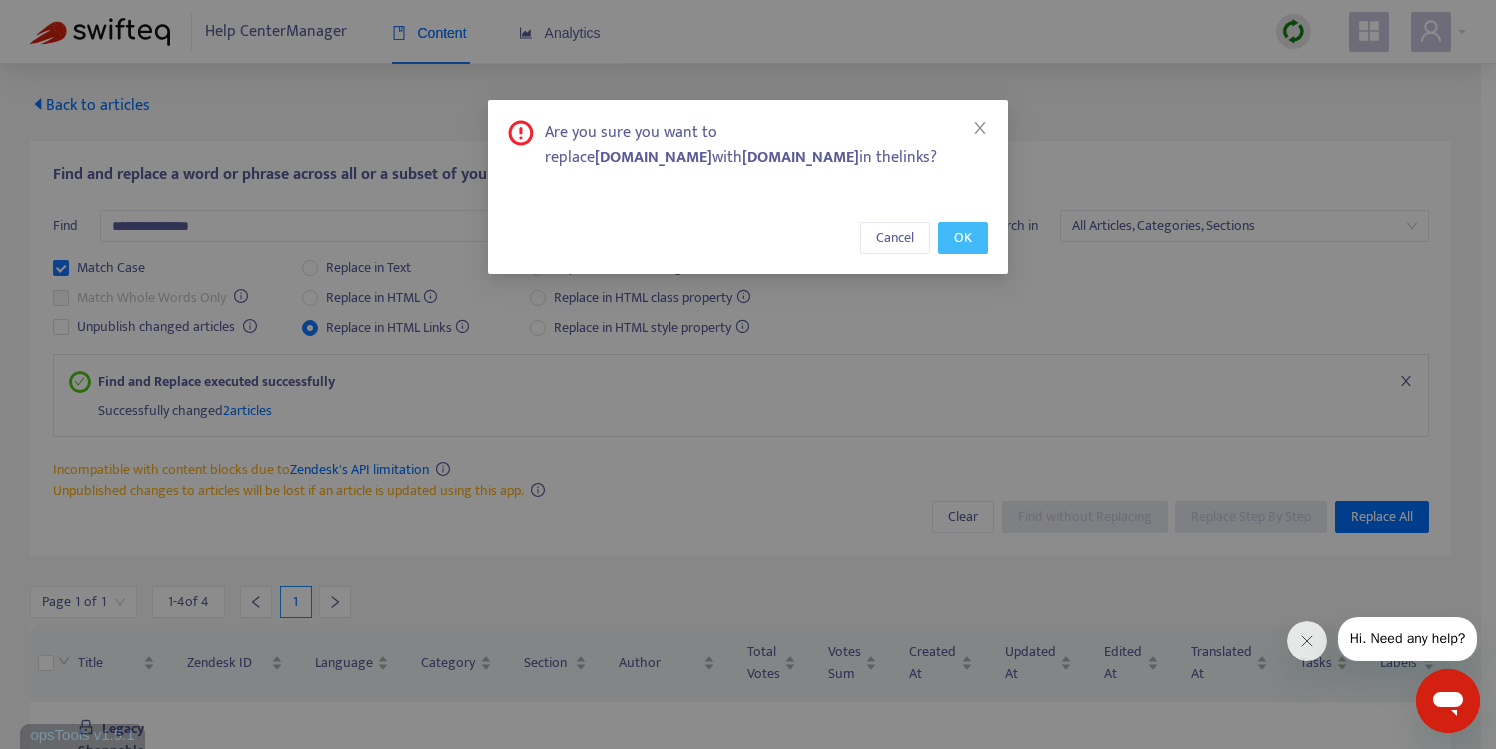 click on "OK" at bounding box center [963, 238] 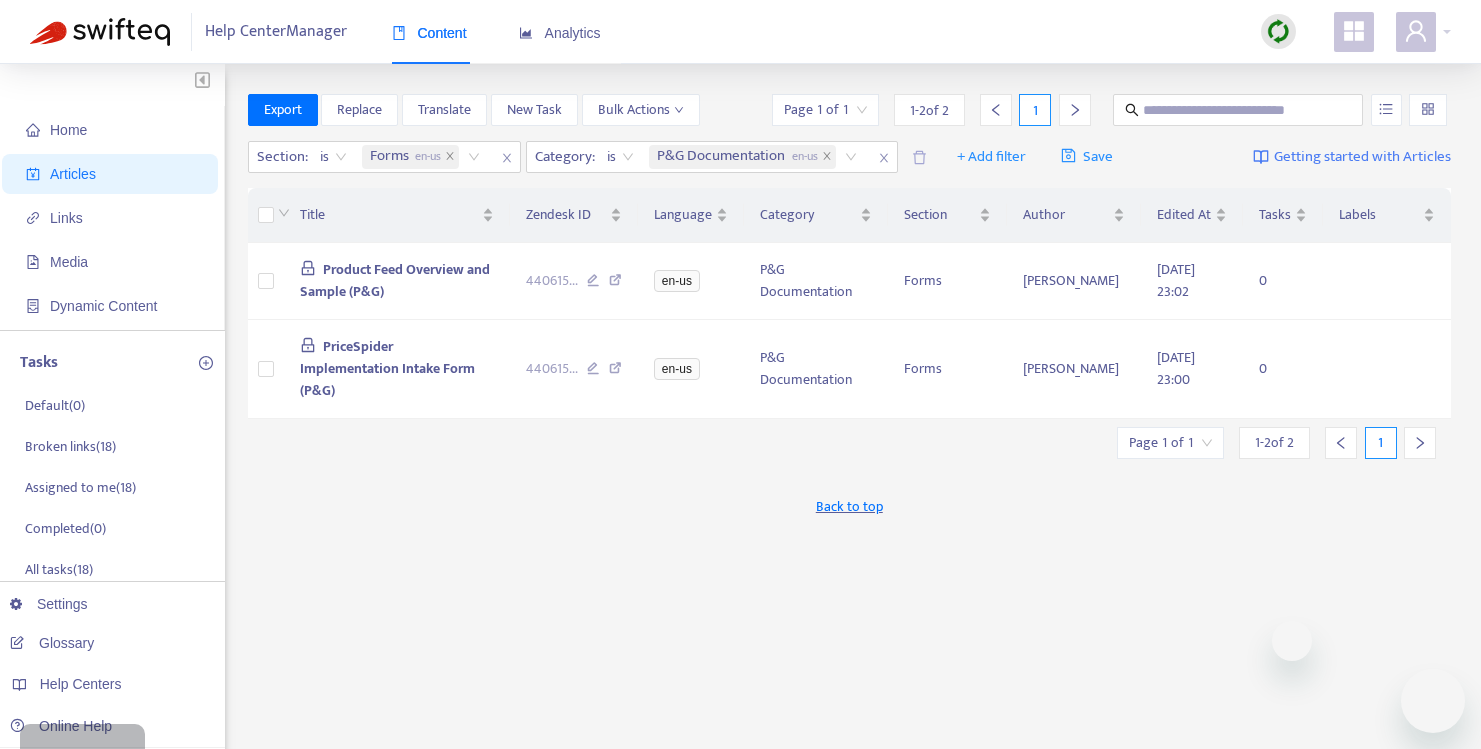 scroll, scrollTop: 0, scrollLeft: 0, axis: both 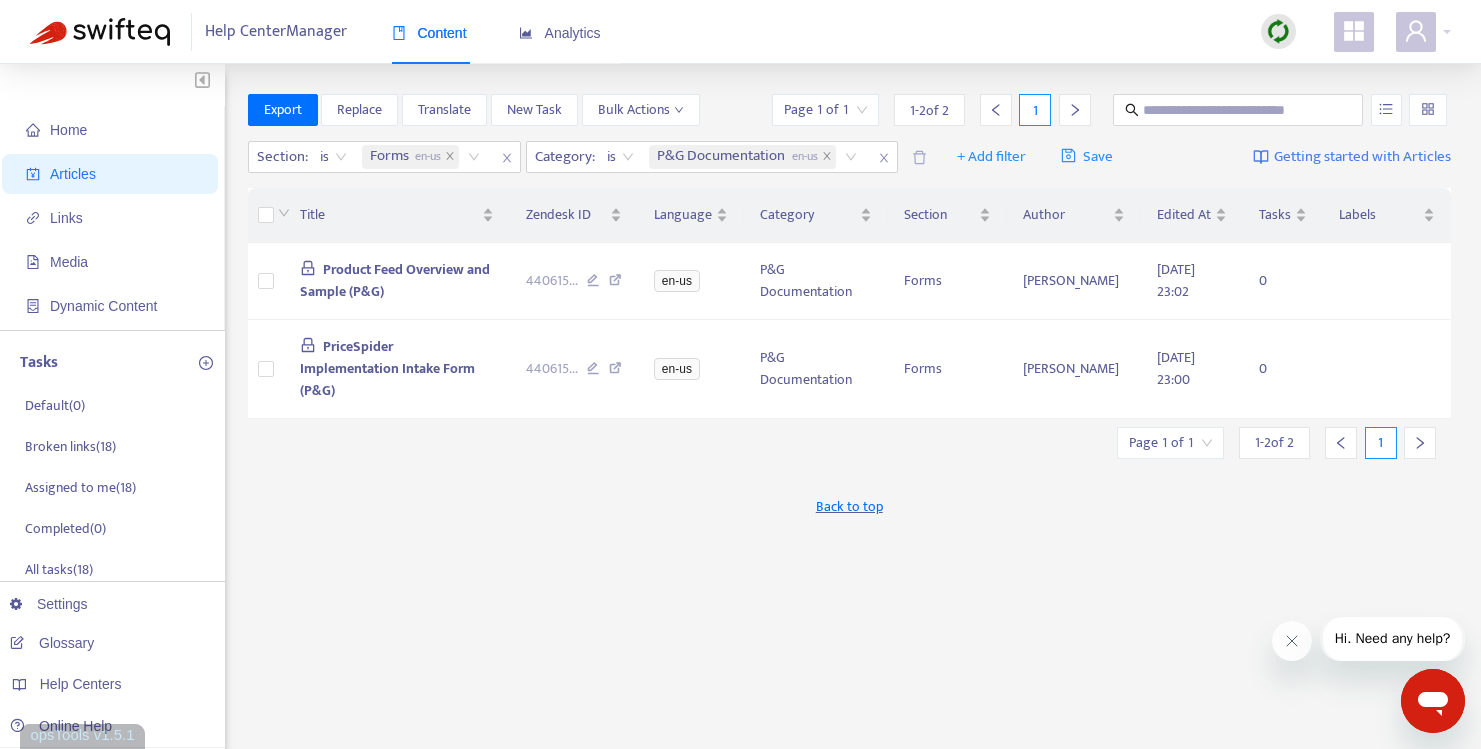click at bounding box center (1278, 31) 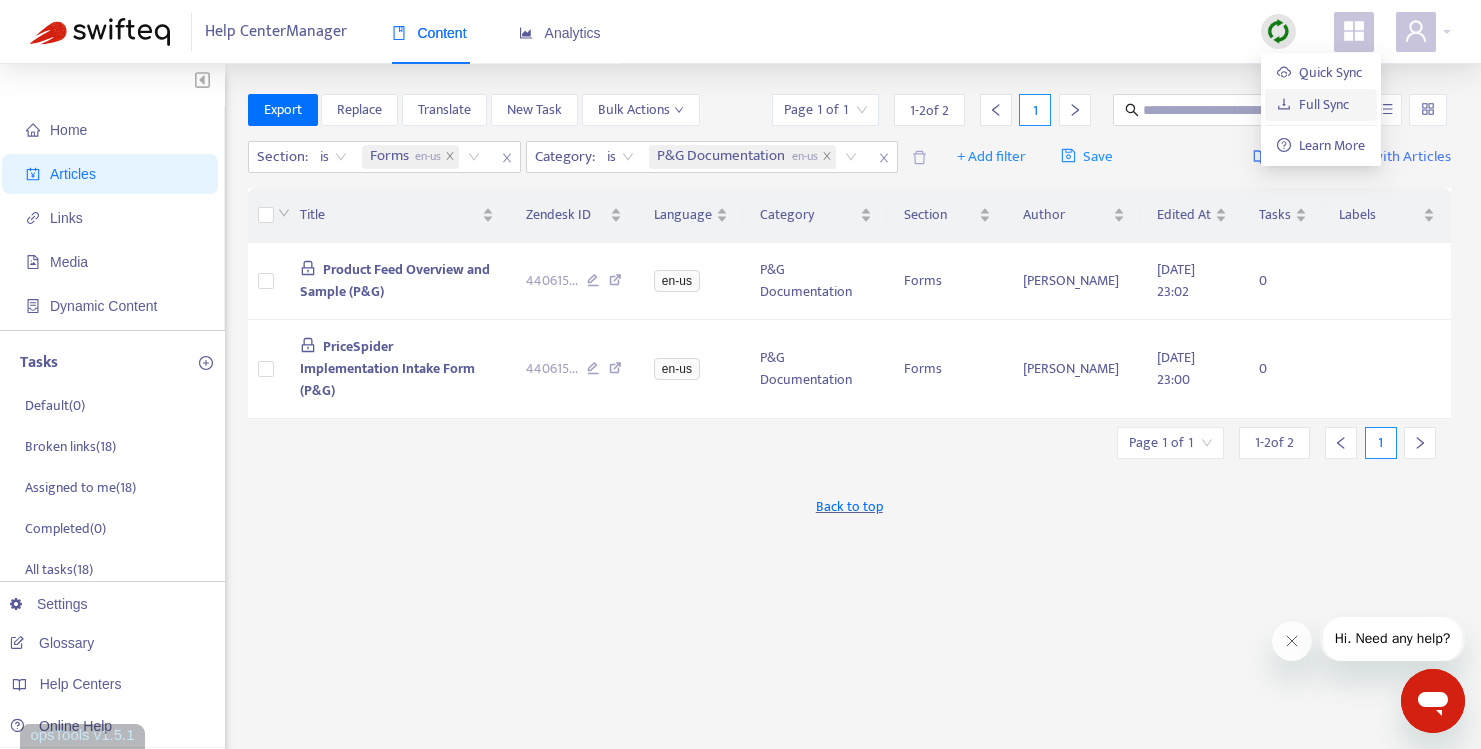 click on "Full Sync" at bounding box center [1313, 104] 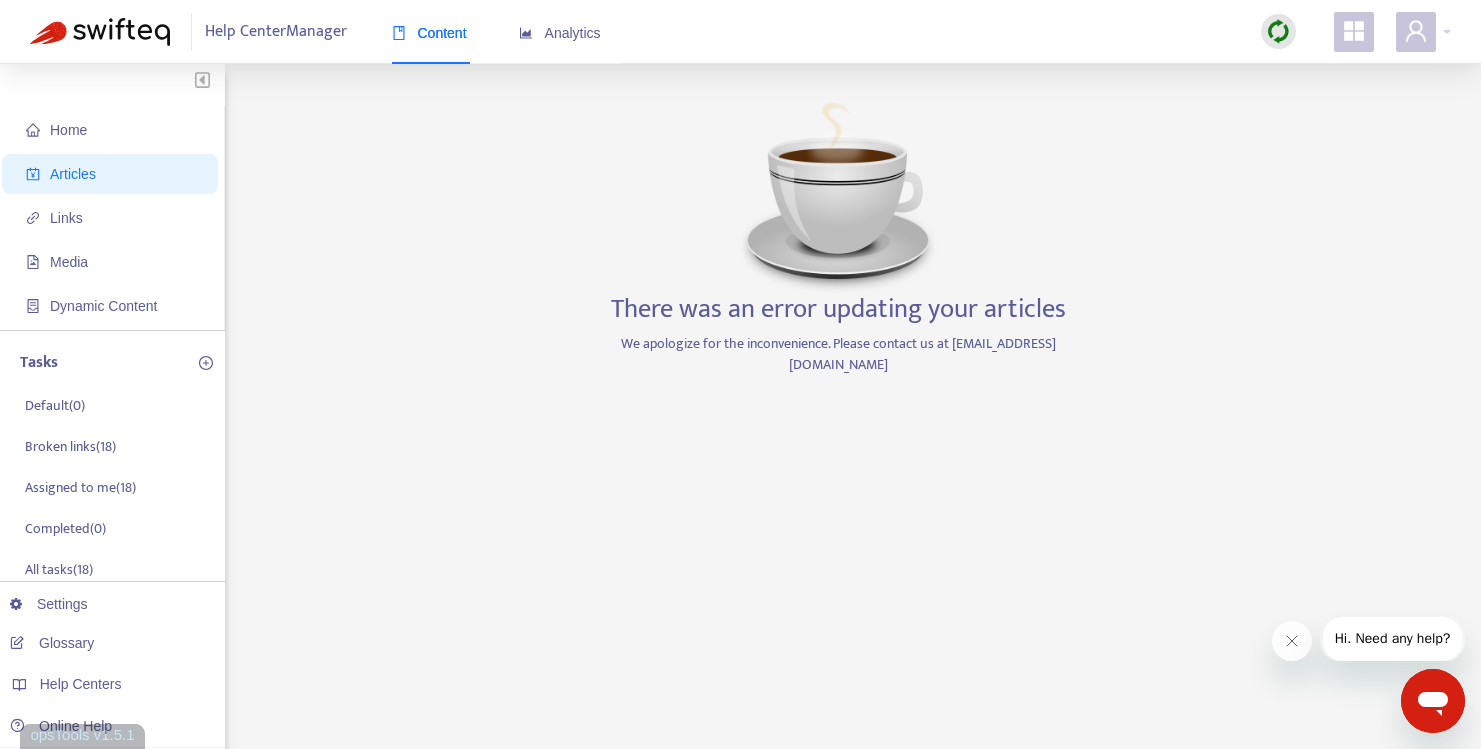 click at bounding box center (1278, 31) 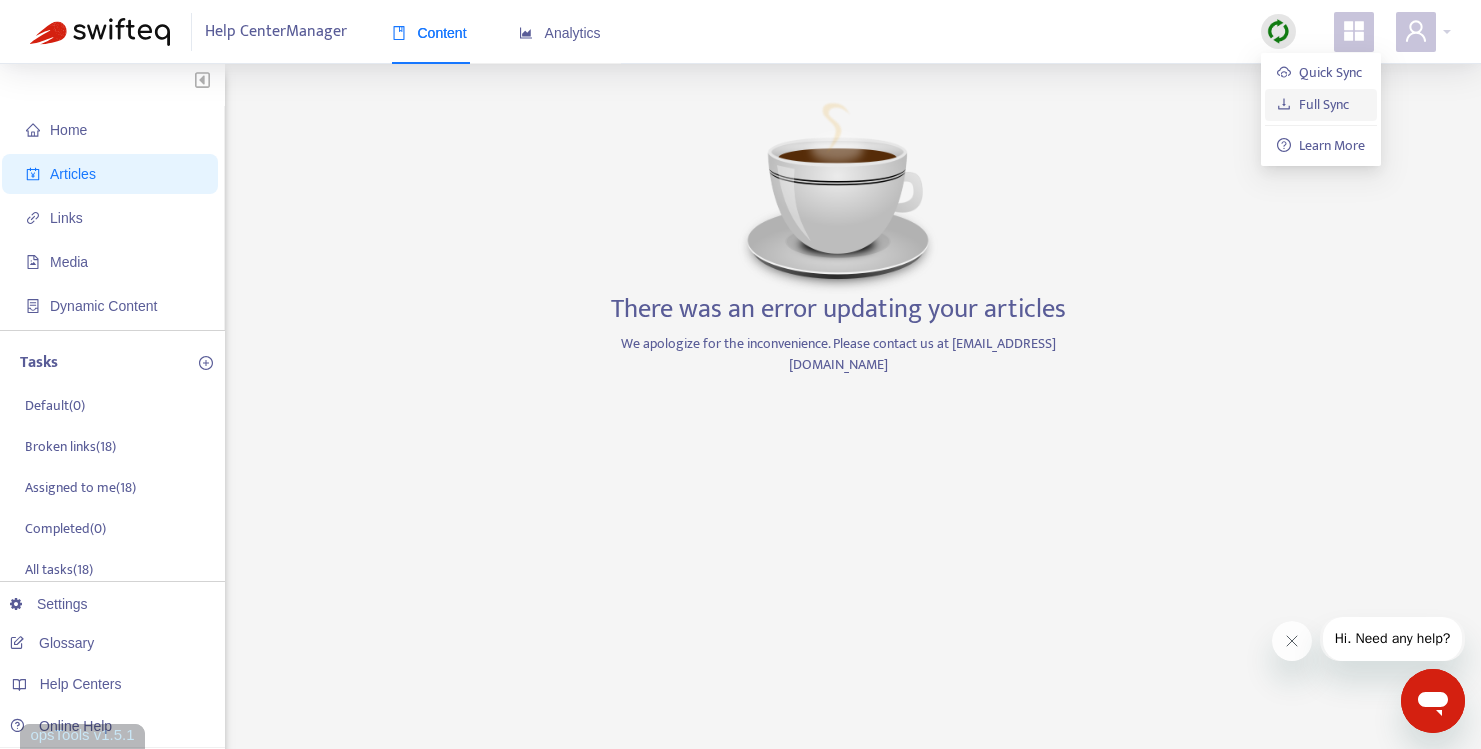 click on "Full Sync" at bounding box center [1313, 104] 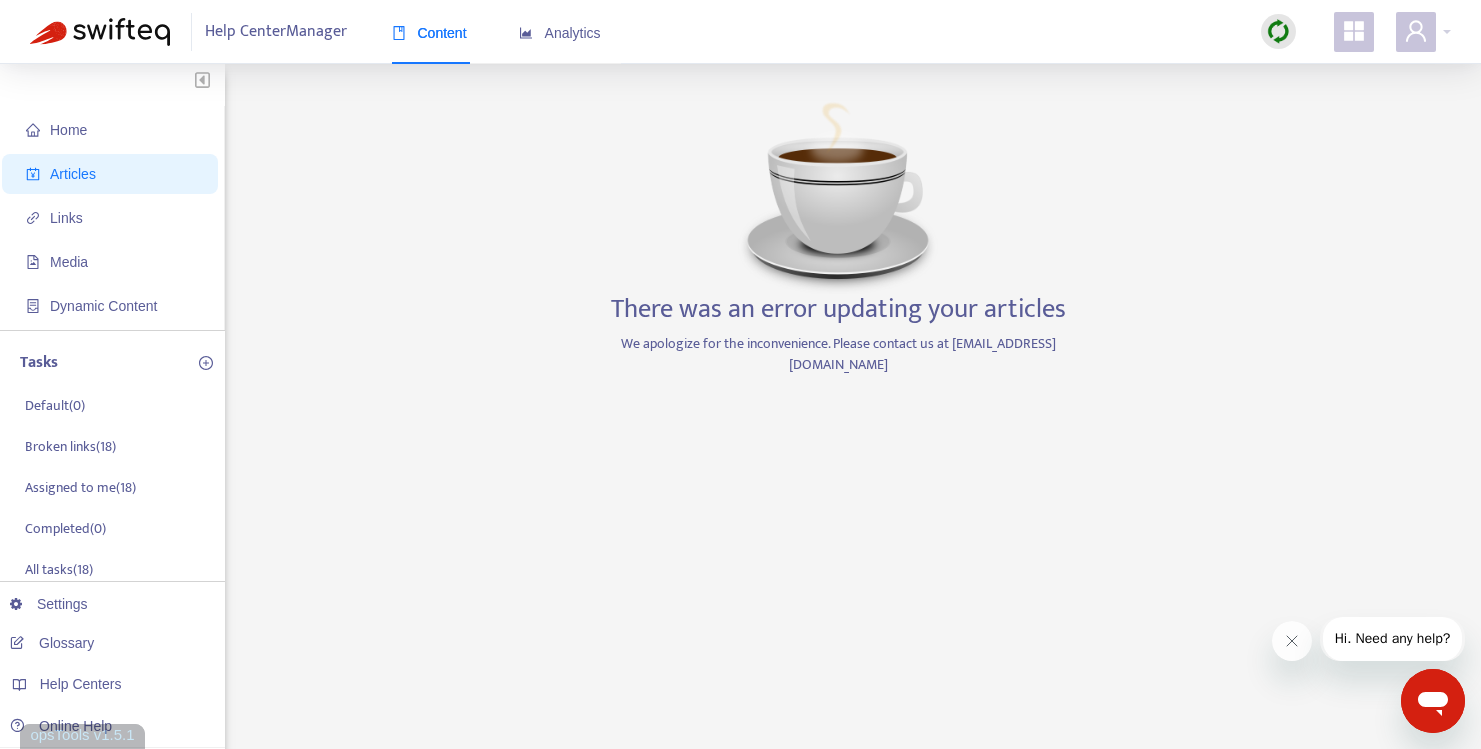click on "Articles" at bounding box center [73, 174] 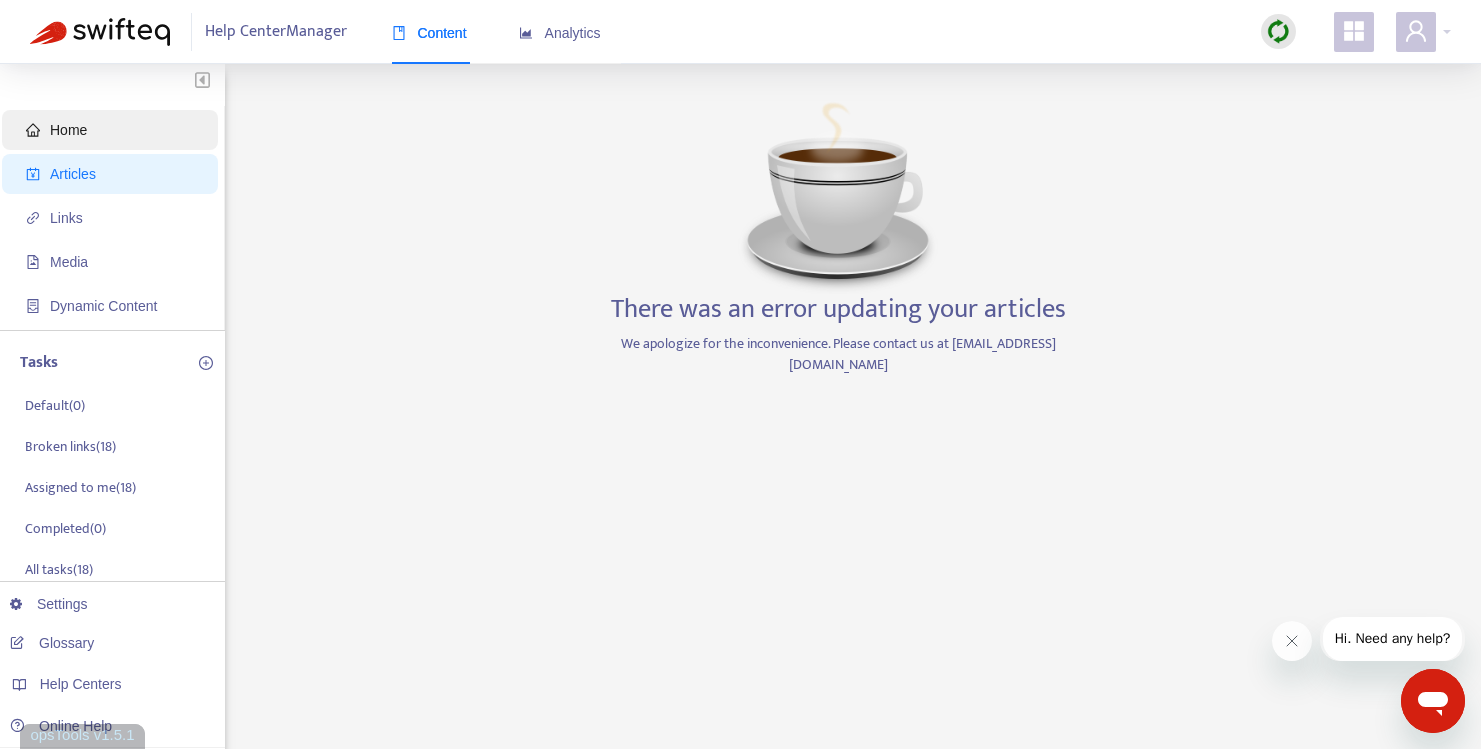 click on "Home" at bounding box center [114, 130] 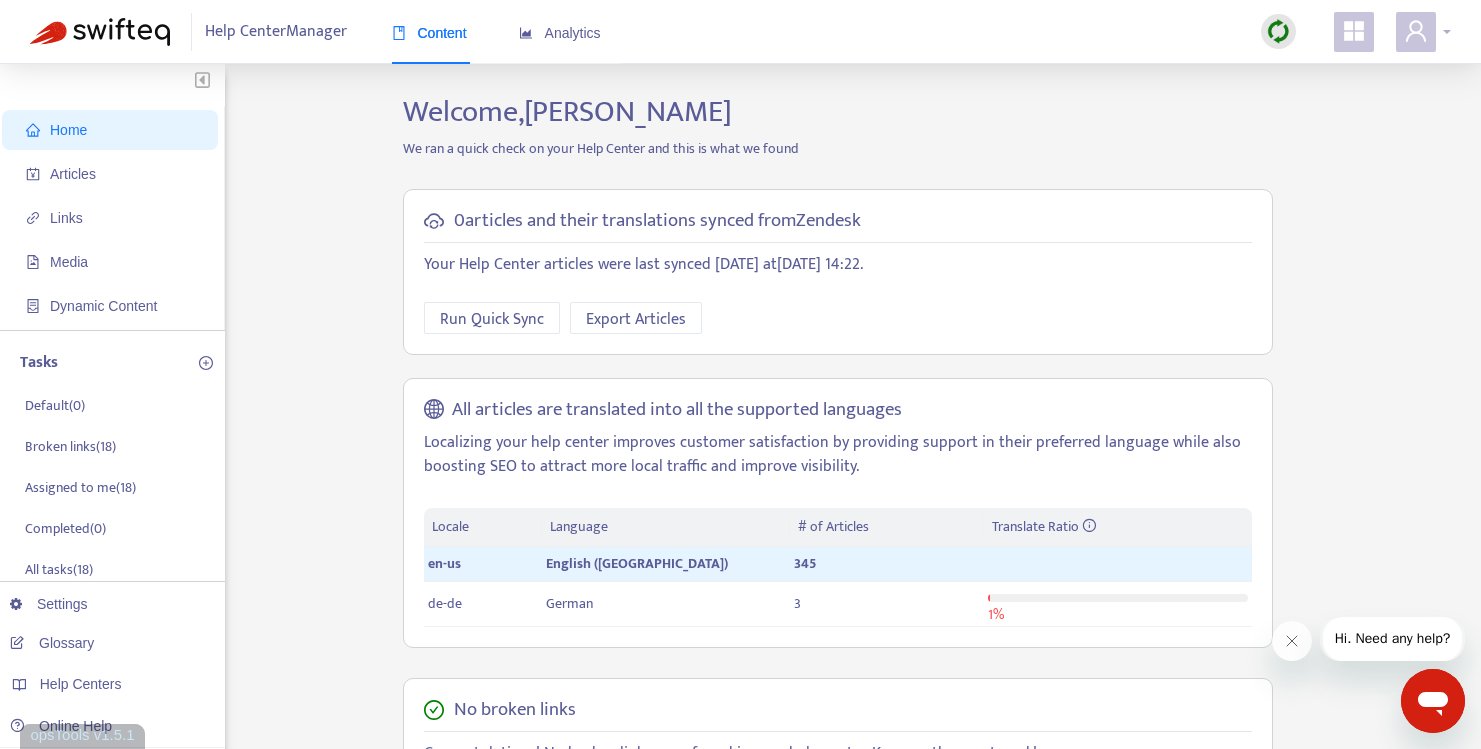 click 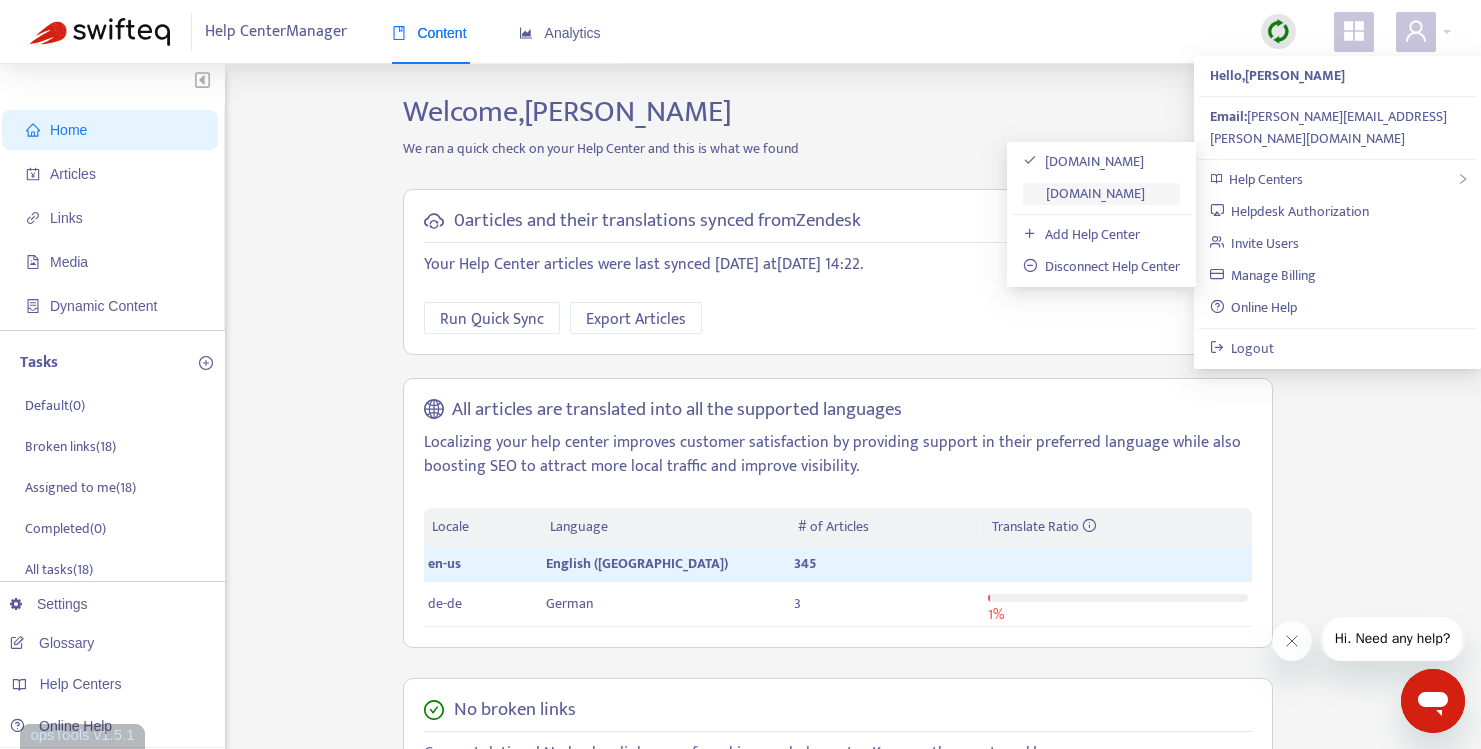 click on "[DOMAIN_NAME]" at bounding box center (1084, 193) 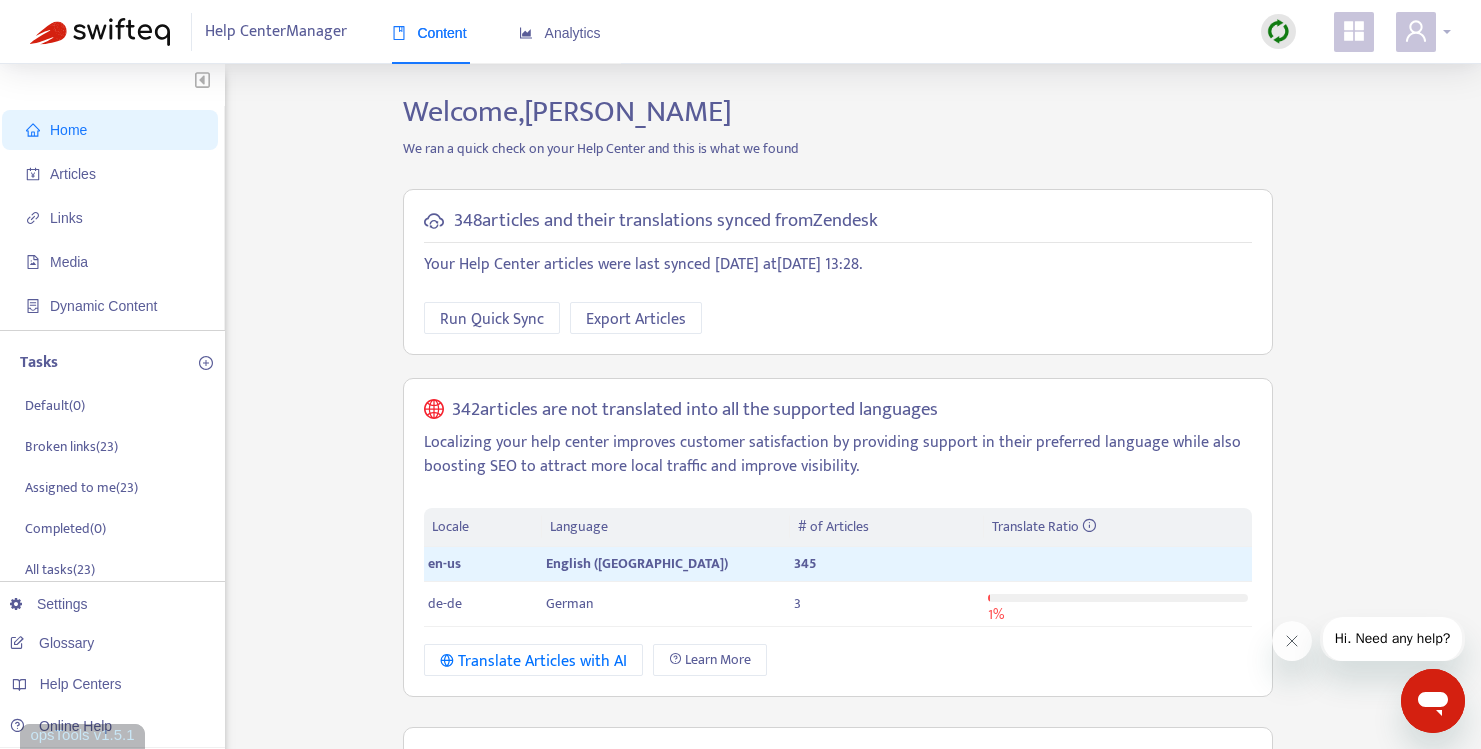 click 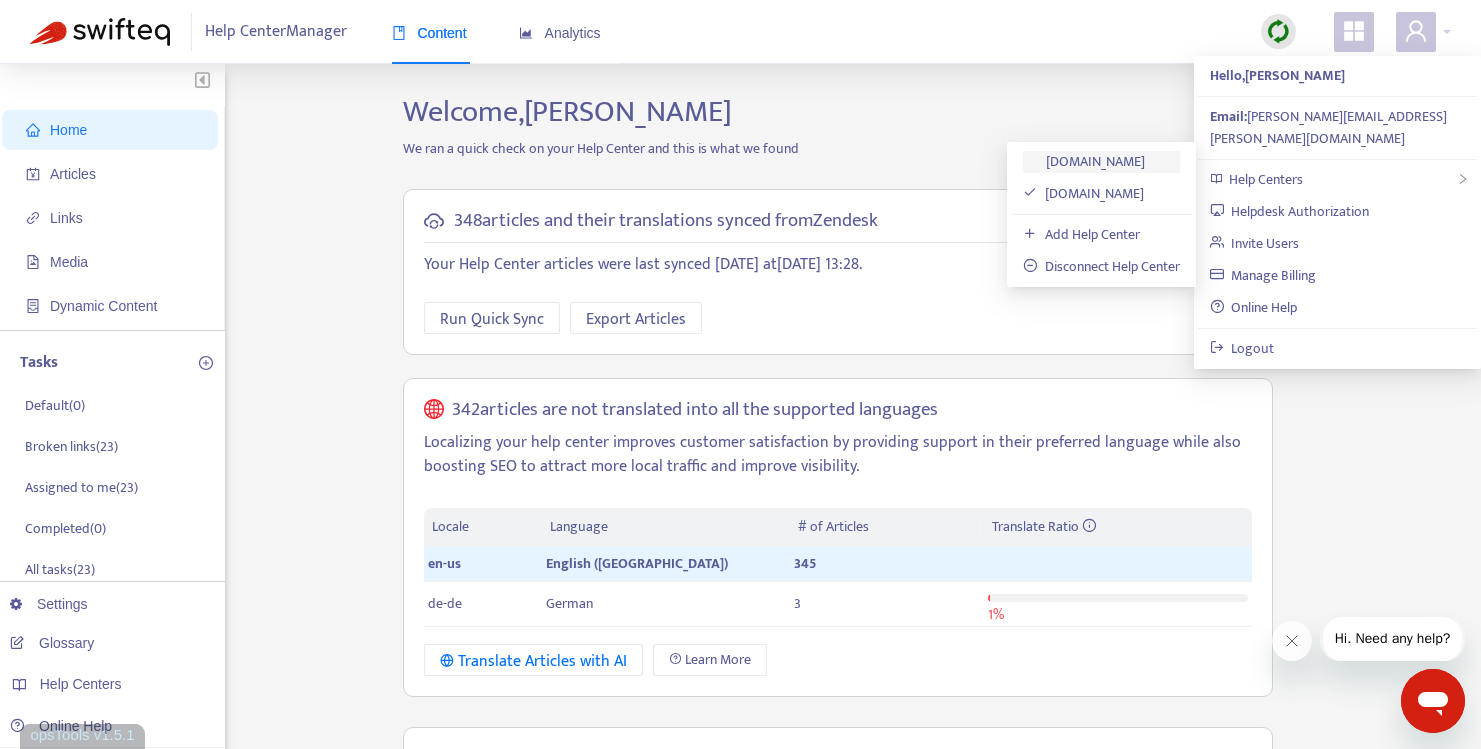 click on "[DOMAIN_NAME]" at bounding box center (1084, 161) 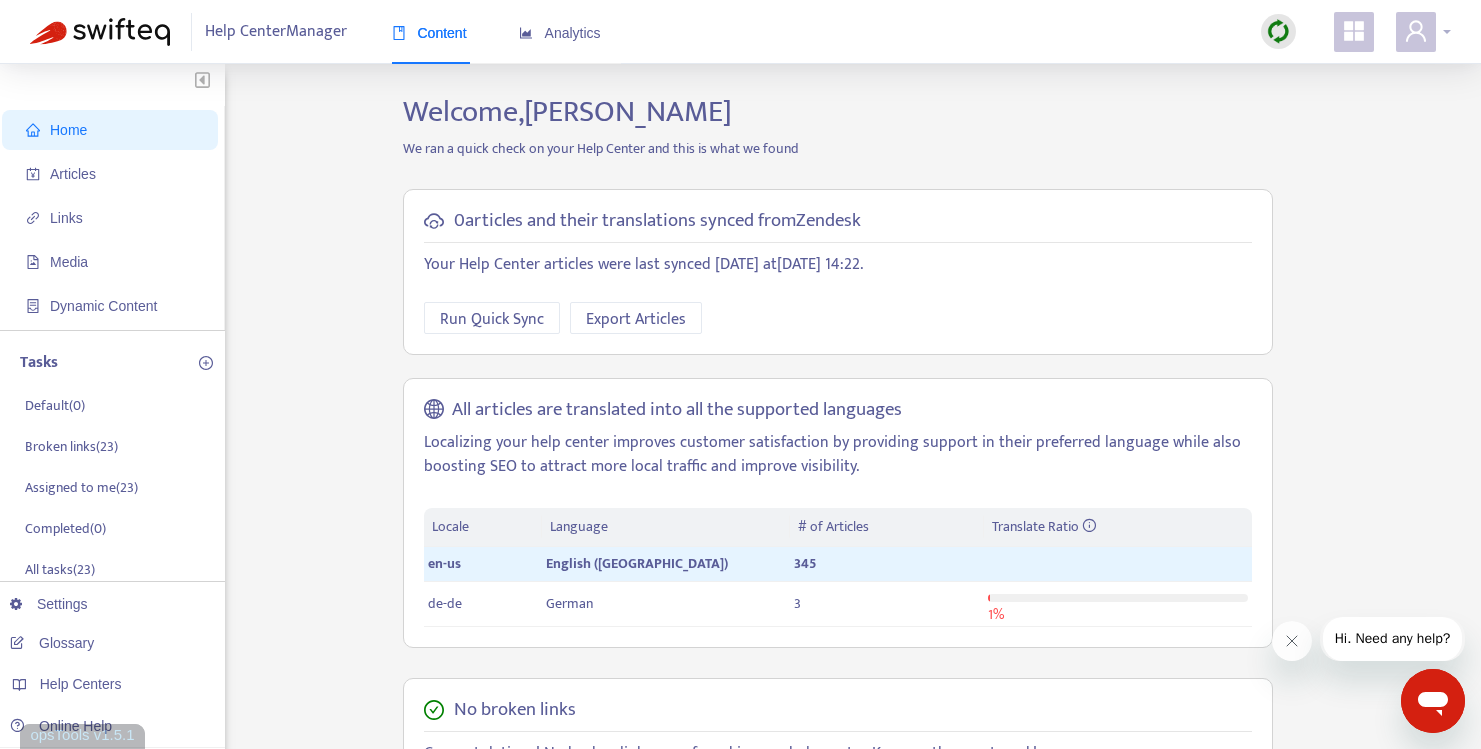click at bounding box center (1416, 32) 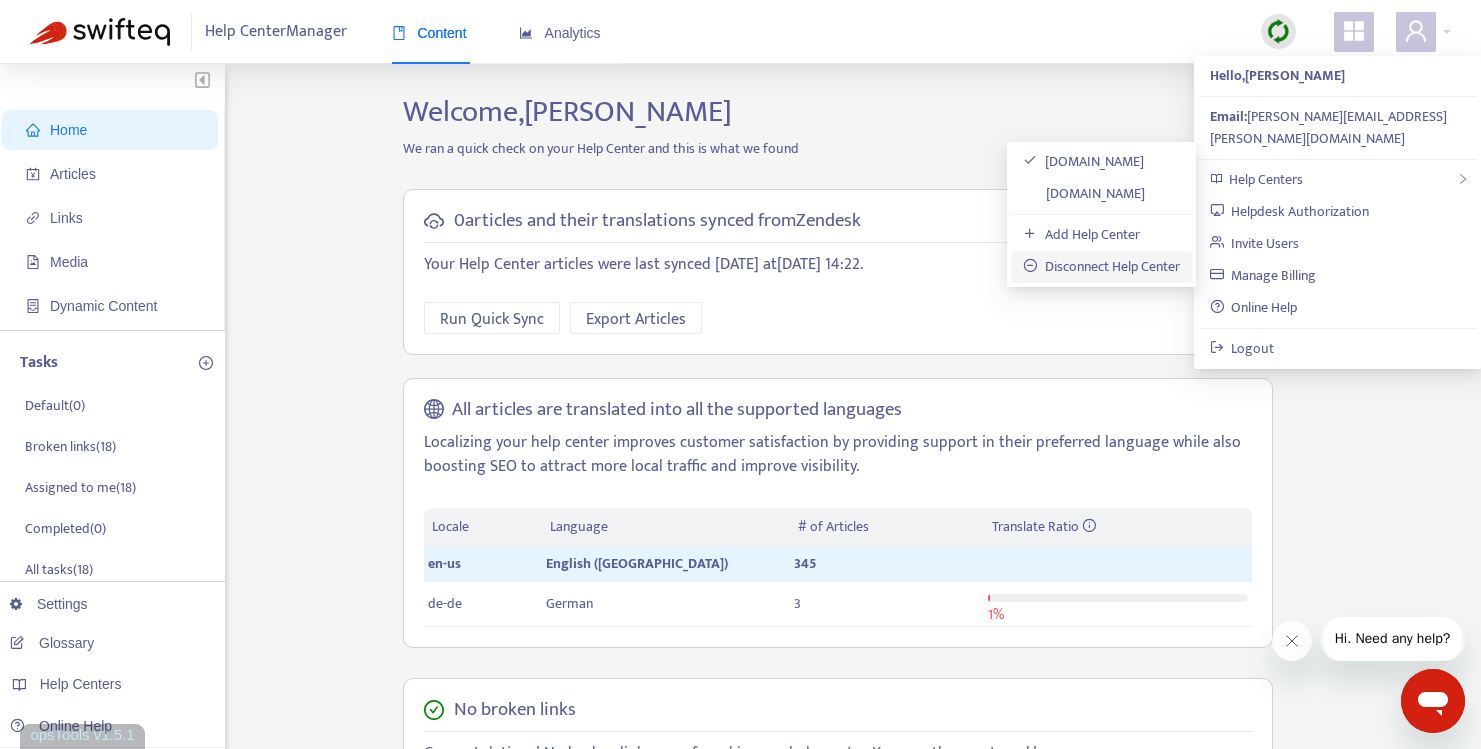 click on "Disconnect Help Center" at bounding box center [1101, 266] 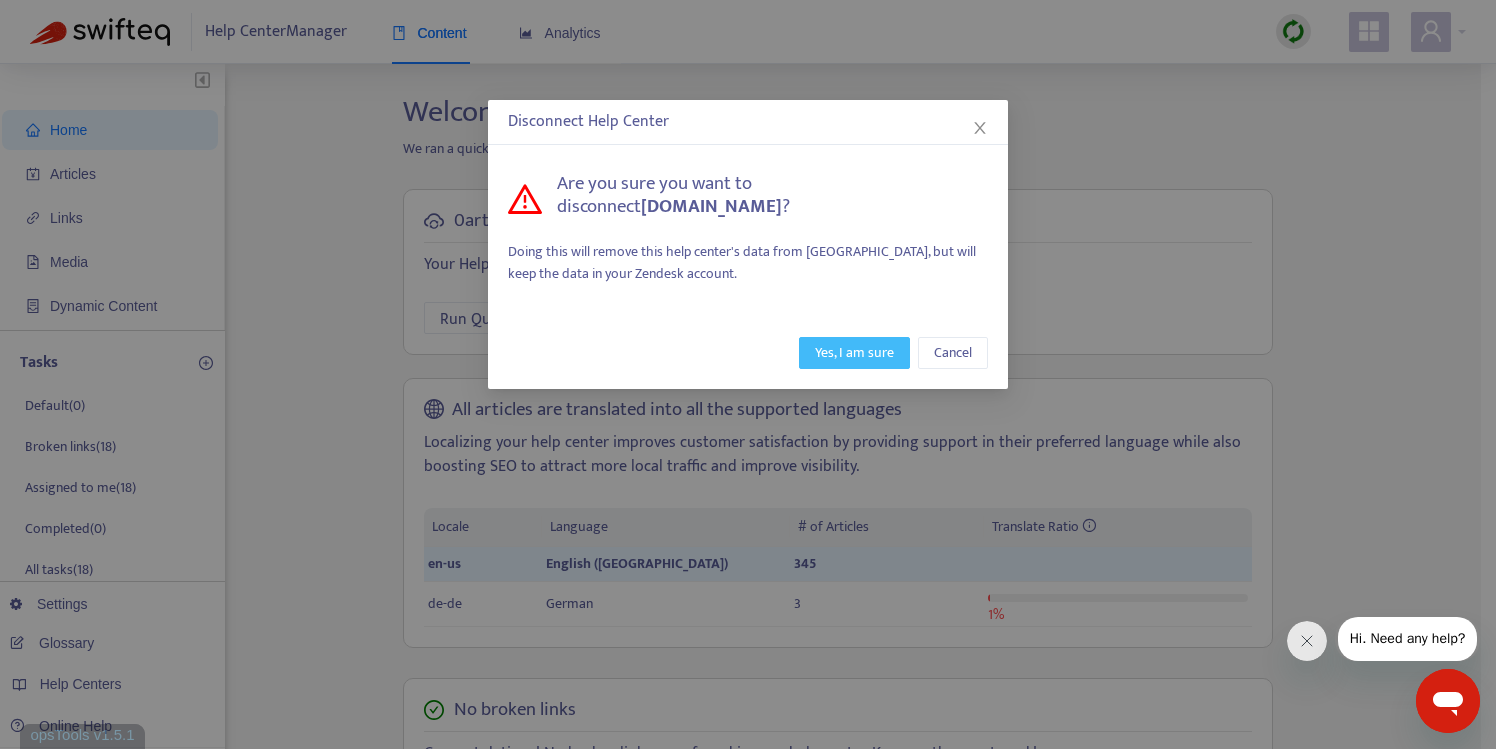 click on "Yes, I am sure" at bounding box center [854, 353] 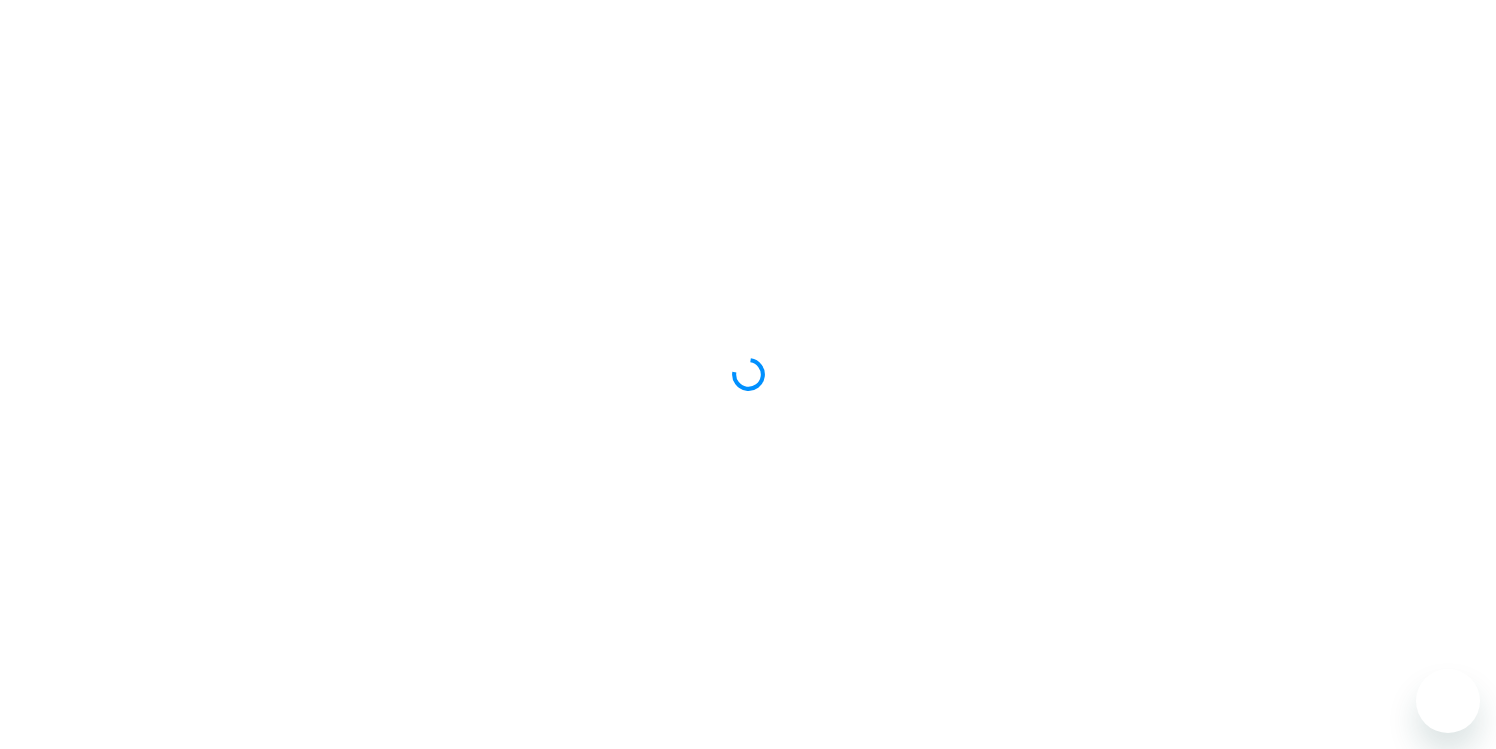 scroll, scrollTop: 0, scrollLeft: 0, axis: both 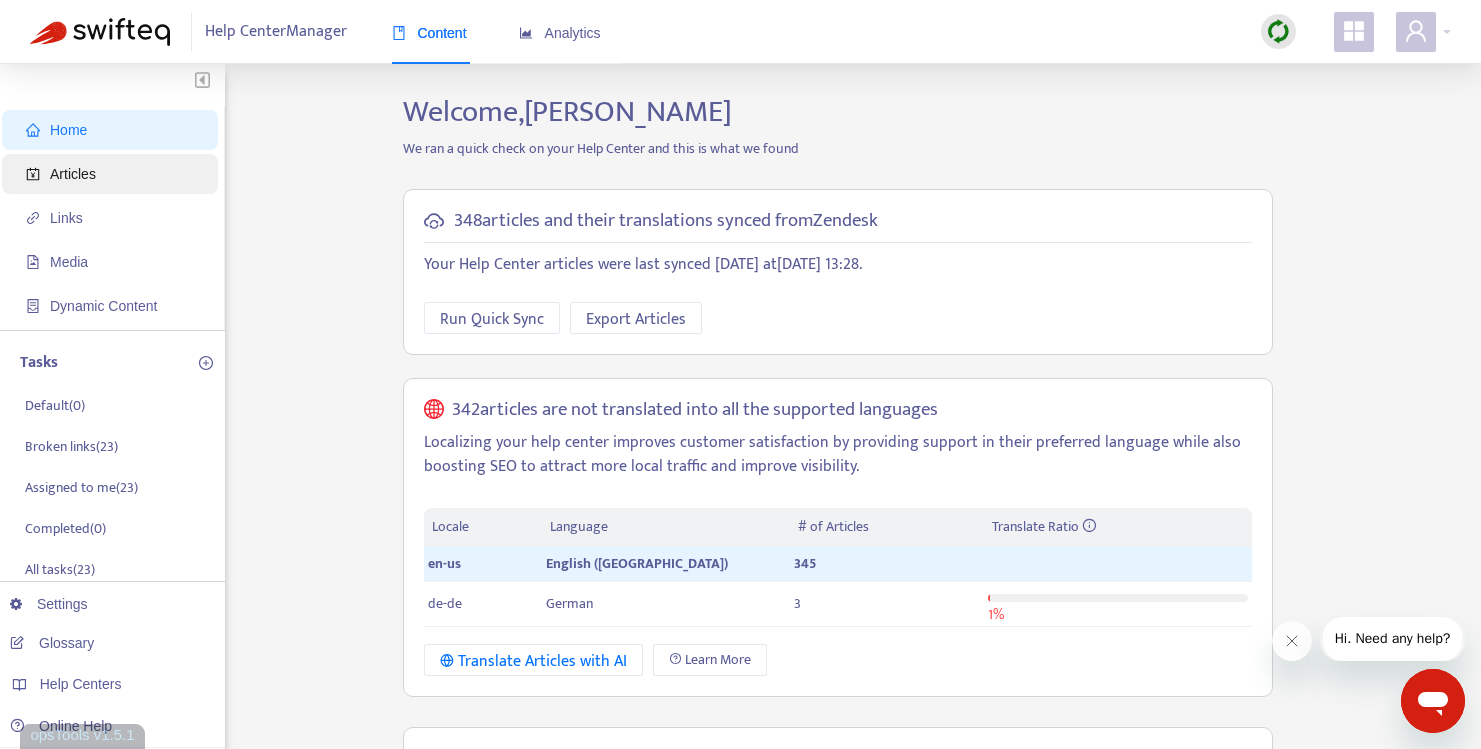 click on "Articles" at bounding box center [114, 174] 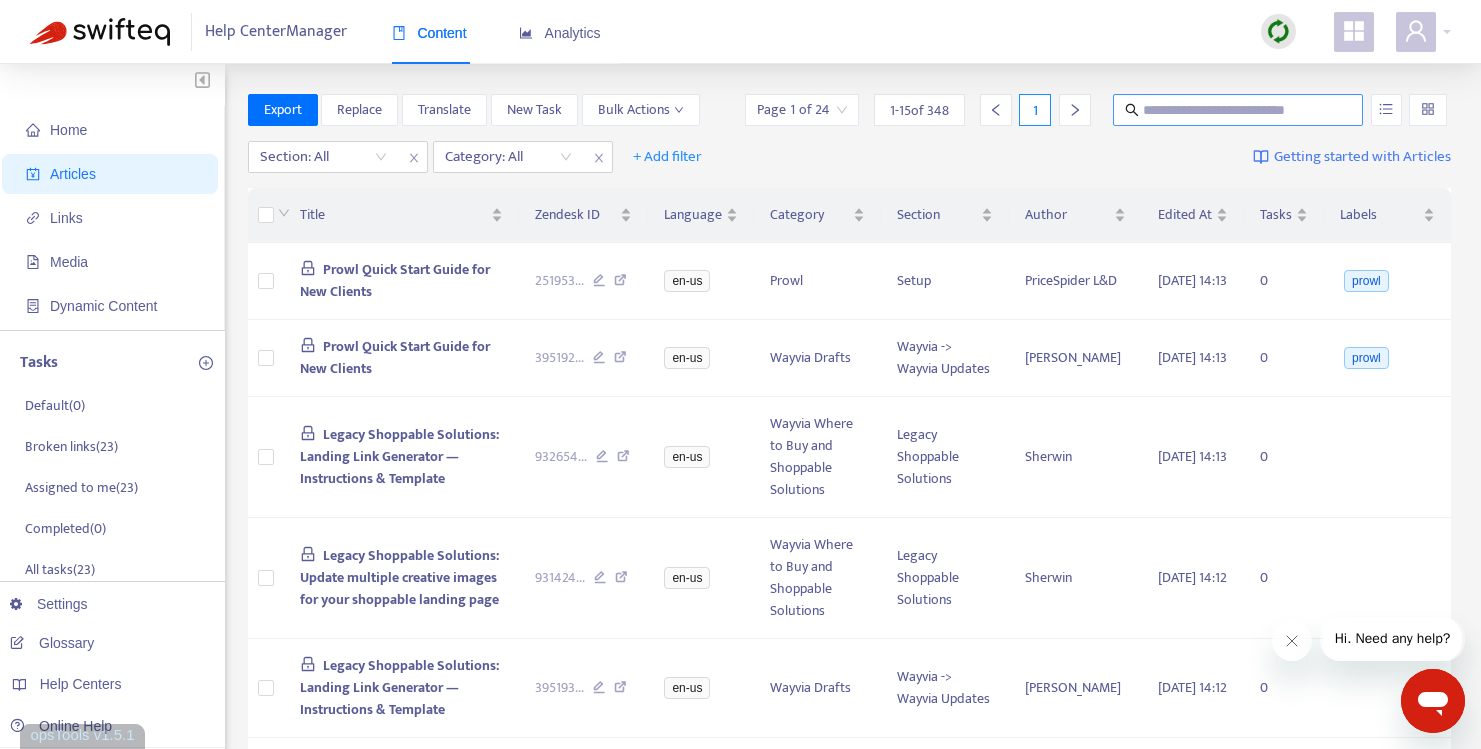 click at bounding box center (1239, 110) 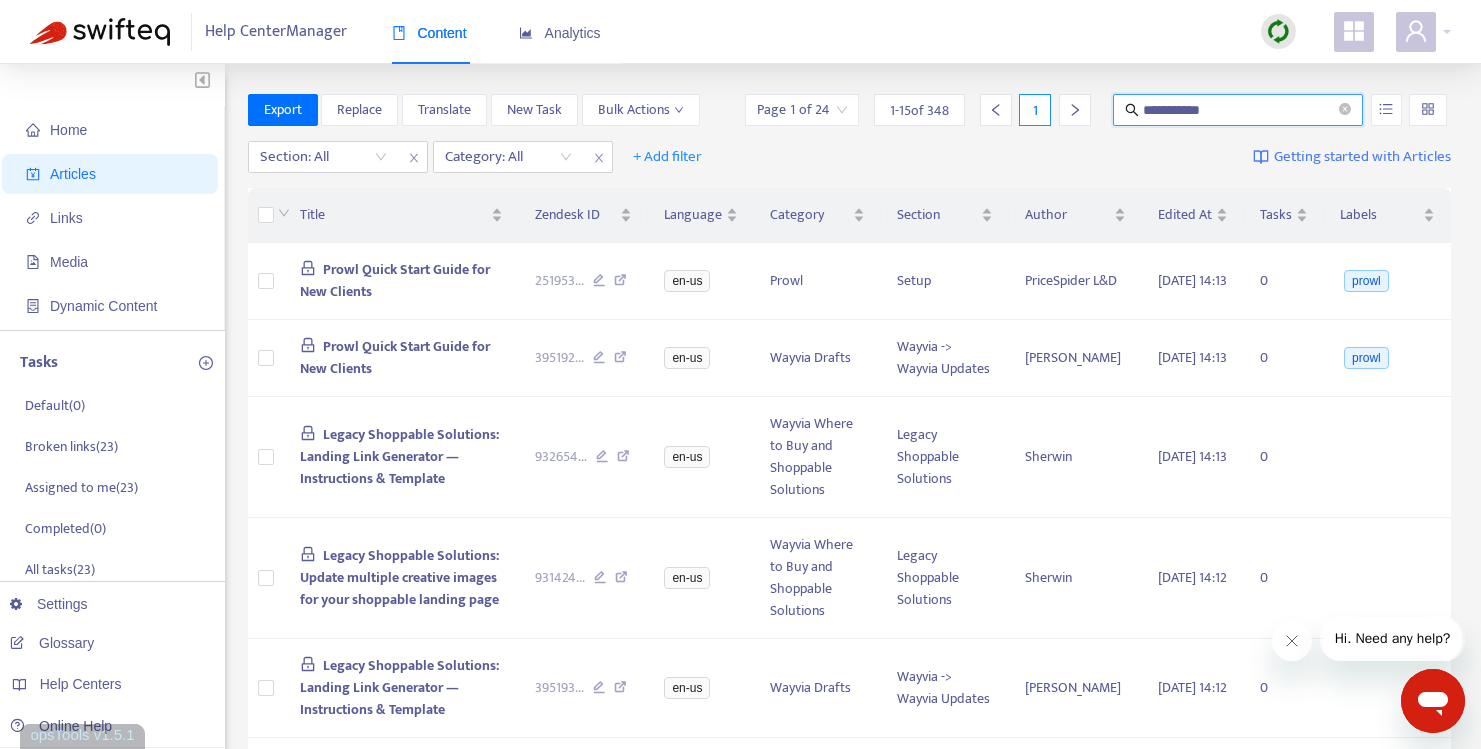 type on "**********" 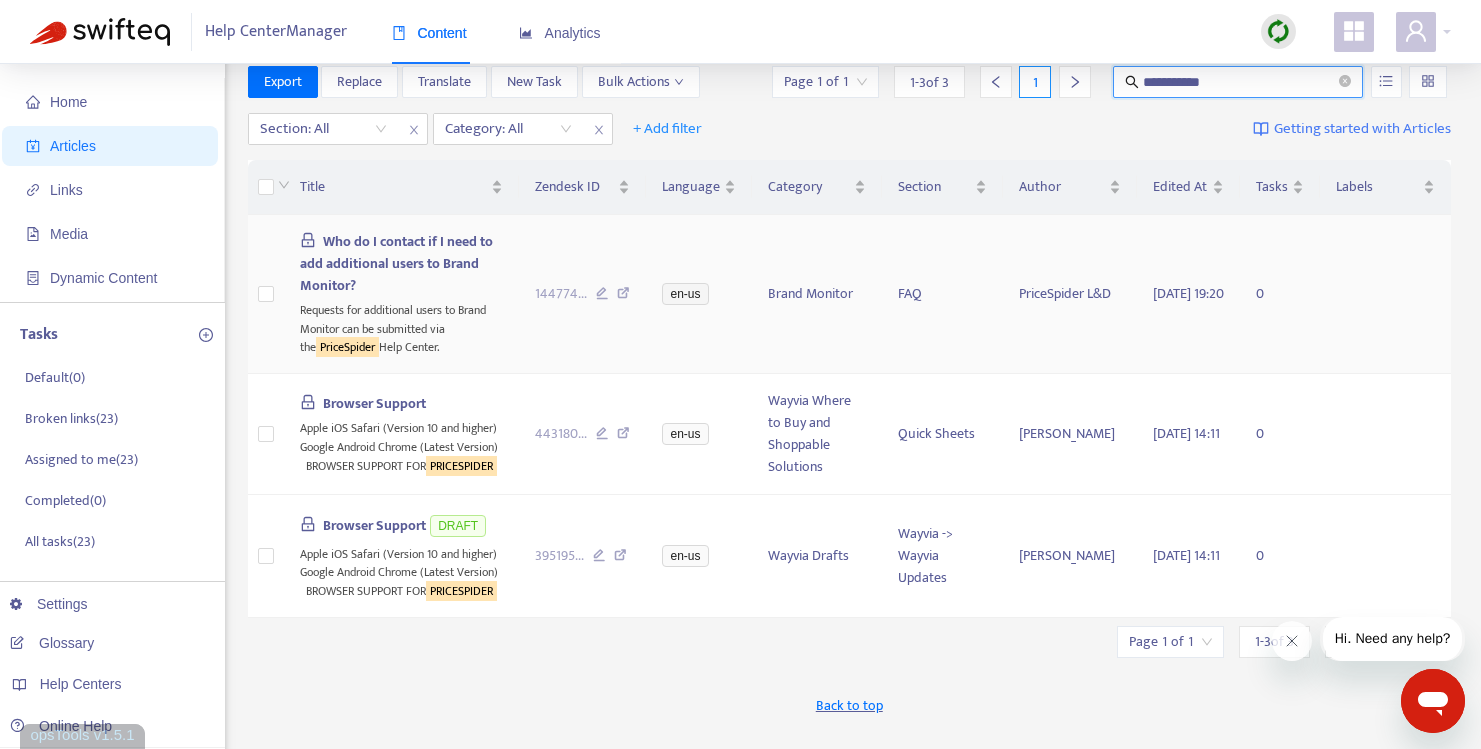 scroll, scrollTop: 21, scrollLeft: 0, axis: vertical 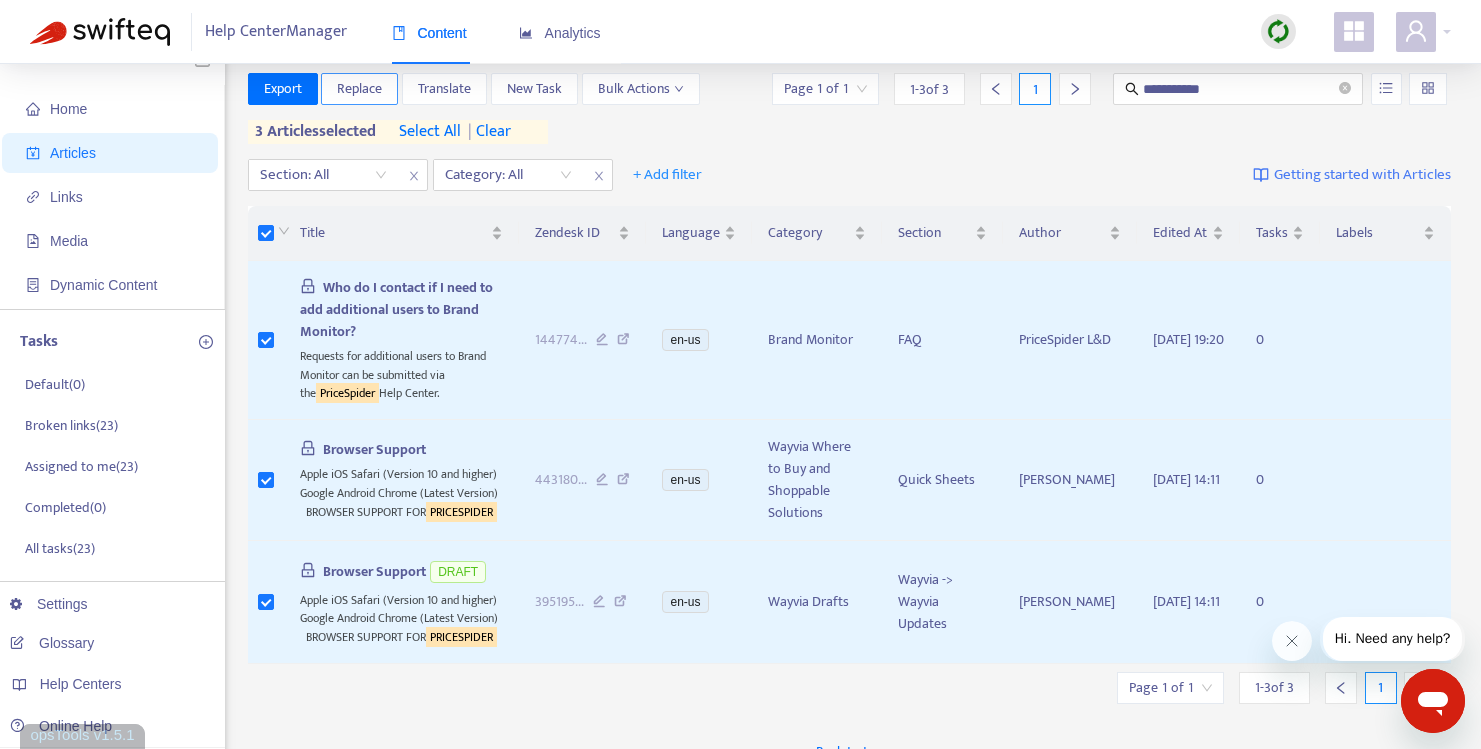 click on "Replace" at bounding box center [359, 89] 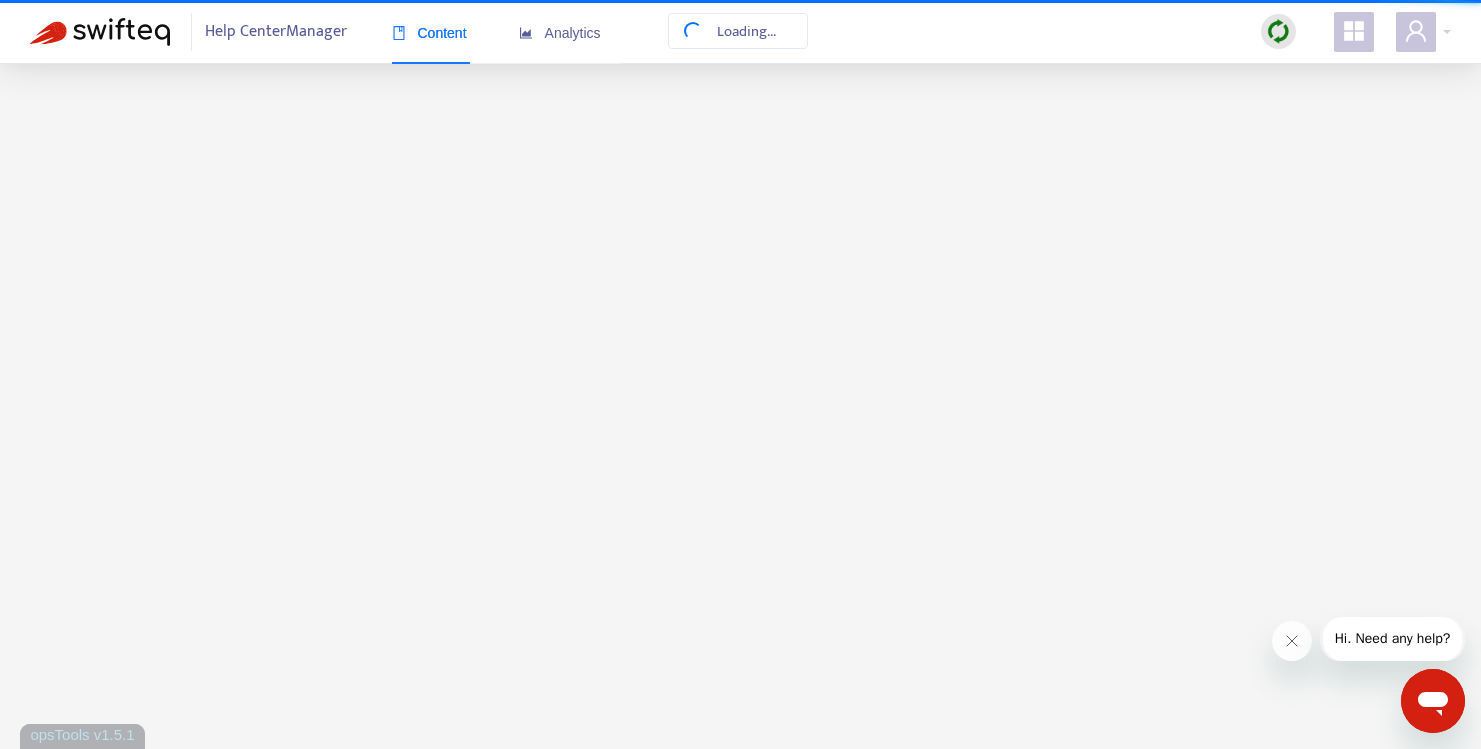 scroll, scrollTop: 0, scrollLeft: 0, axis: both 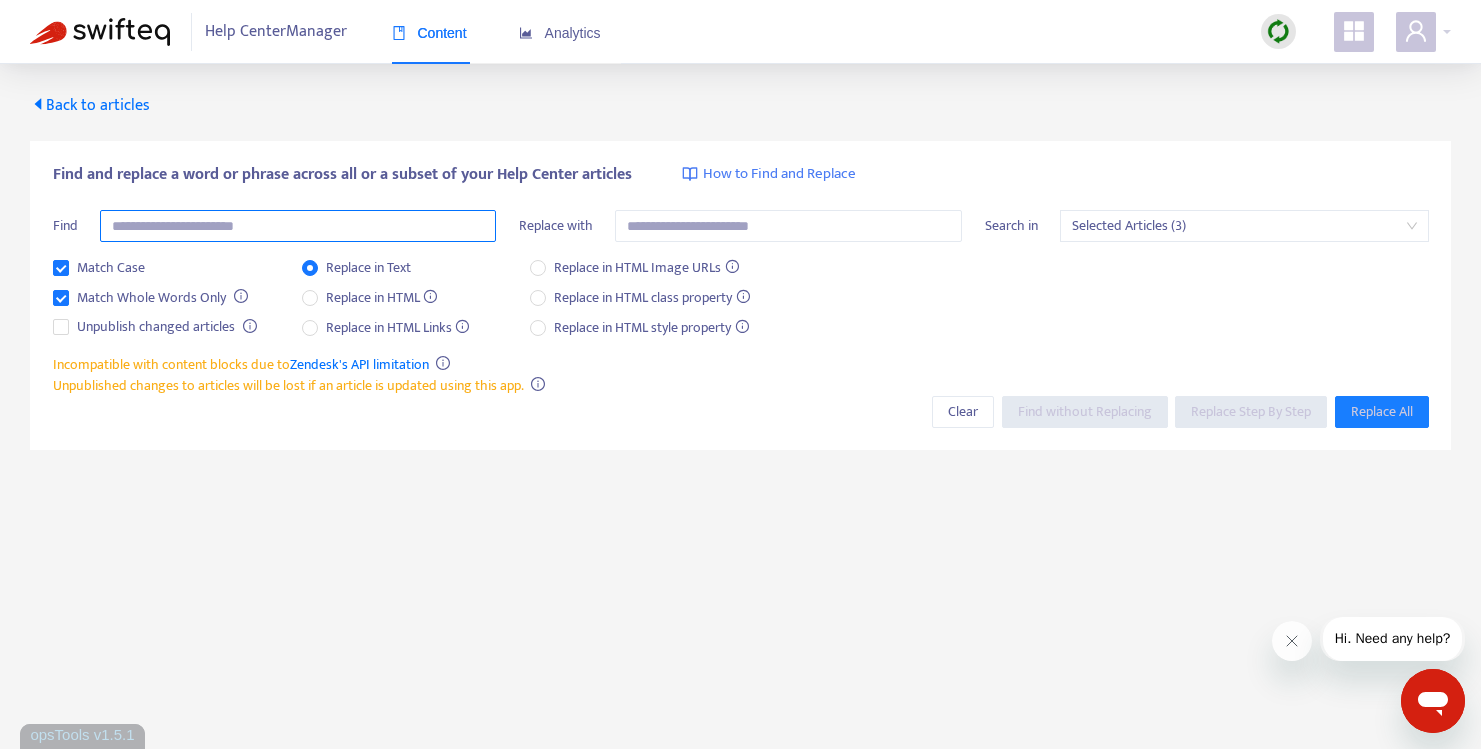 click at bounding box center (298, 226) 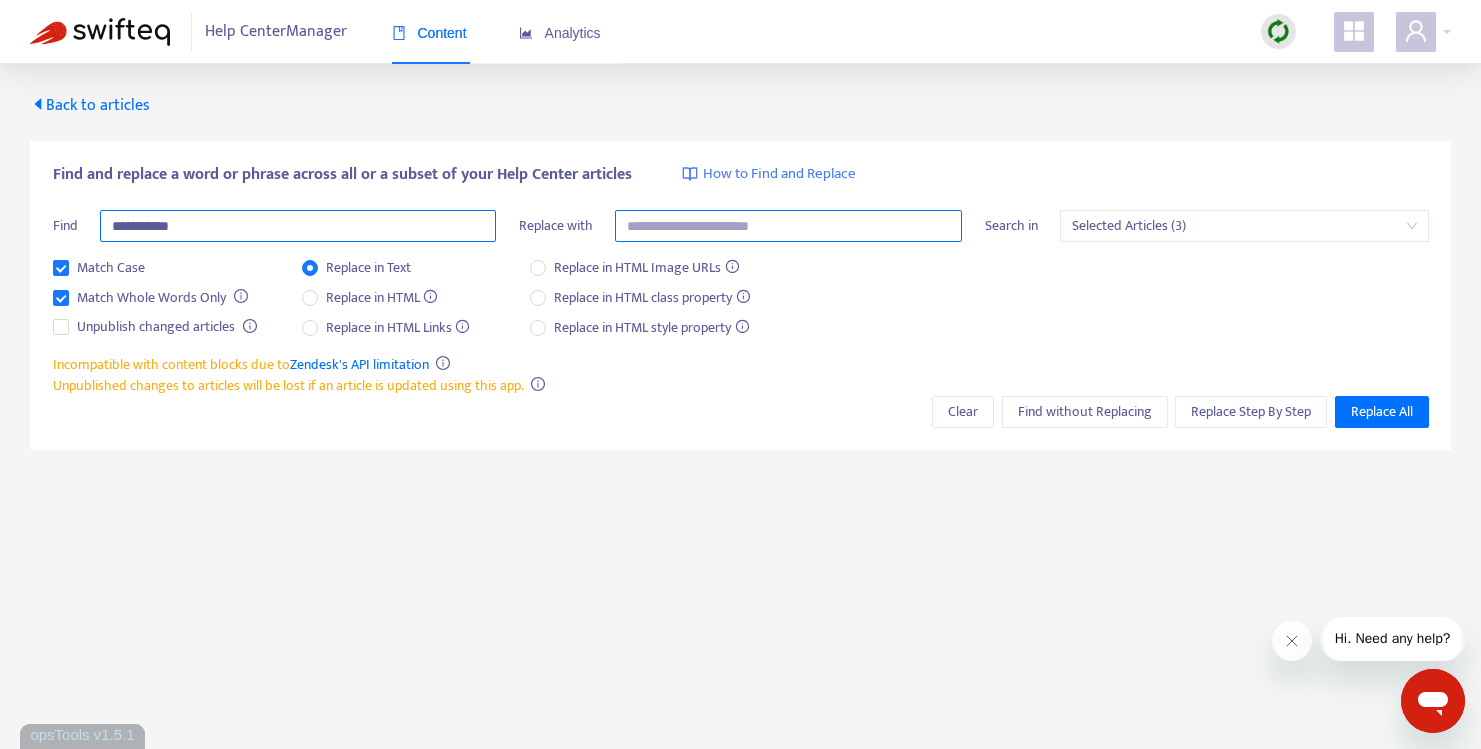 type on "**********" 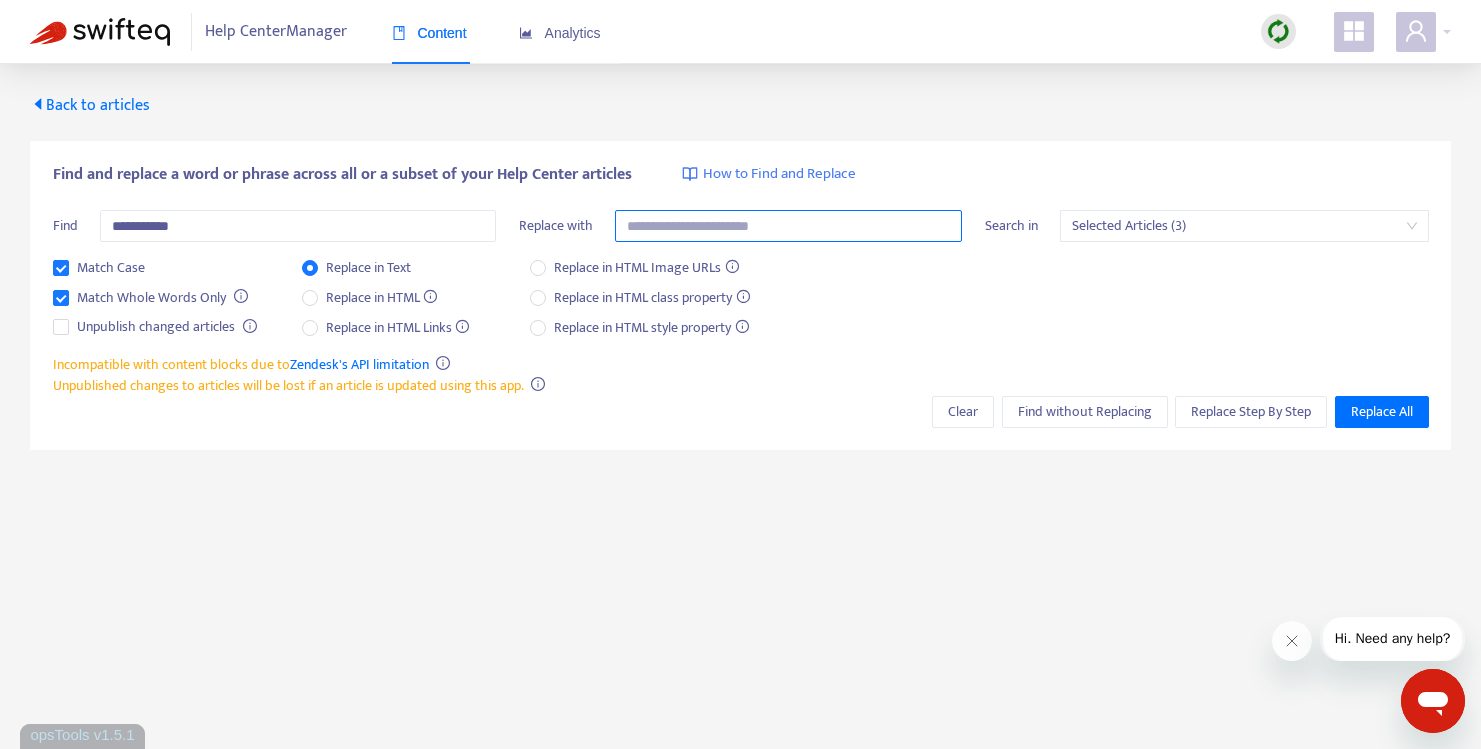 click at bounding box center [788, 226] 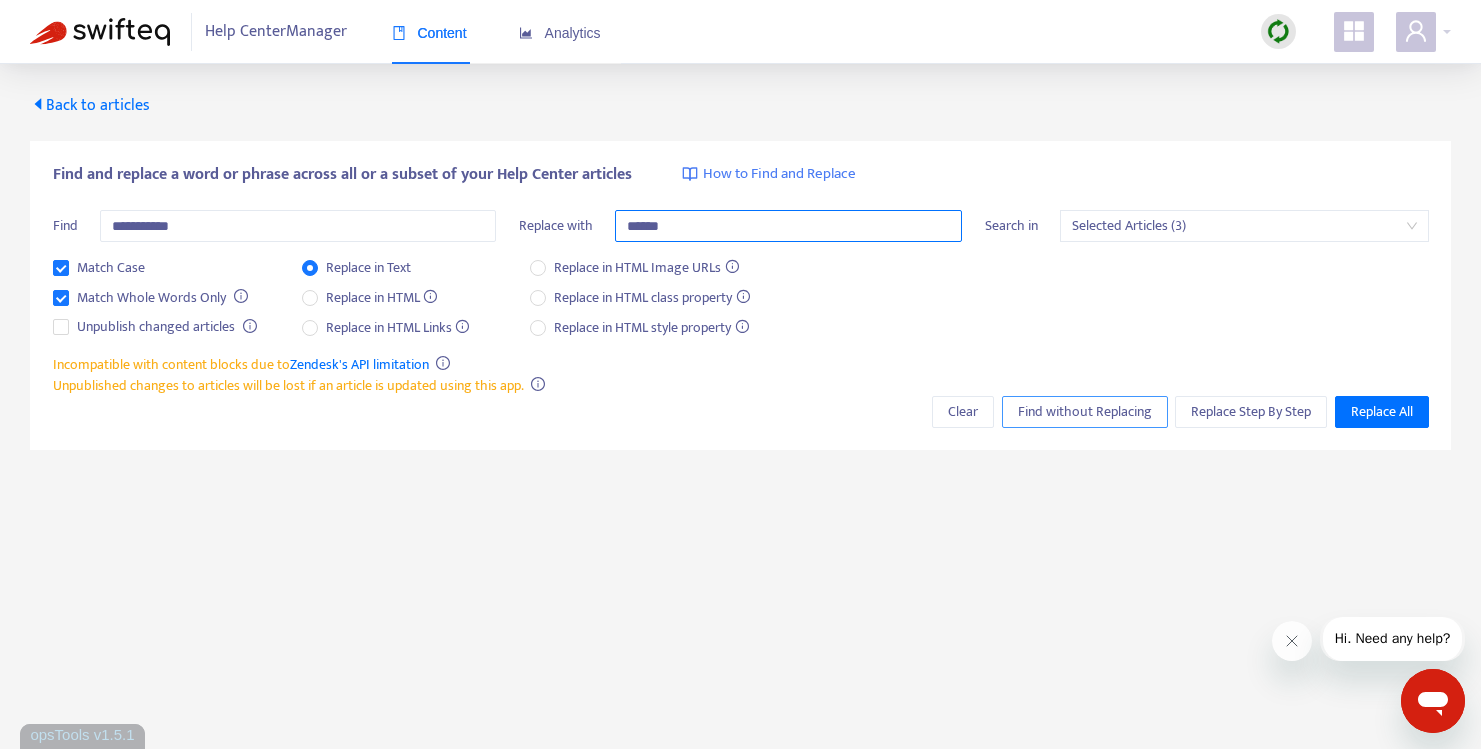 type on "******" 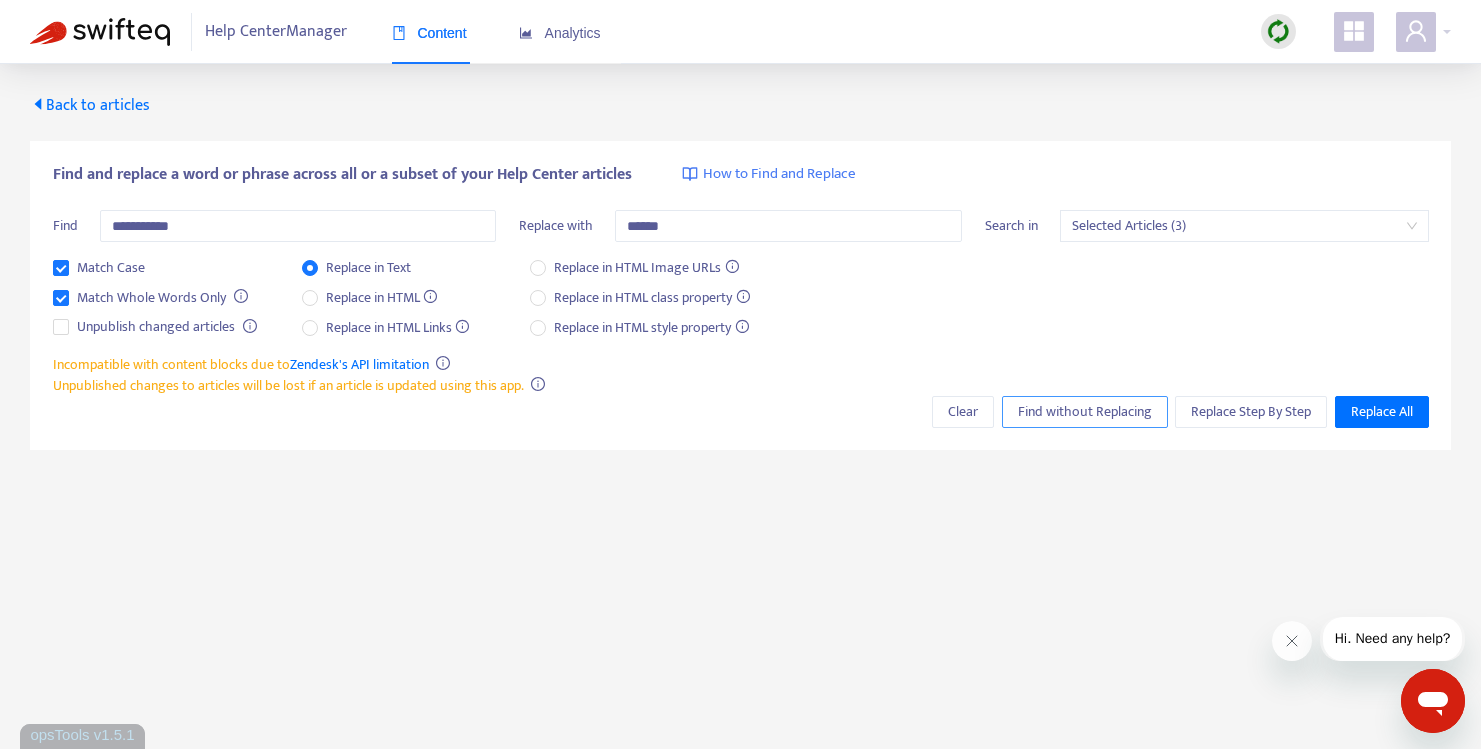 click on "Find without Replacing" at bounding box center [1085, 412] 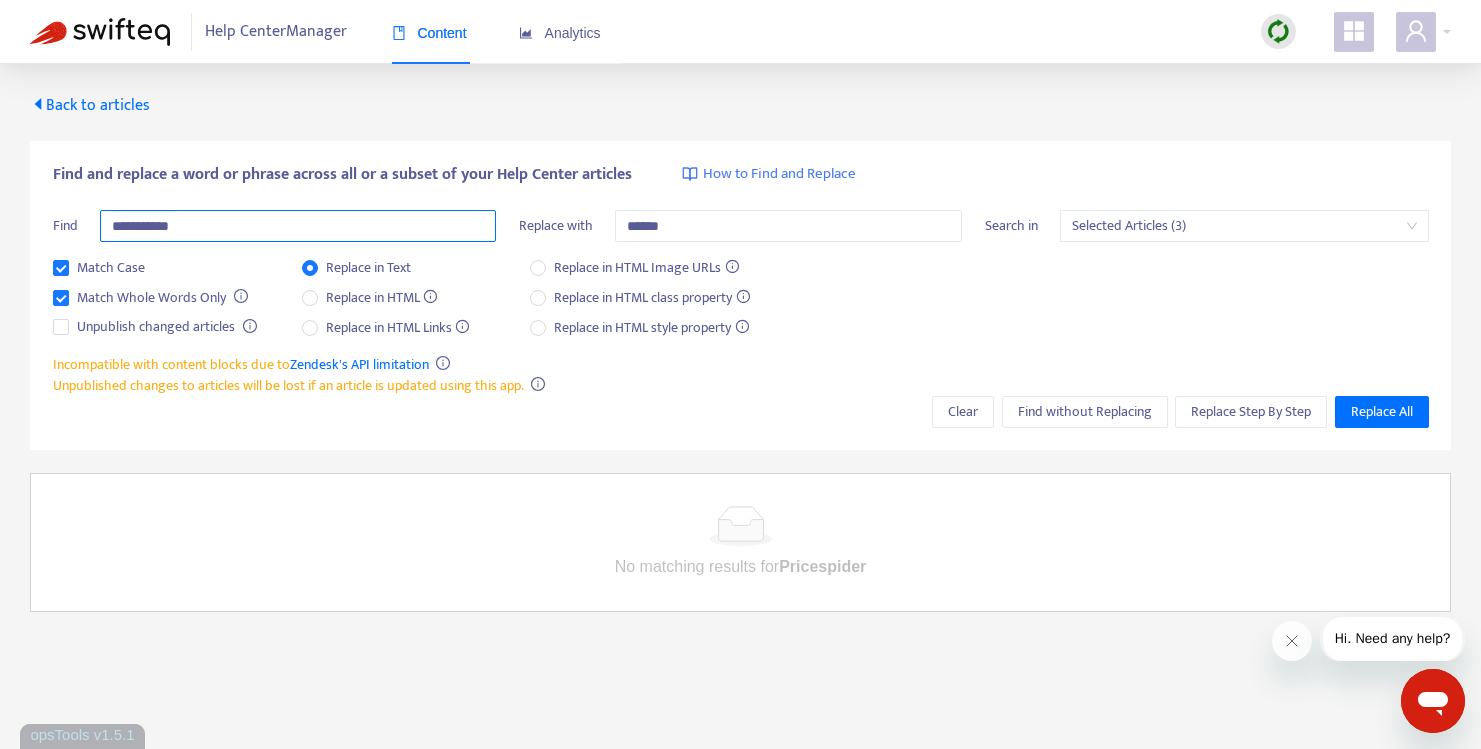 click on "**********" at bounding box center [298, 226] 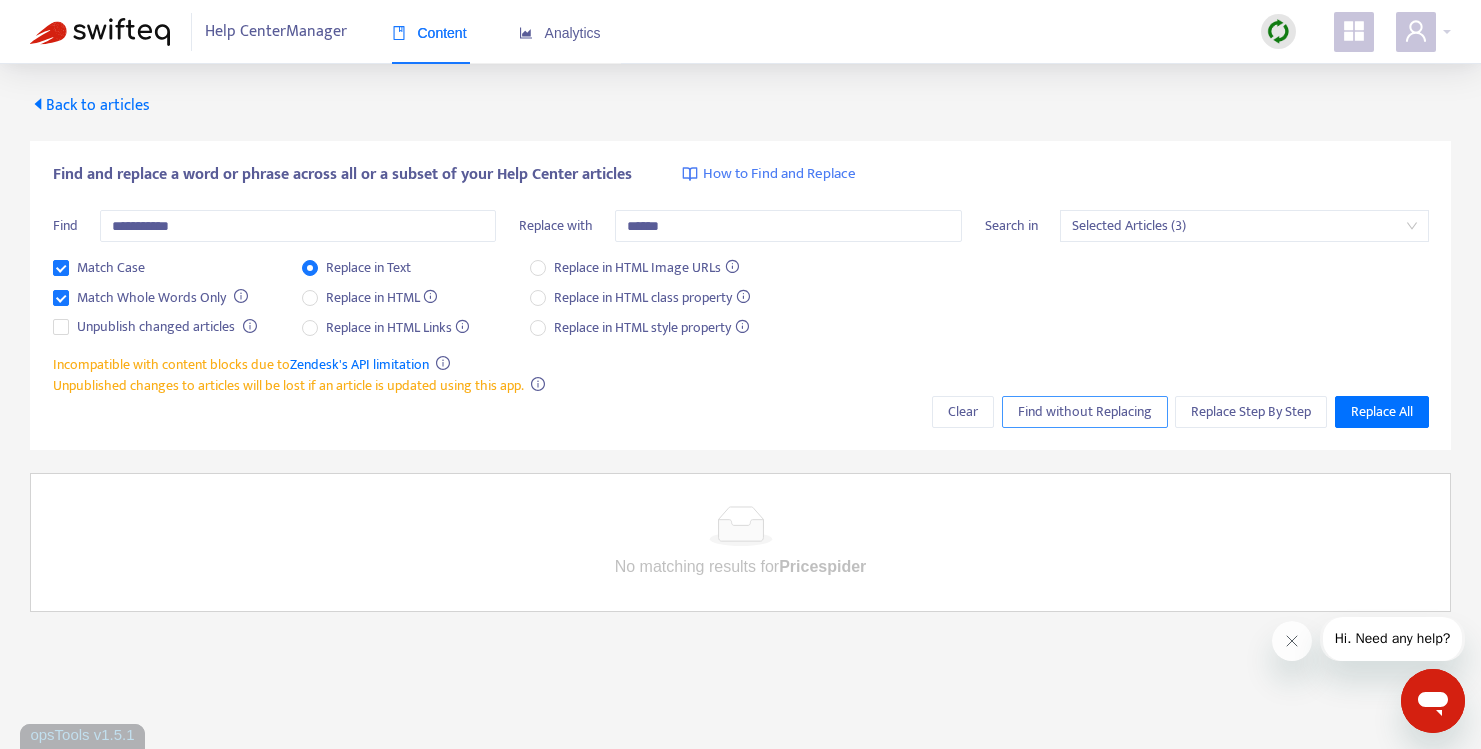 click on "Find without Replacing" at bounding box center (1085, 412) 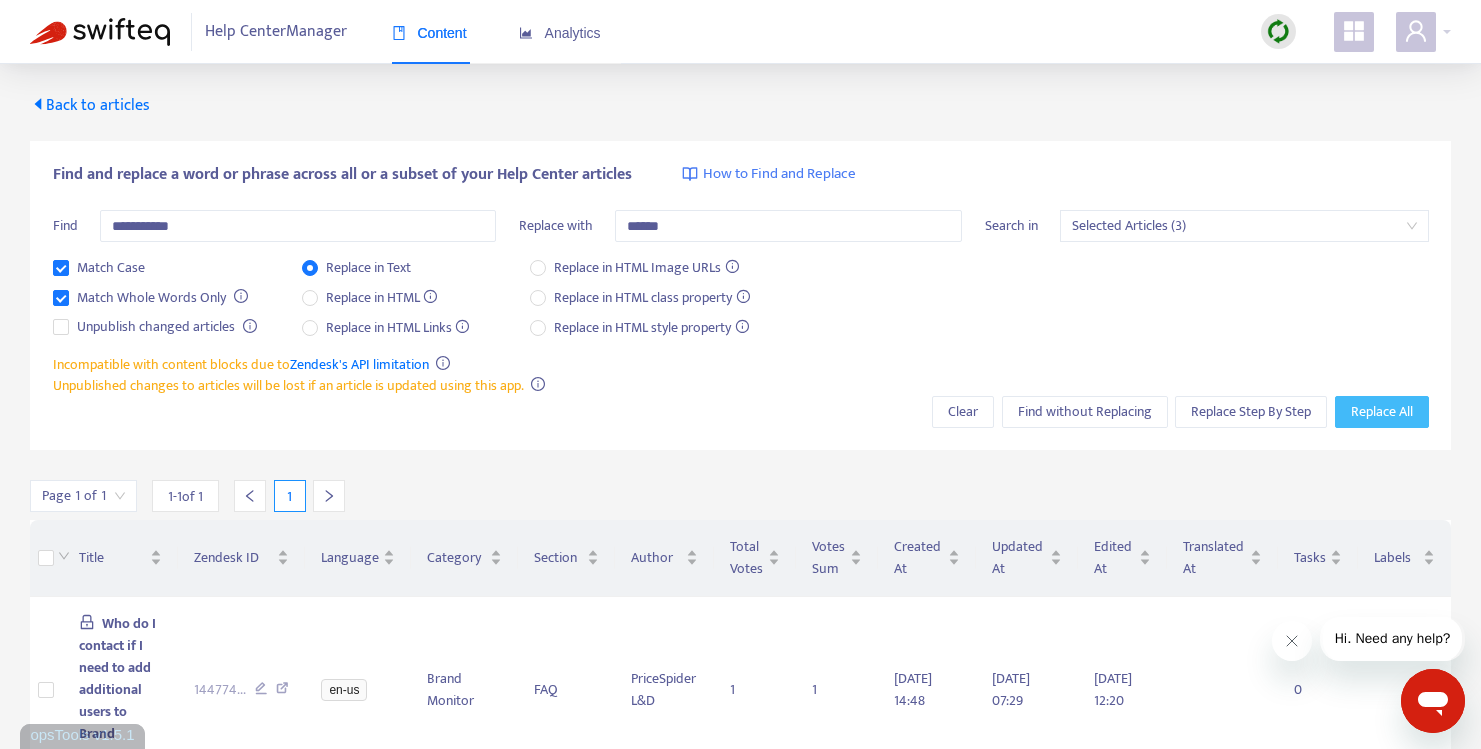 click on "Replace All" at bounding box center [1382, 412] 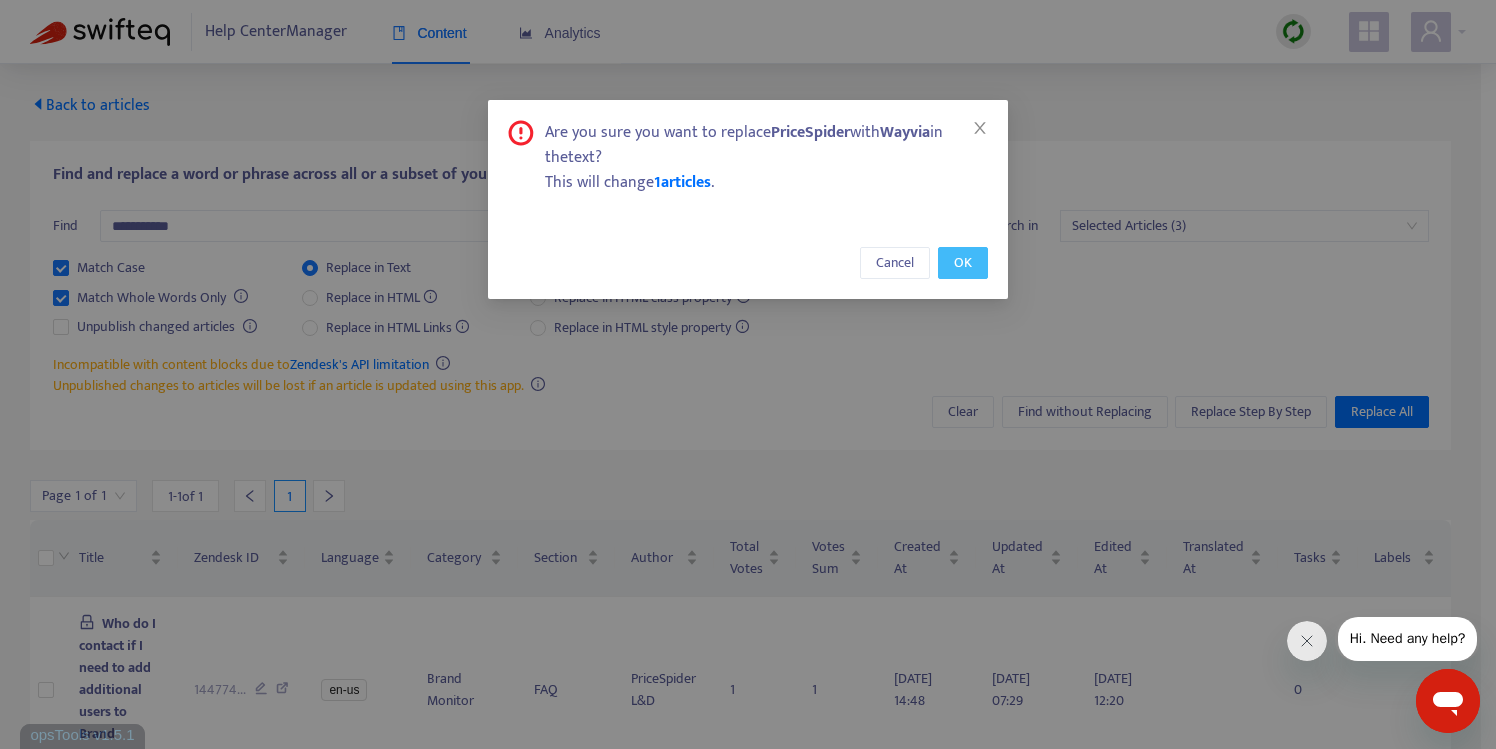 click on "OK" at bounding box center [963, 263] 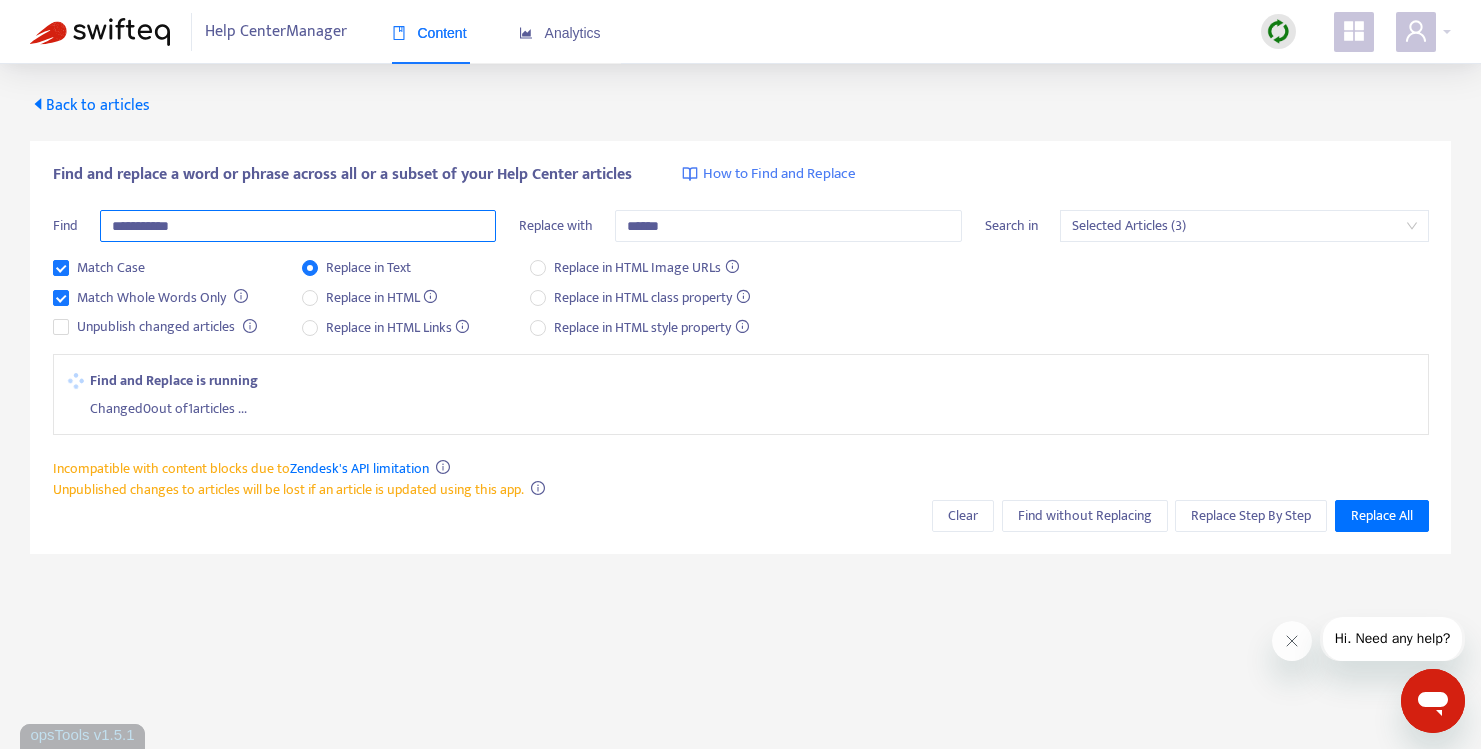drag, startPoint x: 207, startPoint y: 220, endPoint x: 121, endPoint y: 220, distance: 86 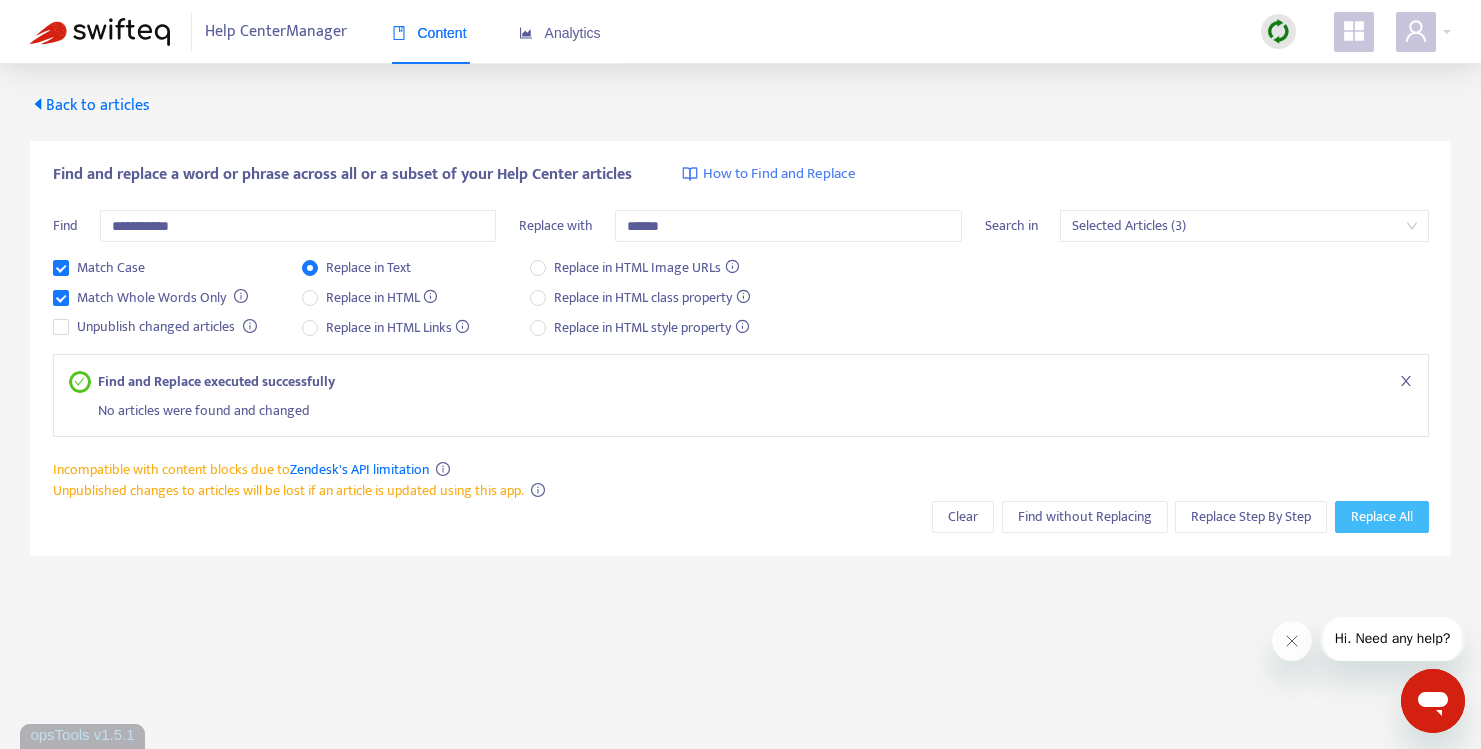 click on "Replace All" at bounding box center [1382, 517] 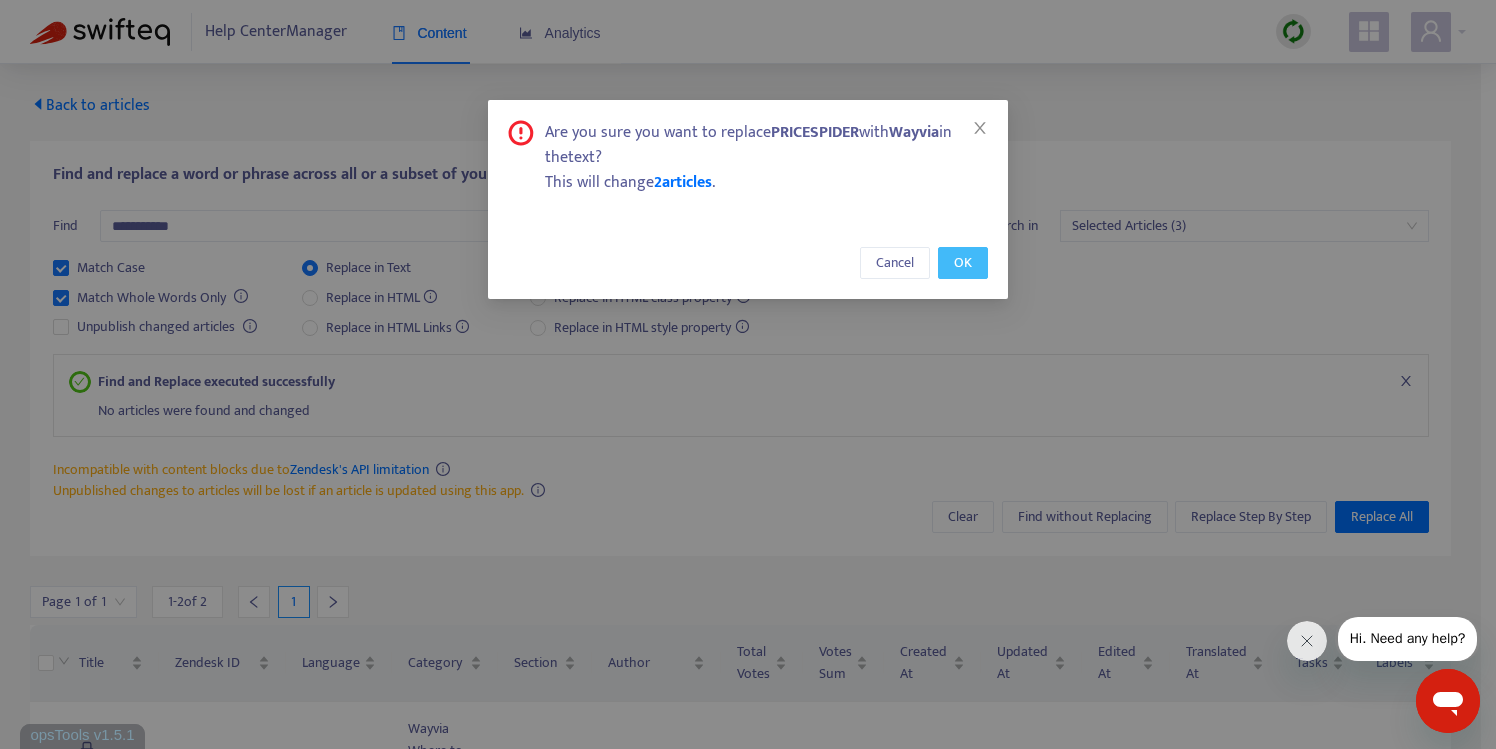 click on "OK" at bounding box center [963, 263] 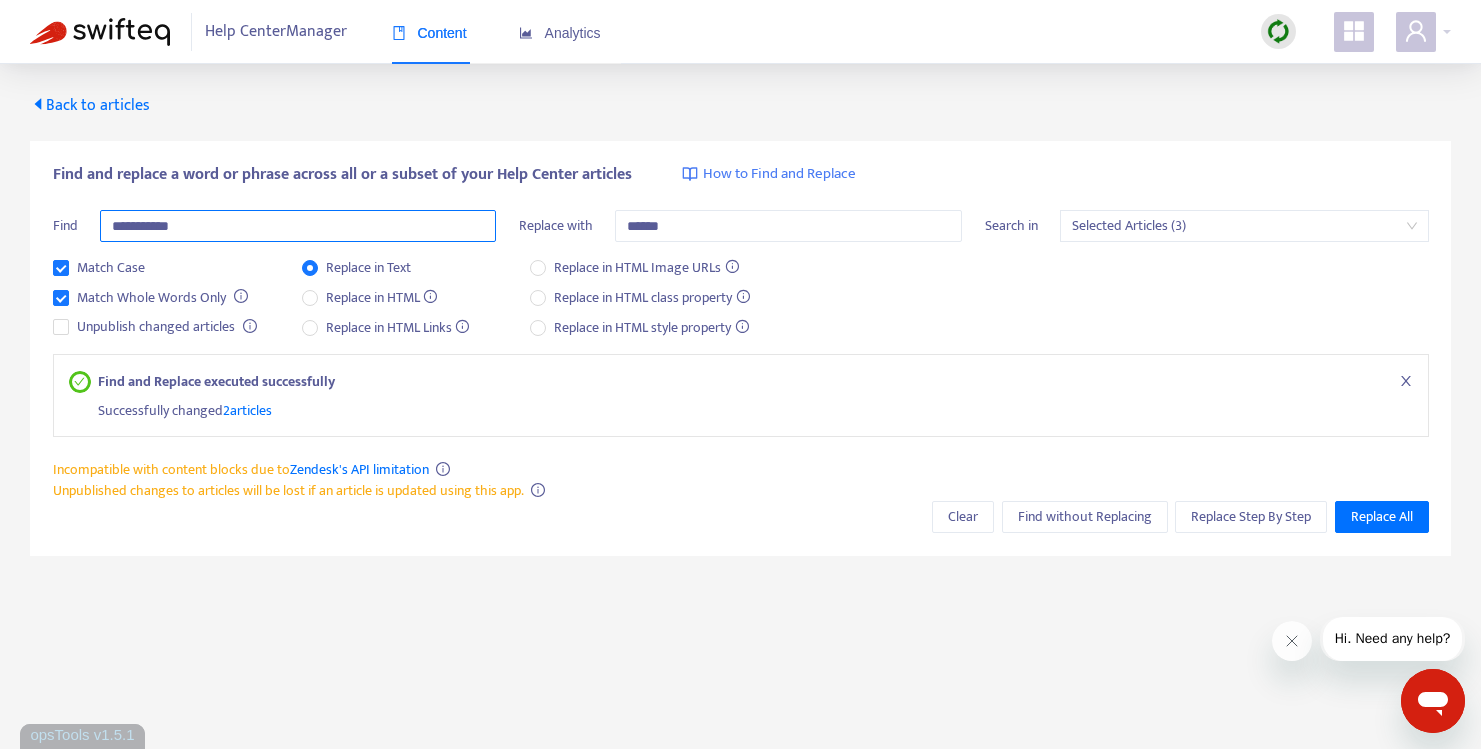 drag, startPoint x: 234, startPoint y: 237, endPoint x: 63, endPoint y: 195, distance: 176.08237 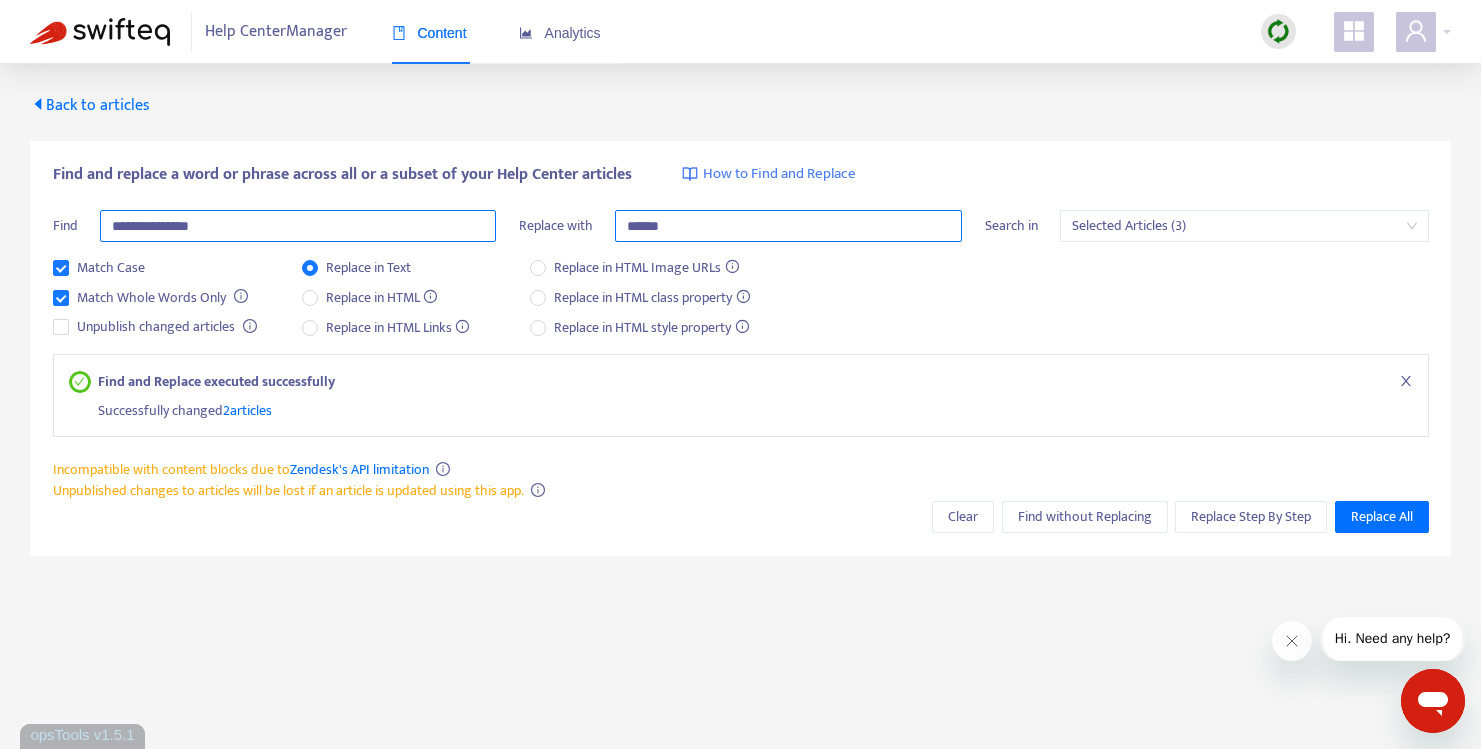 type on "**********" 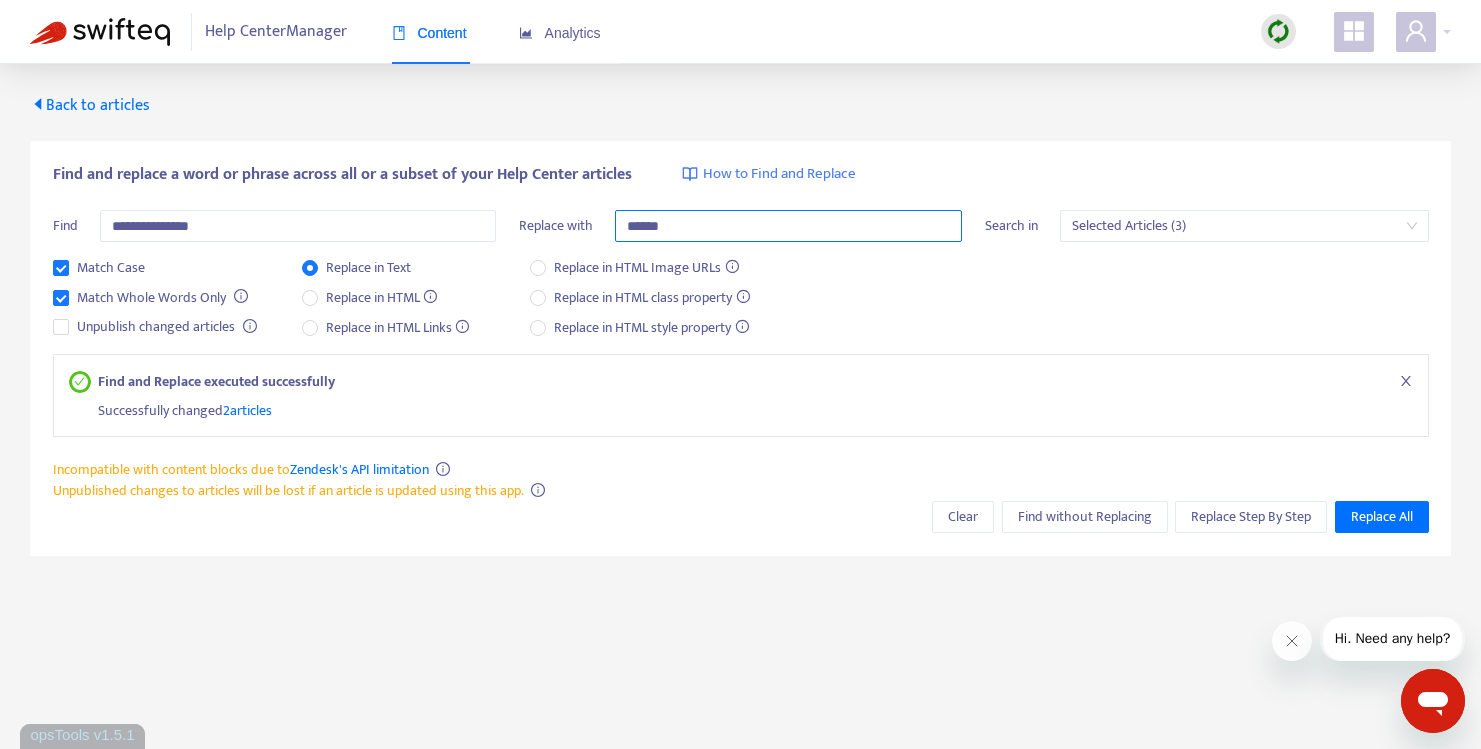 drag, startPoint x: 754, startPoint y: 220, endPoint x: 552, endPoint y: 211, distance: 202.2004 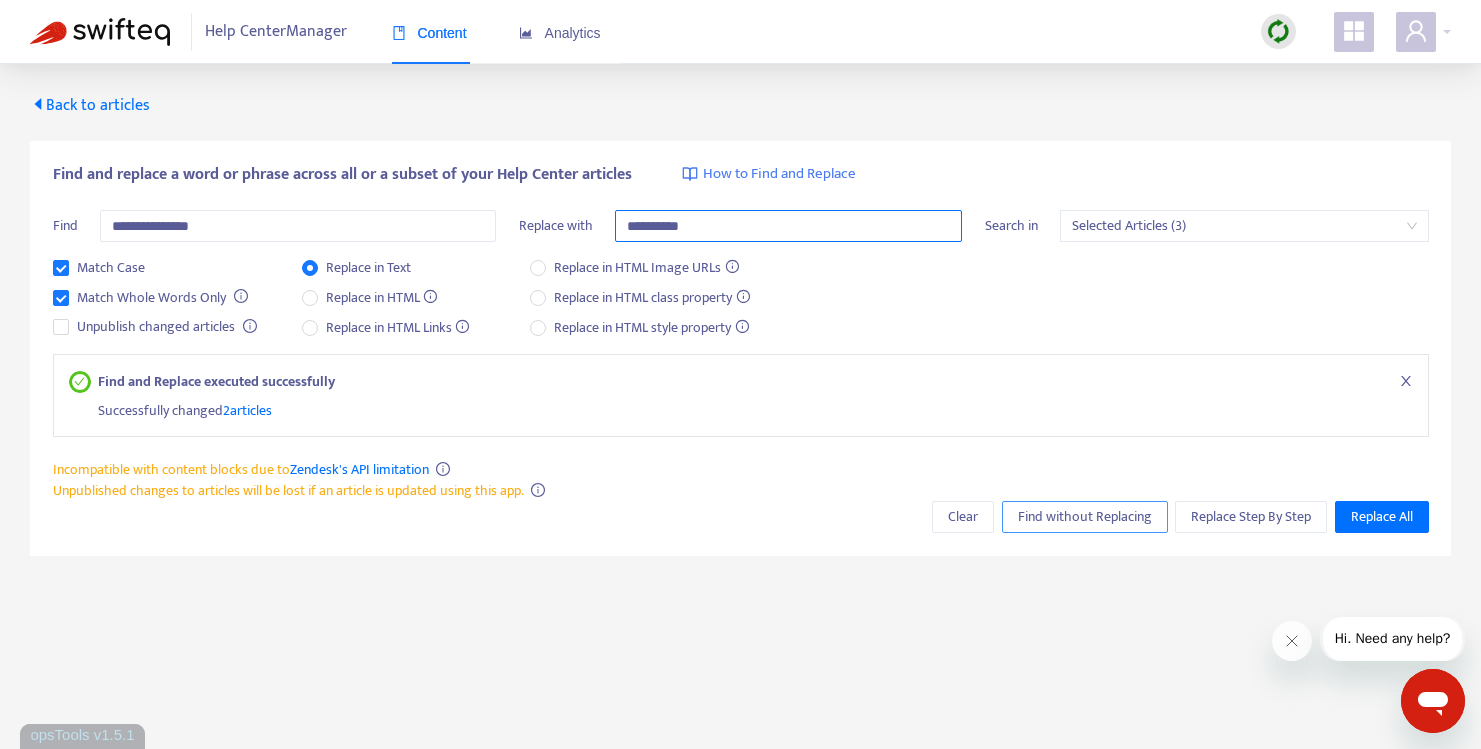 type on "**********" 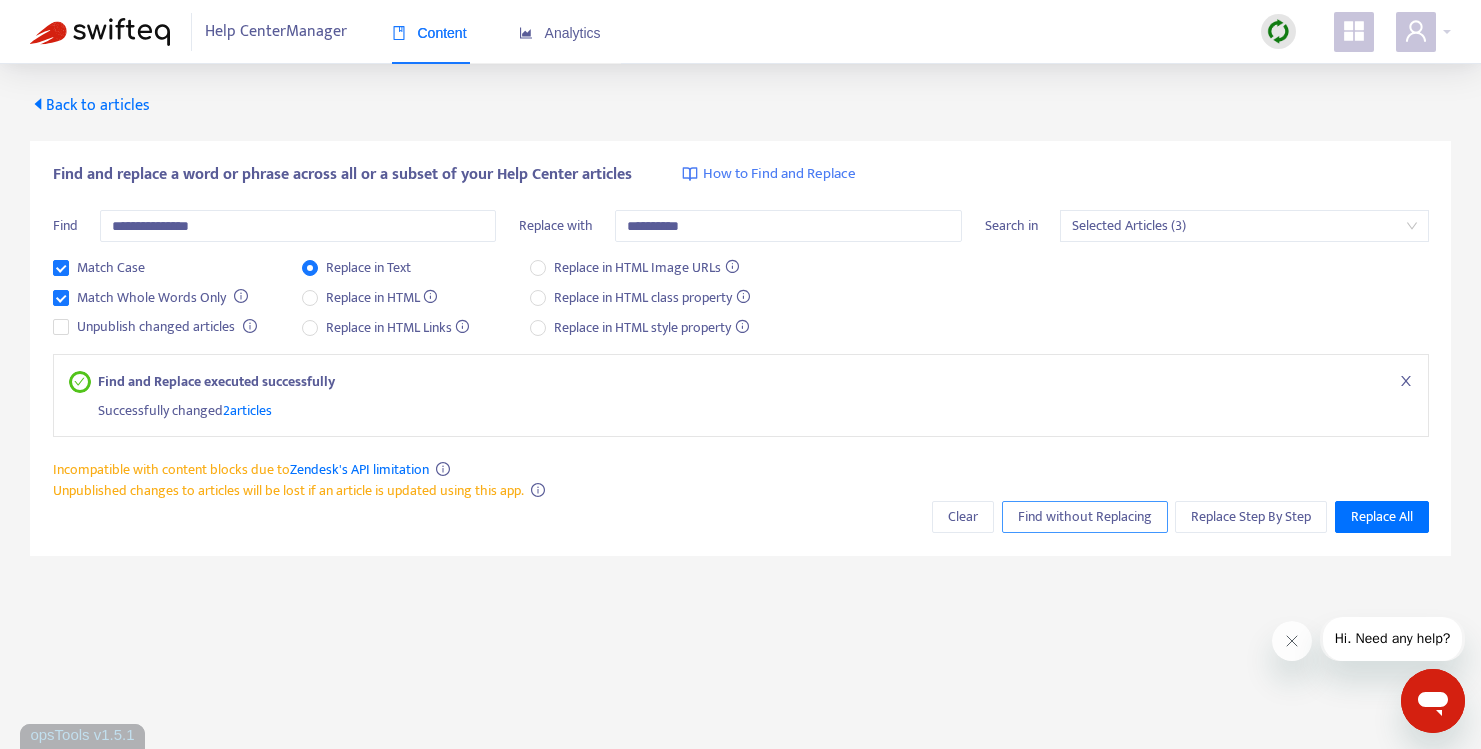 click on "Find without Replacing" at bounding box center [1085, 517] 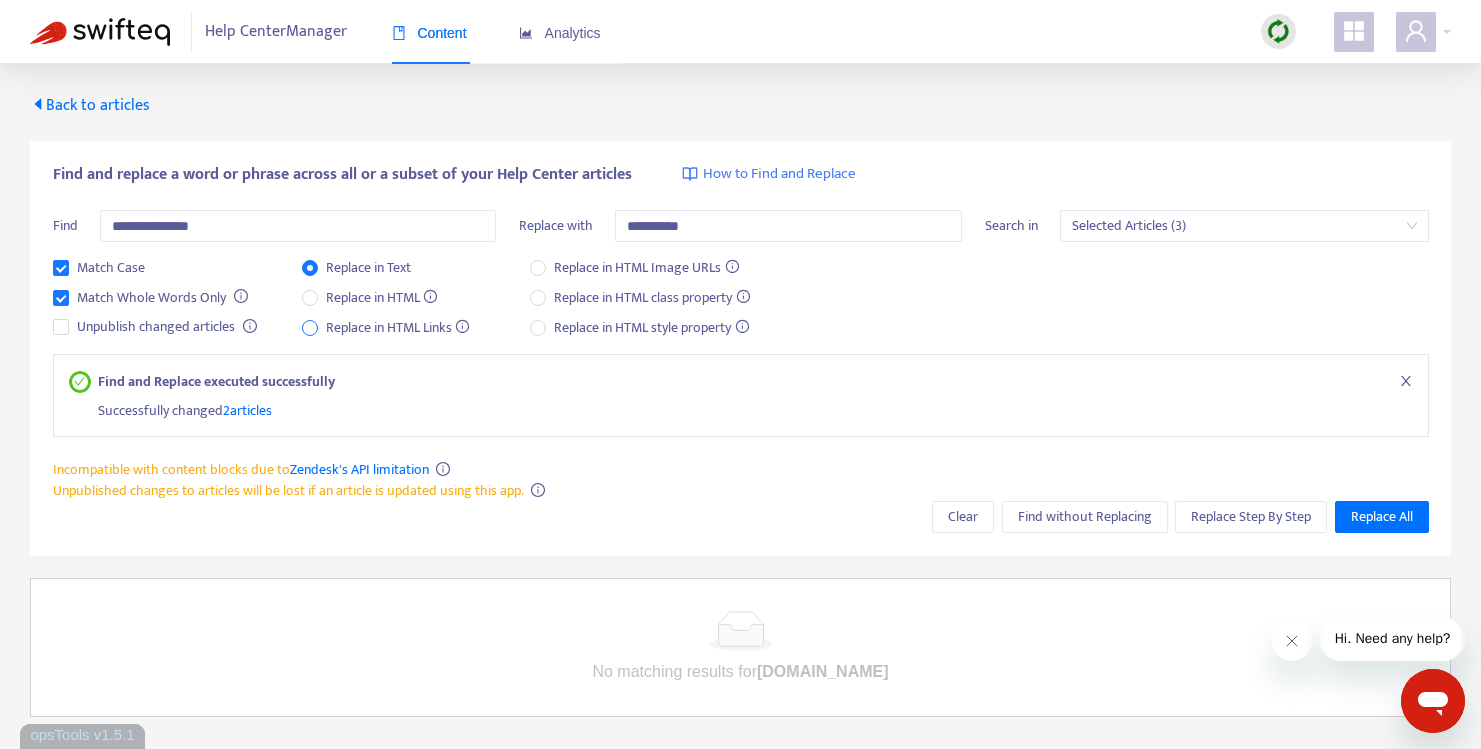 click on "Replace in HTML Links" at bounding box center [398, 328] 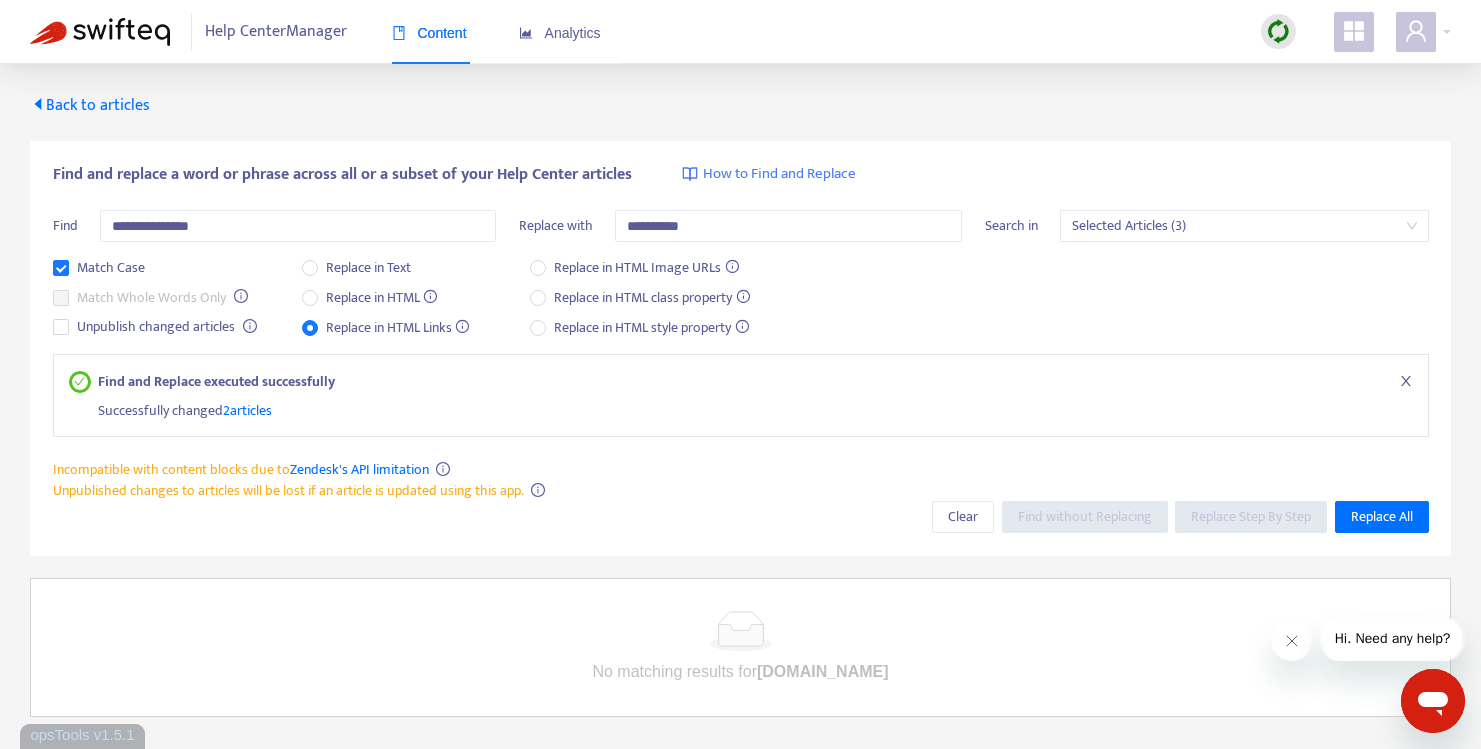 click on "Back to articles" at bounding box center [90, 105] 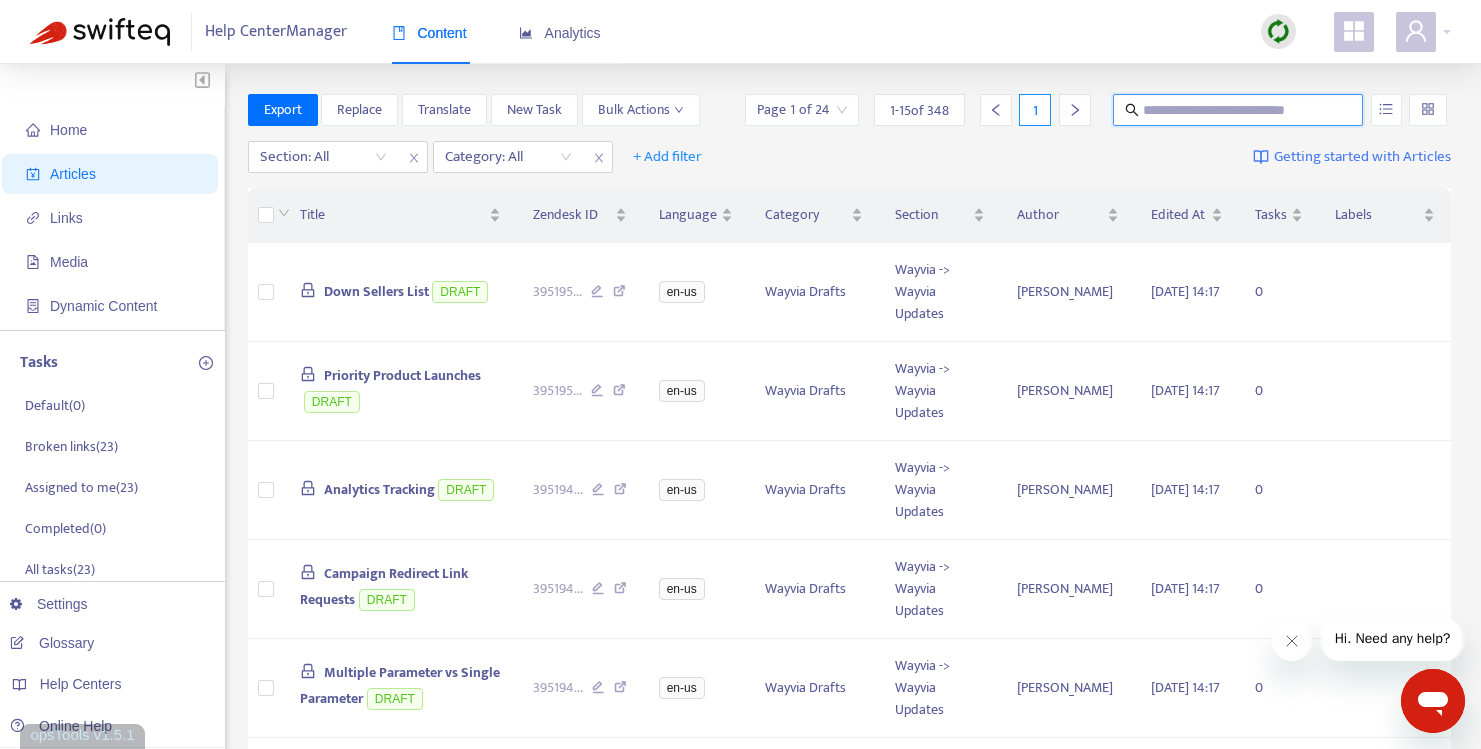 click at bounding box center (1239, 110) 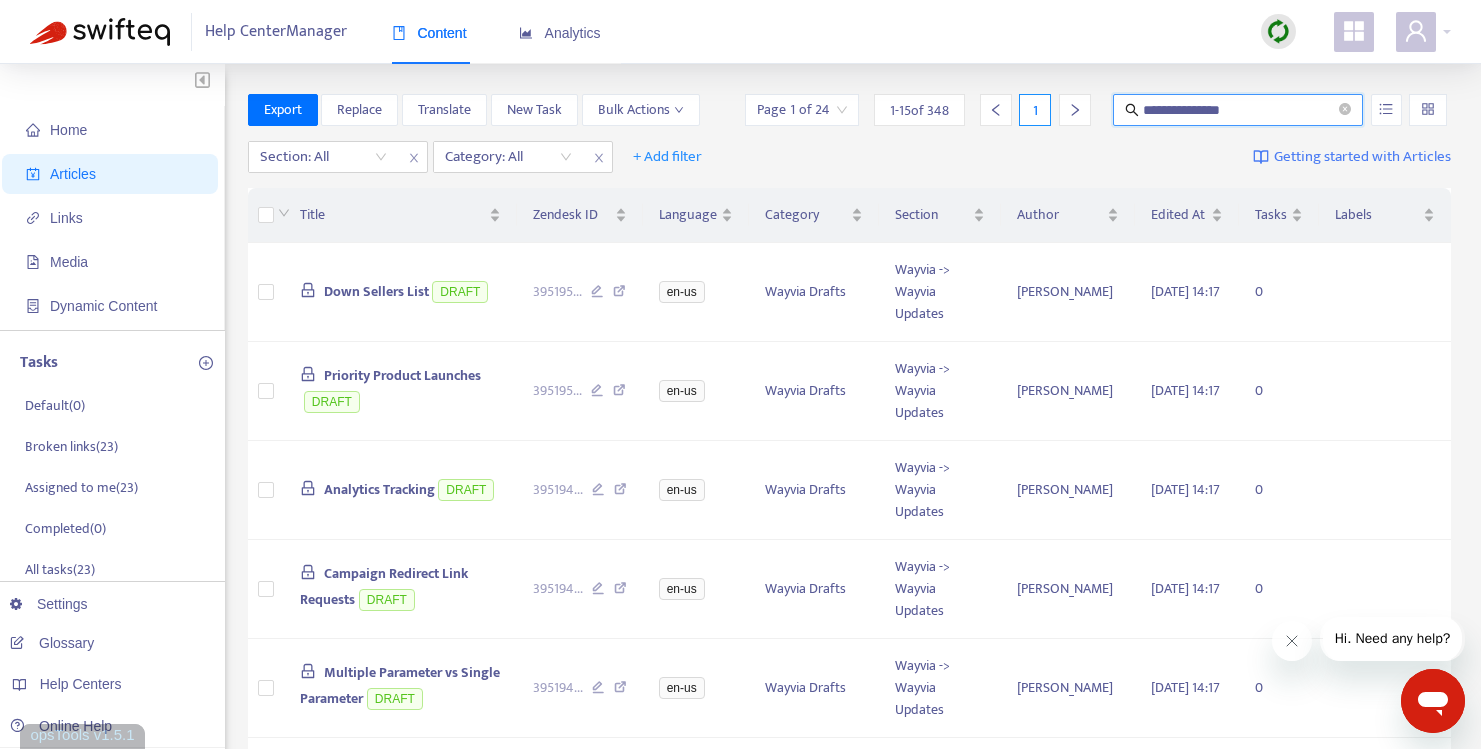 type on "**********" 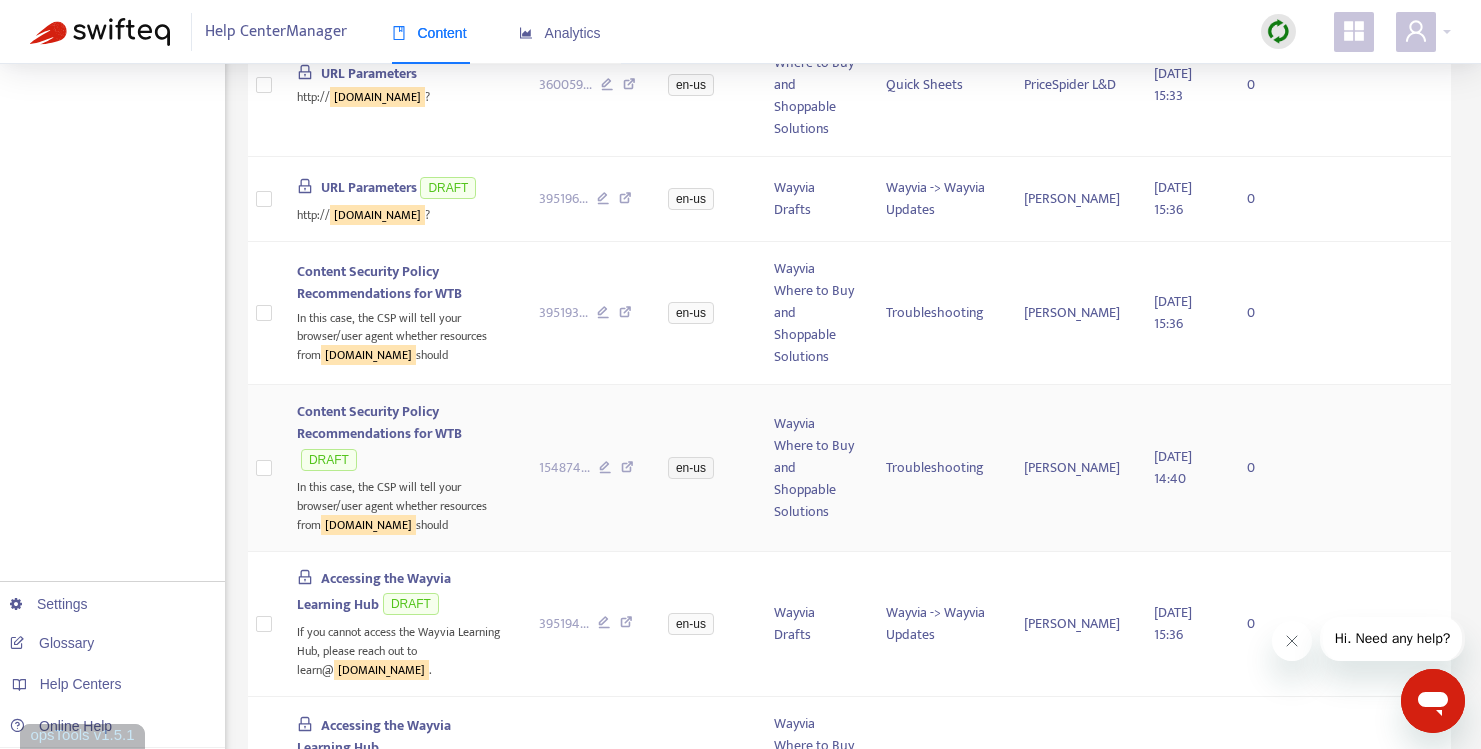 scroll, scrollTop: 0, scrollLeft: 0, axis: both 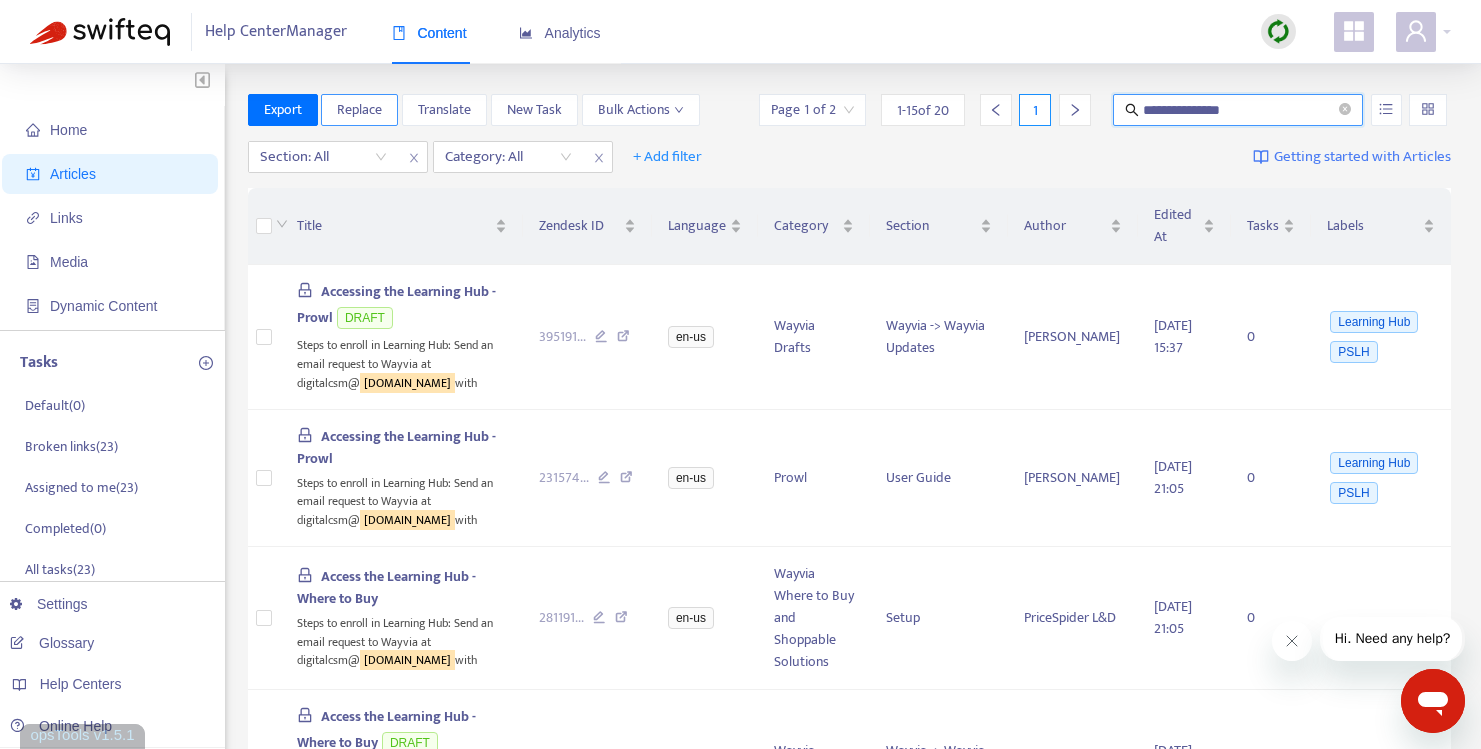 click on "Replace" at bounding box center [359, 110] 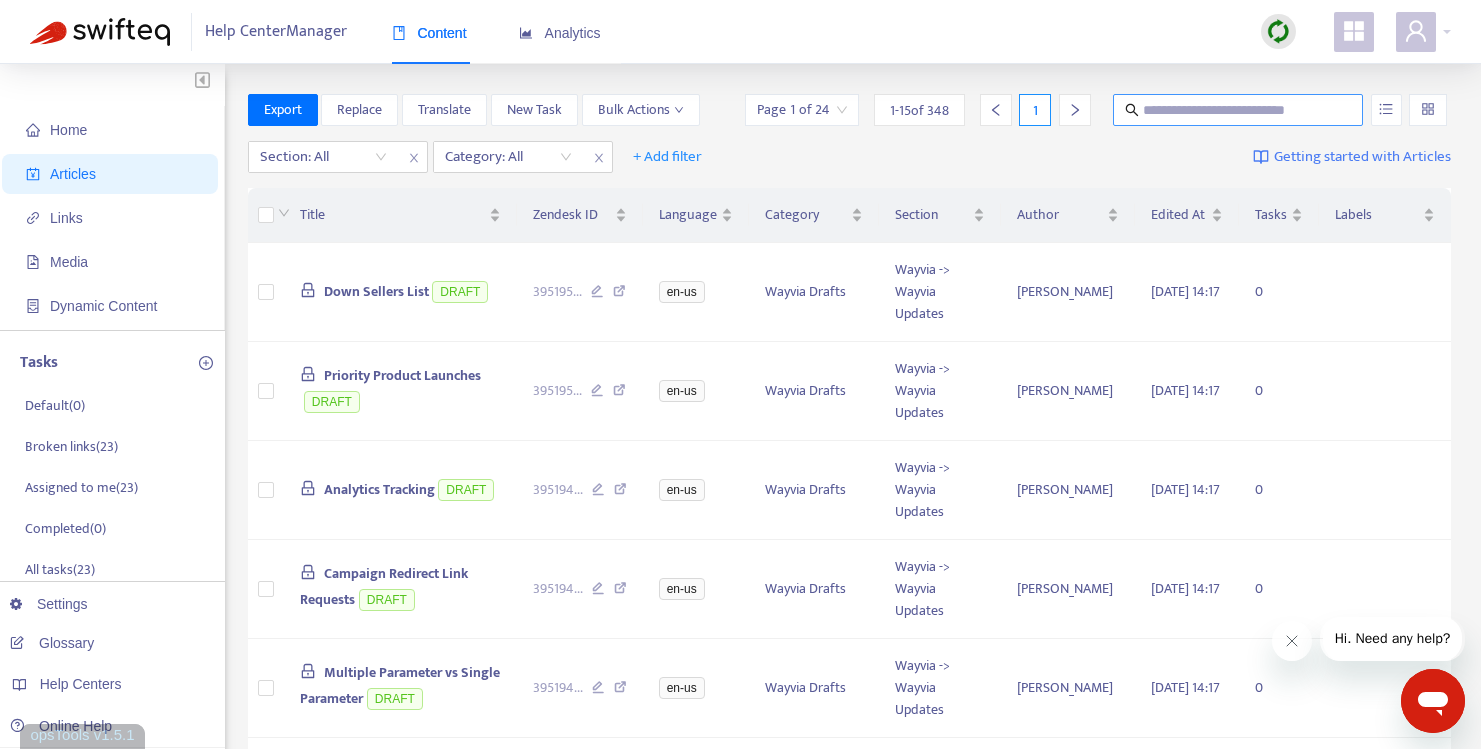 click at bounding box center [1239, 110] 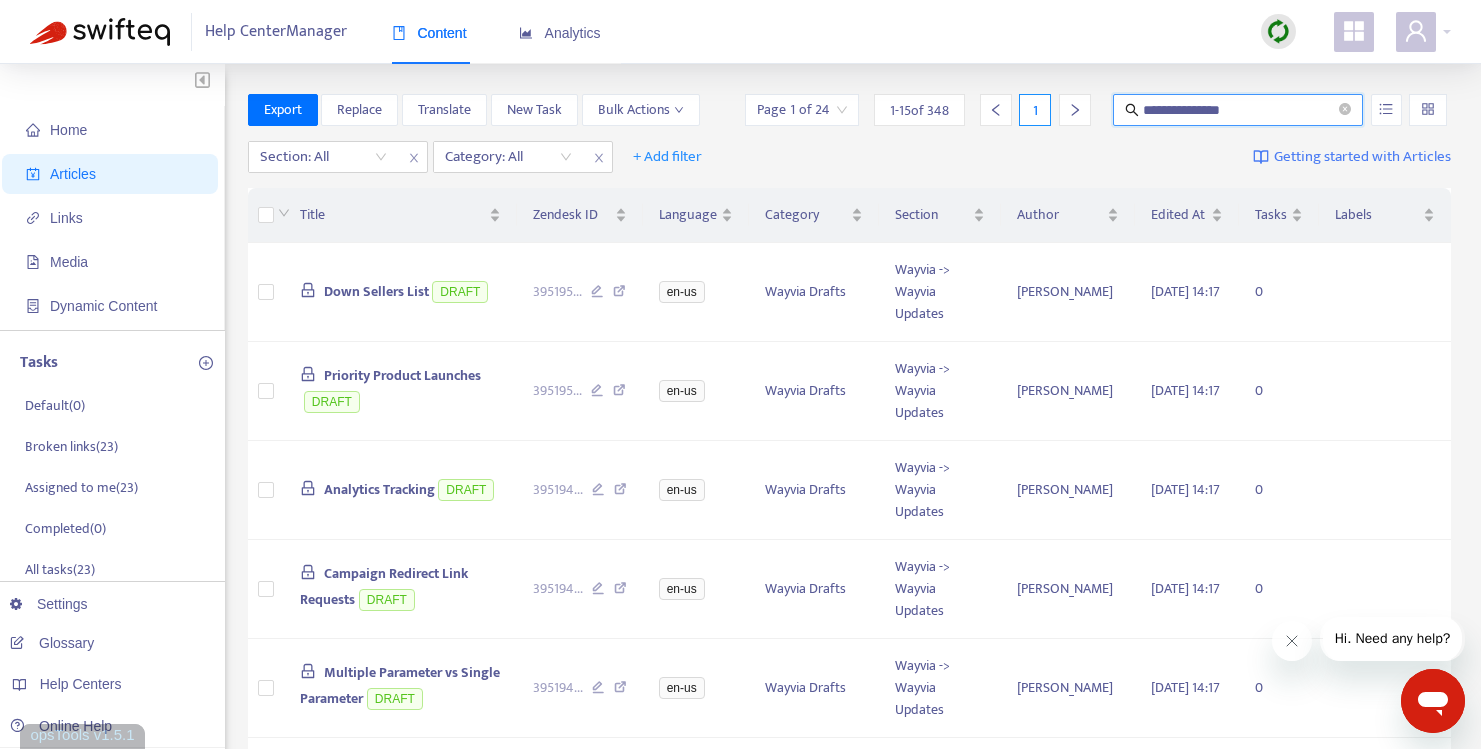 type on "**********" 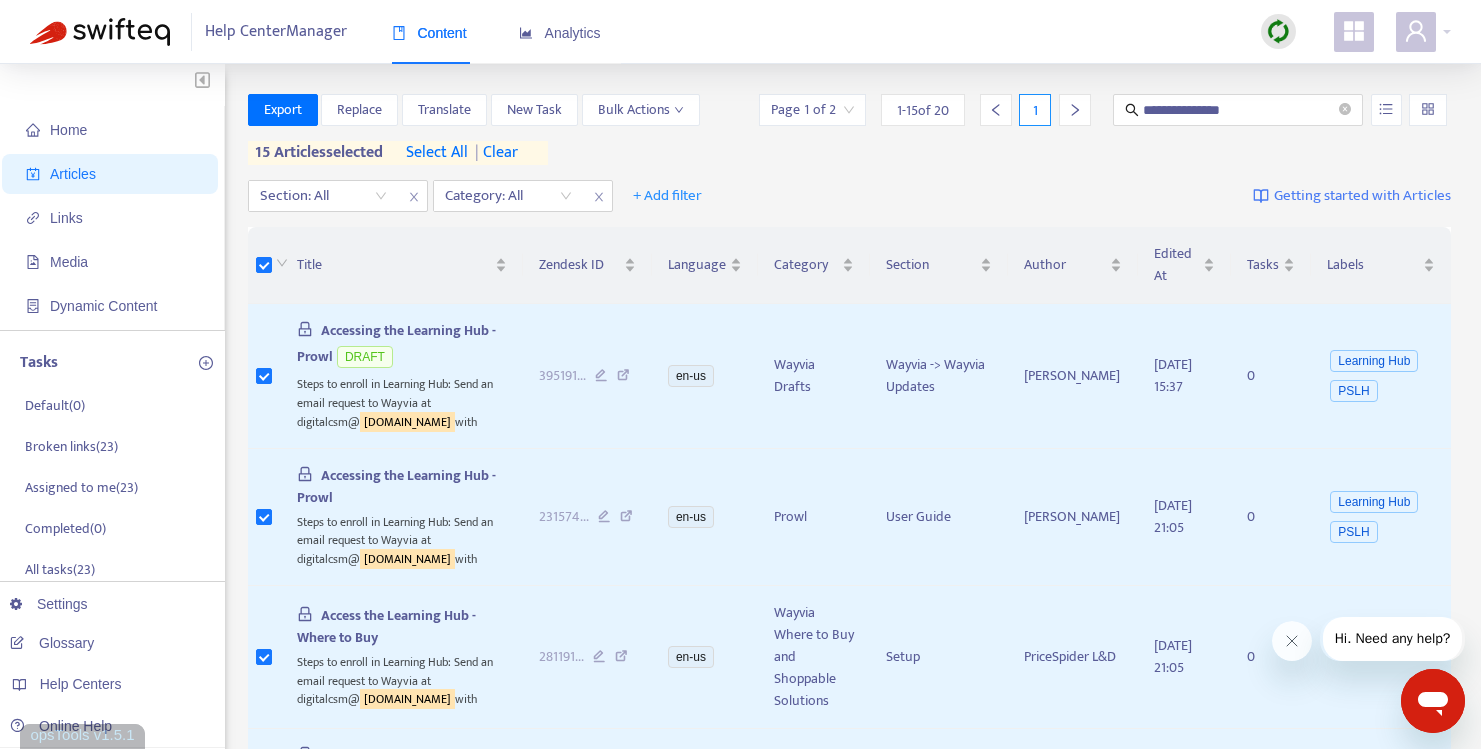 click on "select all" at bounding box center (437, 153) 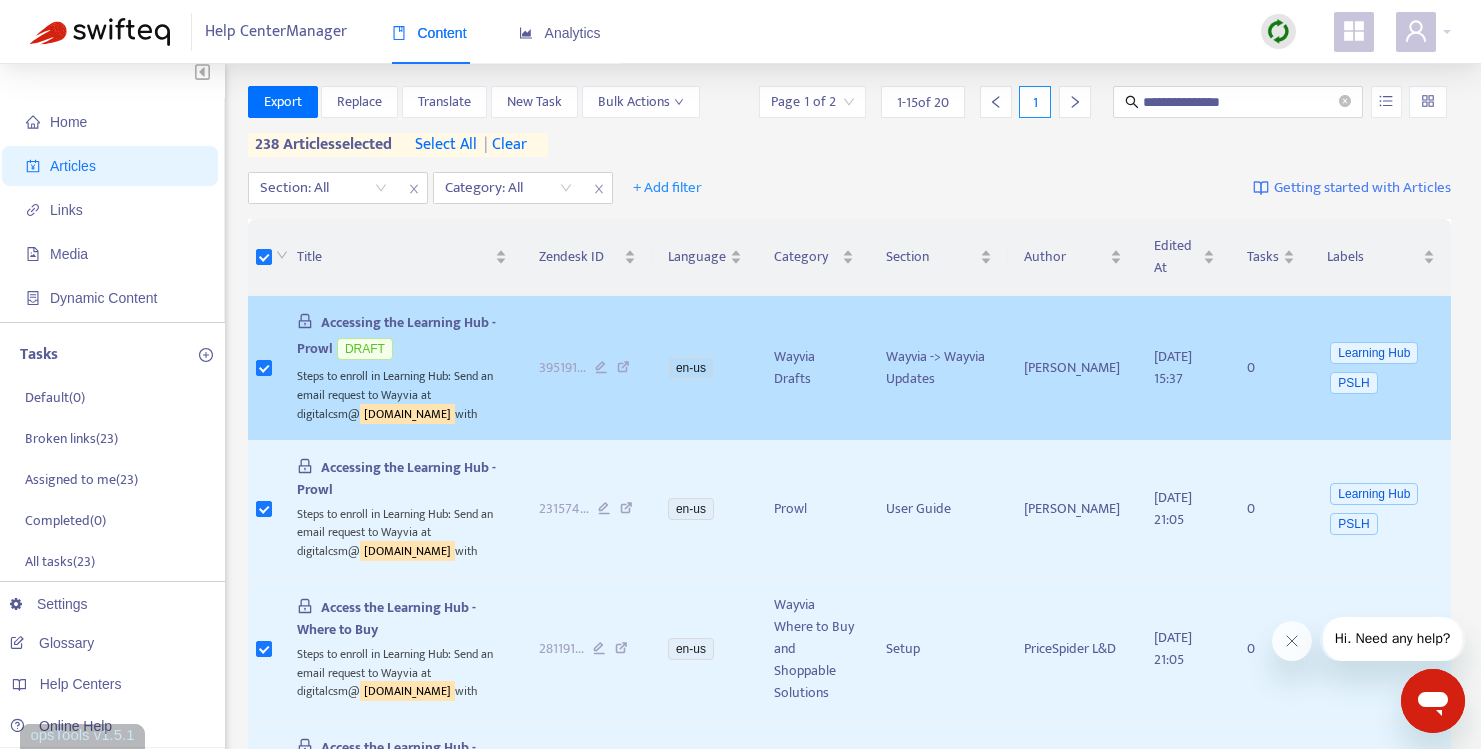 scroll, scrollTop: 0, scrollLeft: 0, axis: both 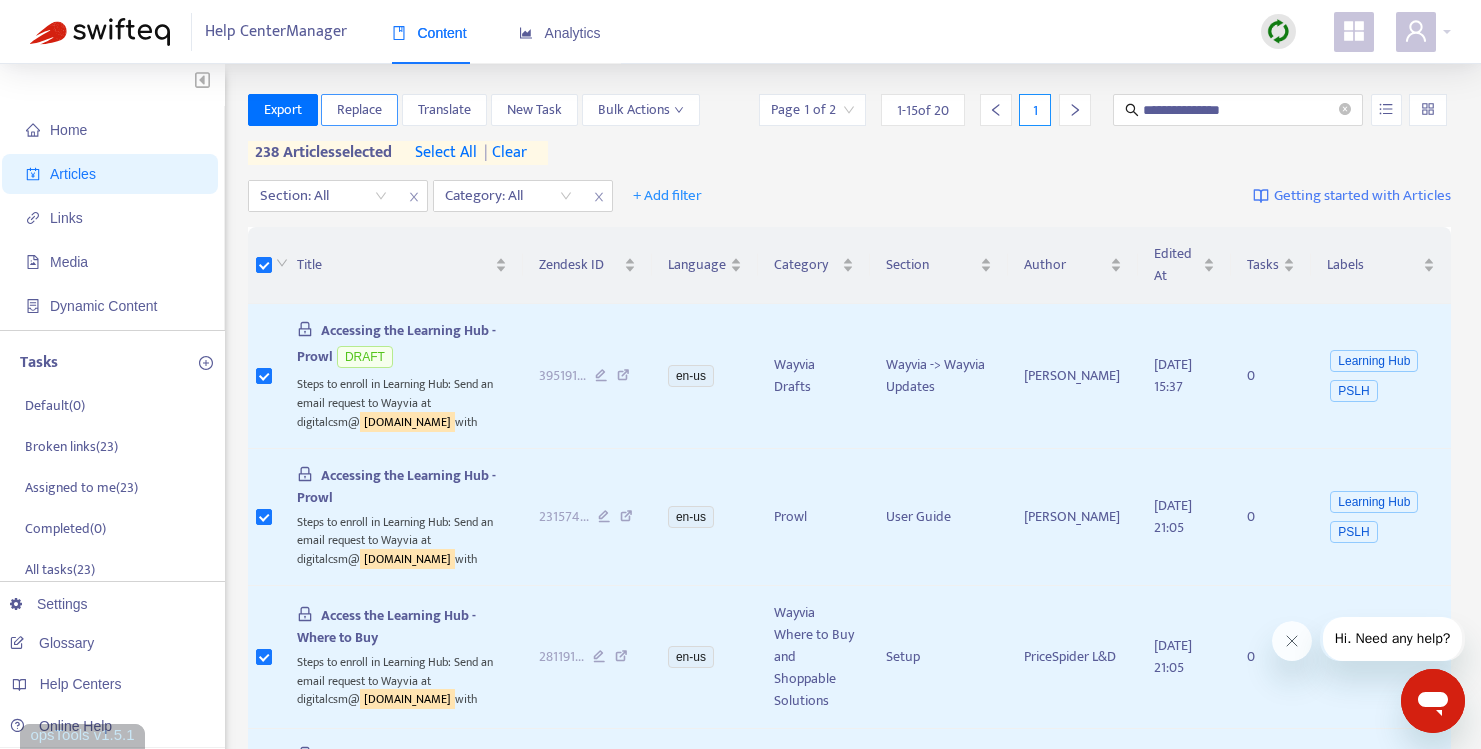 click on "Replace" at bounding box center (359, 110) 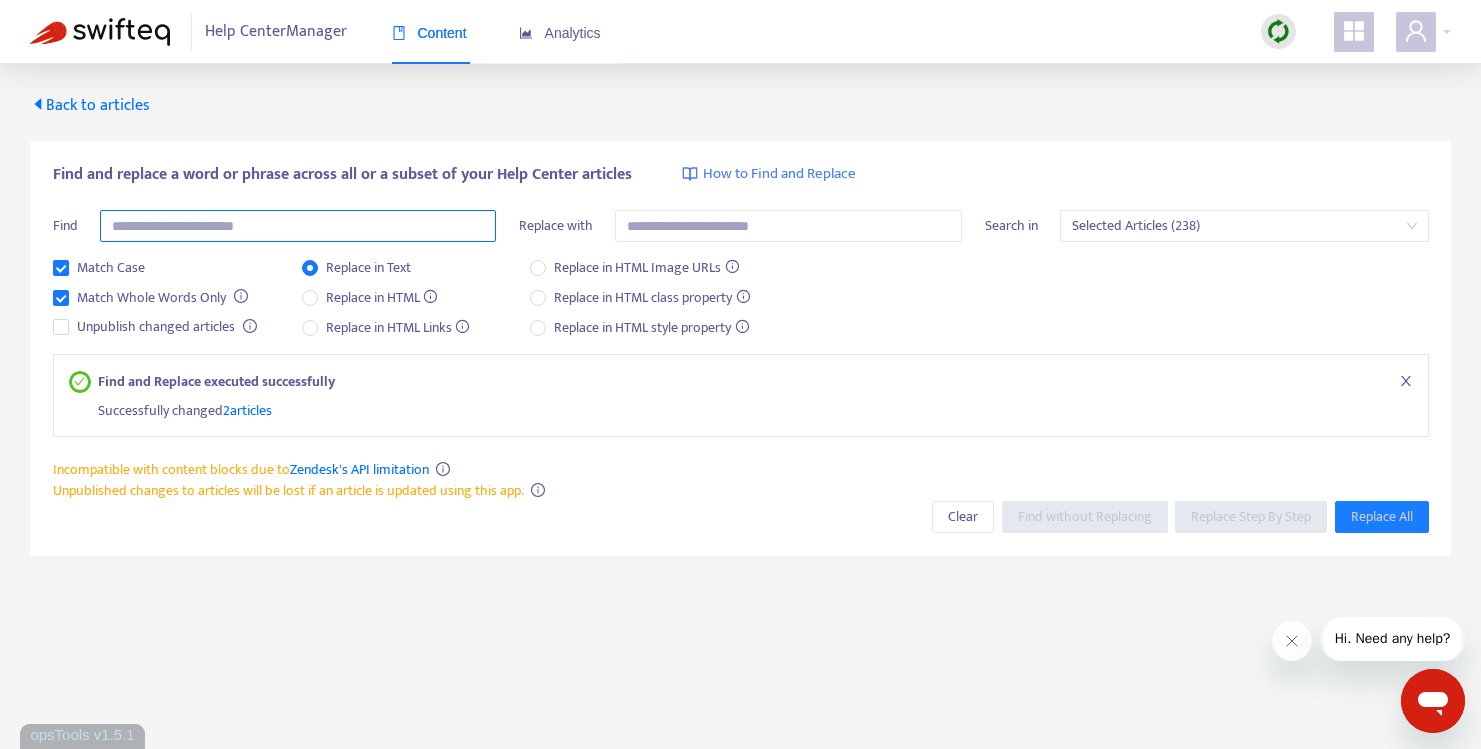 click at bounding box center [298, 226] 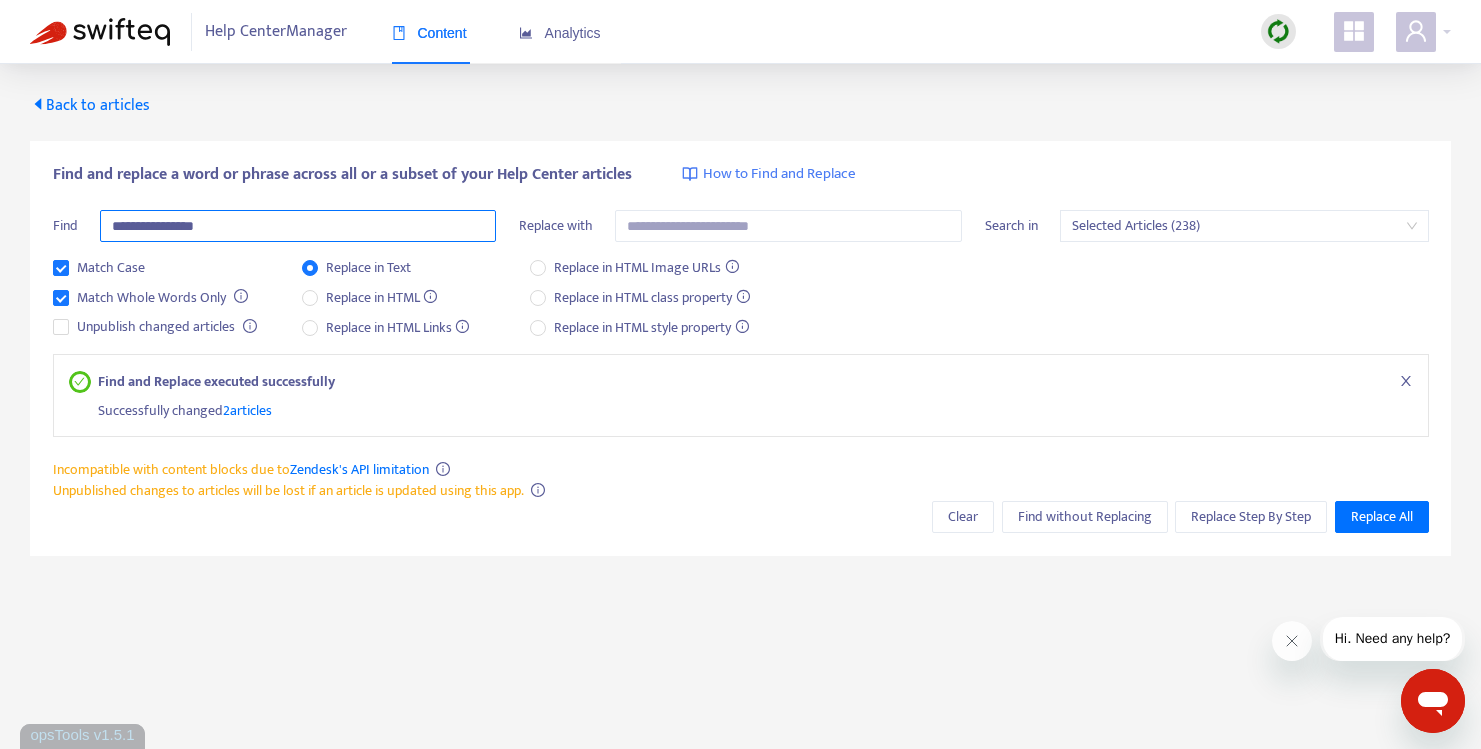 type on "**********" 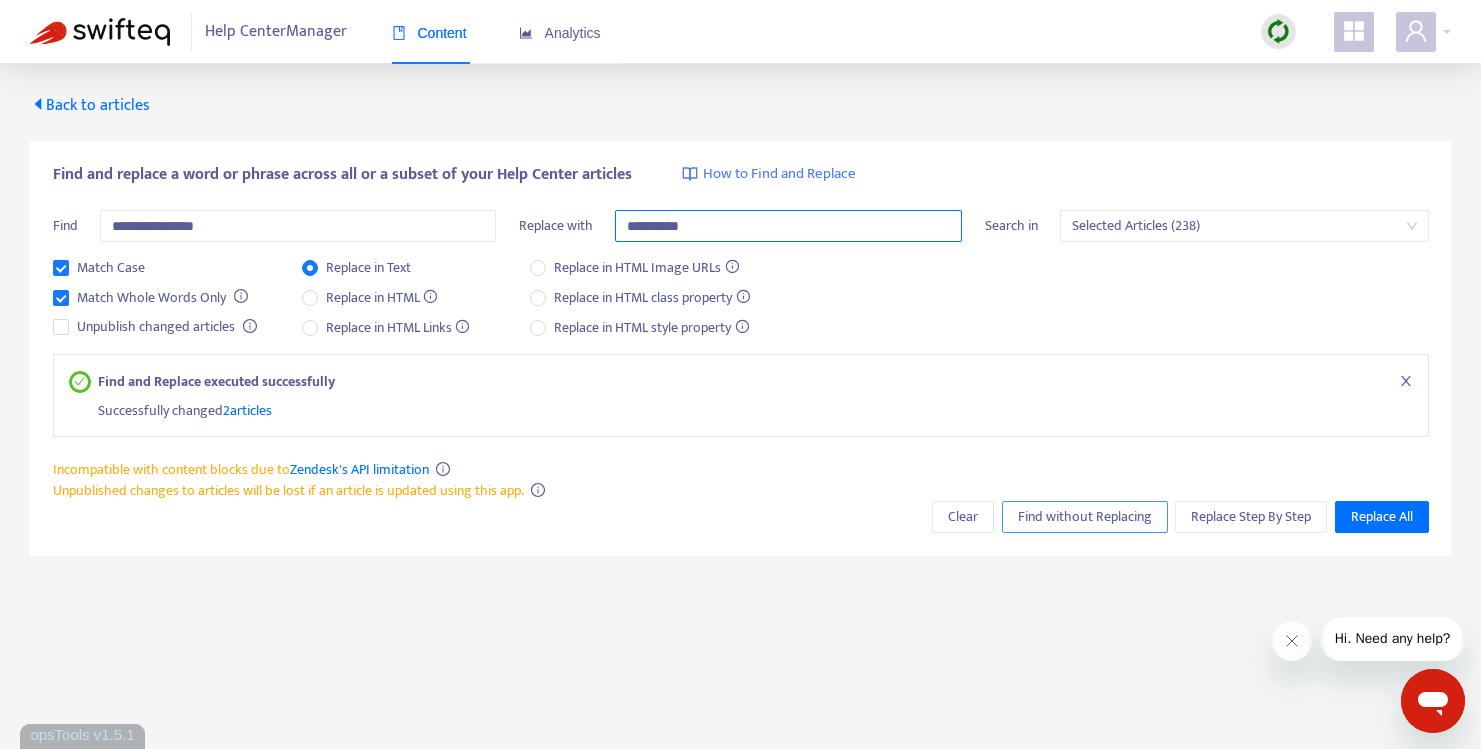 type on "**********" 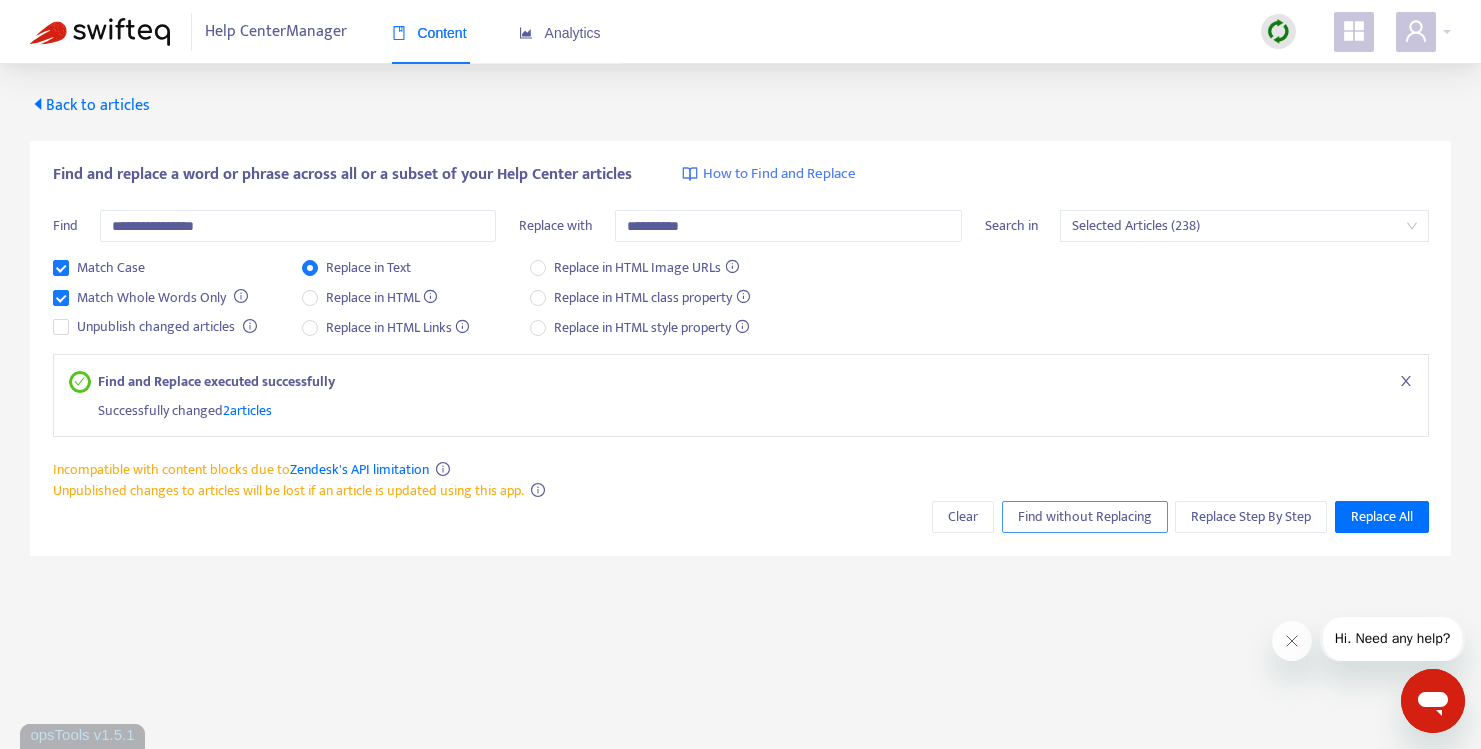 click on "Find without Replacing" at bounding box center [1085, 517] 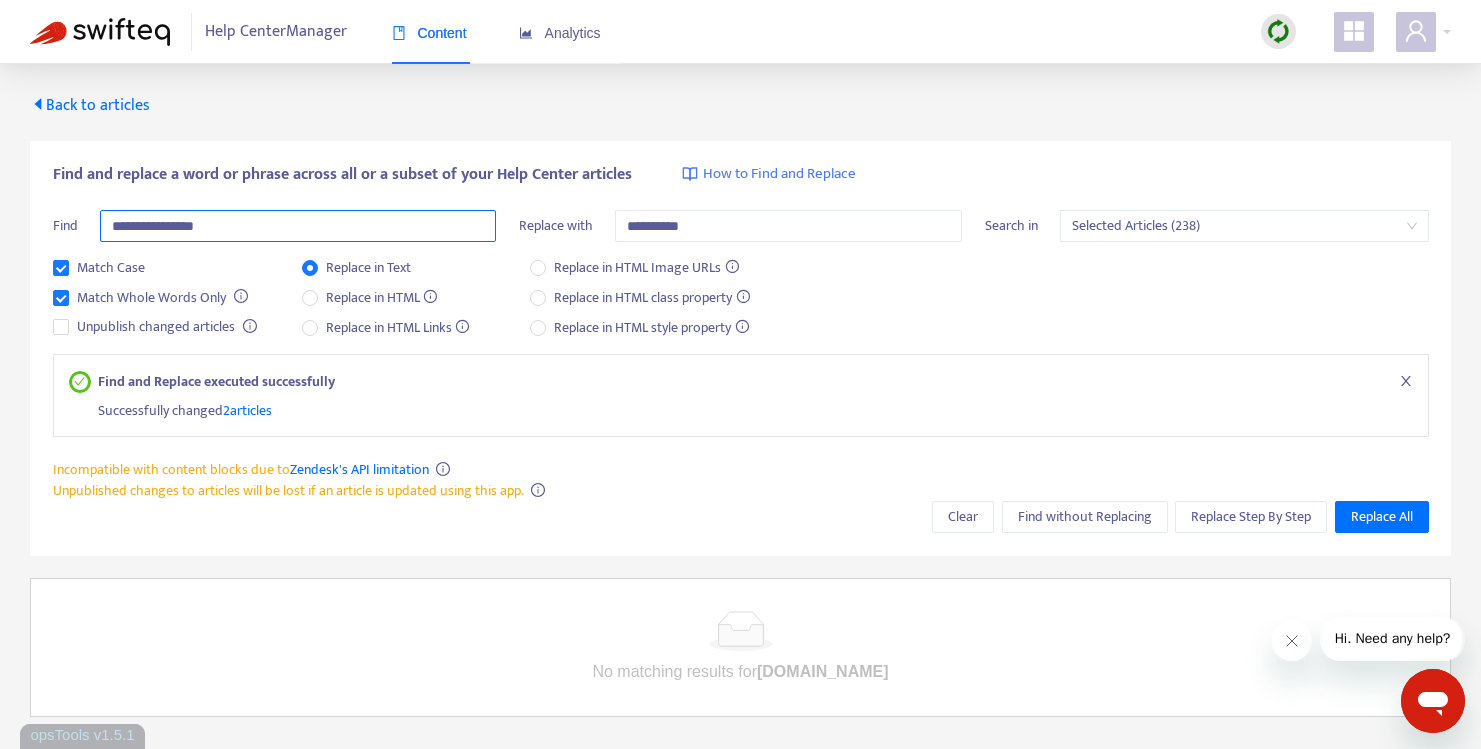 click on "**********" at bounding box center (298, 226) 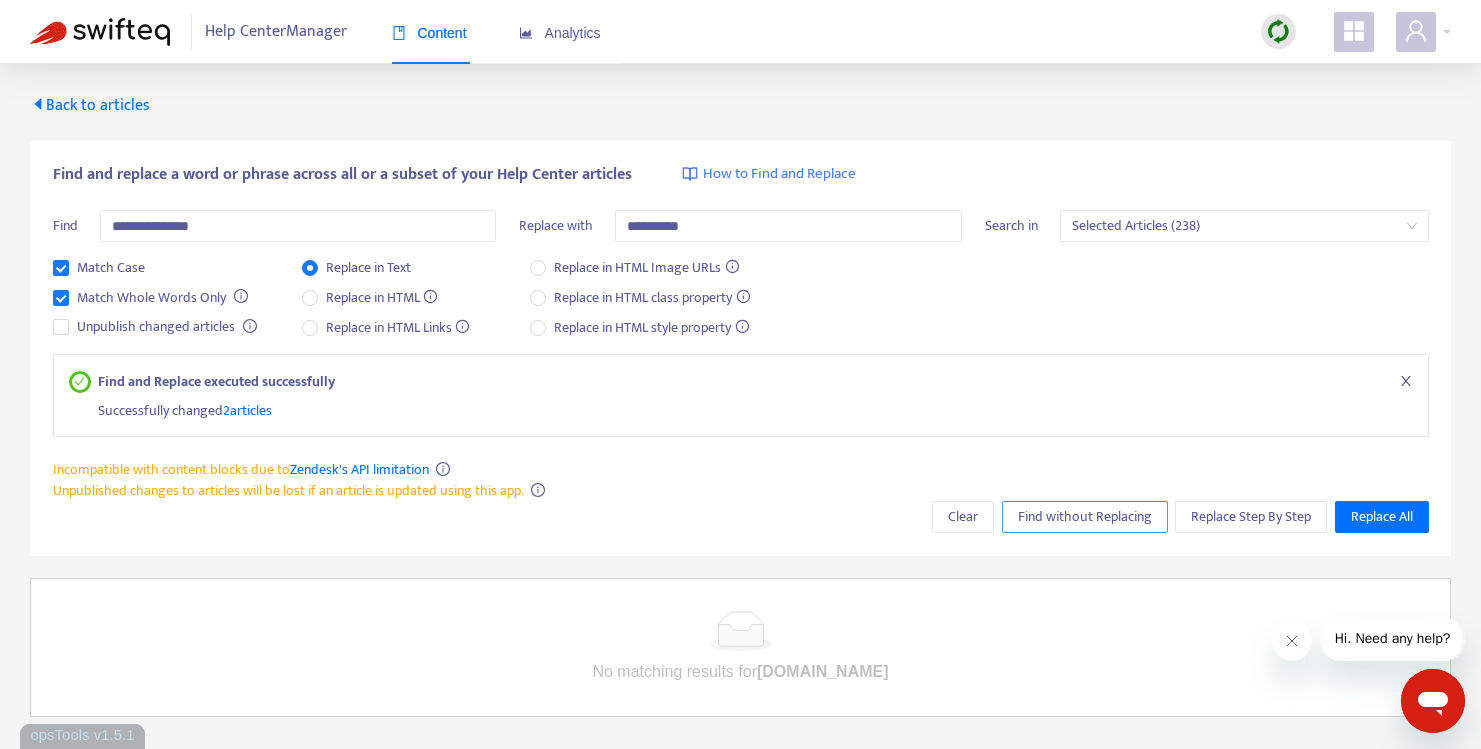 click on "Find without Replacing" at bounding box center [1085, 517] 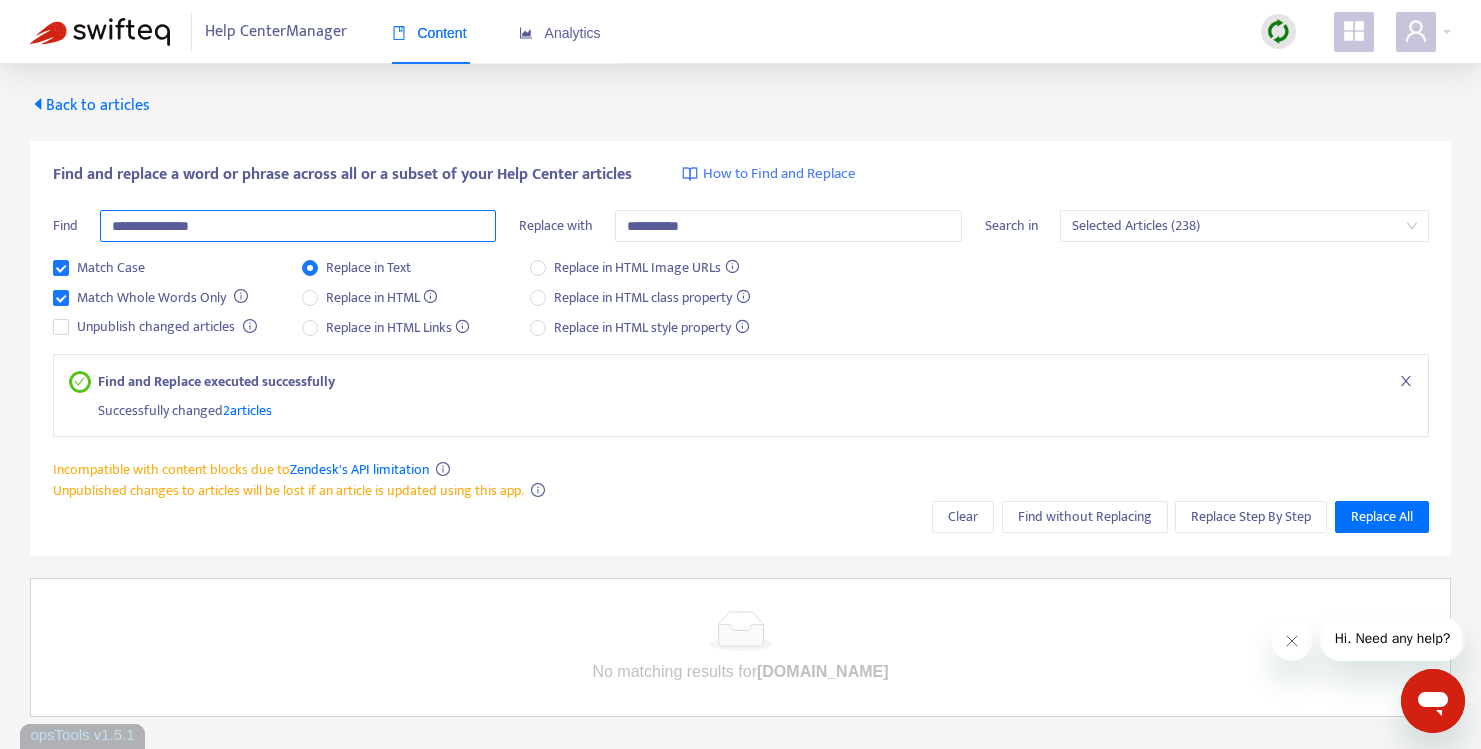 click on "**********" at bounding box center (298, 226) 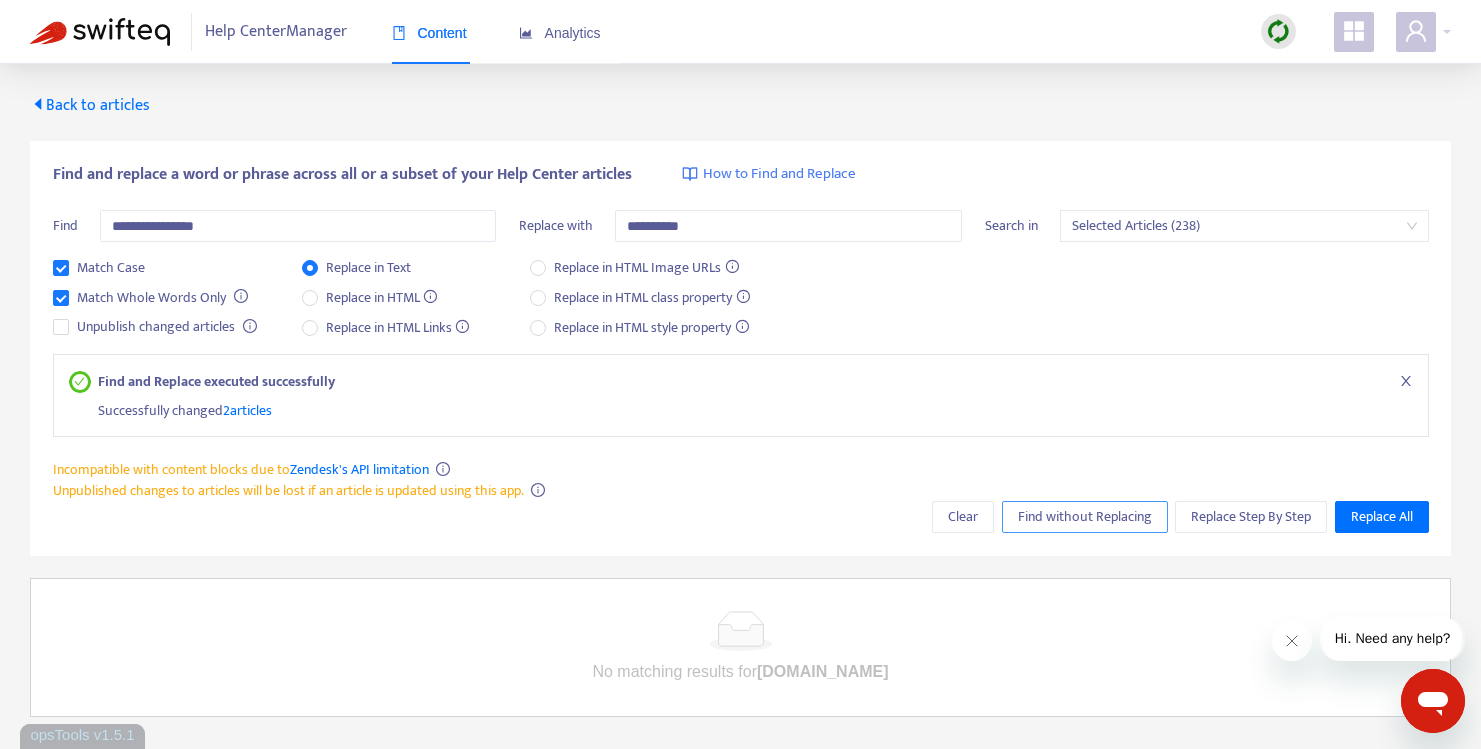 click on "Find without Replacing" at bounding box center [1085, 517] 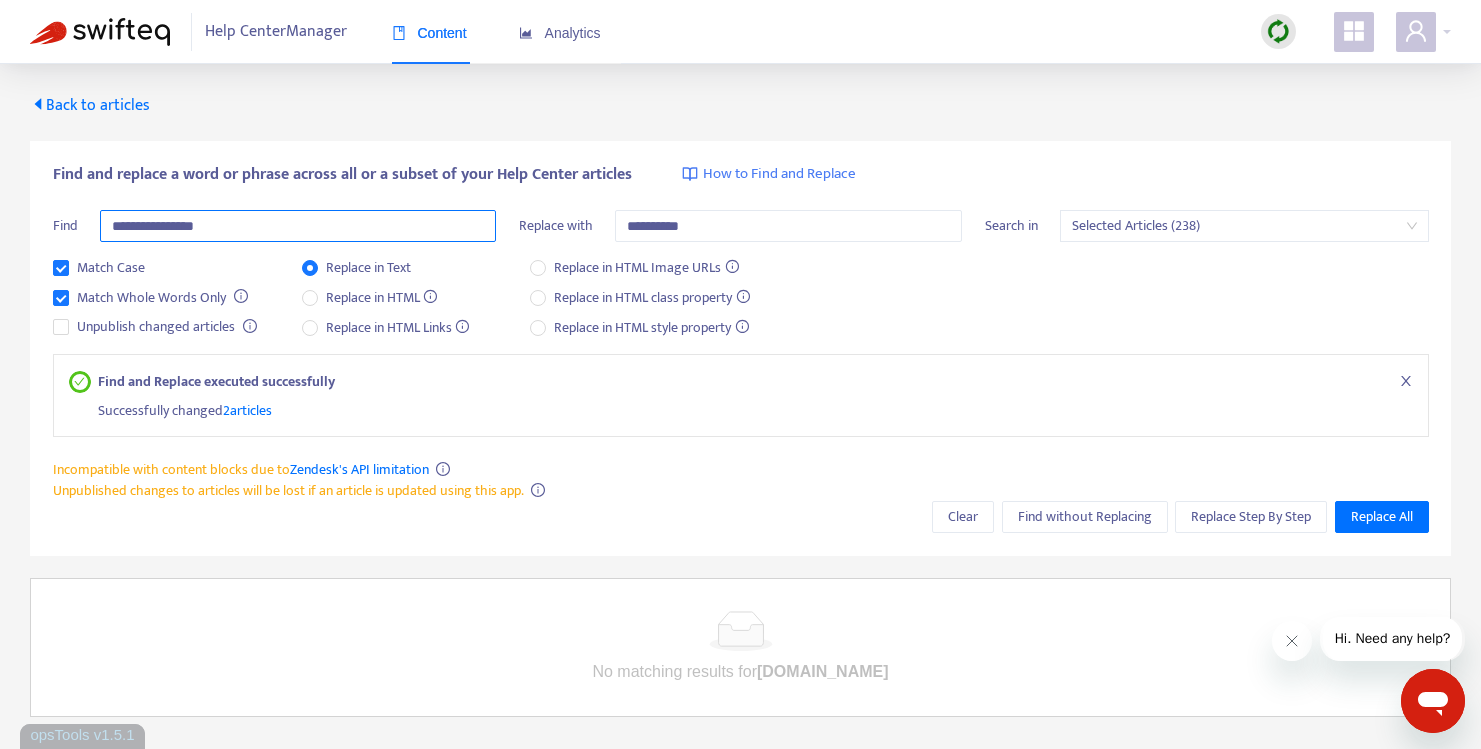 click on "**********" at bounding box center [298, 226] 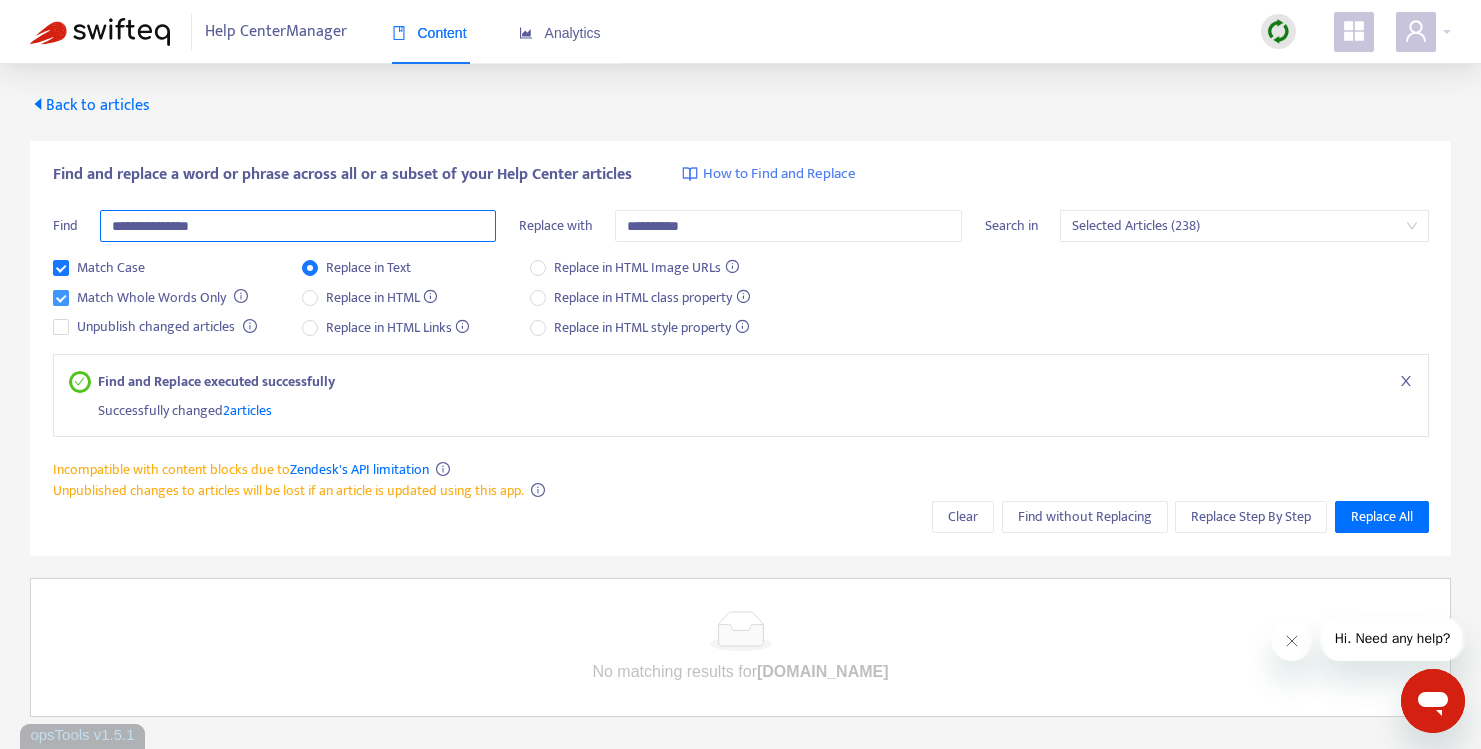 type on "**********" 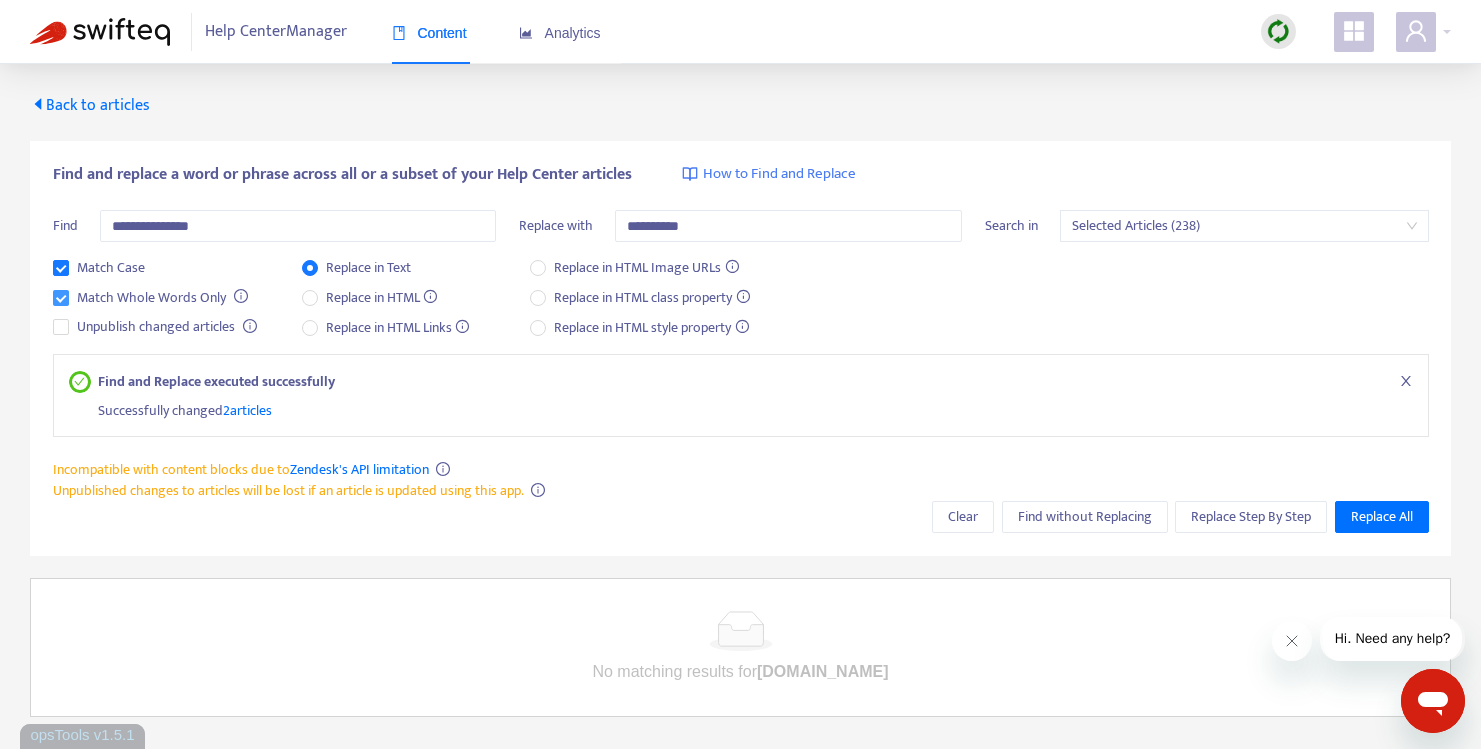 click on "Match Whole Words Only" at bounding box center (151, 298) 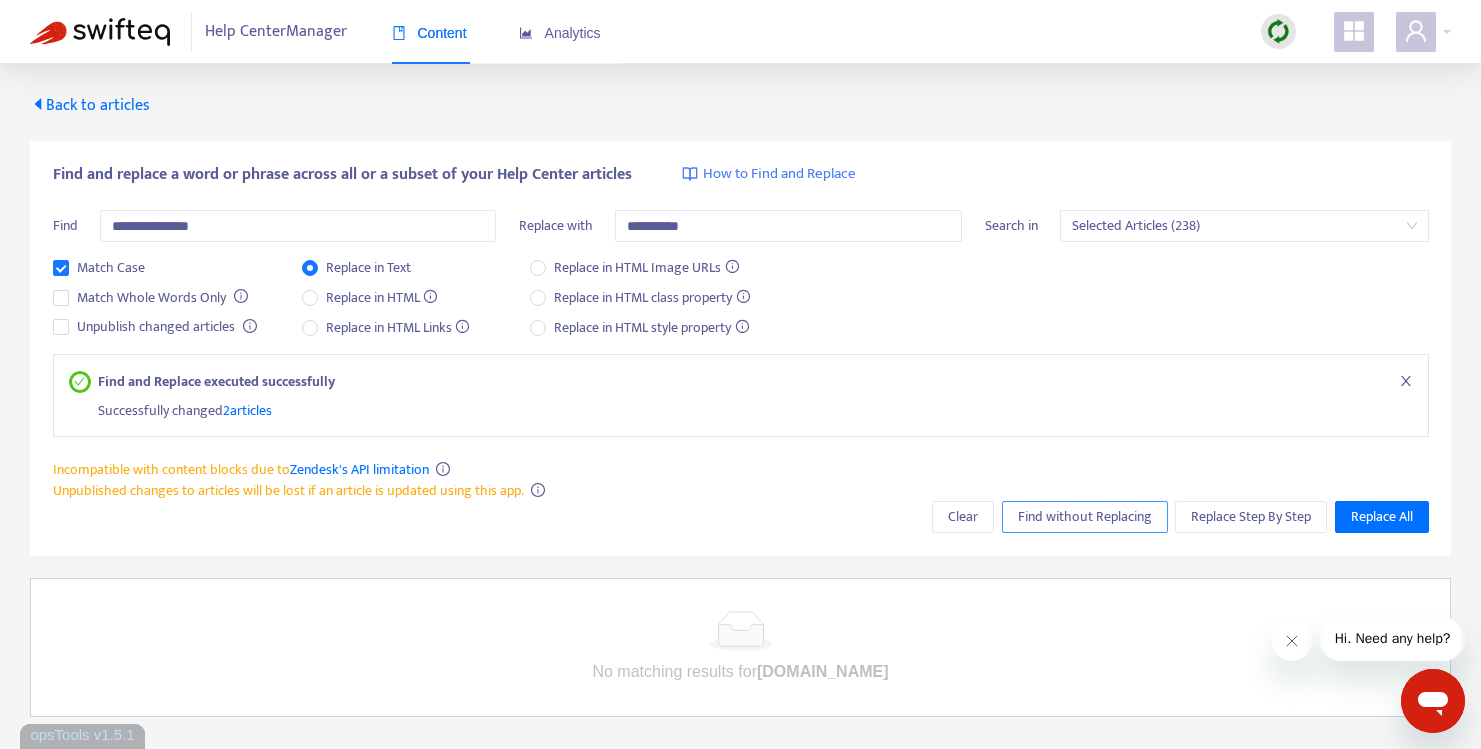 click on "Find without Replacing" at bounding box center (1085, 517) 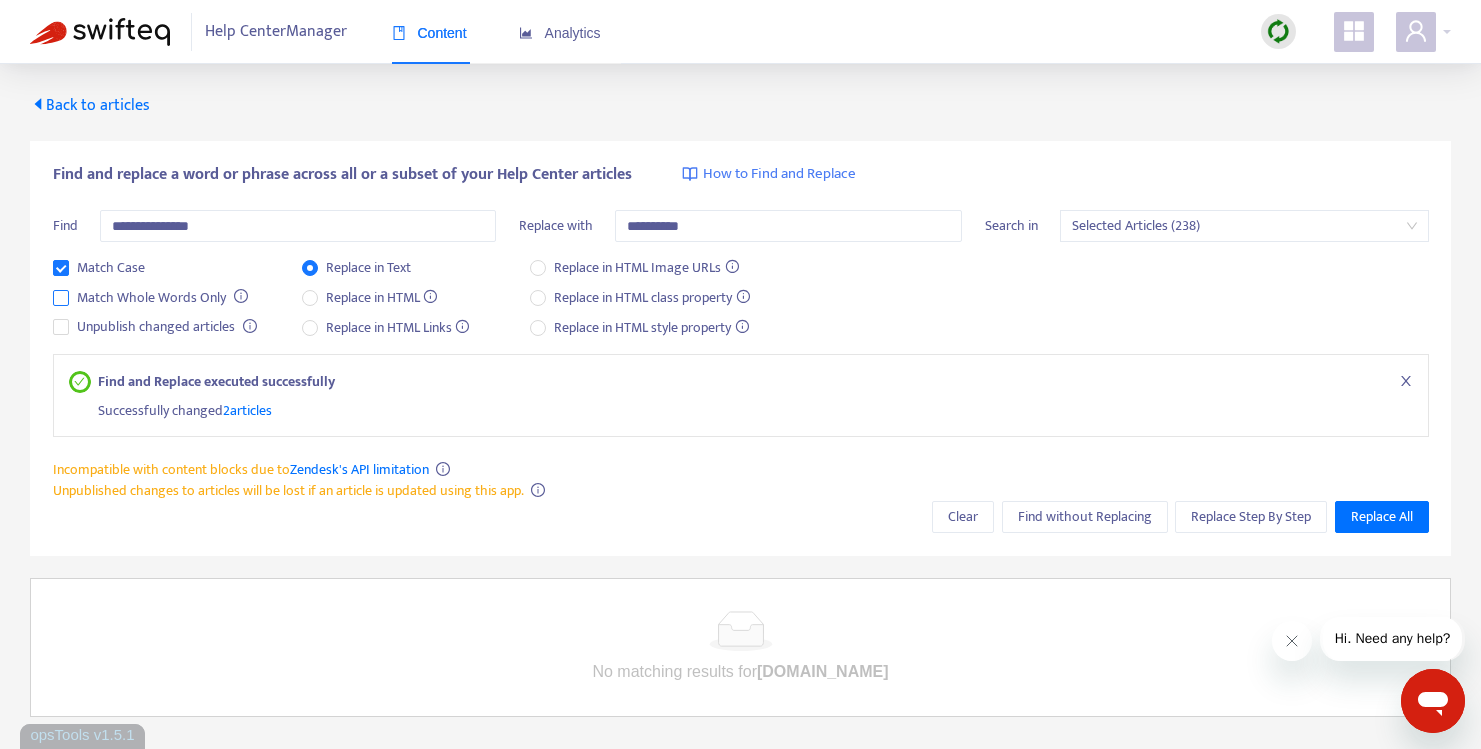 click on "Match Whole Words Only" at bounding box center [151, 298] 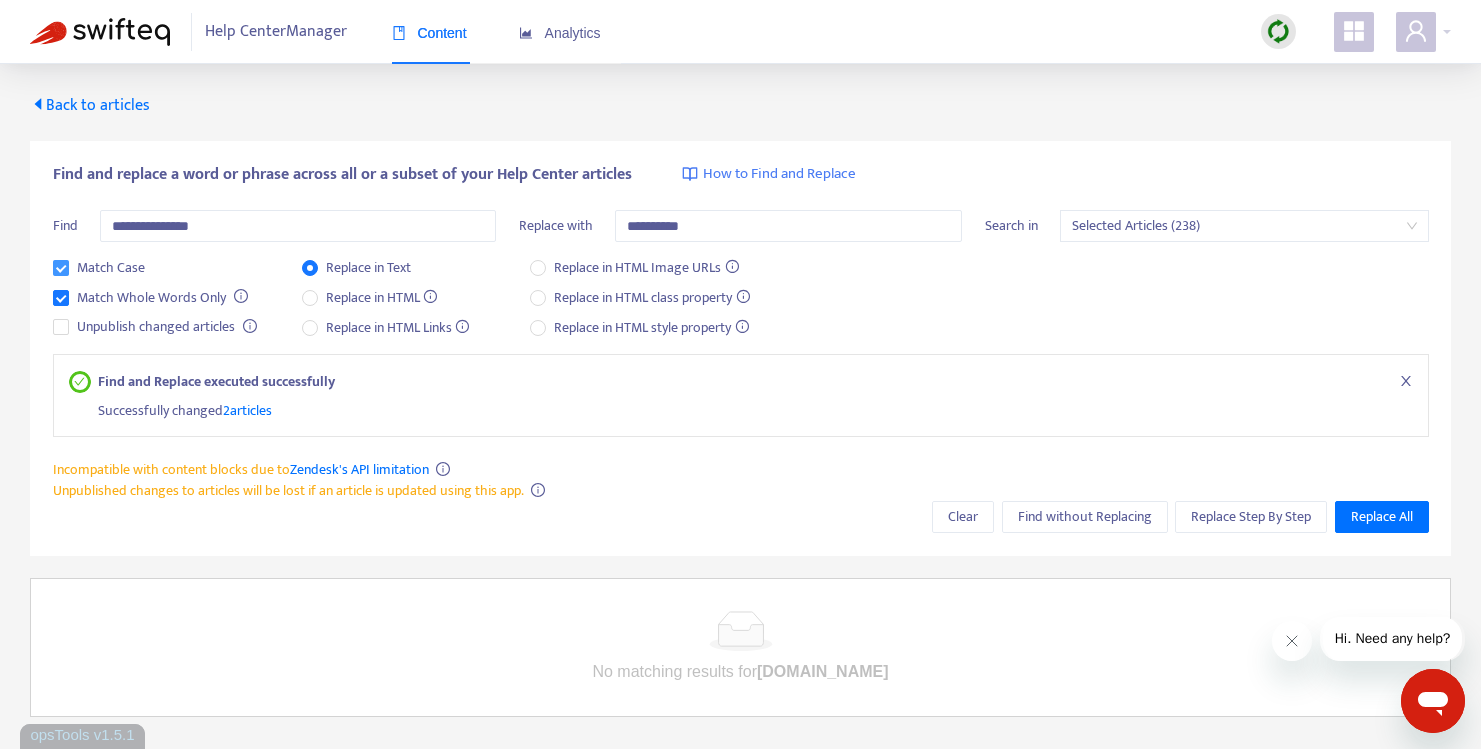 click on "Match Case" at bounding box center [111, 268] 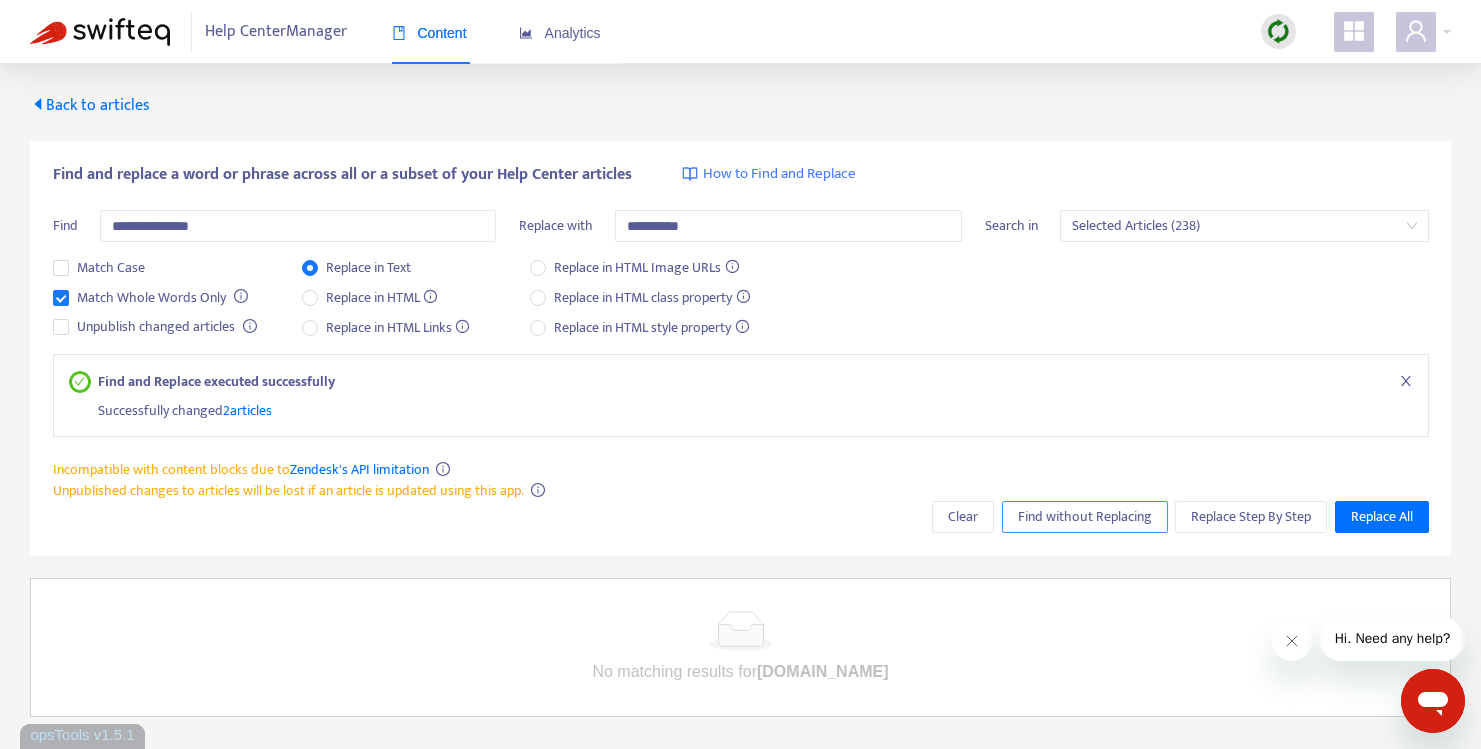 click on "Find without Replacing" at bounding box center (1085, 517) 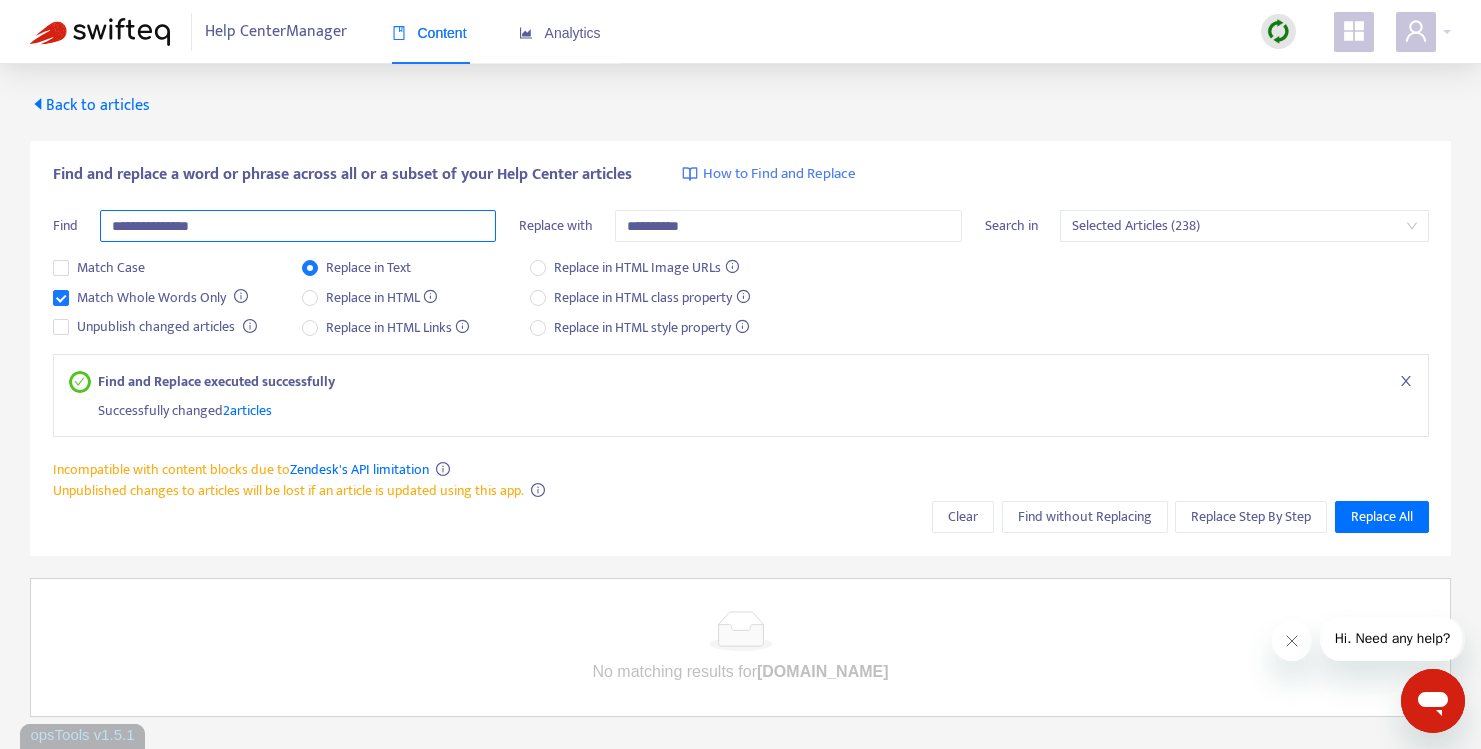 click on "**********" at bounding box center (298, 226) 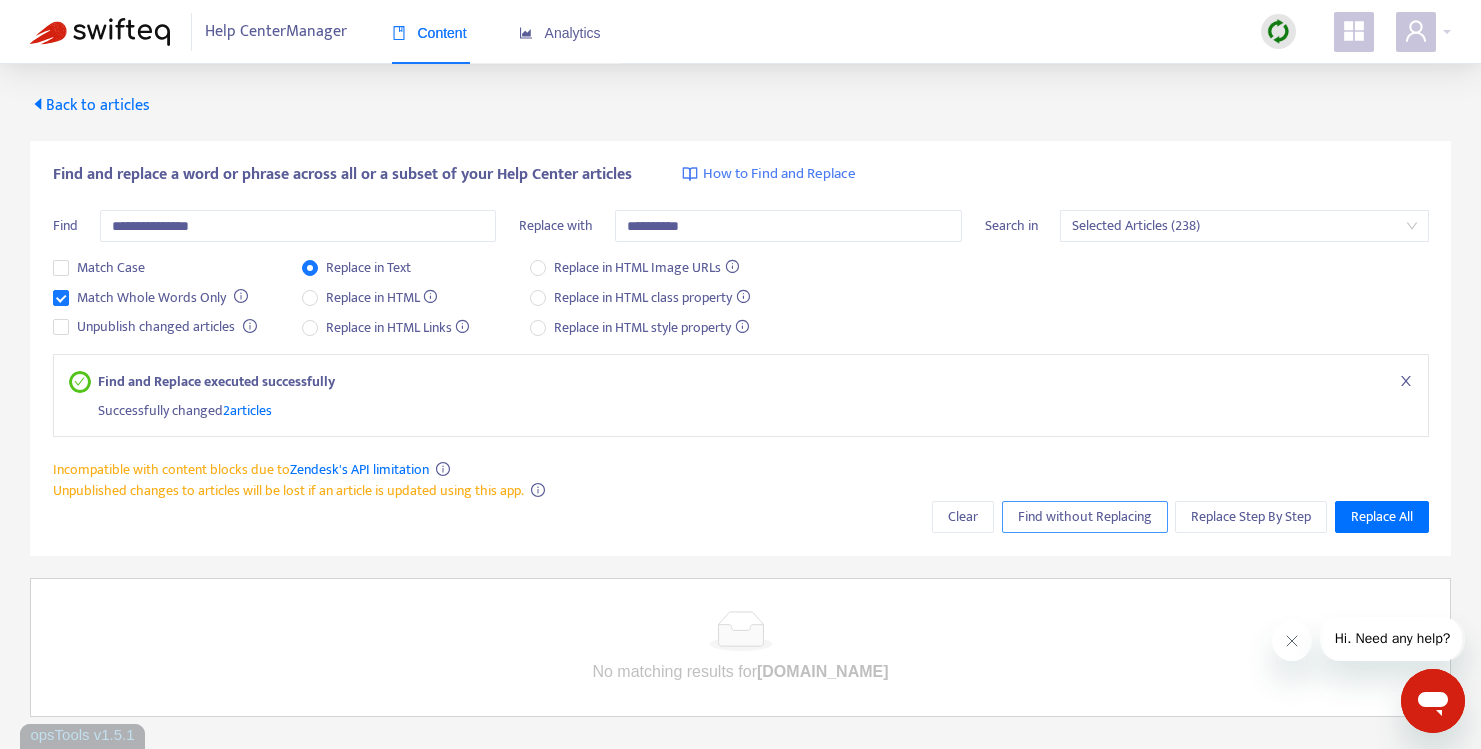 click on "Find without Replacing" at bounding box center (1085, 517) 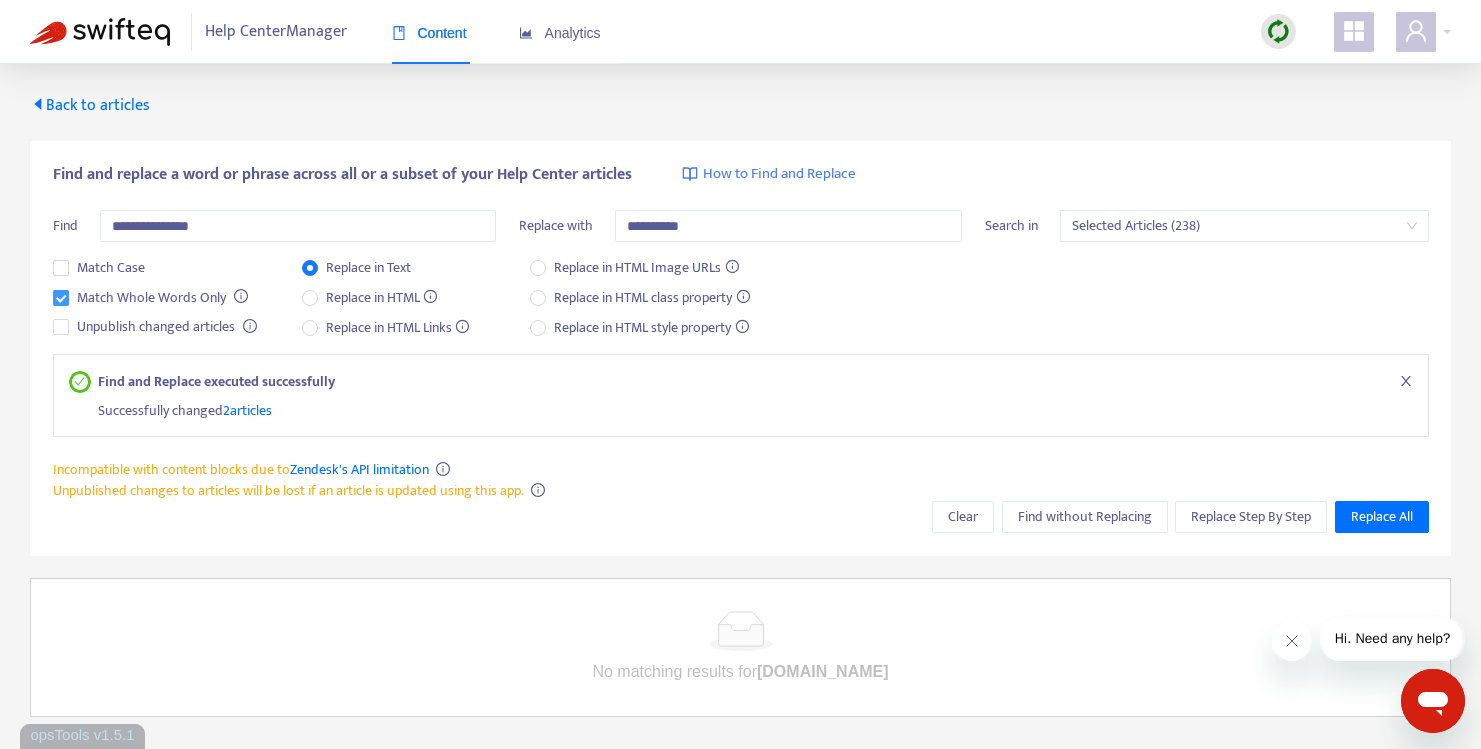click on "Match Whole Words Only" at bounding box center (151, 298) 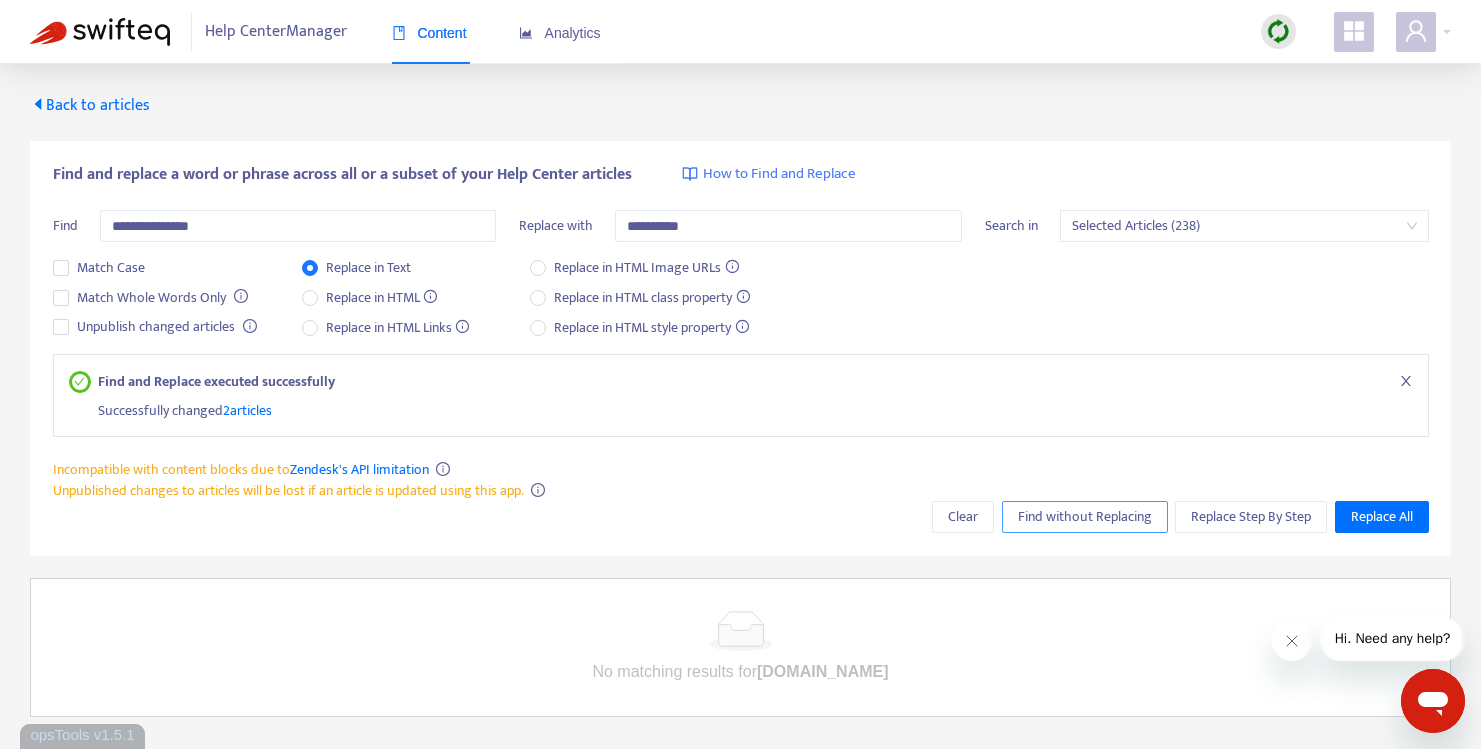 click on "Find without Replacing" at bounding box center (1085, 517) 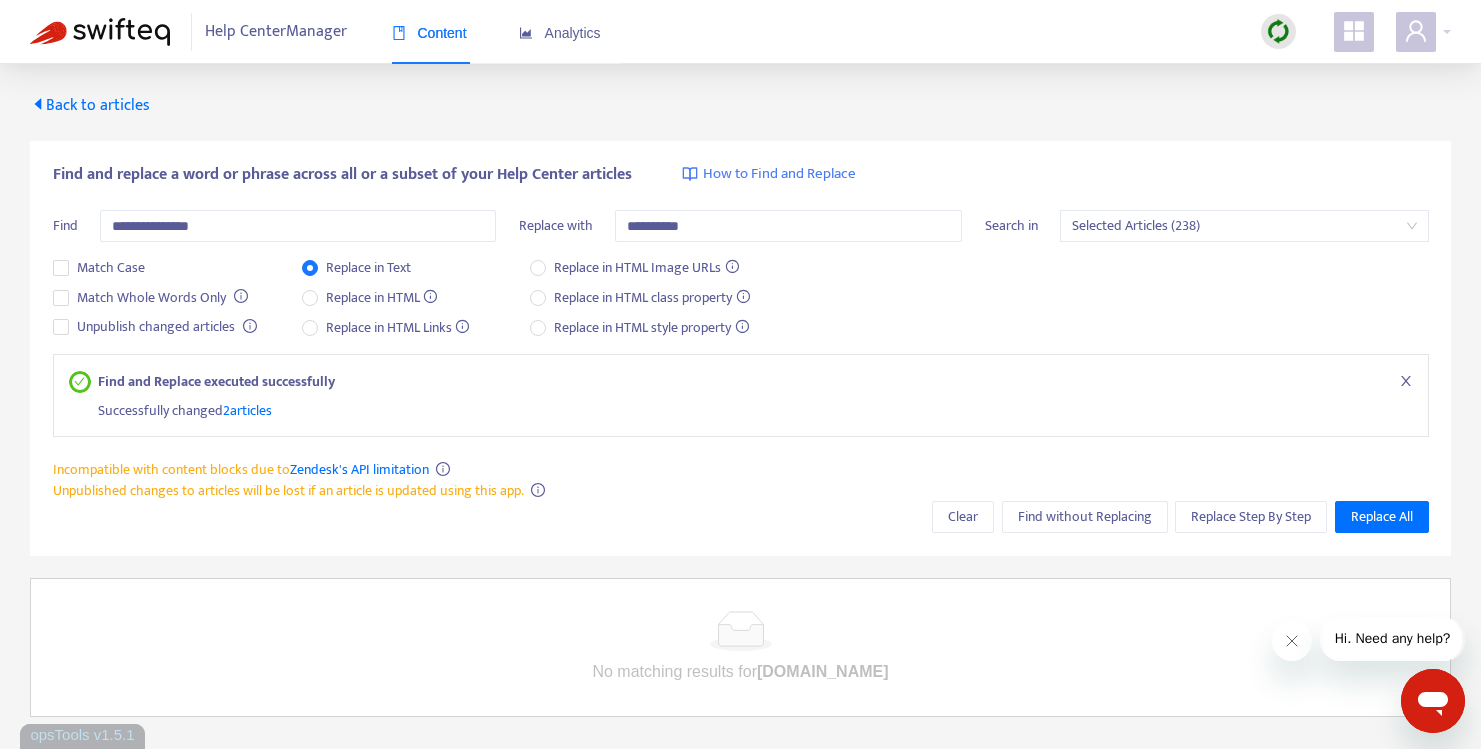 click on "Back to articles" at bounding box center [90, 105] 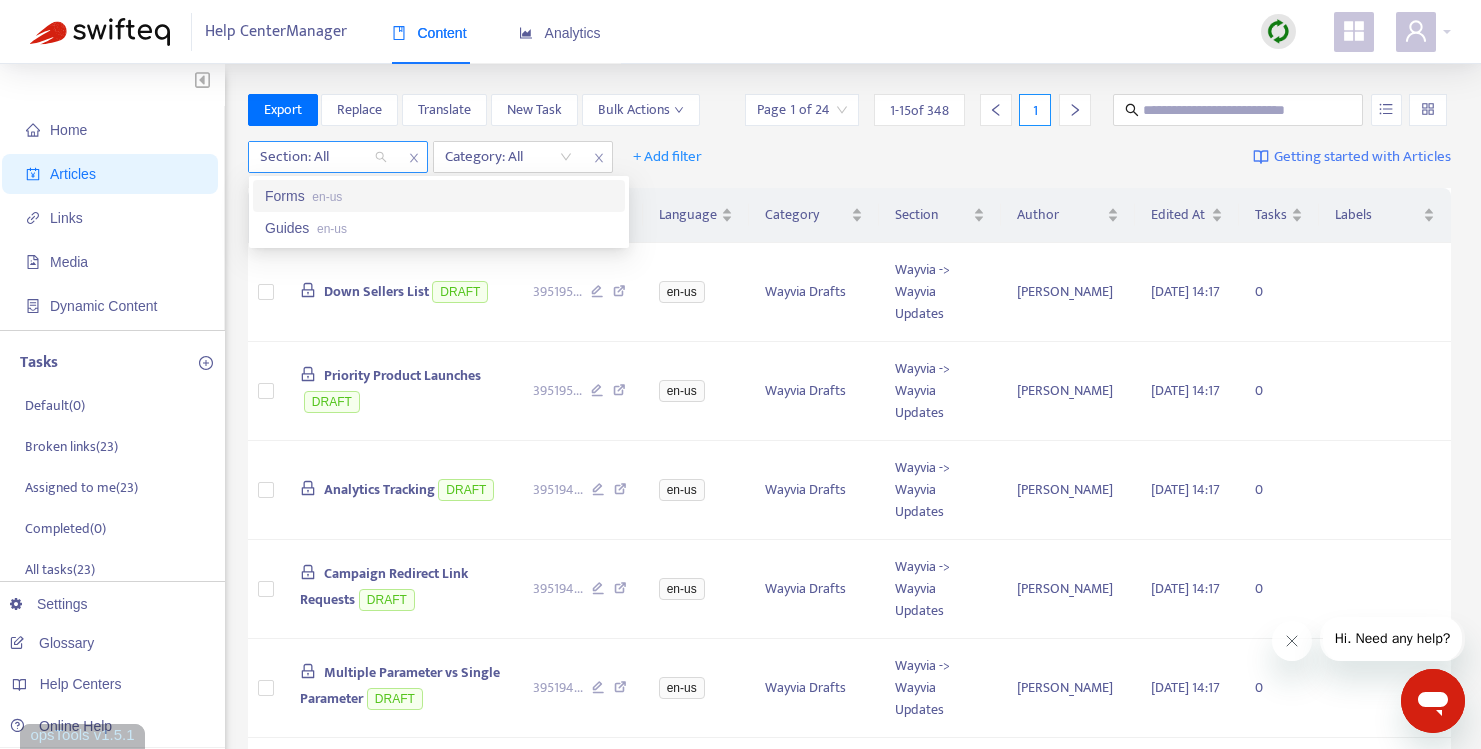 click on "Section: All" at bounding box center [323, 157] 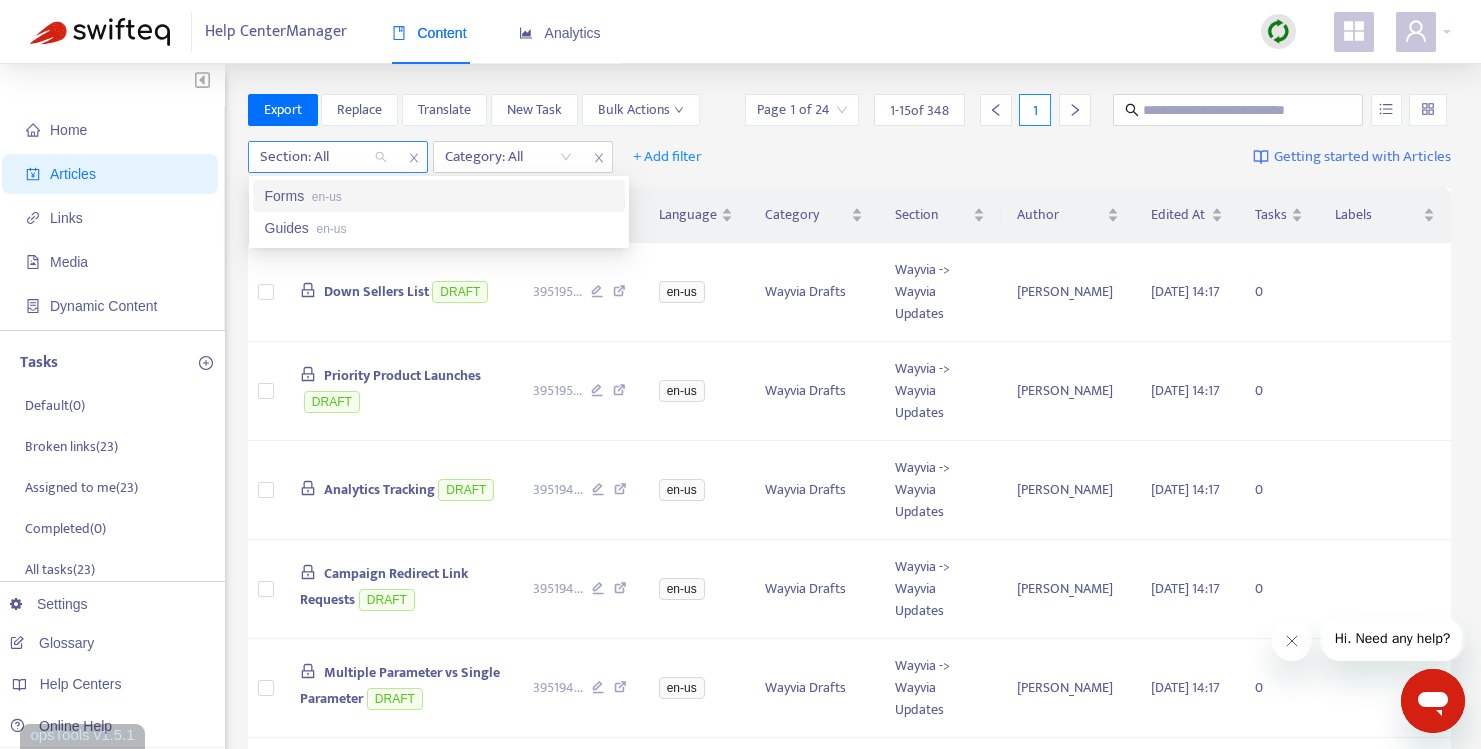 click on "Section: All" at bounding box center [323, 157] 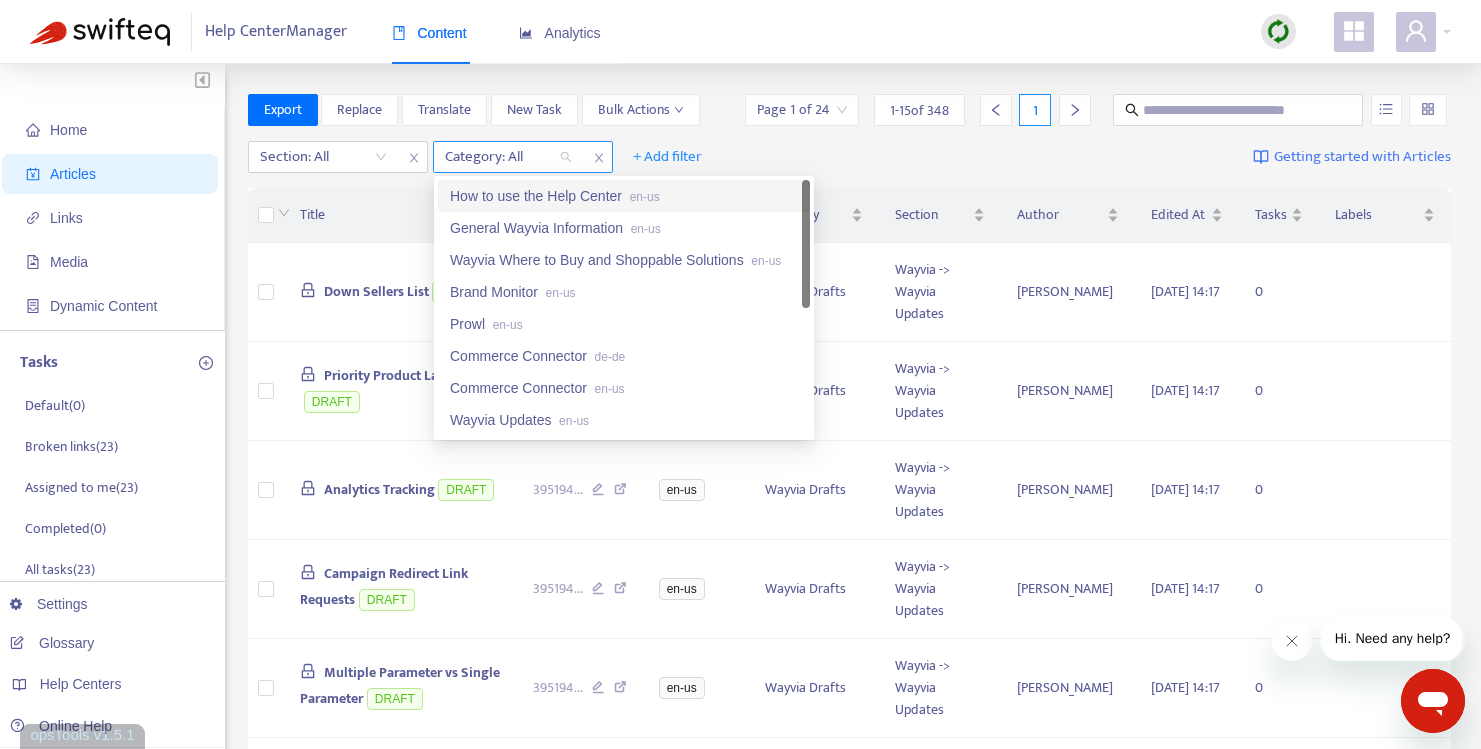 click at bounding box center (498, 157) 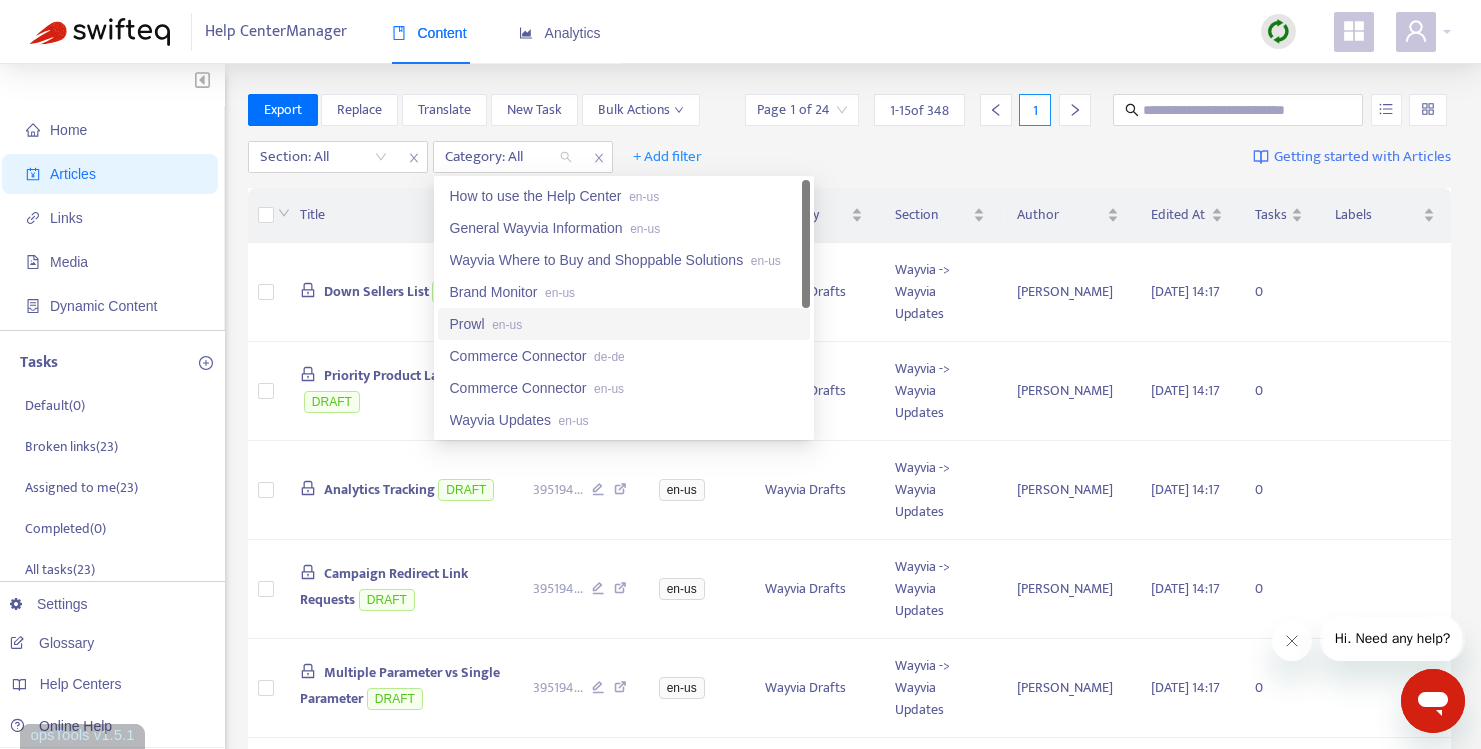 scroll, scrollTop: 64, scrollLeft: 0, axis: vertical 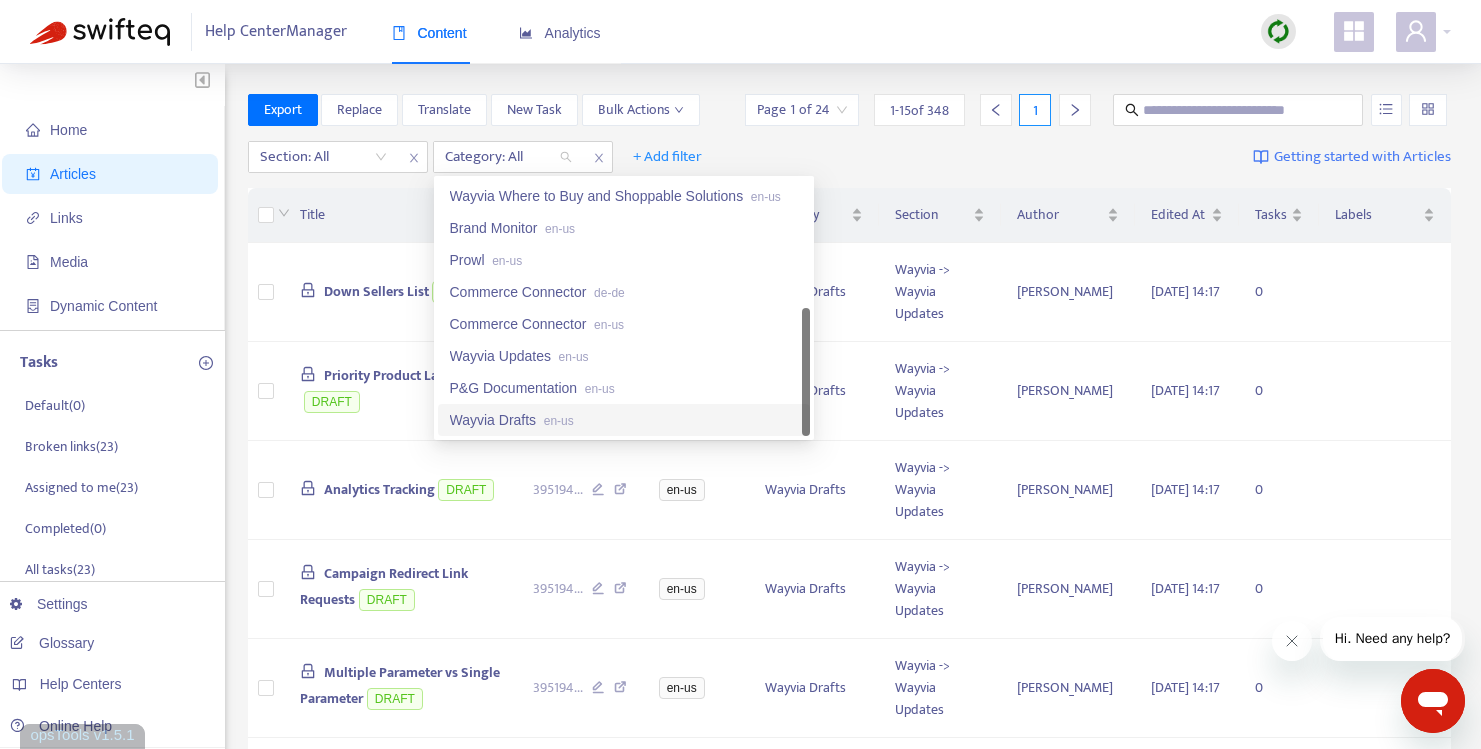 click on "Wayvia Drafts   en-us" at bounding box center [624, 420] 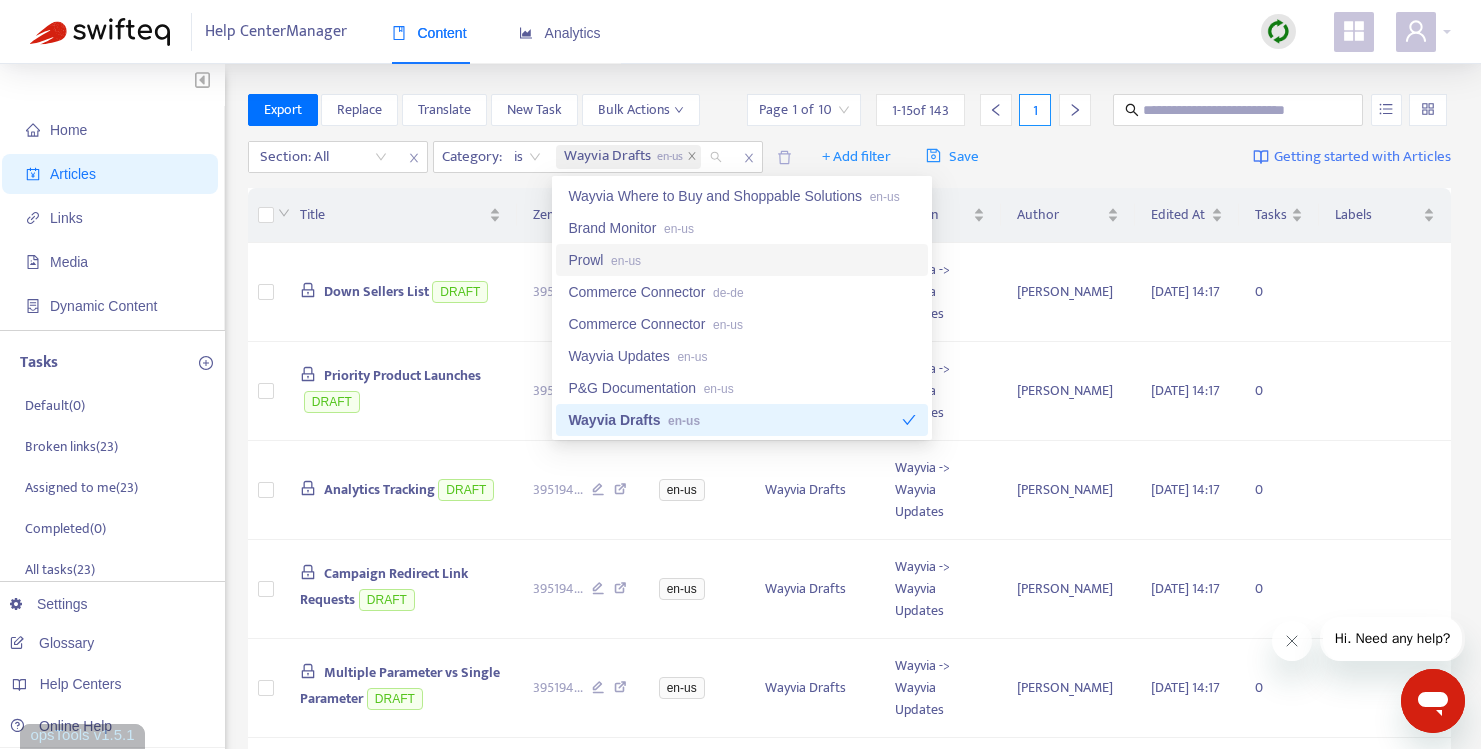 click on "Section: All Category : is Wayvia Drafts   en-us   + Add filter   Save Getting started with Articles" at bounding box center [850, 157] 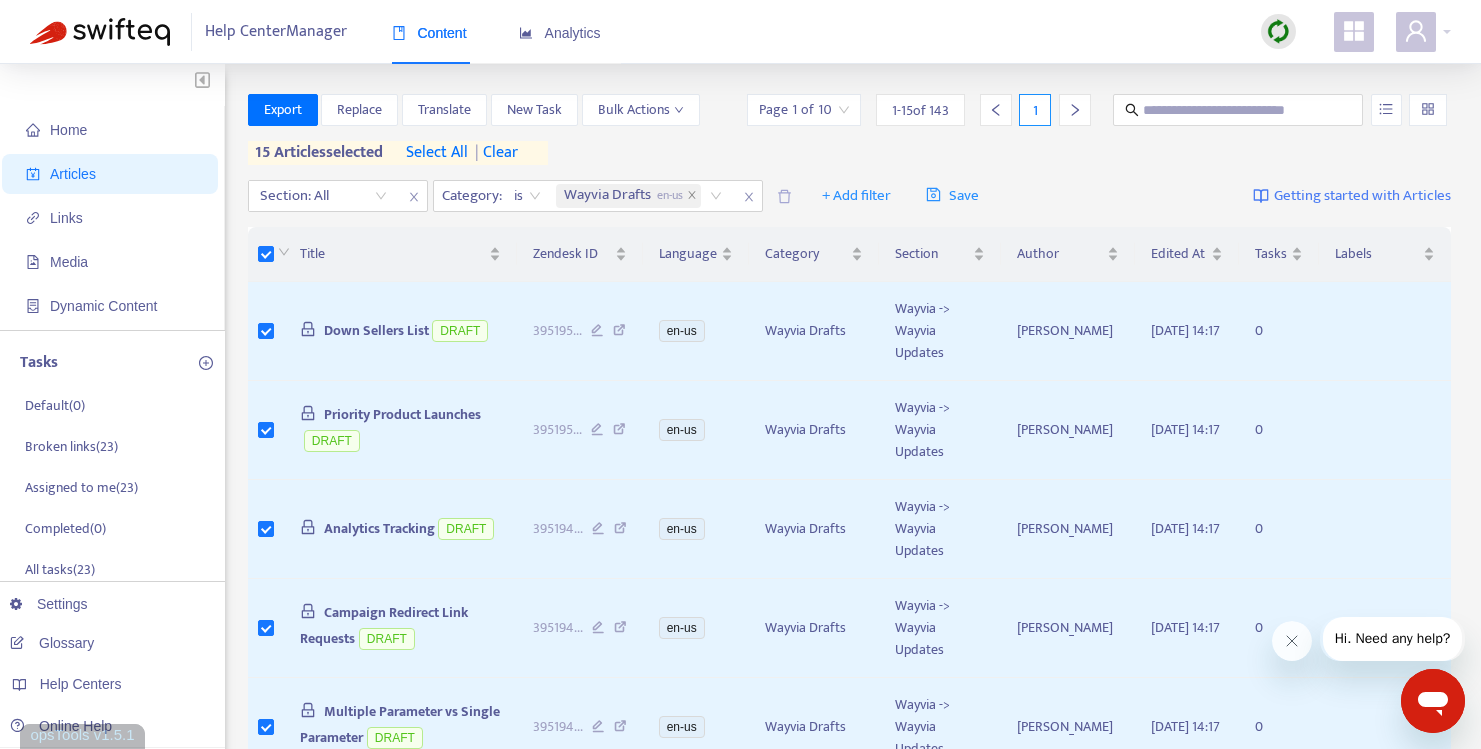 click on "select all" at bounding box center [437, 153] 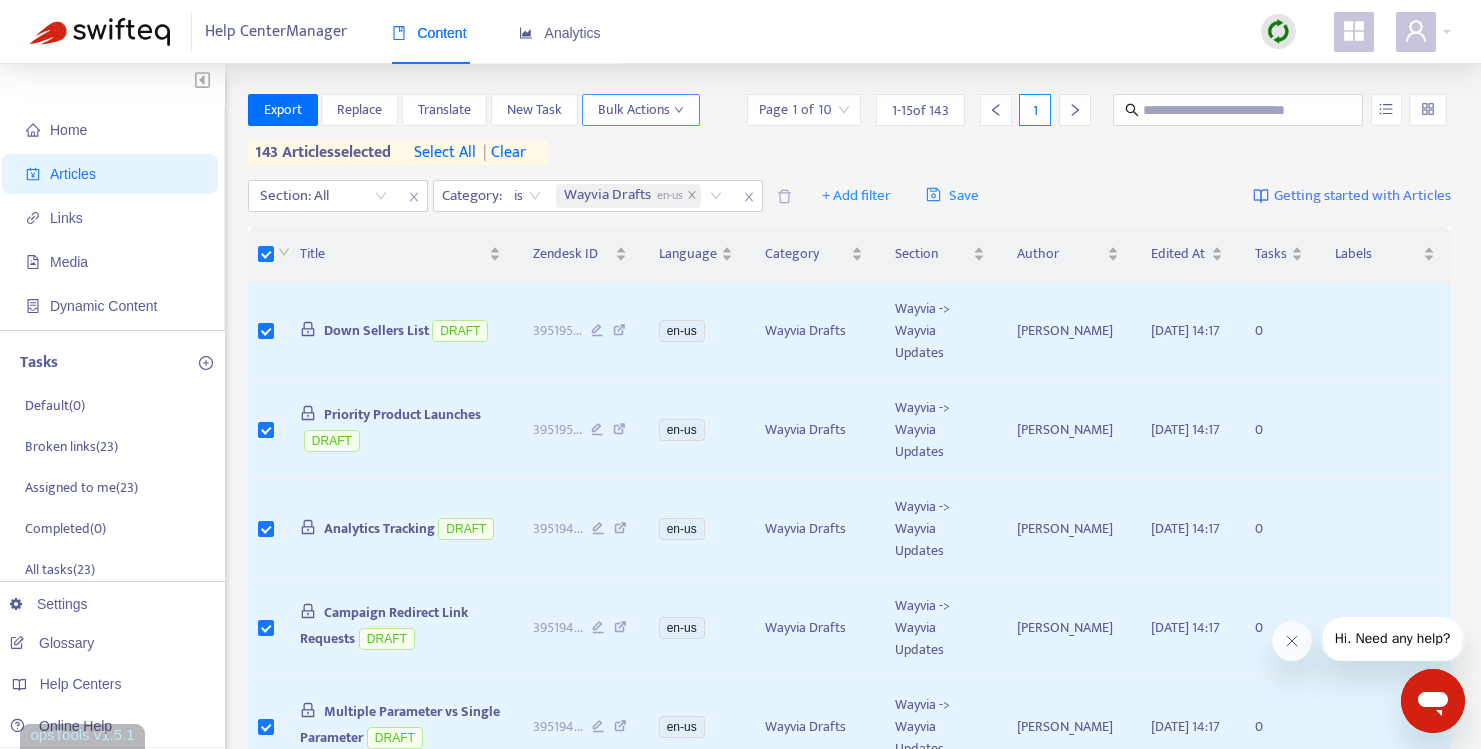 click on "Bulk Actions" at bounding box center (641, 110) 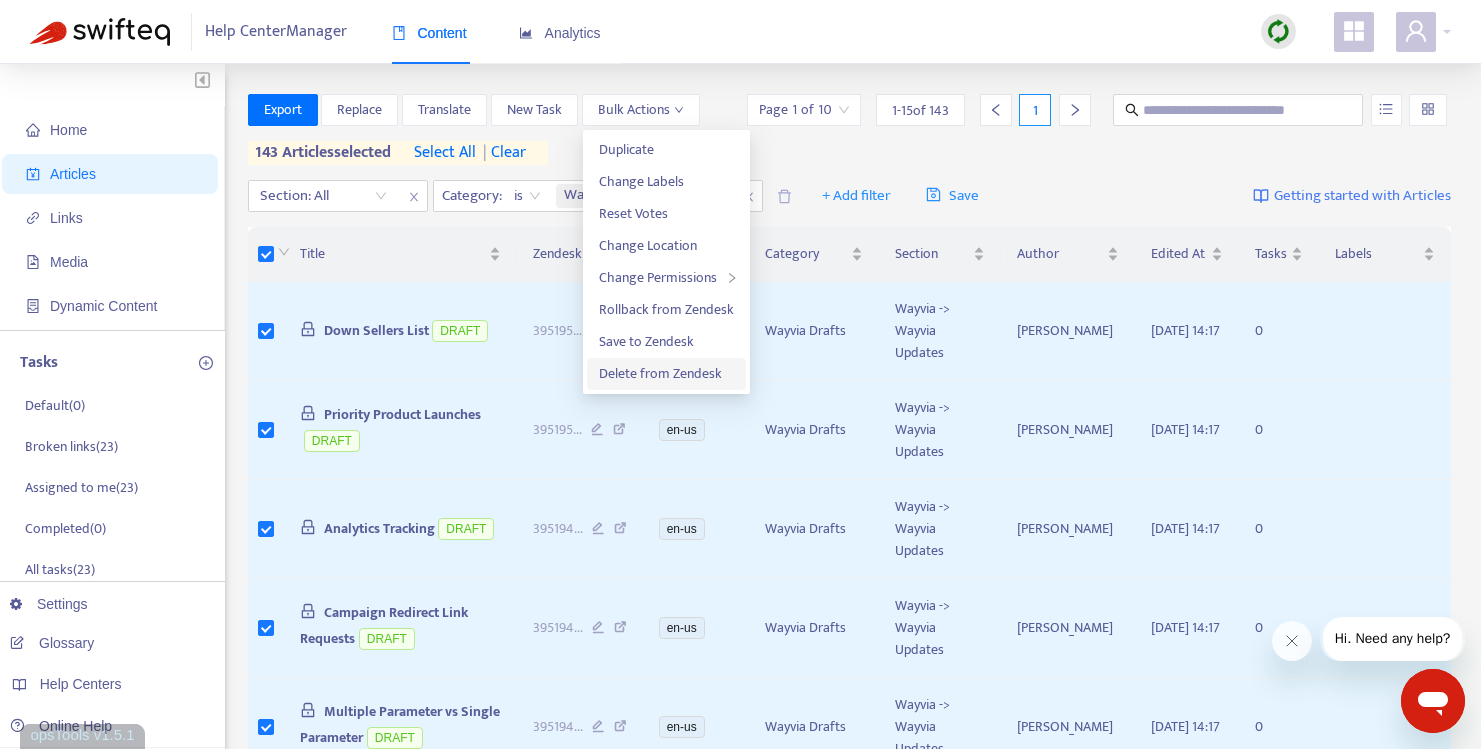 click on "Delete from Zendesk" at bounding box center (660, 373) 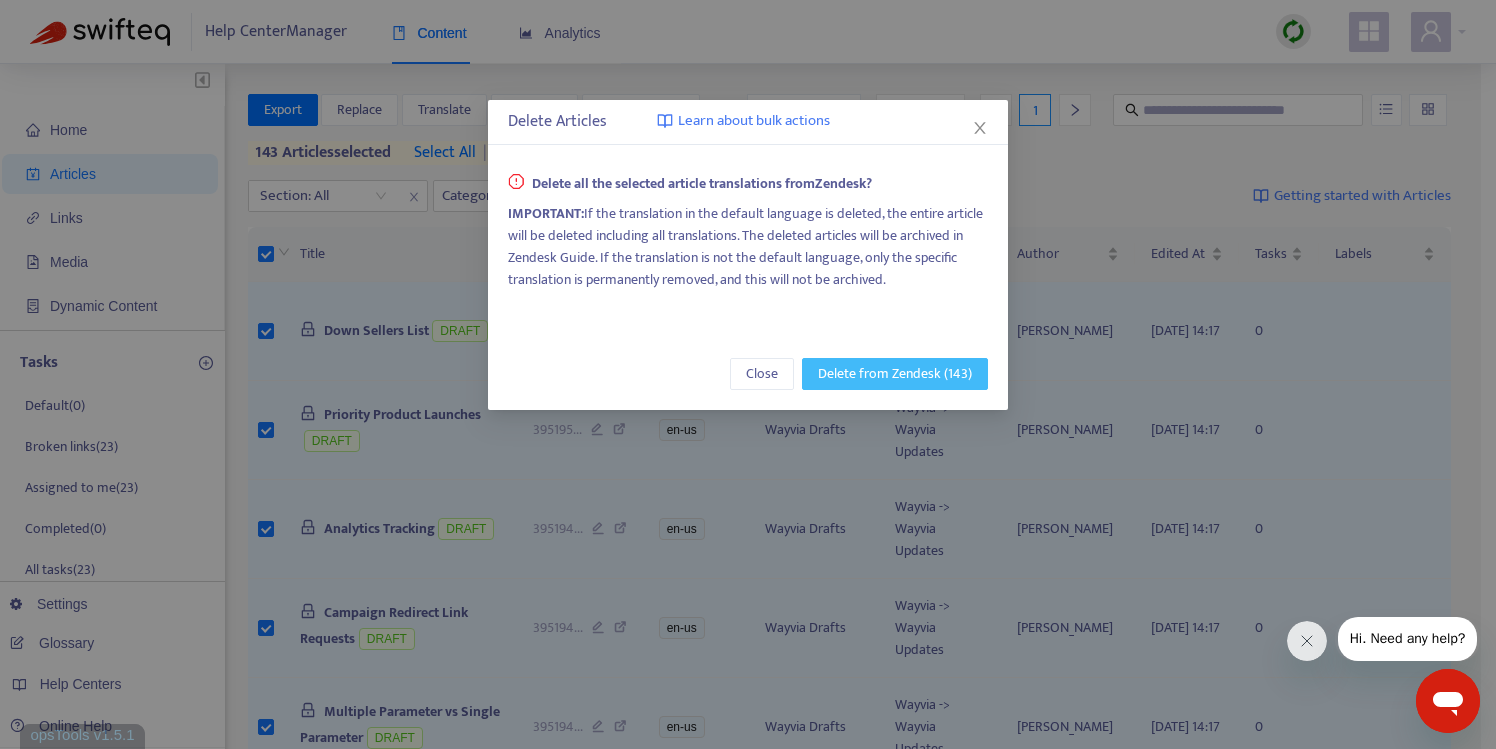 click on "Delete from Zendesk (143)" at bounding box center (895, 374) 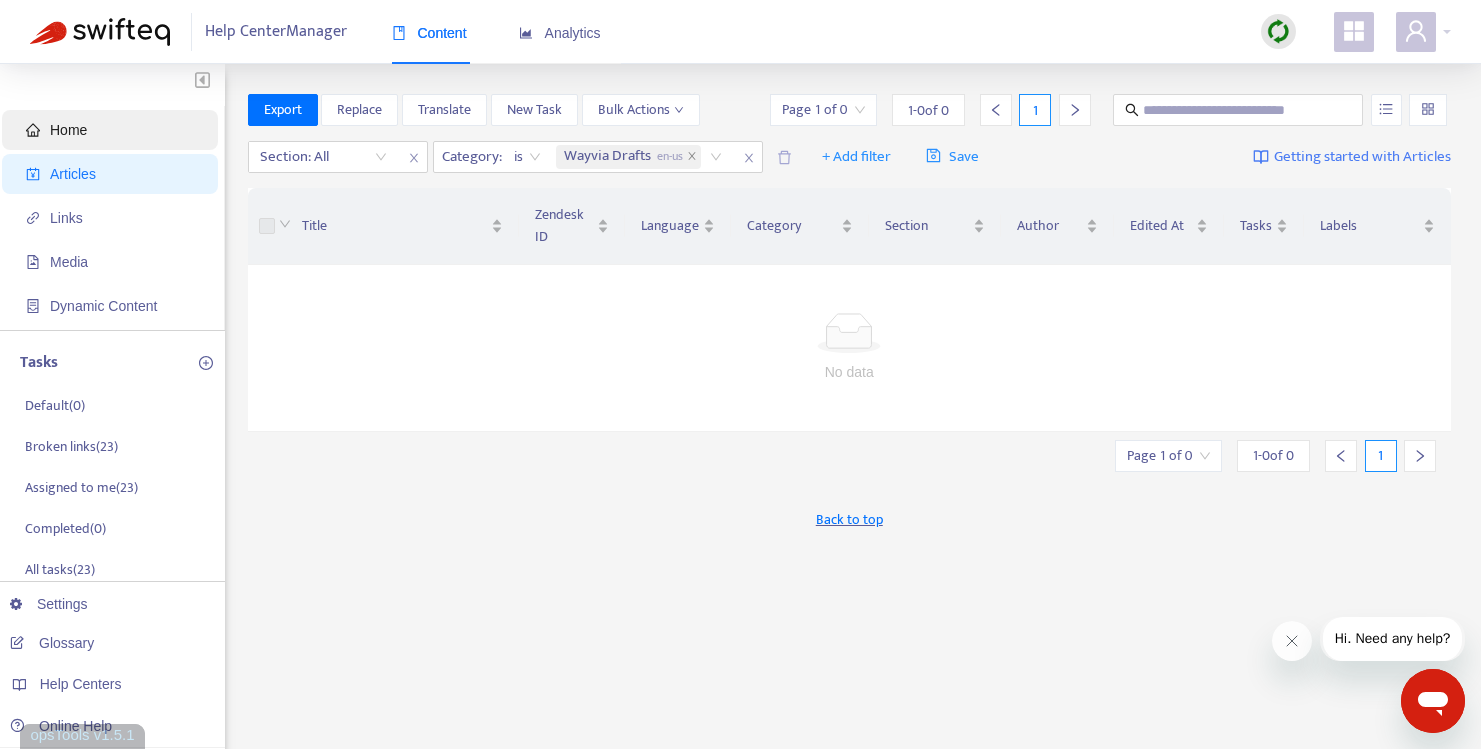 click on "Home" at bounding box center [114, 130] 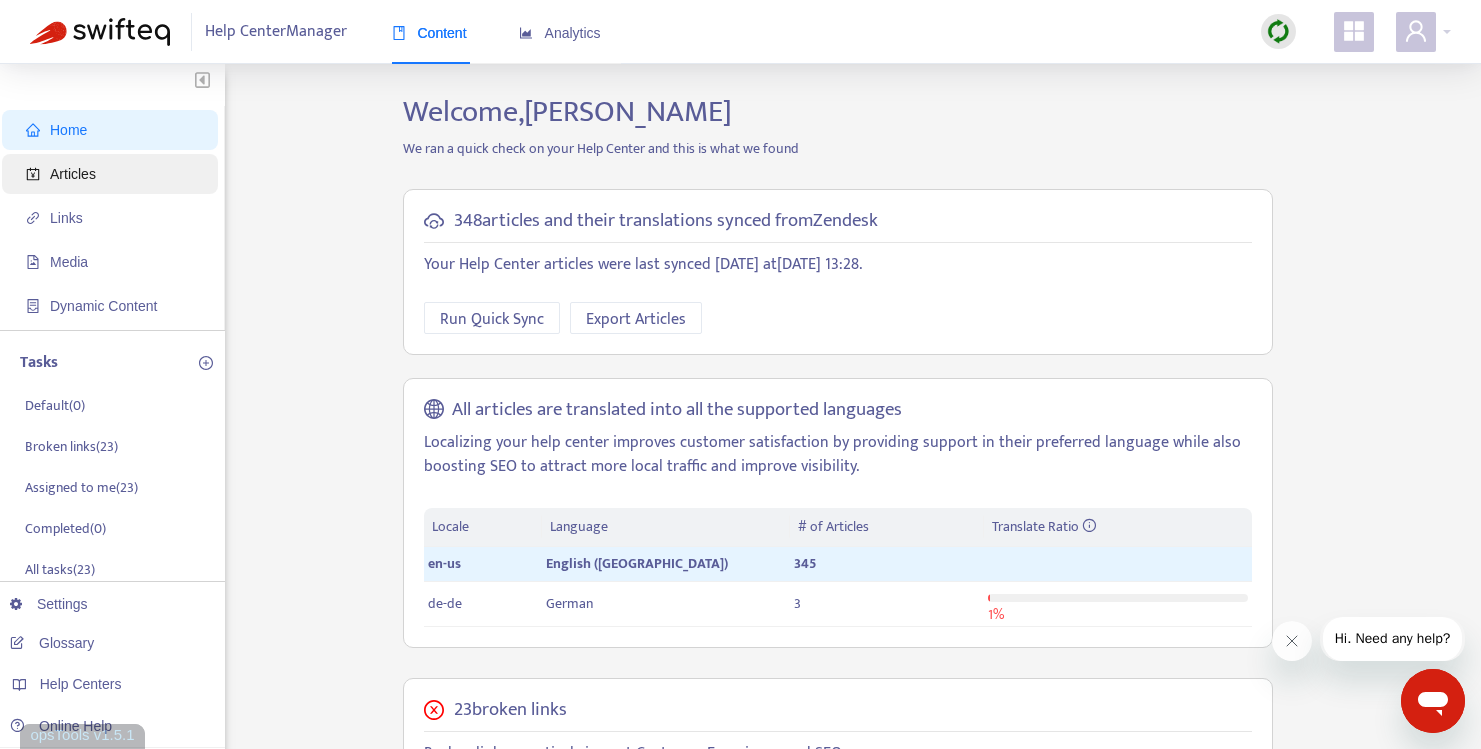 click on "Articles" at bounding box center [114, 174] 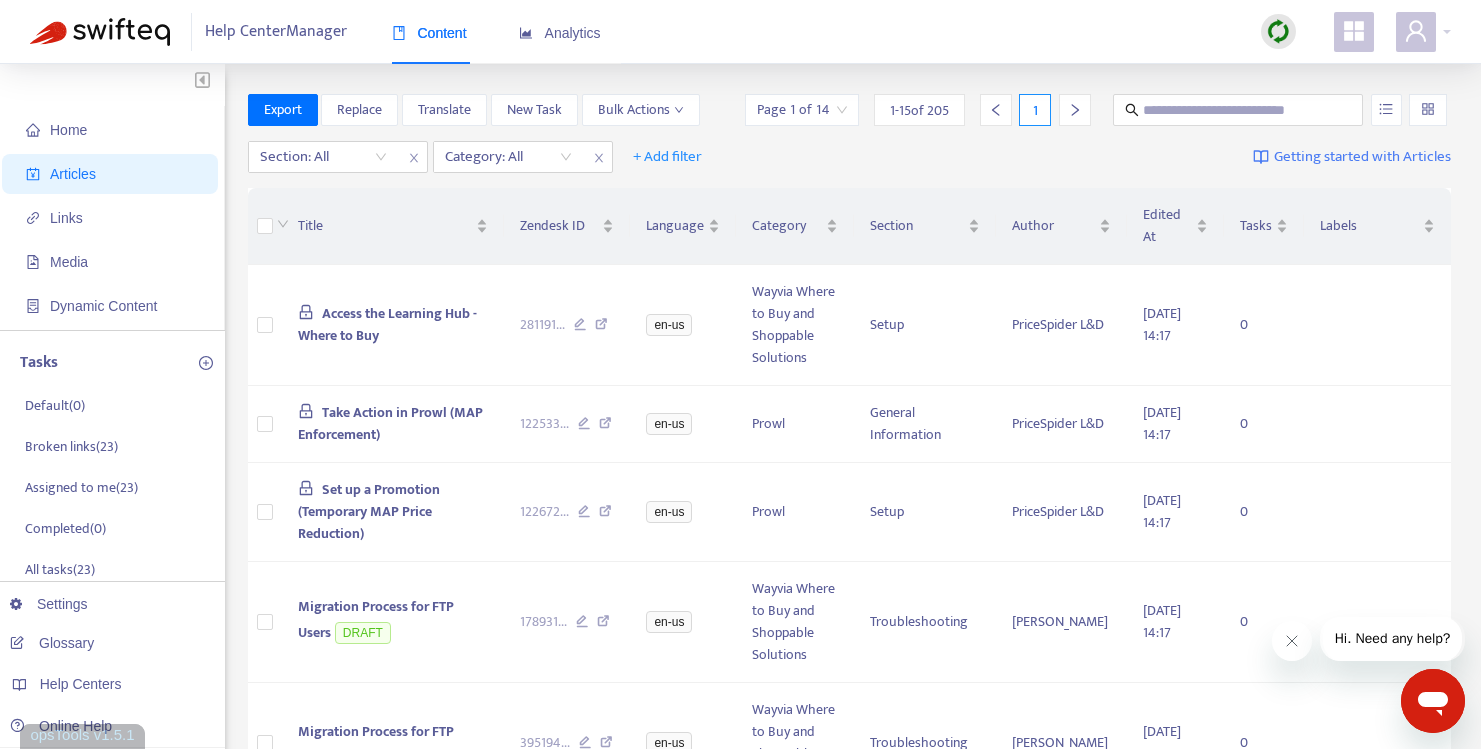 click at bounding box center [1278, 32] 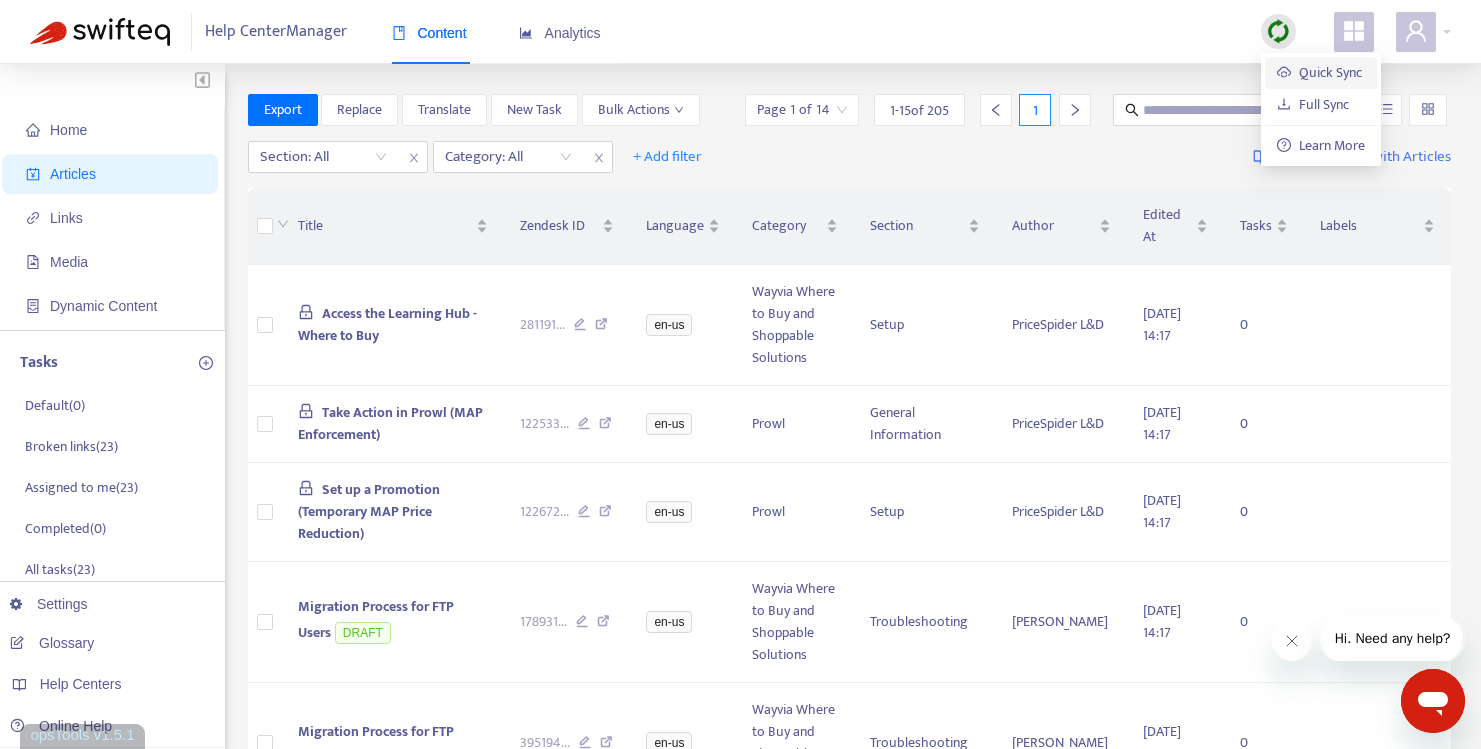 click on "Quick Sync" at bounding box center (1319, 72) 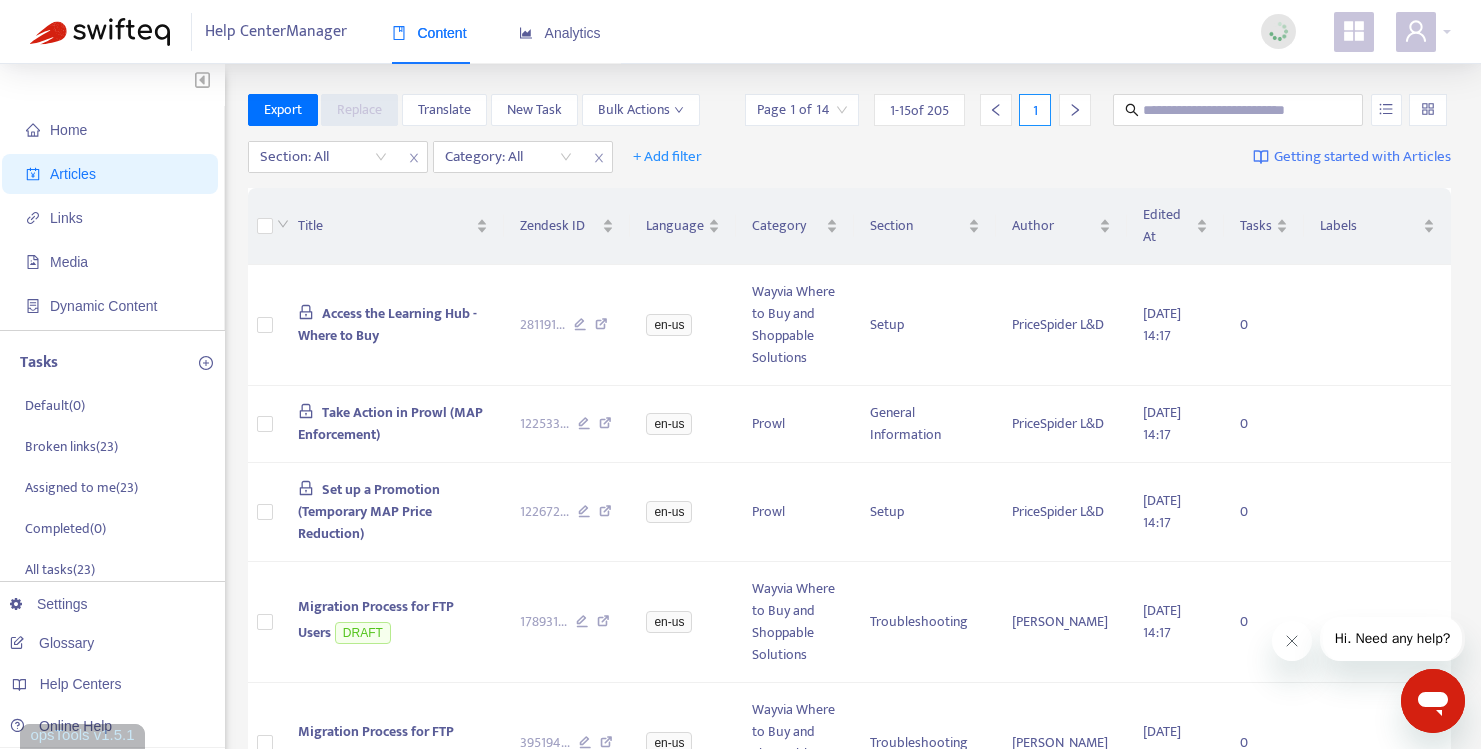 click on "Section: All   Category: All + Add filter Getting started with Articles" at bounding box center [850, 157] 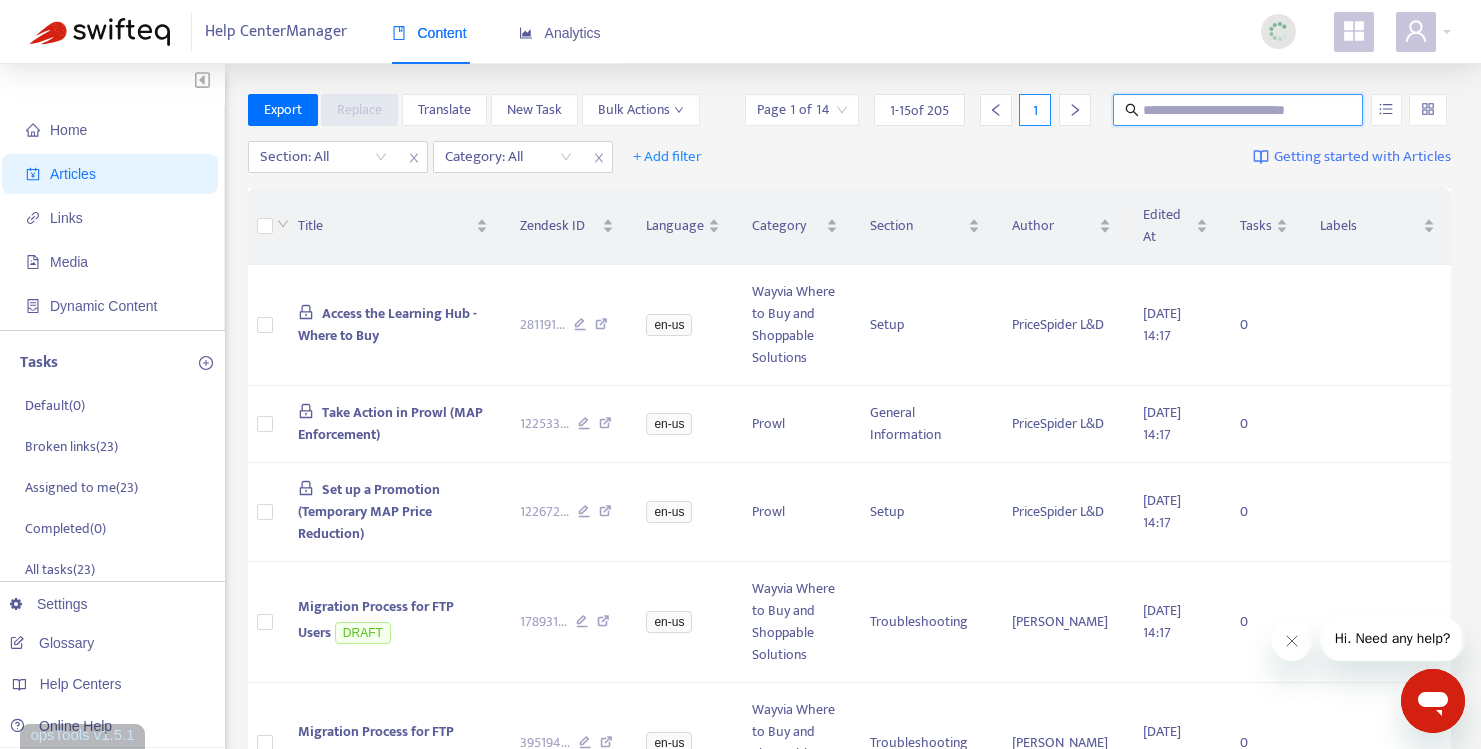 click at bounding box center [1239, 110] 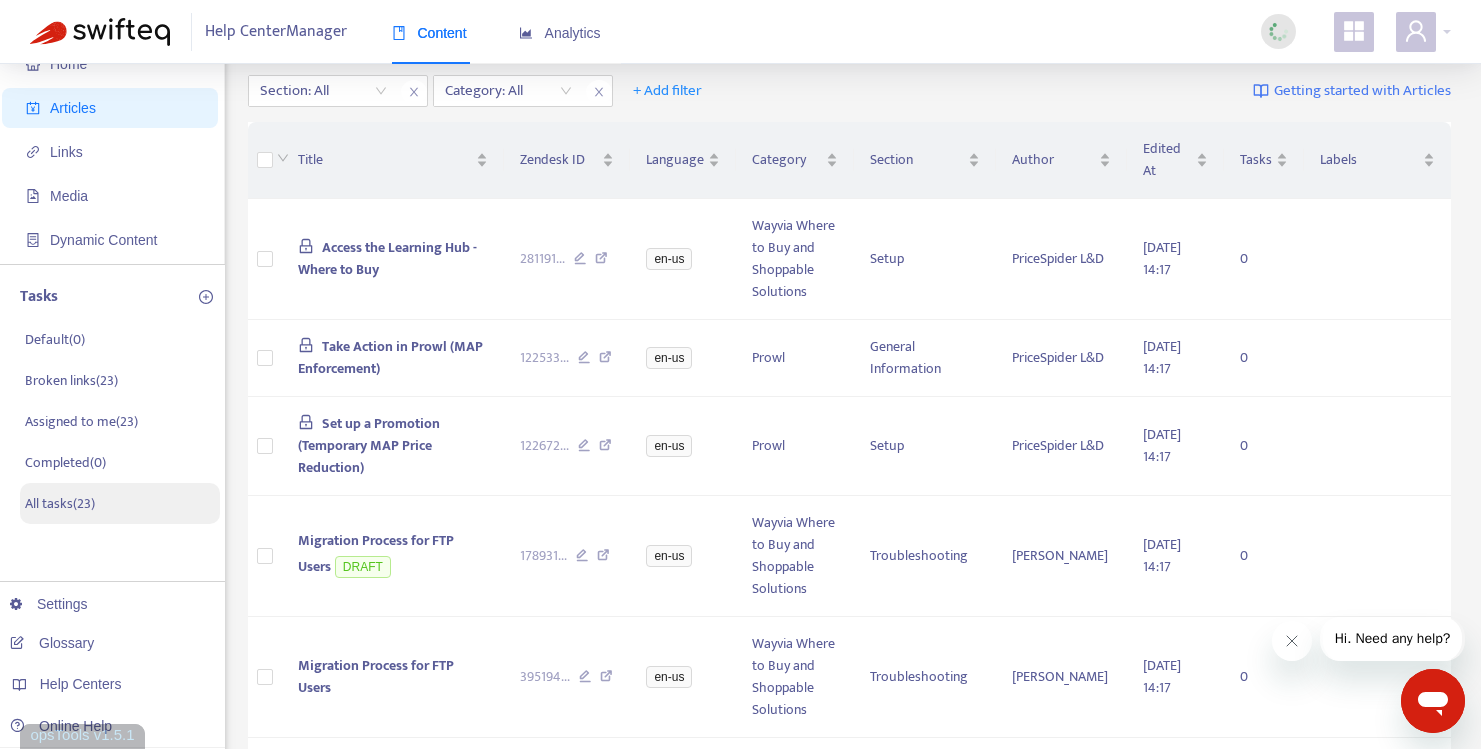 scroll, scrollTop: 0, scrollLeft: 0, axis: both 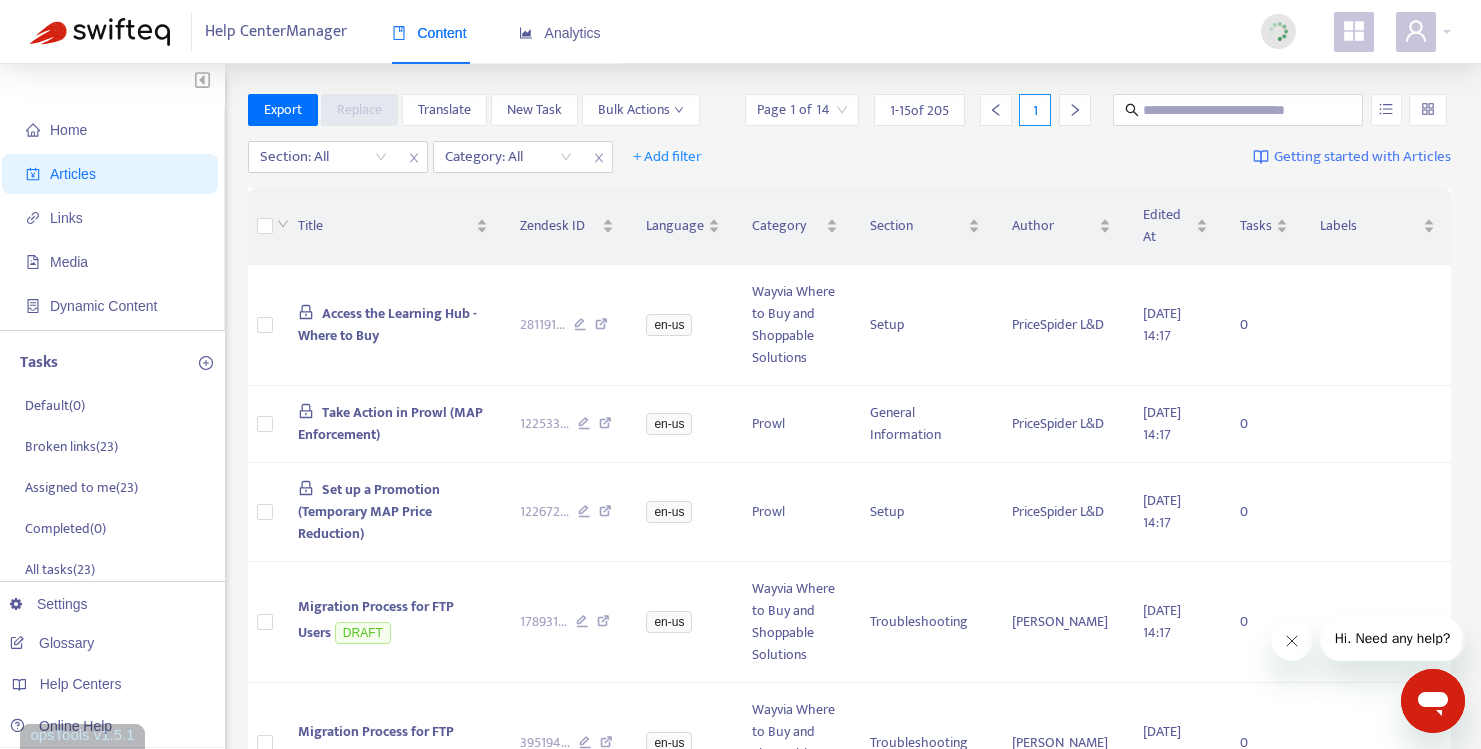 click 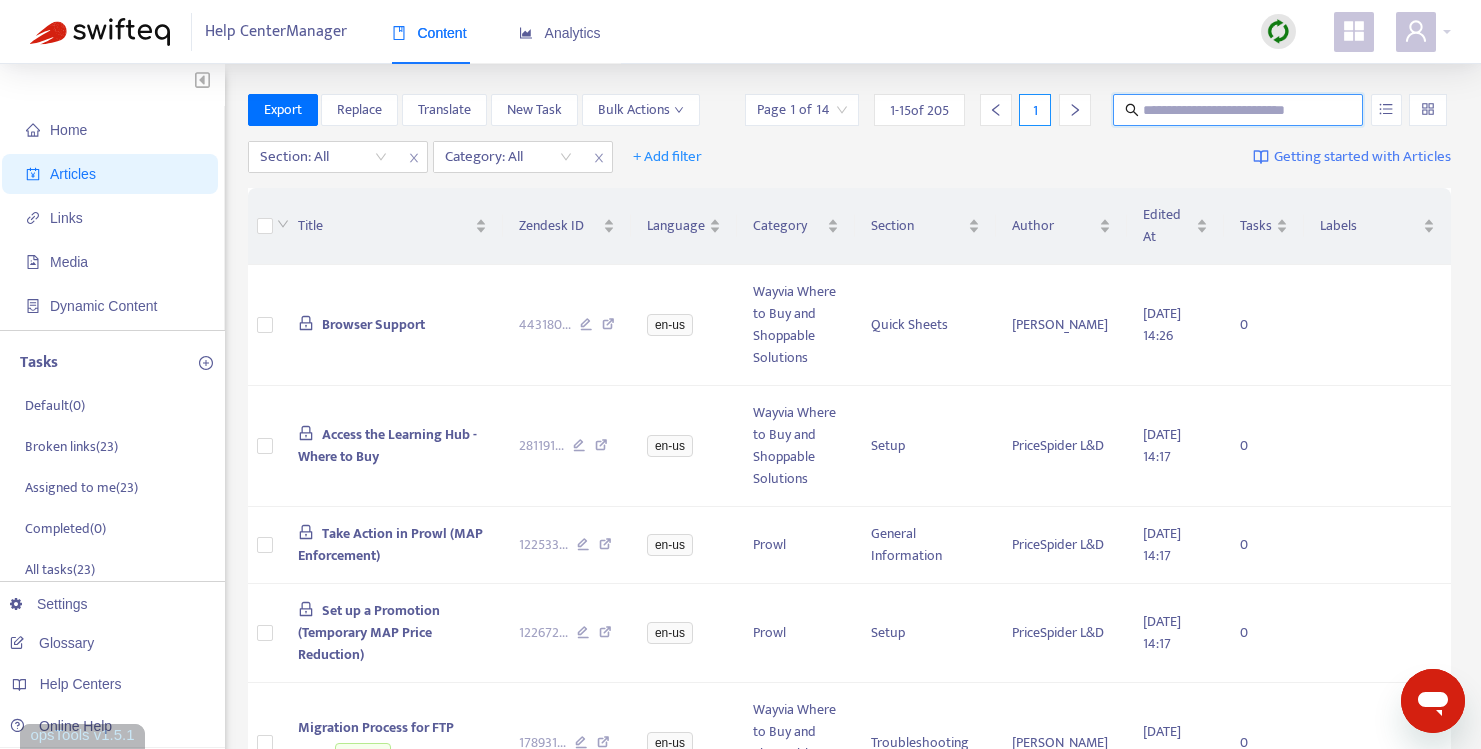 click at bounding box center [1239, 110] 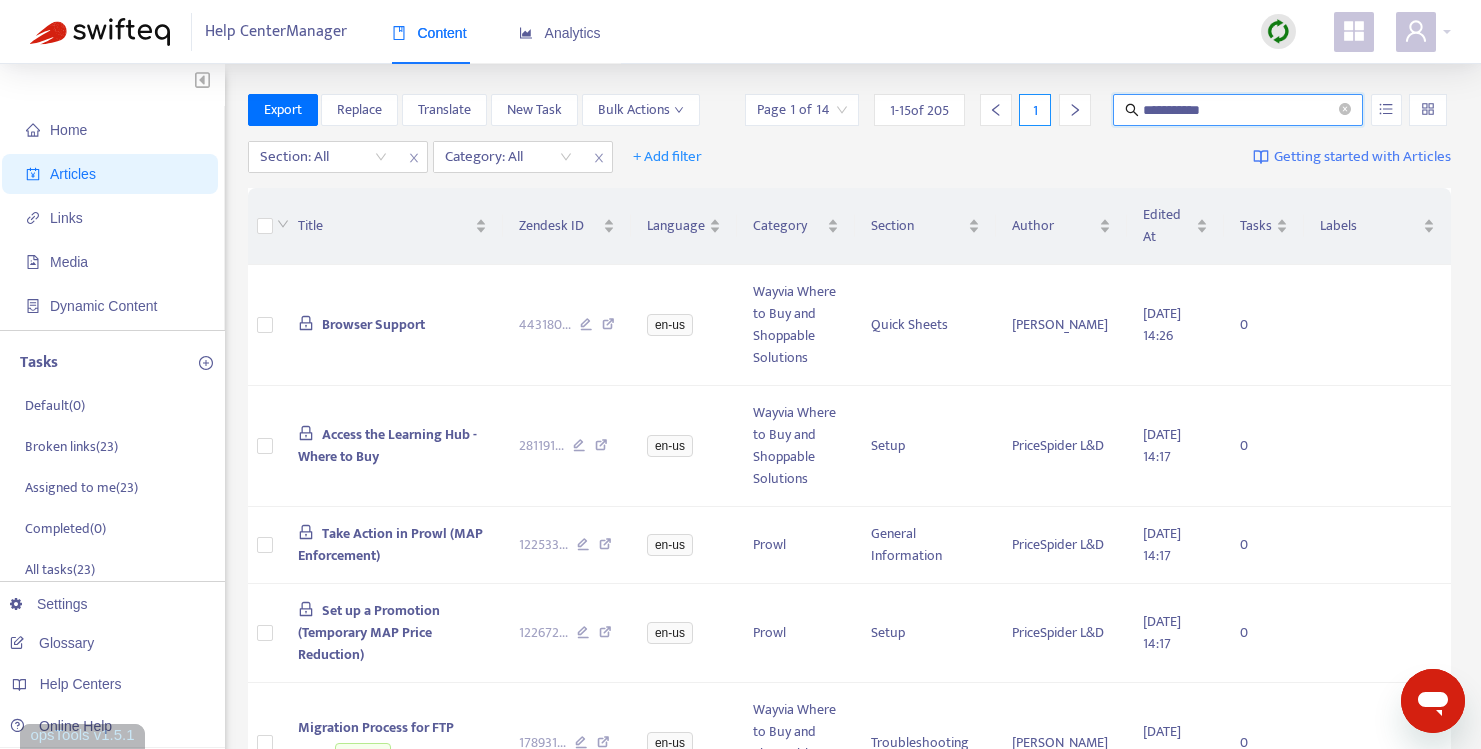 type on "**********" 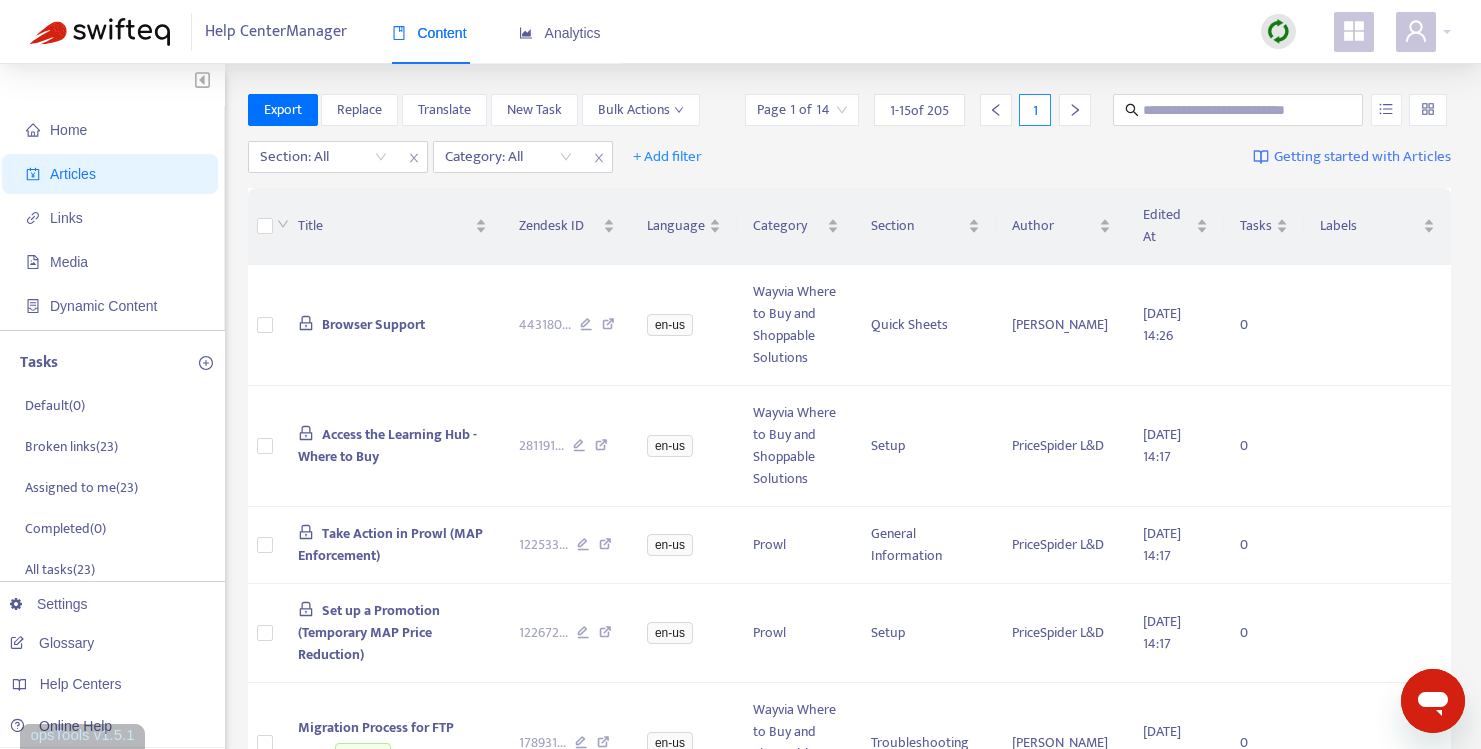 click on "Home Articles Links Media Dynamic Content Tasks Default  ( 0 ) Broken links  ( 23 ) Assigned to me  ( 23 ) Completed  ( 0 ) All tasks  ( 23 ) Settings Glossary Help Centers Online Help Export Replace Translate New Task Bulk Actions Page 1 of 14 1 - 15  of   205 1   Section: All   Category: All + Add filter Getting started with Articles Title Zendesk ID Language Category Section Author Edited At Tasks Labels Browser Support 443180 ... en-us Wayvia Where to Buy and Shoppable Solutions Quick Sheets Brad 2025-07-28 14:26 0 Access the Learning Hub - Where to Buy 281191 ... en-us Wayvia Where to Buy and Shoppable Solutions Setup PriceSpider L&D 2025-07-28 14:17 0 Take Action in Prowl (MAP Enforcement) 122533 ... en-us Prowl General Information PriceSpider L&D 2025-07-28 14:17 0 Set up a Promotion (Temporary MAP Price Reduction) 122672 ... en-us Prowl Setup PriceSpider L&D 2025-07-28 14:17 0 Migration Process for FTP Users DRAFT 178931 ... en-us Wayvia Where to Buy and Shoppable Solutions Troubleshooting 0 395194" at bounding box center [740, 930] 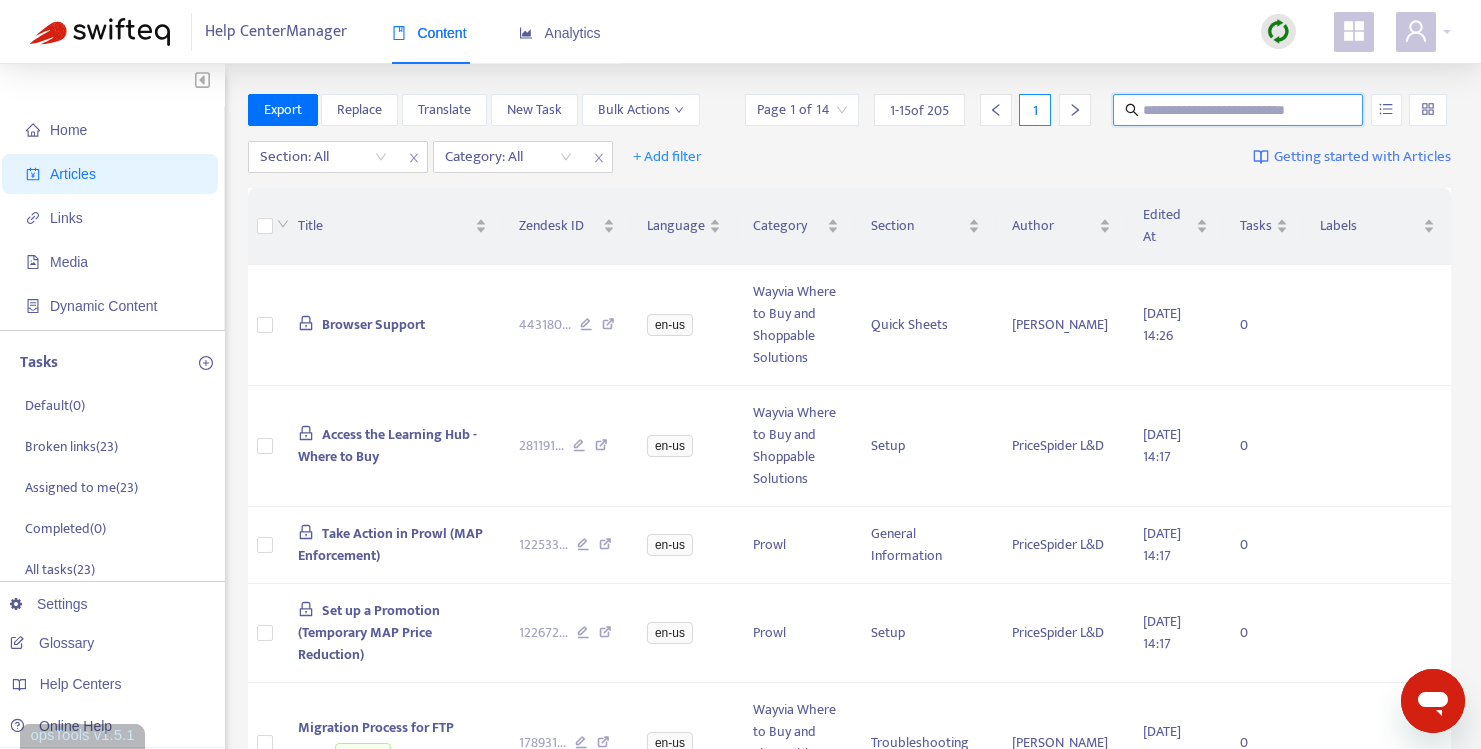 click at bounding box center [1239, 110] 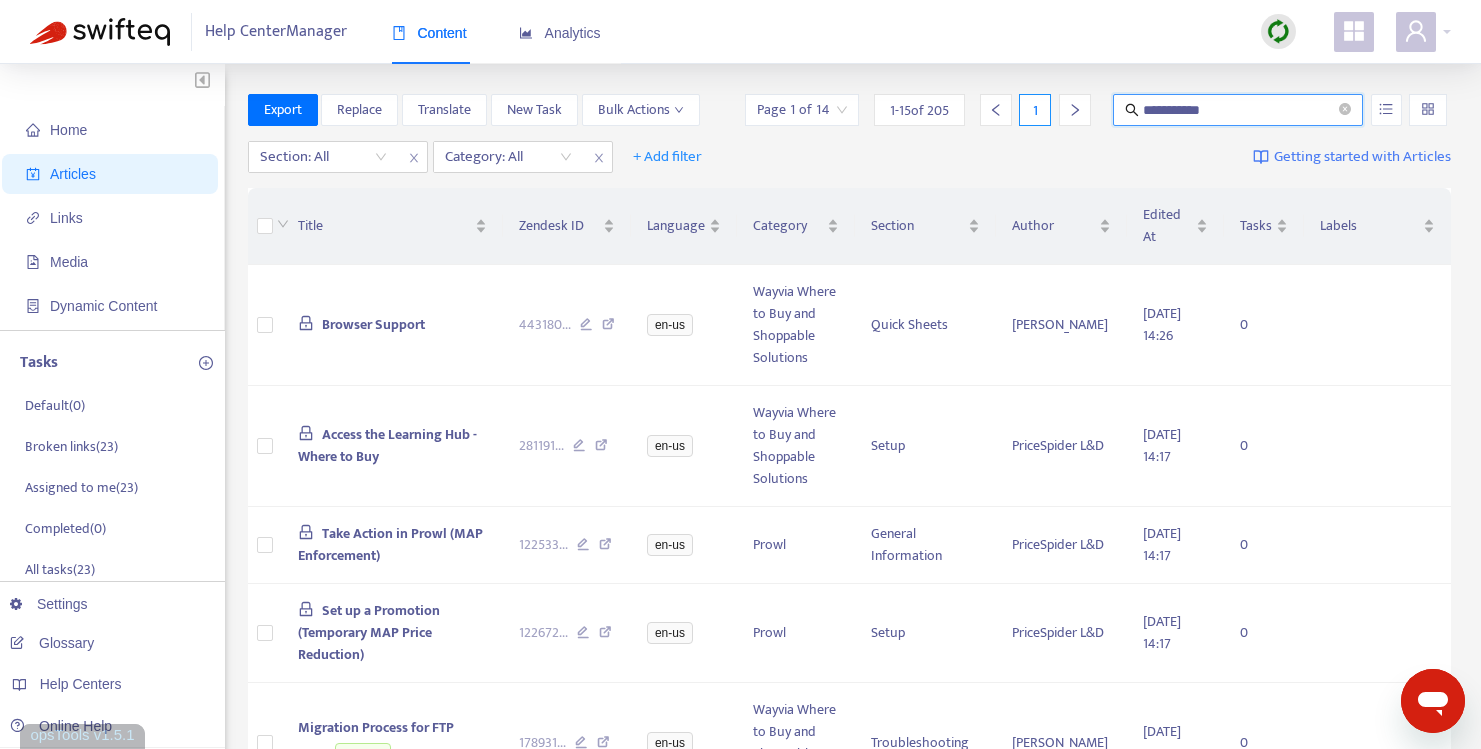 type on "**********" 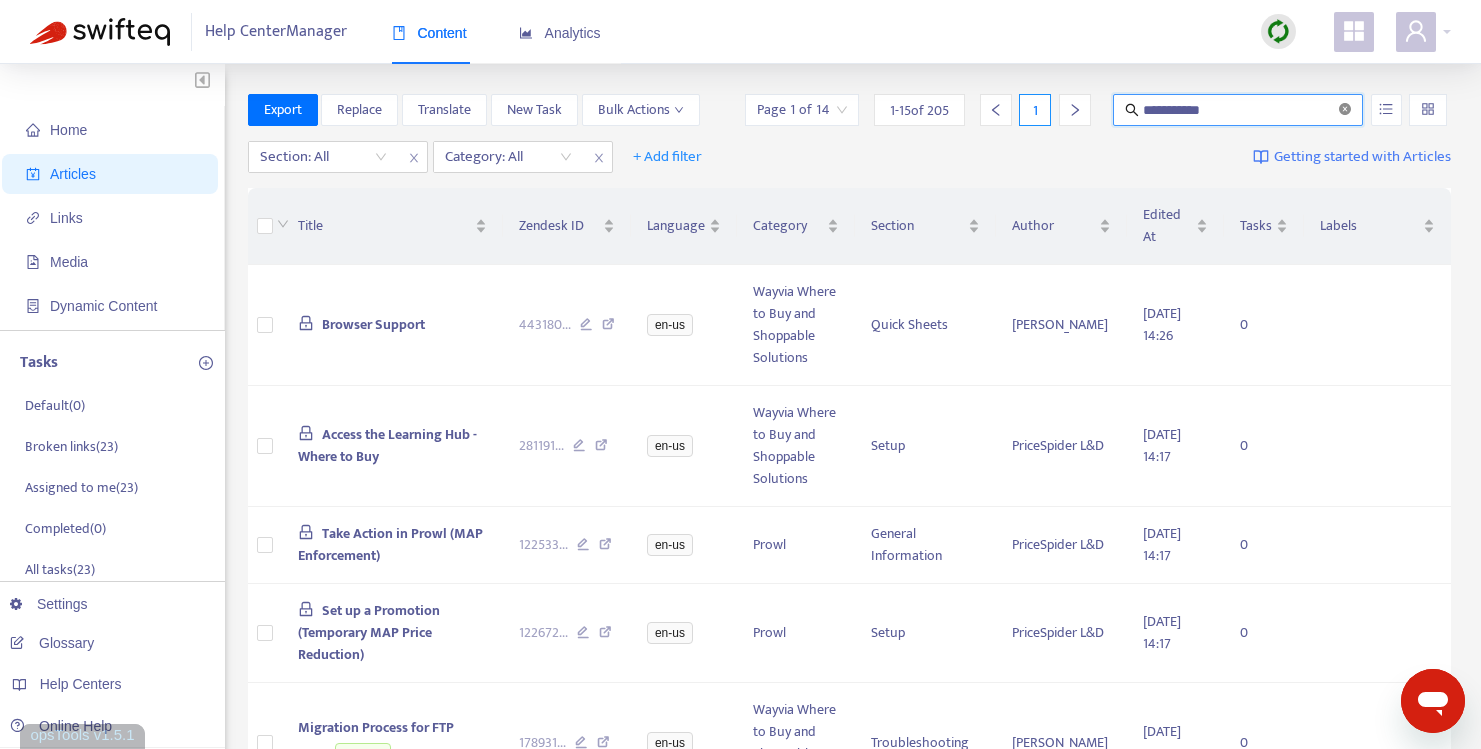 click 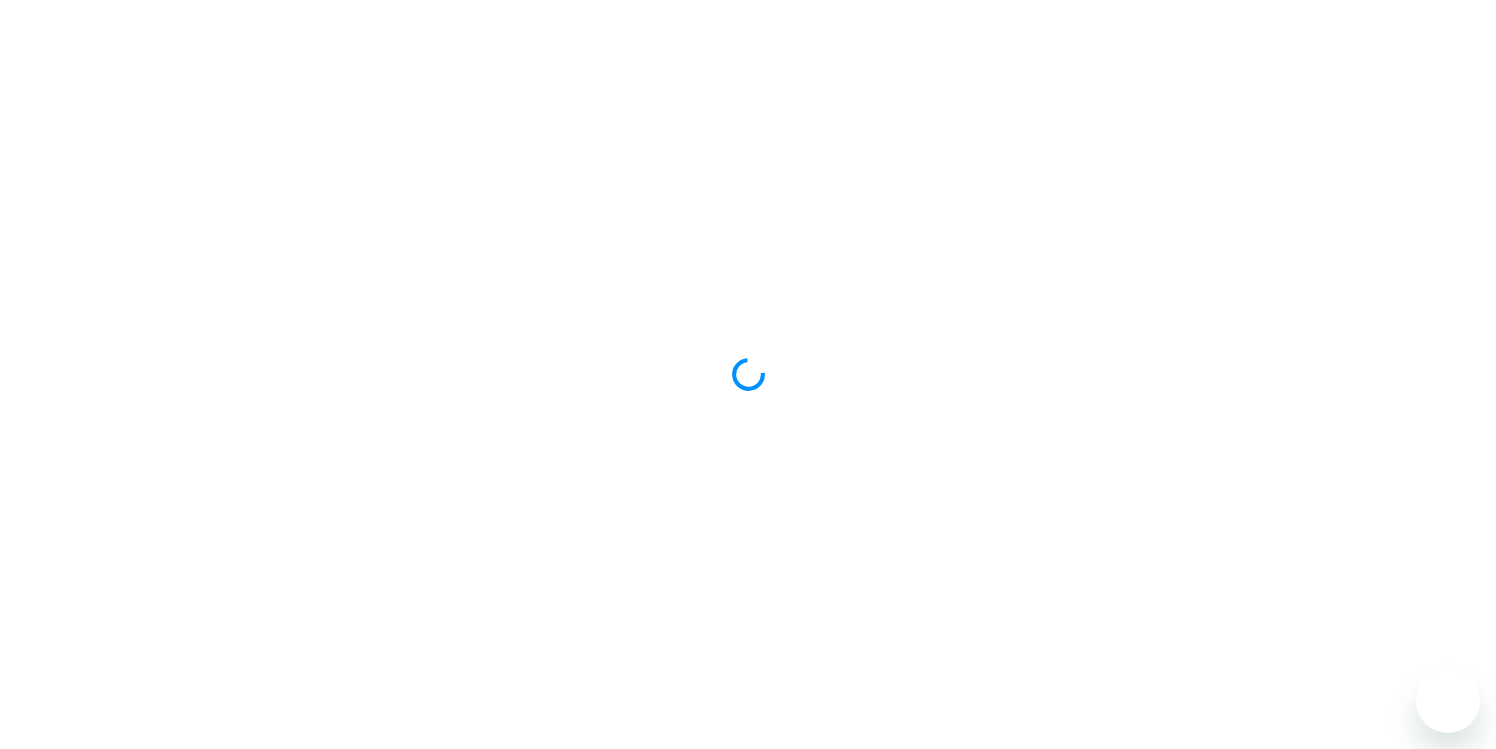 scroll, scrollTop: 0, scrollLeft: 0, axis: both 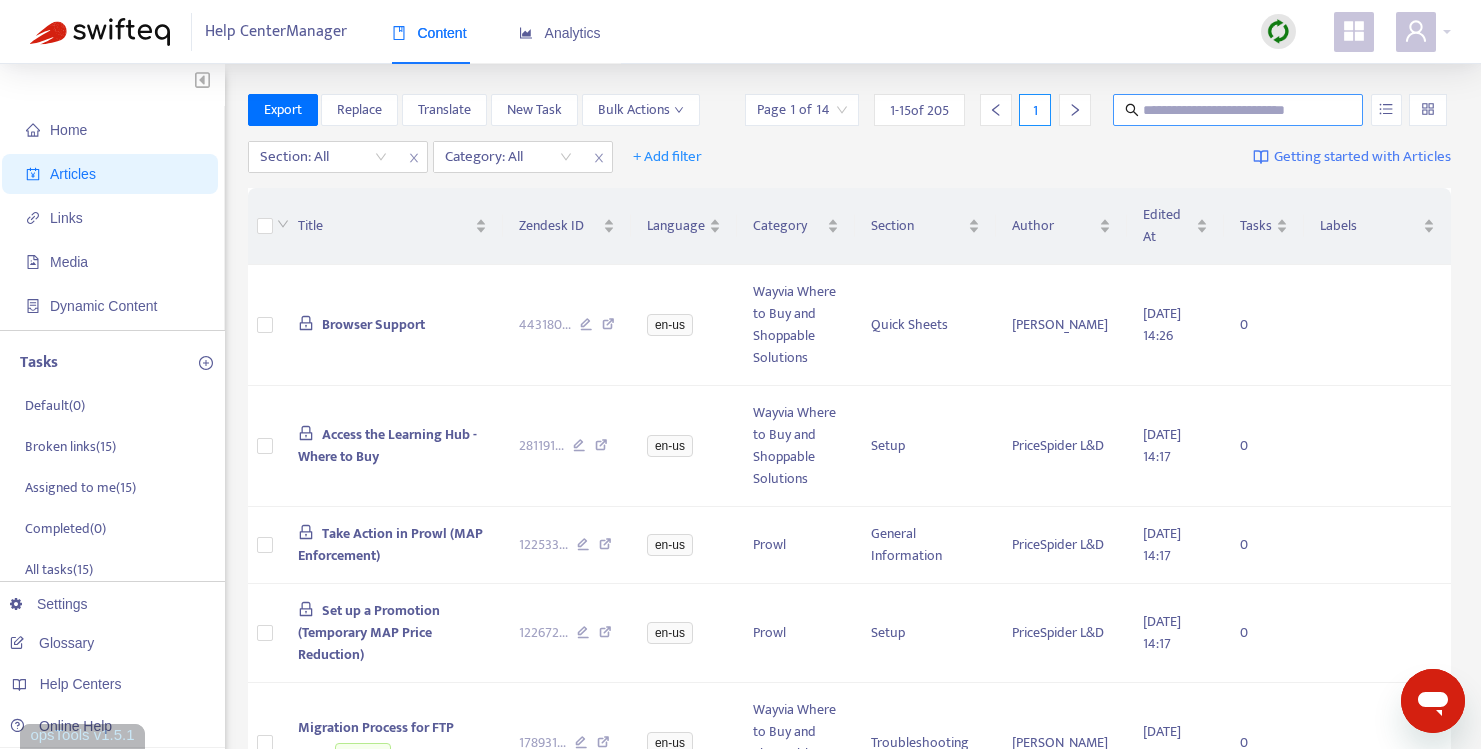 click at bounding box center [1239, 110] 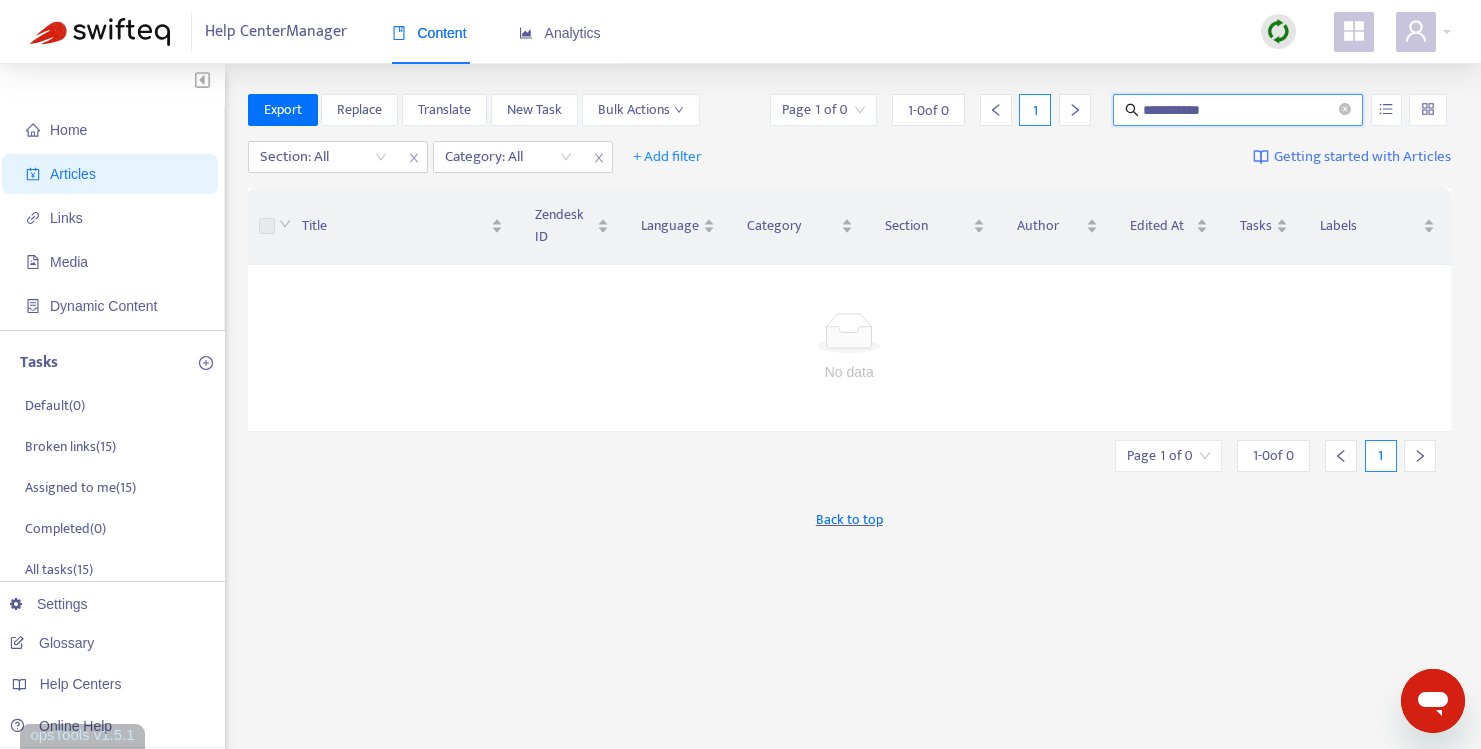 type on "**********" 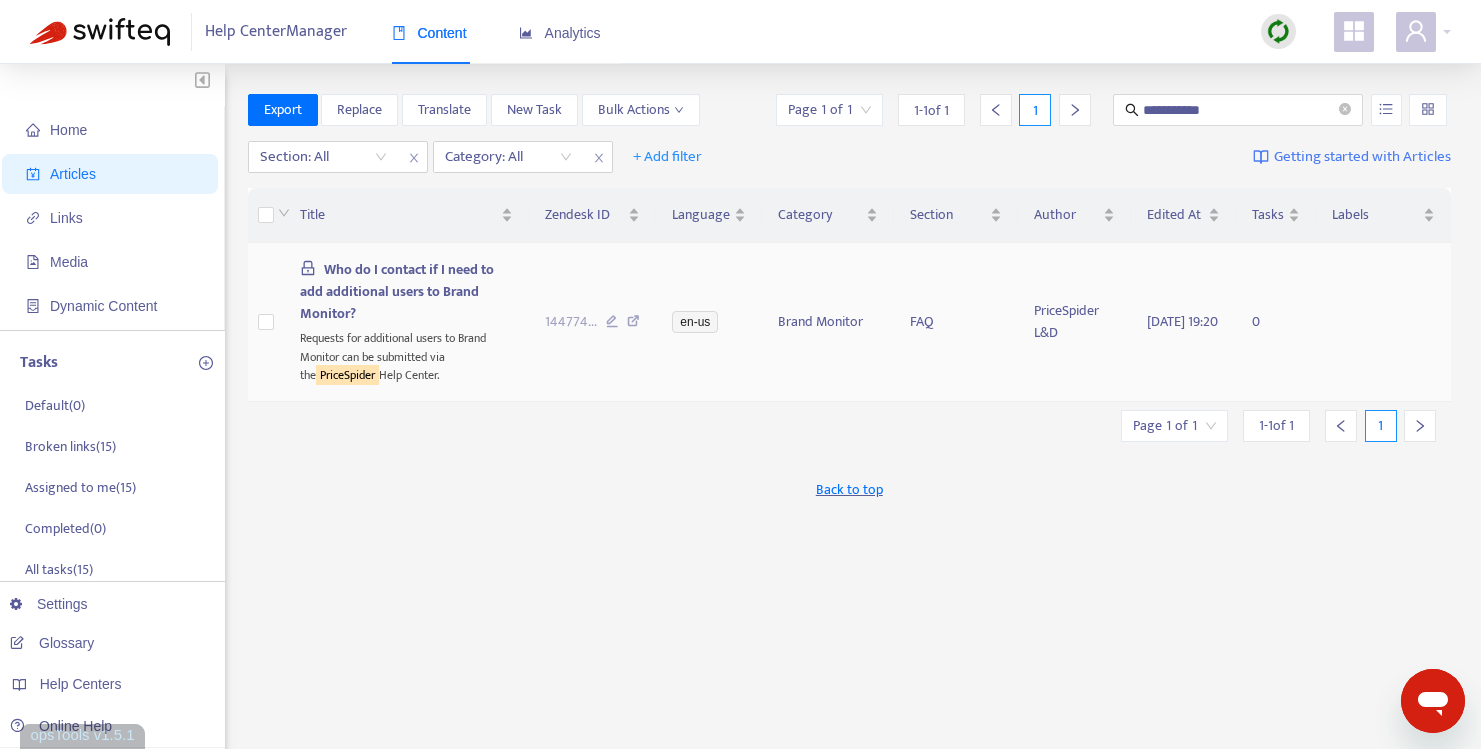 click on "Who do I contact if I need to add additional users to Brand Monitor?" at bounding box center (397, 291) 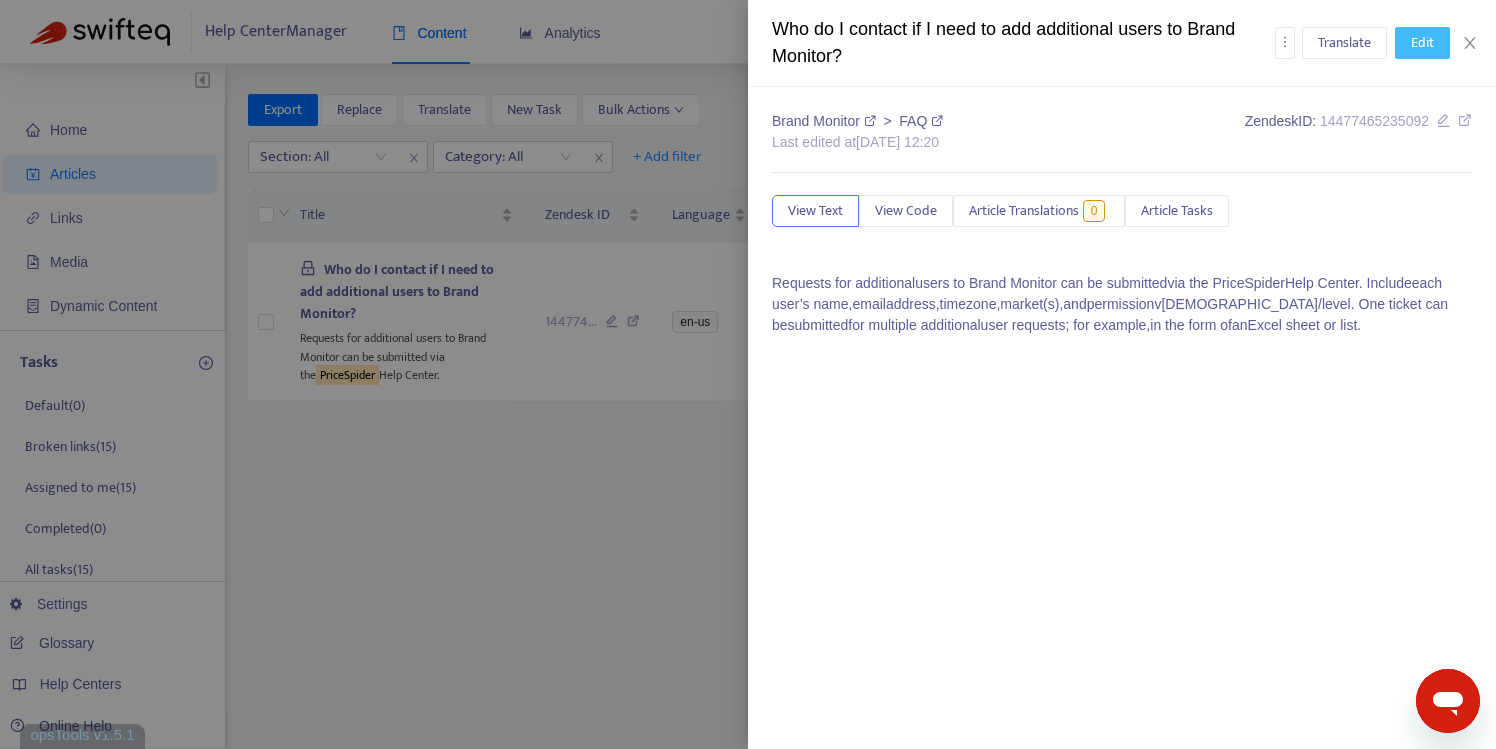 click on "Edit" at bounding box center [1422, 43] 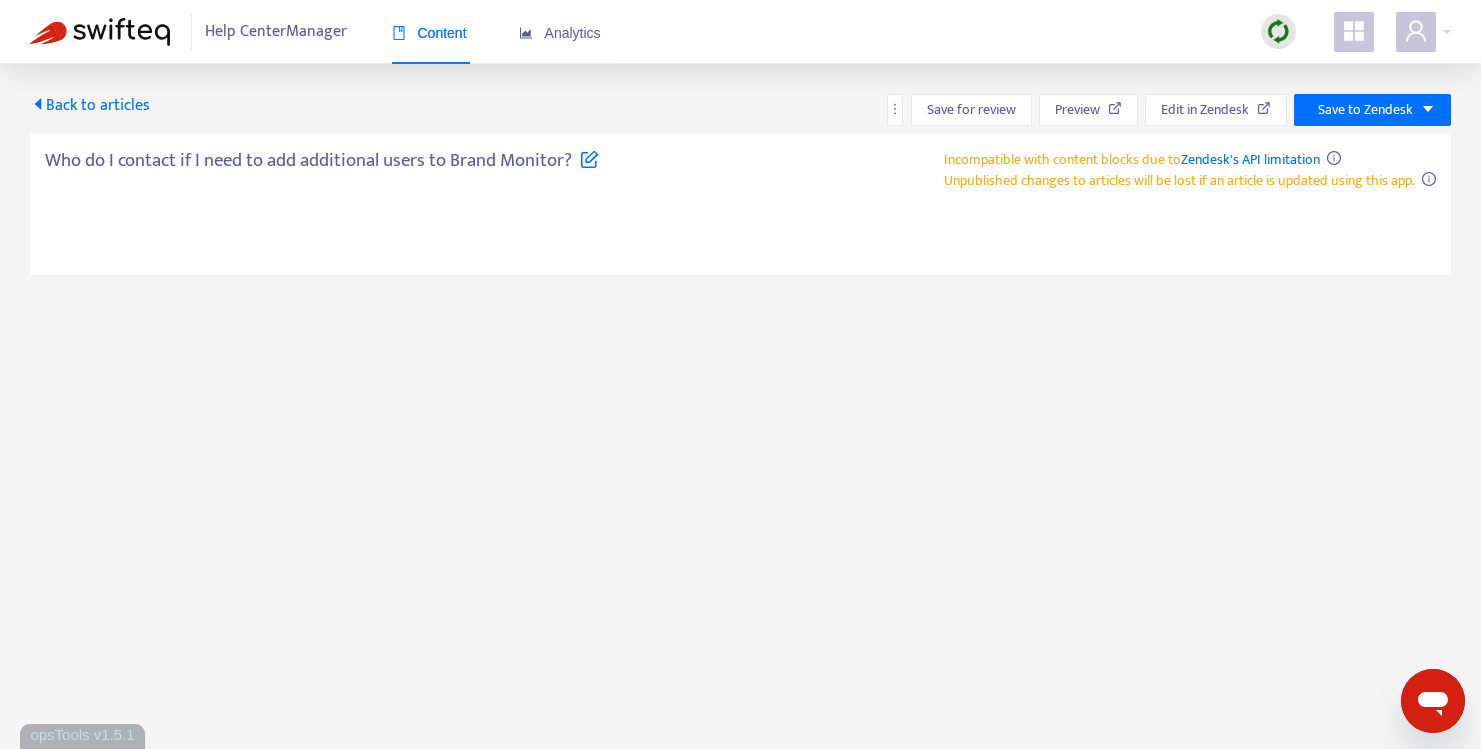 type on "**********" 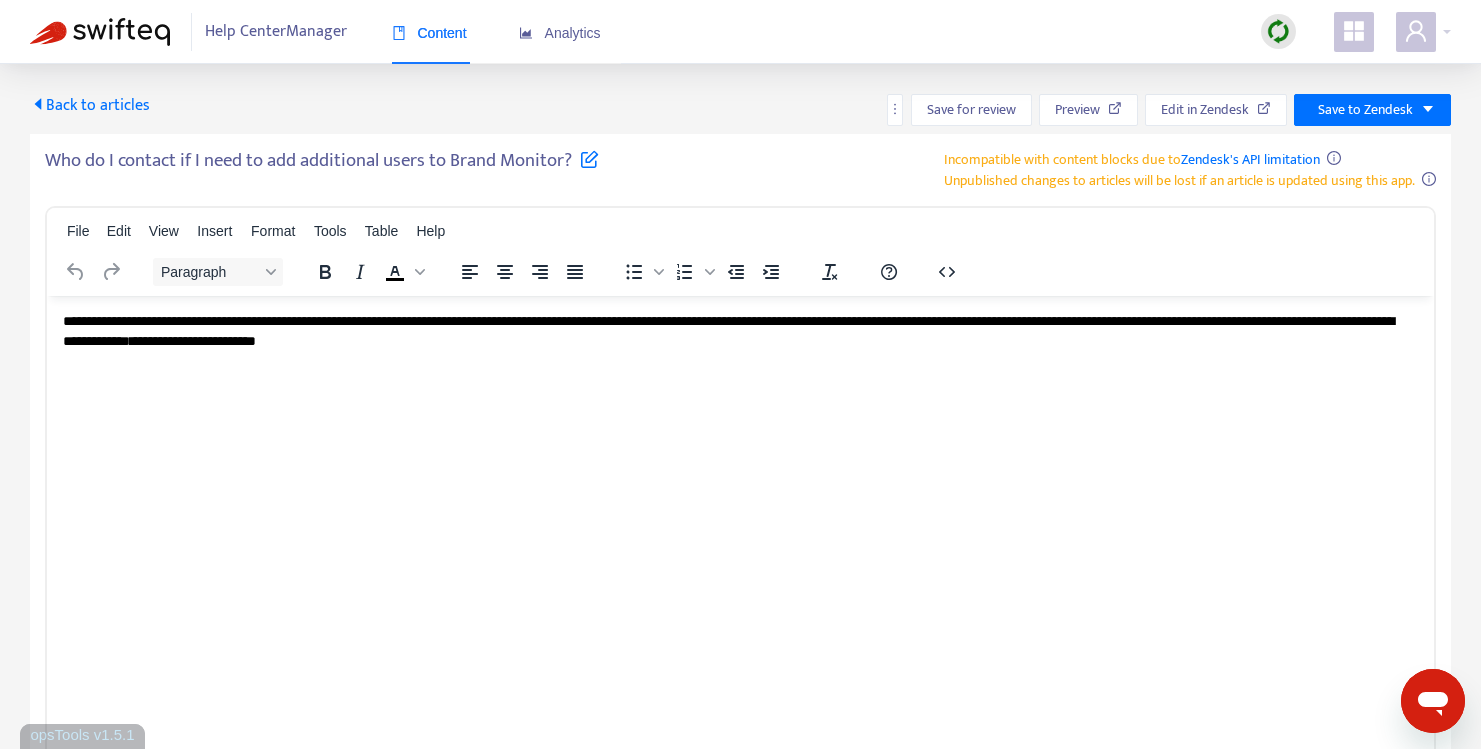 scroll, scrollTop: 0, scrollLeft: 0, axis: both 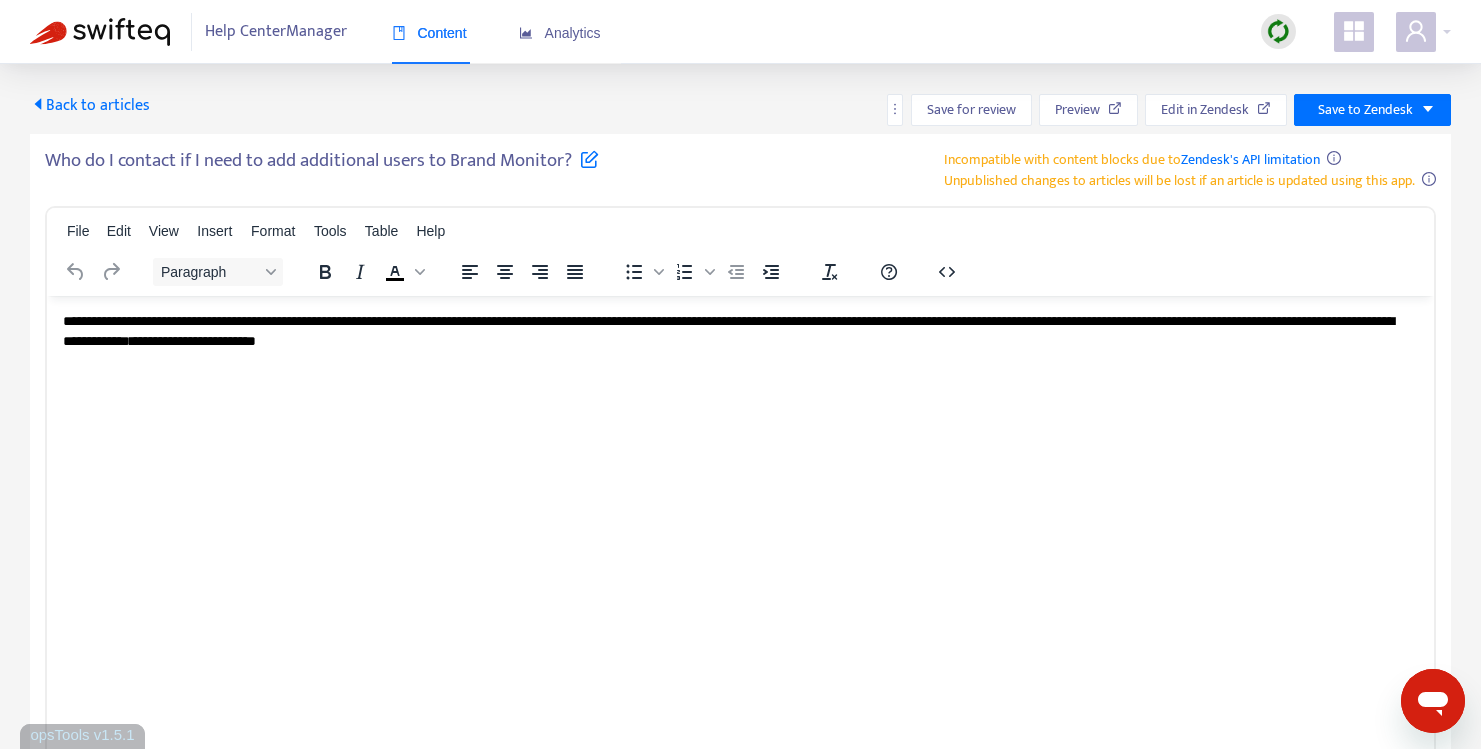 click on "**********" at bounding box center (740, 330) 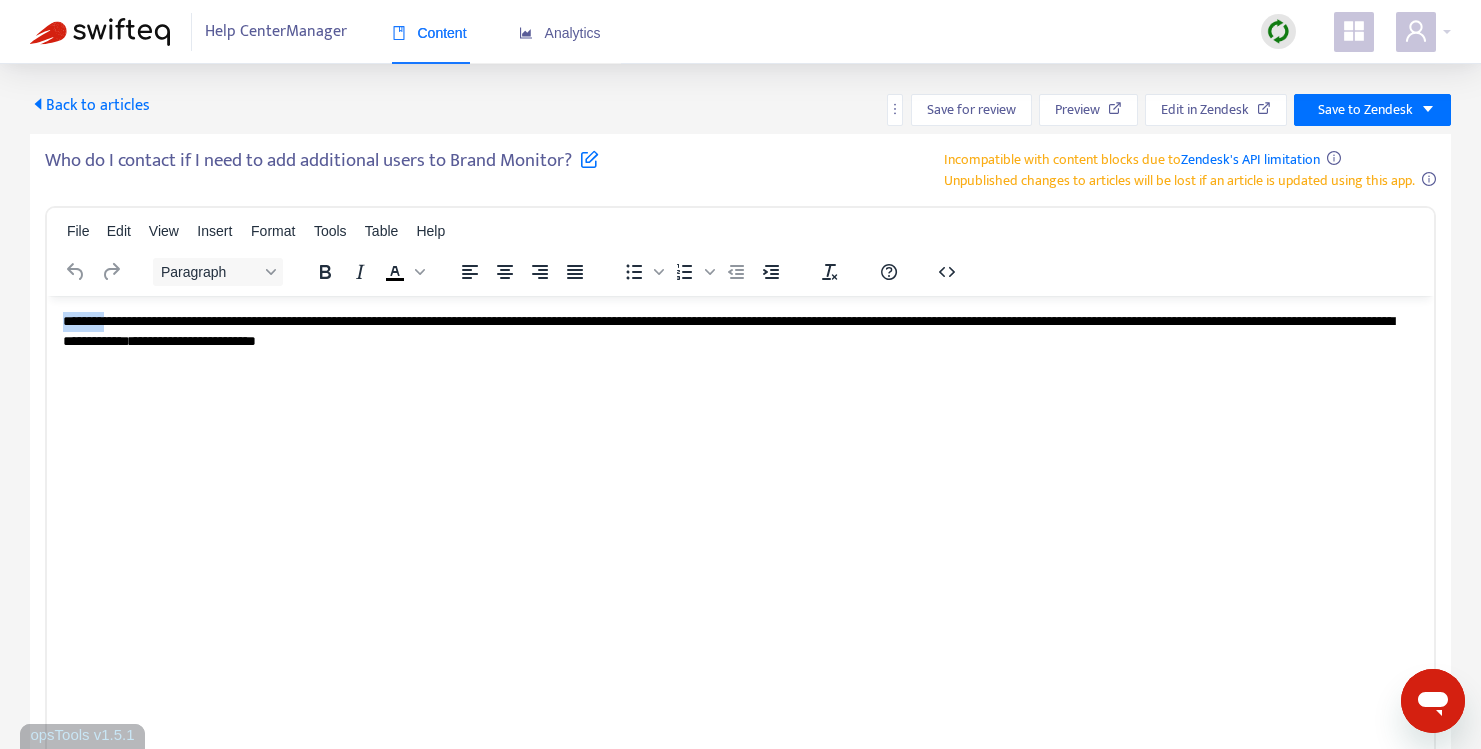 click on "**********" at bounding box center [740, 330] 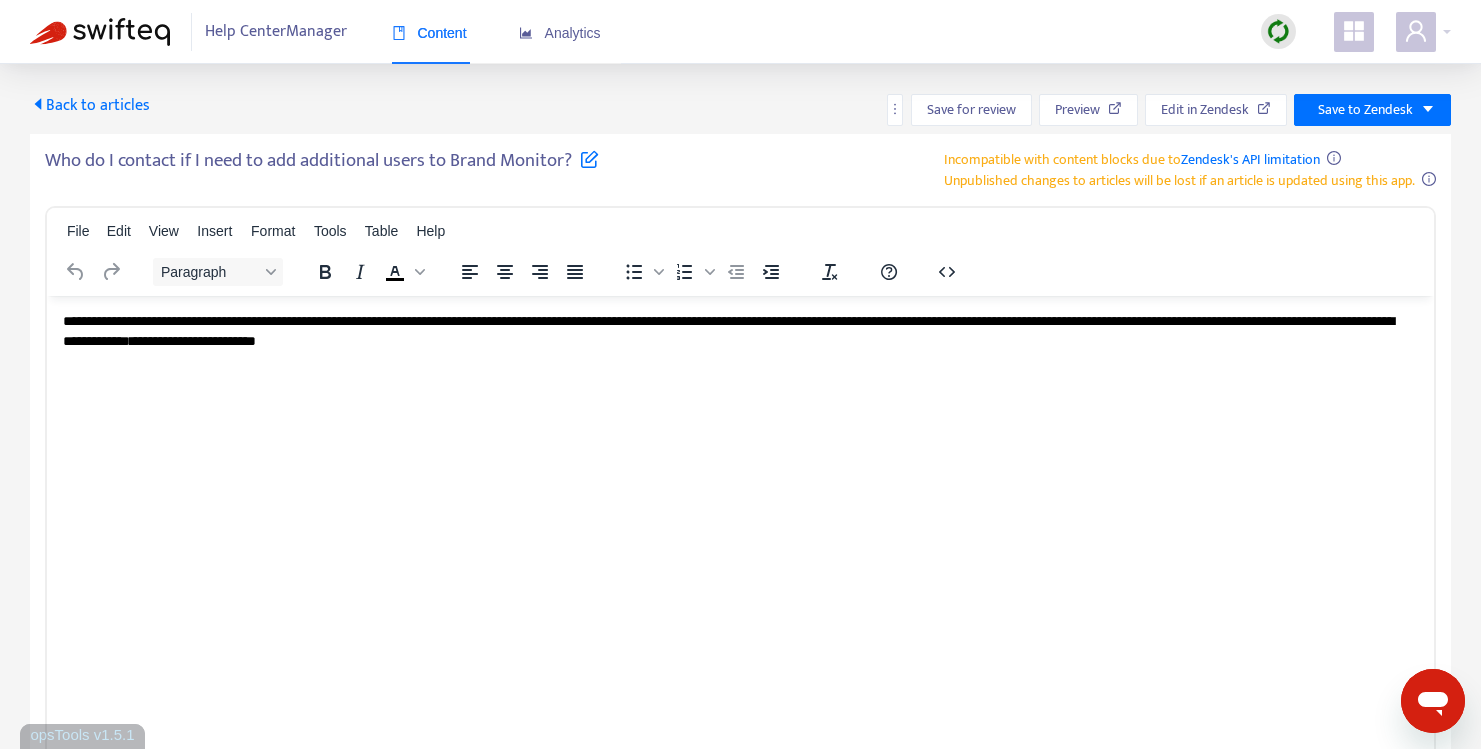 click on "**********" at bounding box center [449, 320] 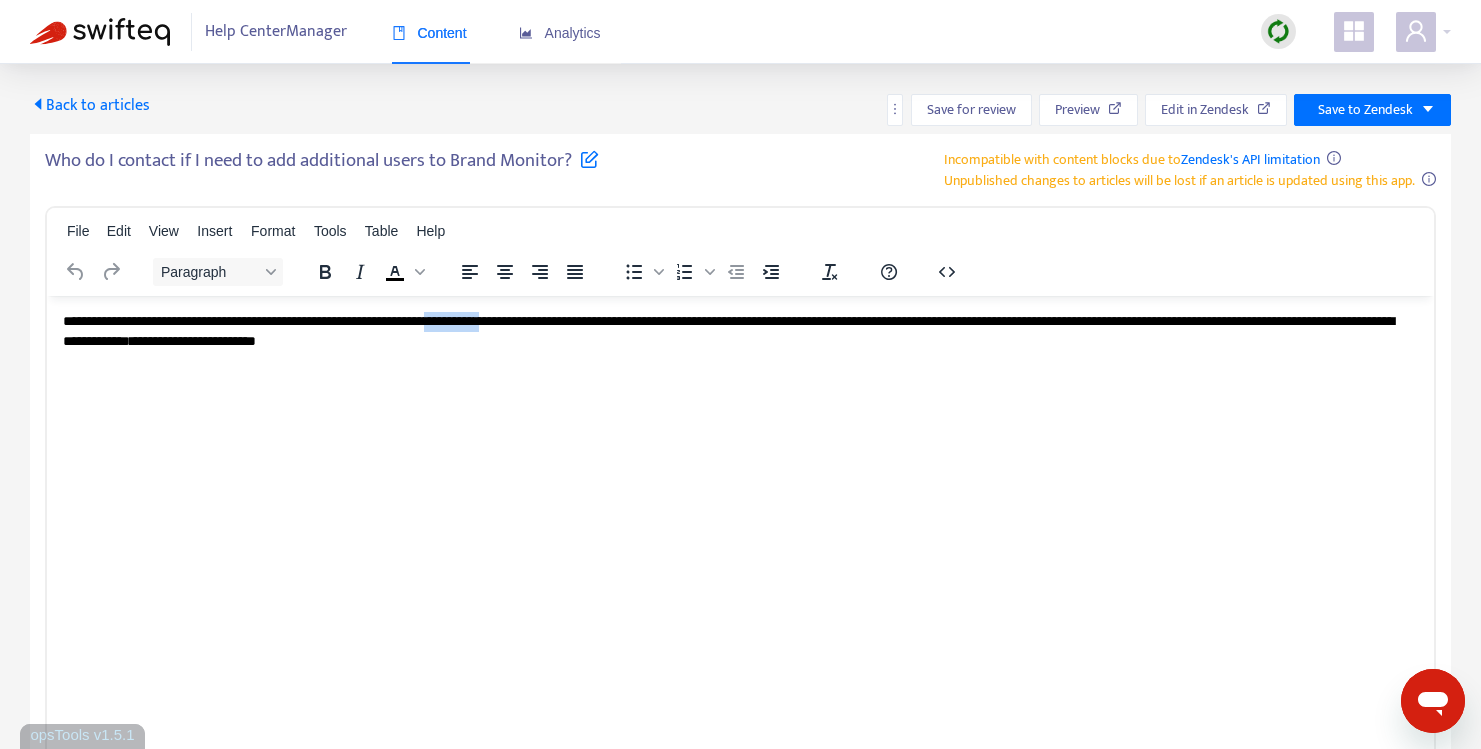 click on "**********" at bounding box center [449, 320] 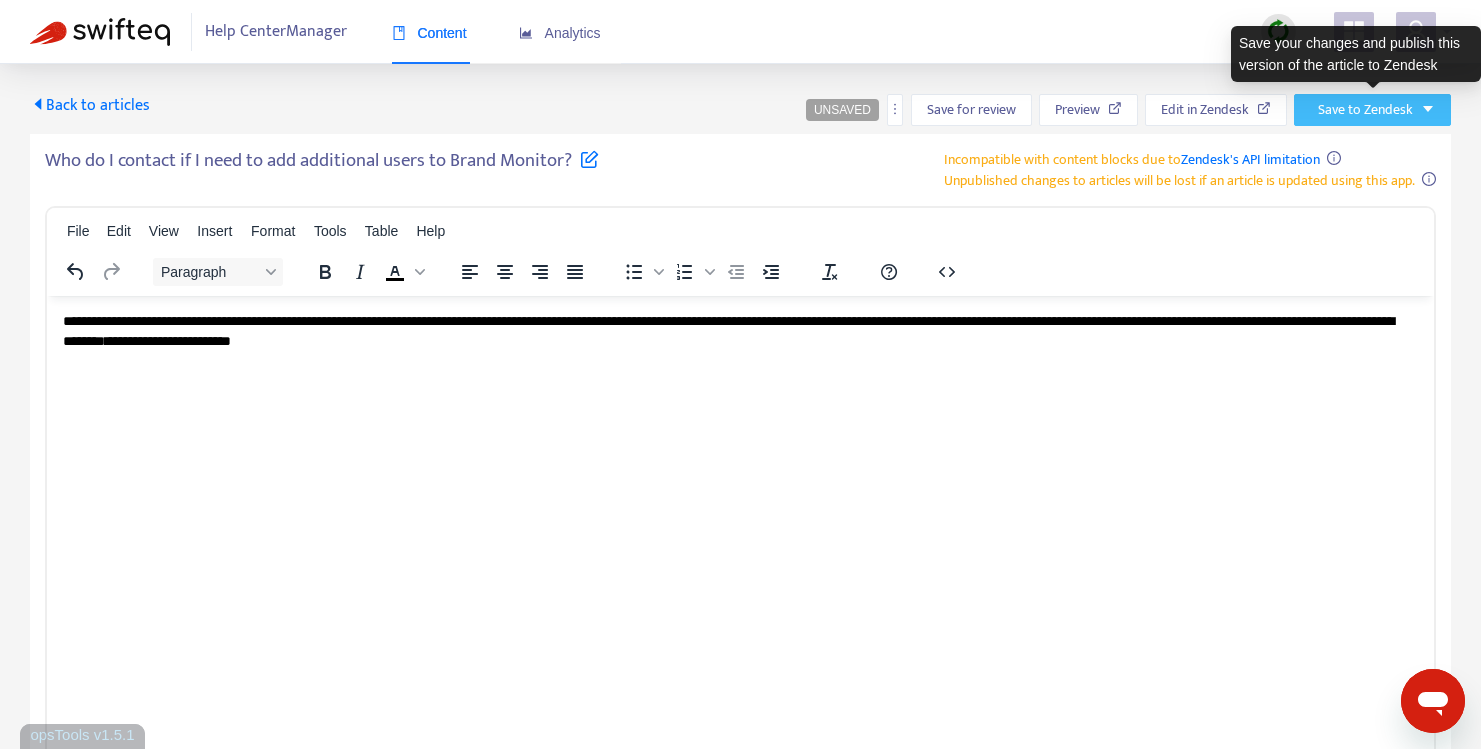click on "Save to Zendesk" at bounding box center (1365, 110) 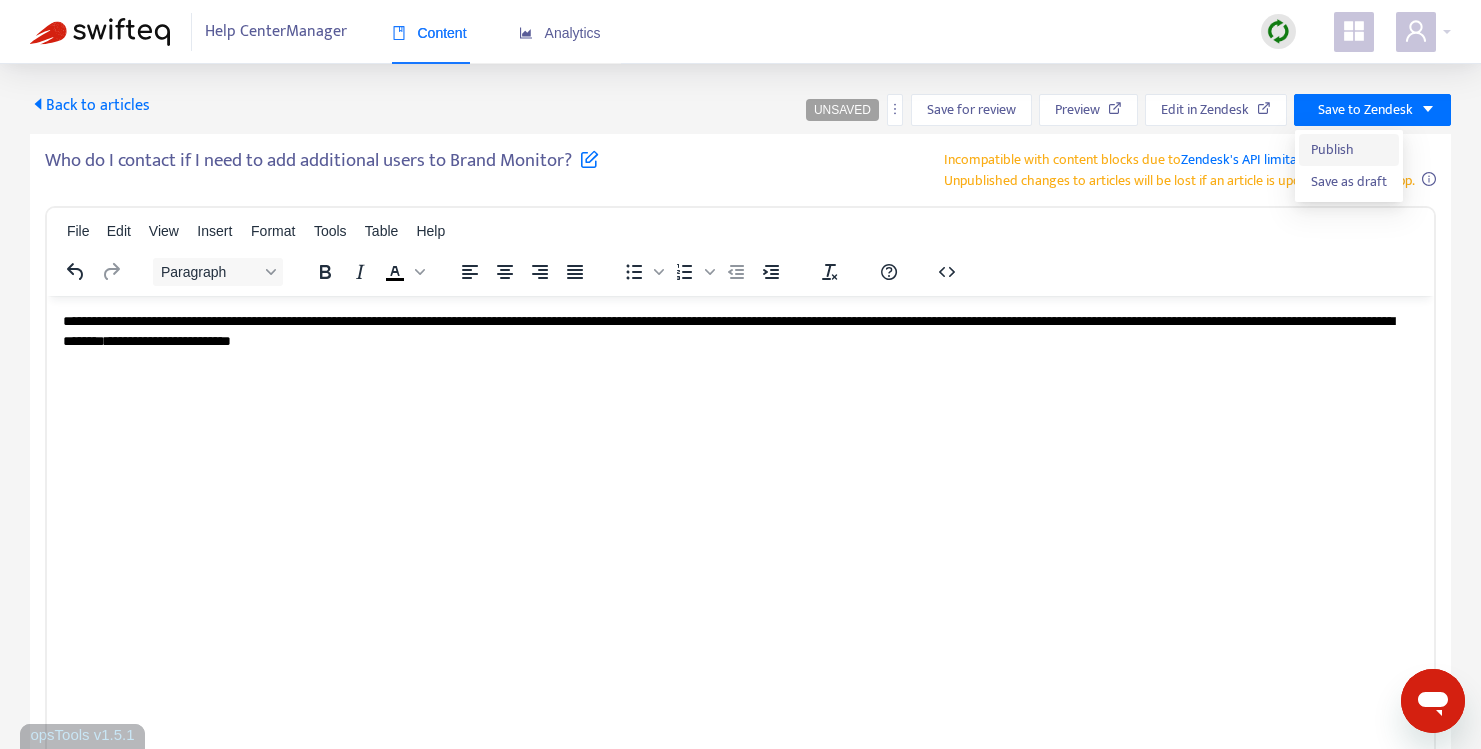 click on "Publish" at bounding box center [1349, 150] 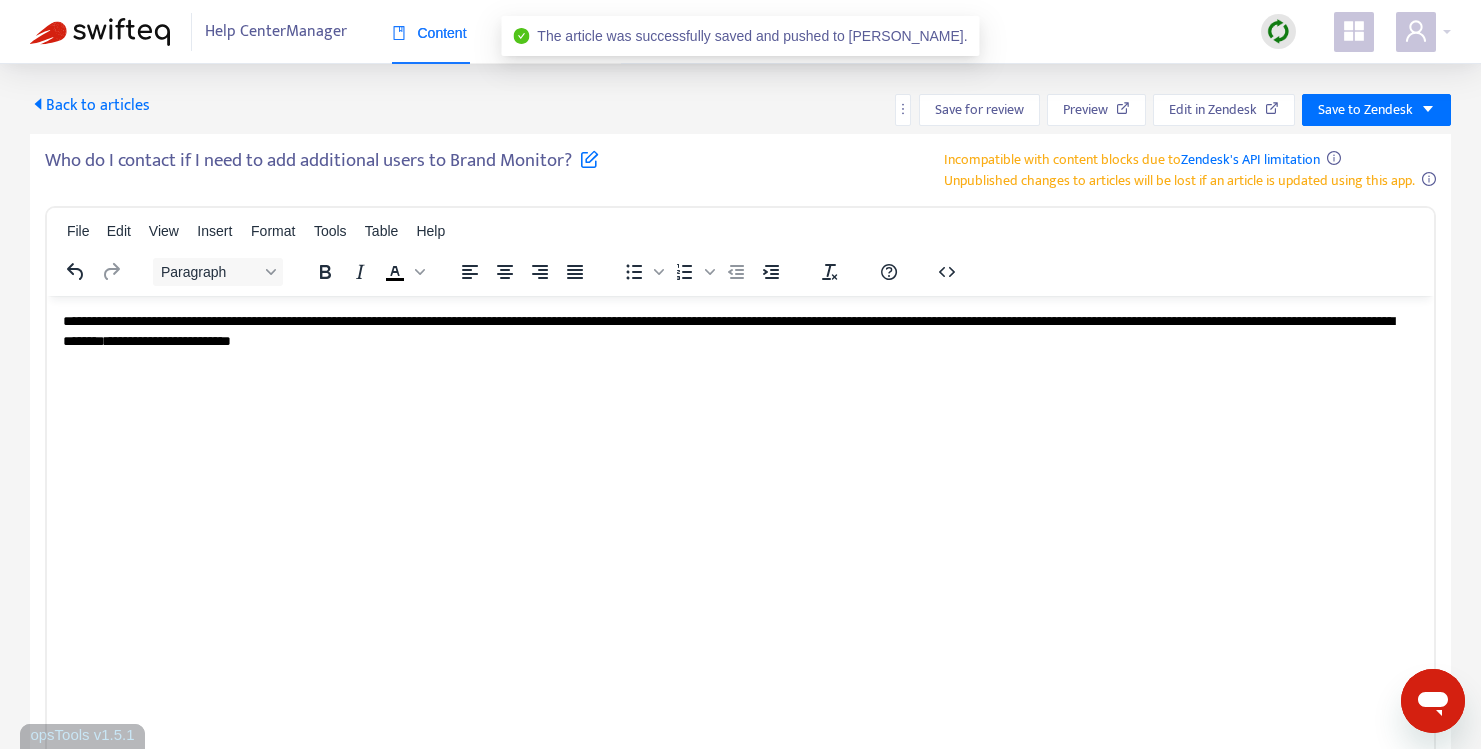 click on "Back to articles" at bounding box center (90, 105) 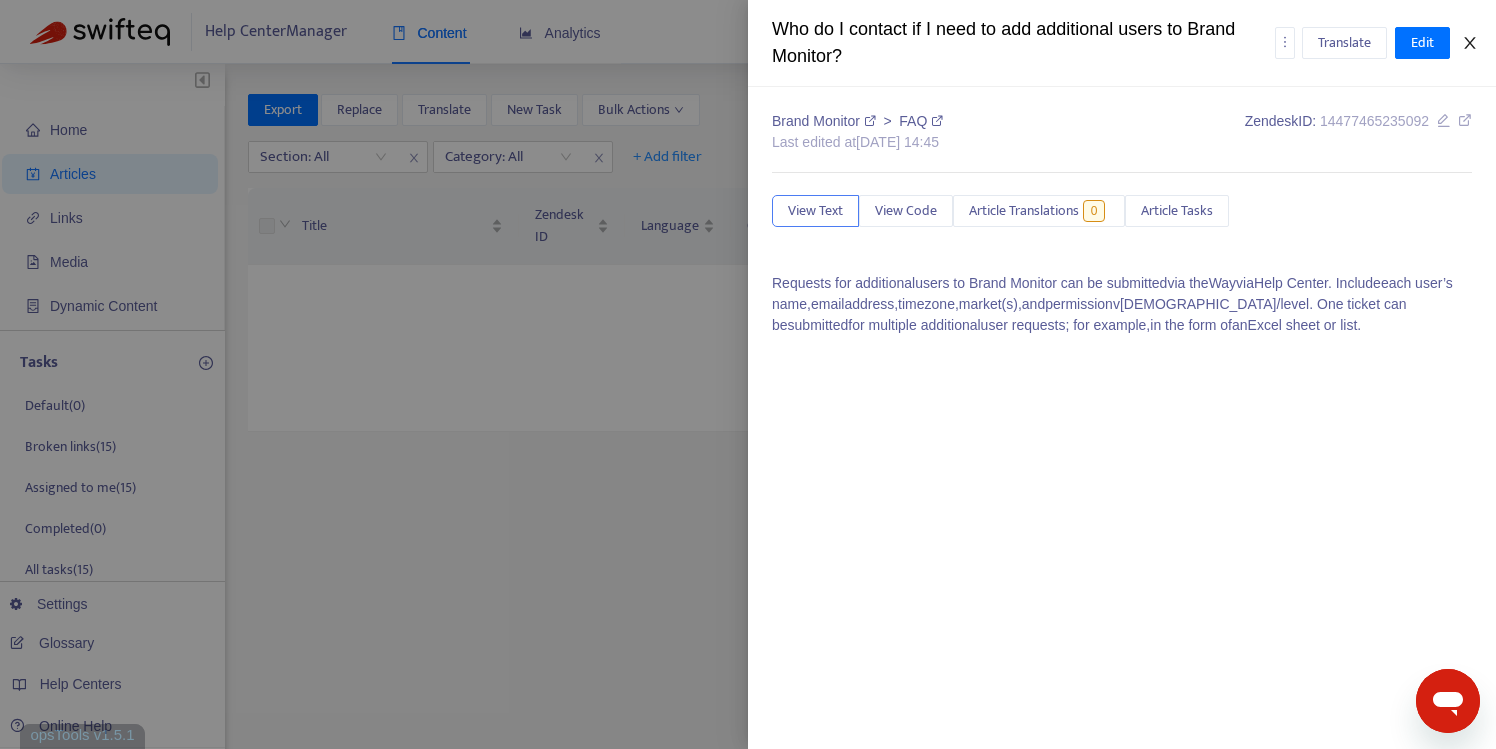 click 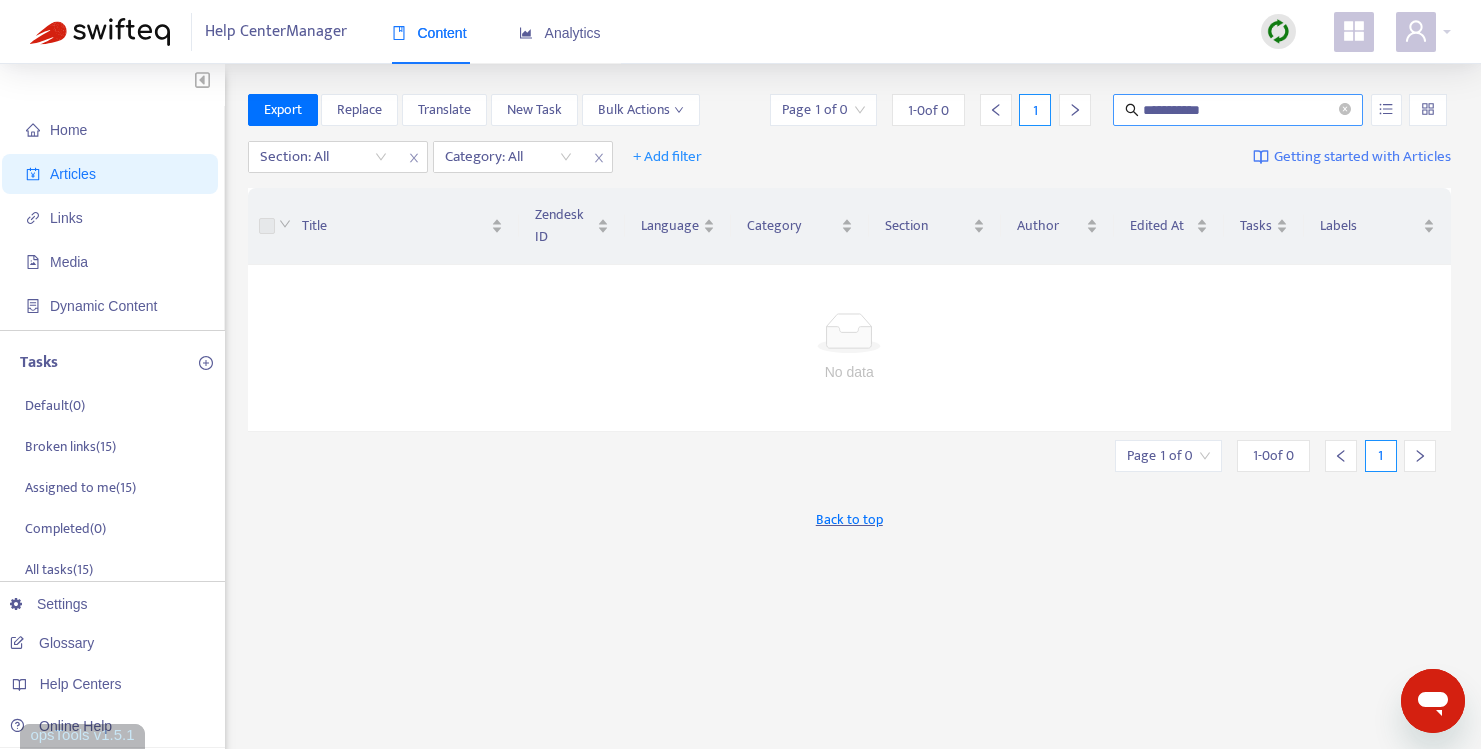 click on "**********" at bounding box center (1238, 110) 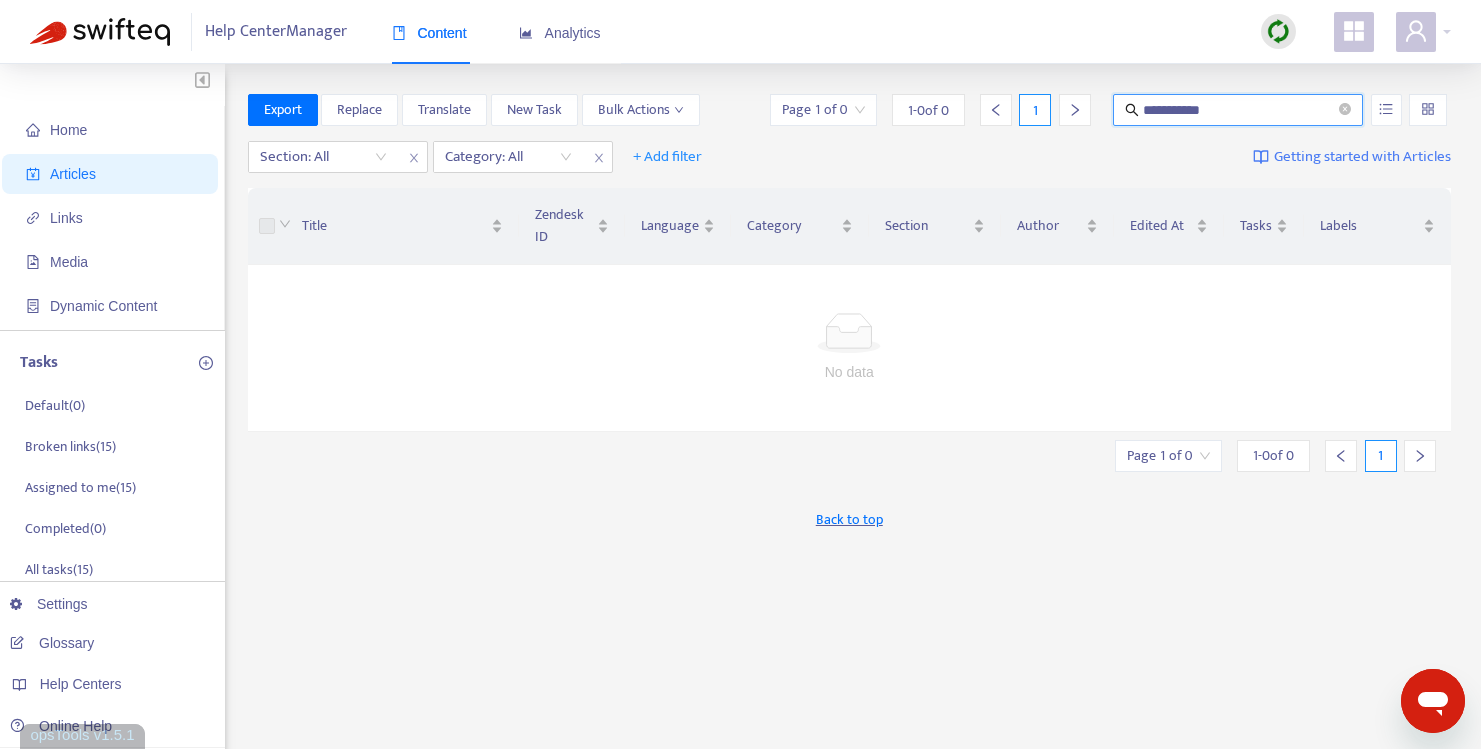 drag, startPoint x: 1283, startPoint y: 112, endPoint x: 1099, endPoint y: 76, distance: 187.48866 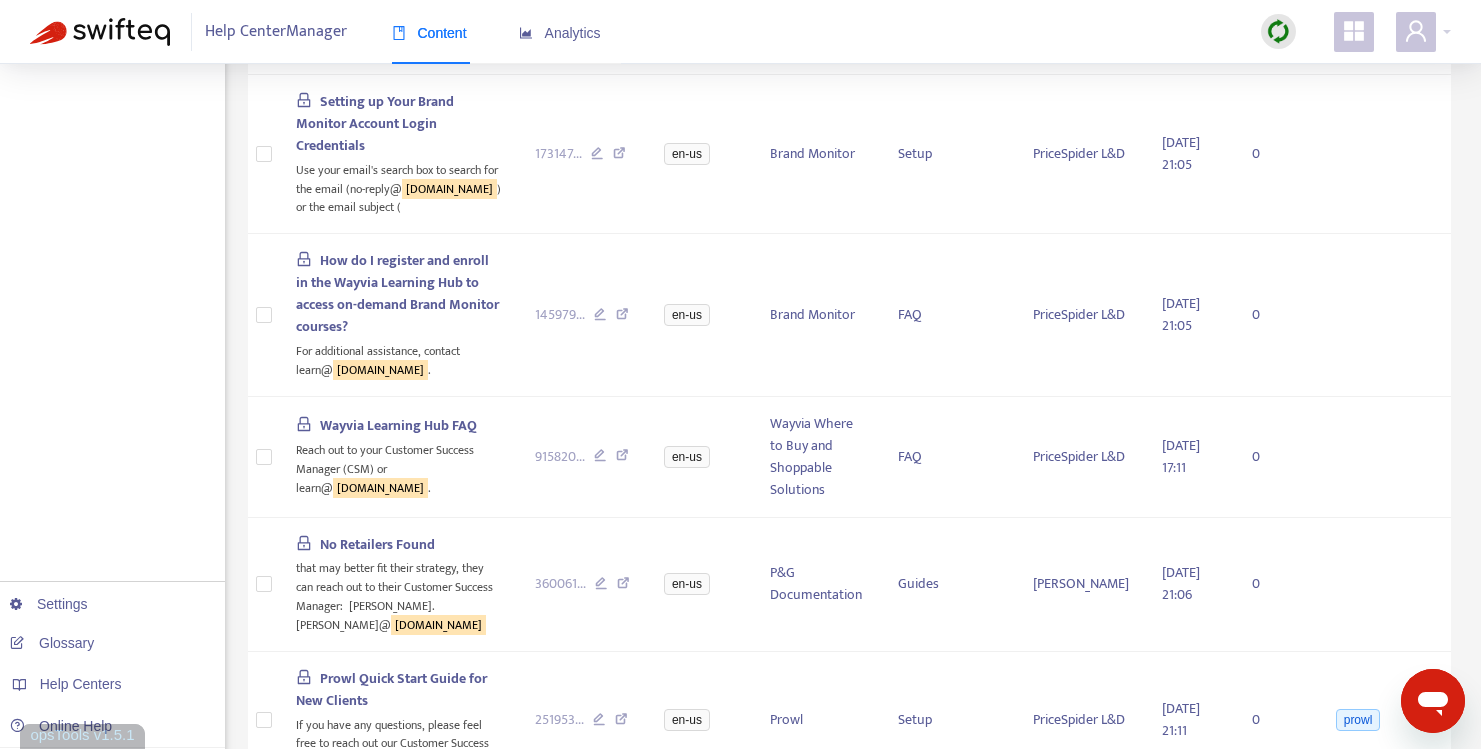scroll, scrollTop: 1078, scrollLeft: 0, axis: vertical 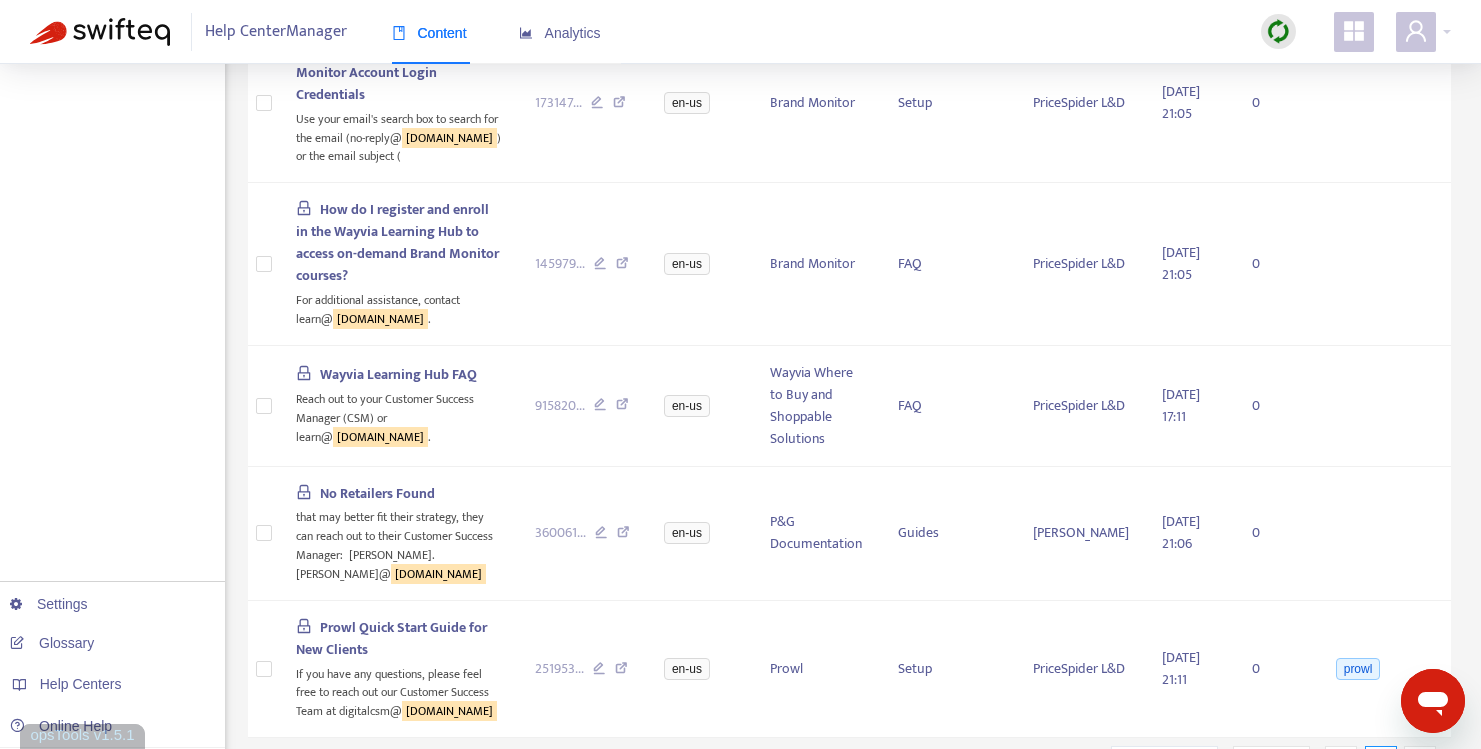 click 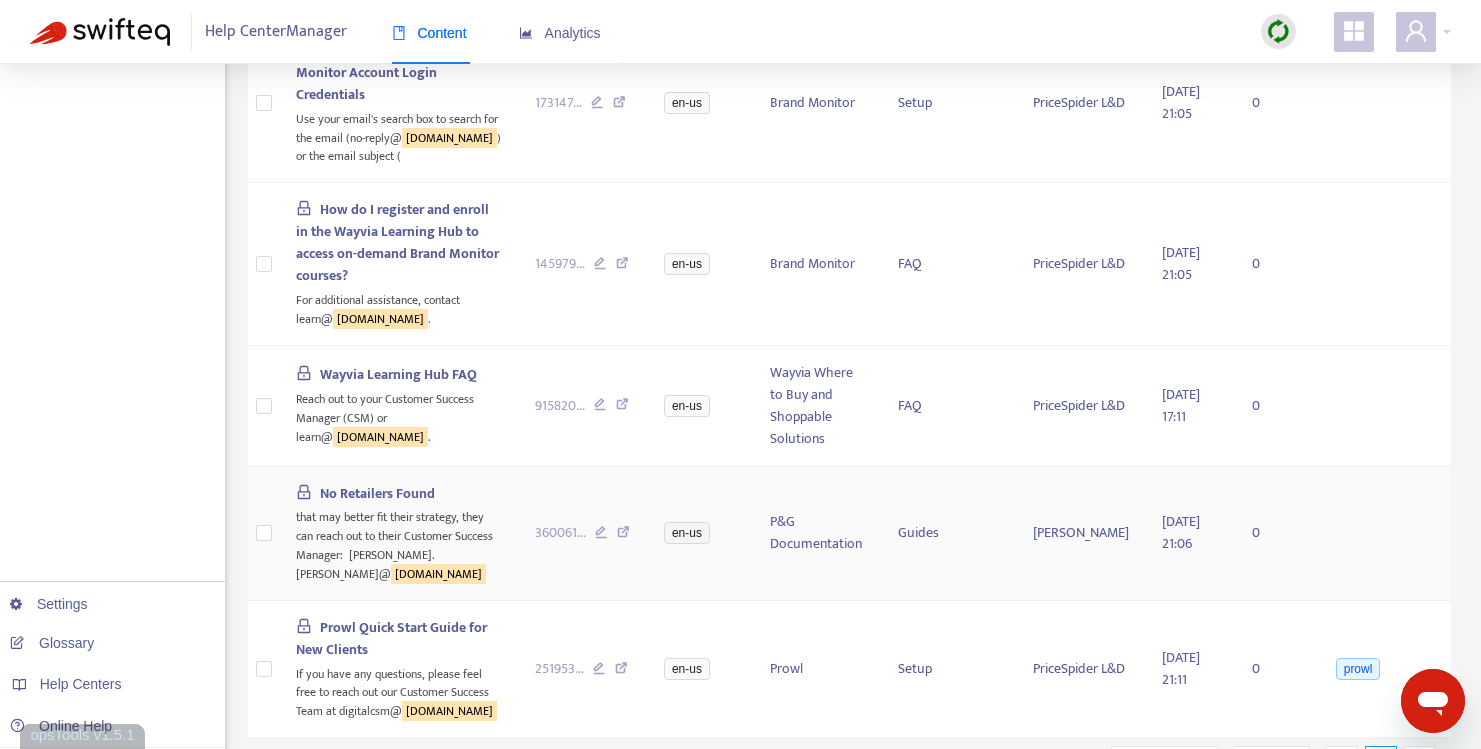 scroll, scrollTop: 0, scrollLeft: 0, axis: both 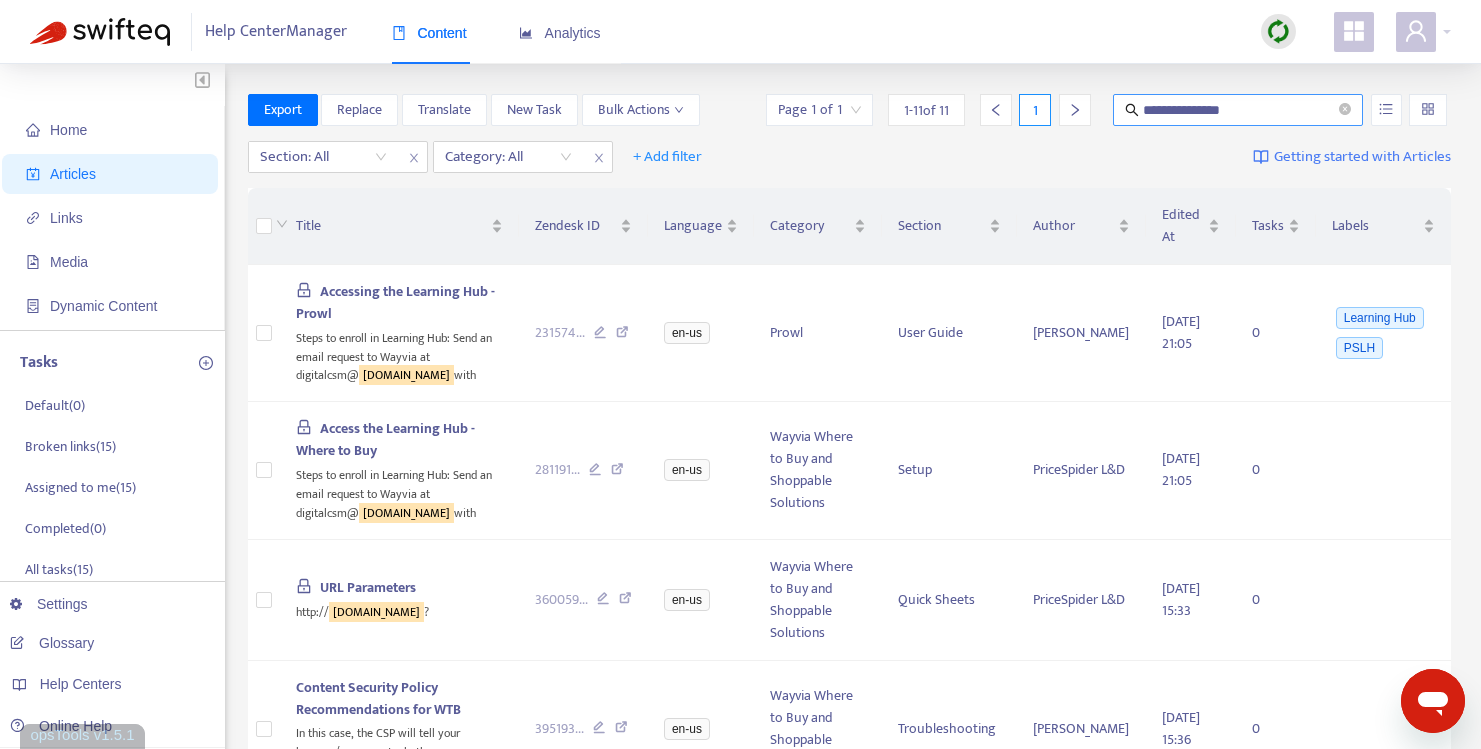click on "**********" at bounding box center (1239, 110) 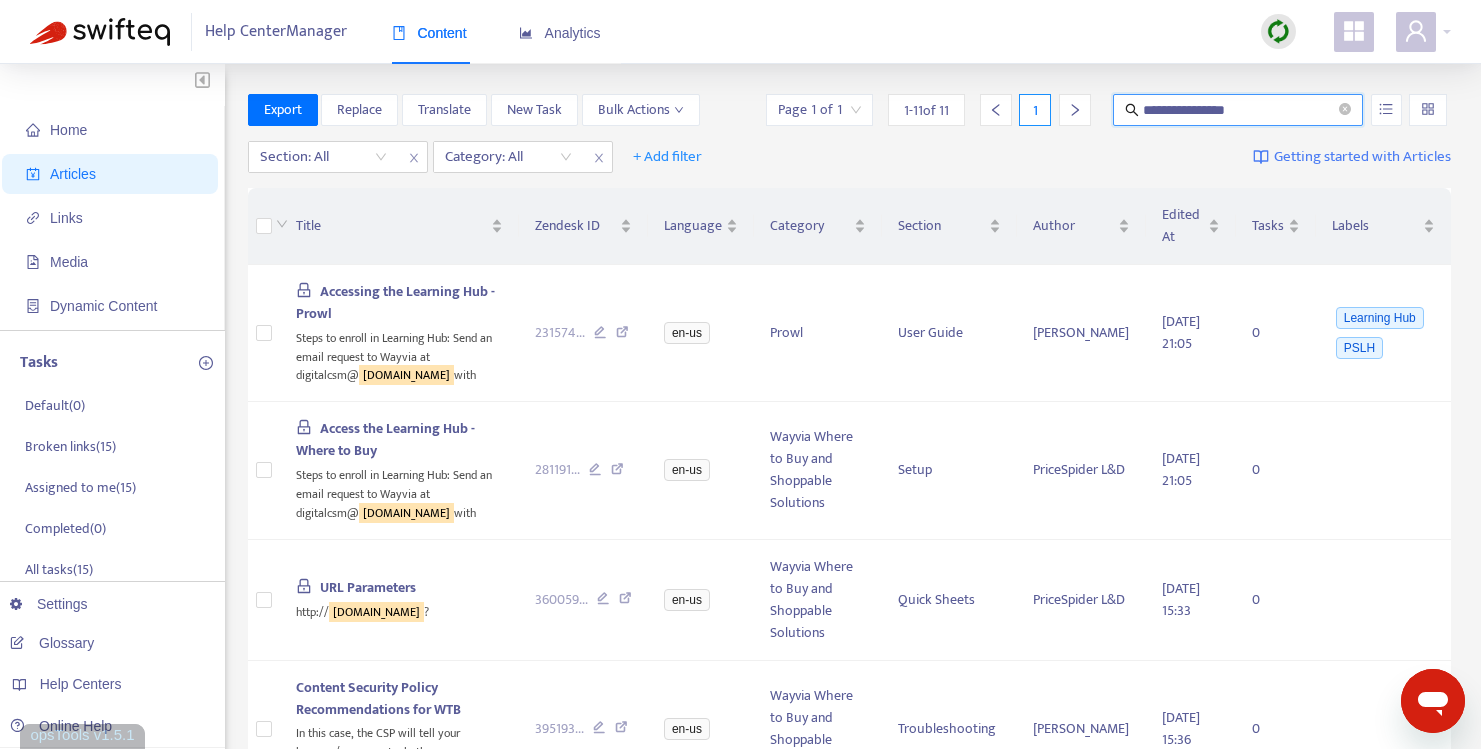 type on "**********" 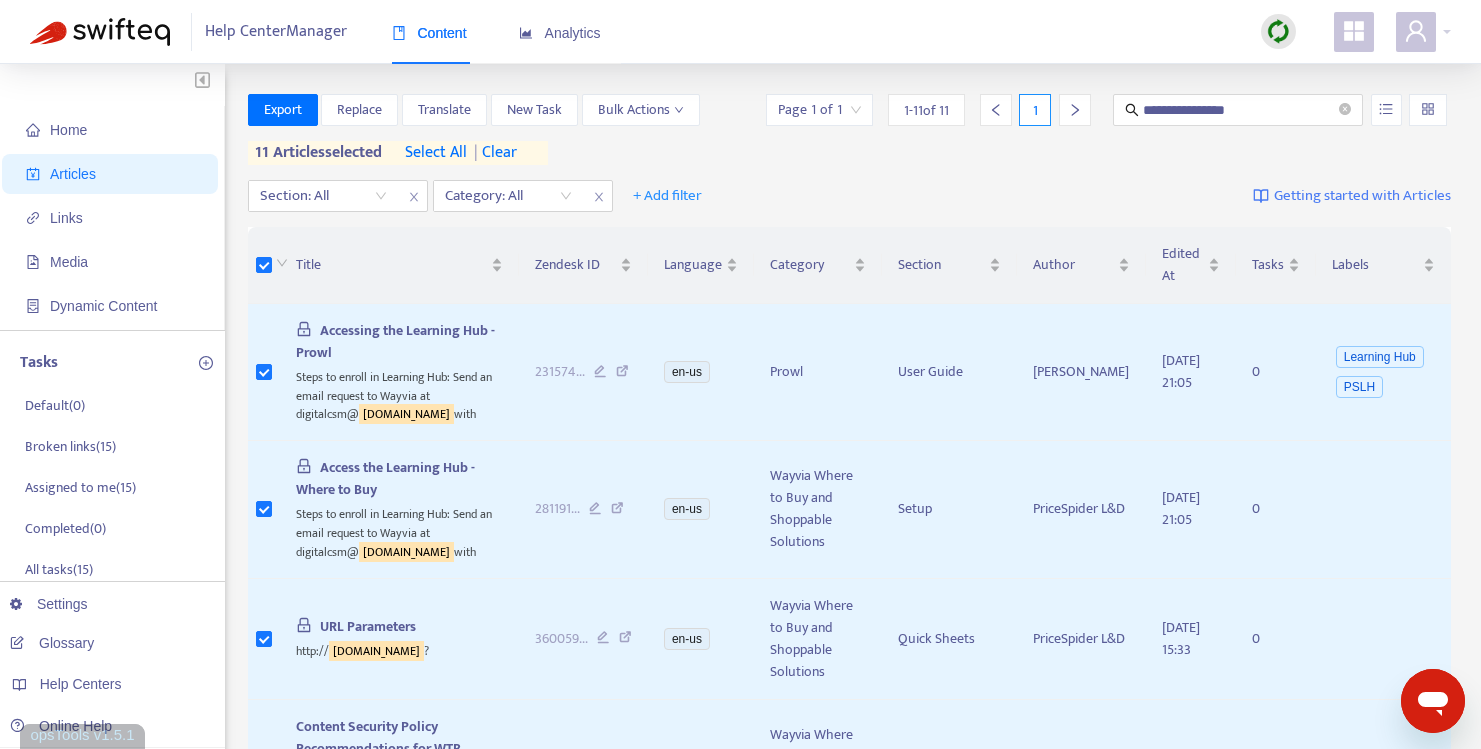 click on "select all" at bounding box center (436, 153) 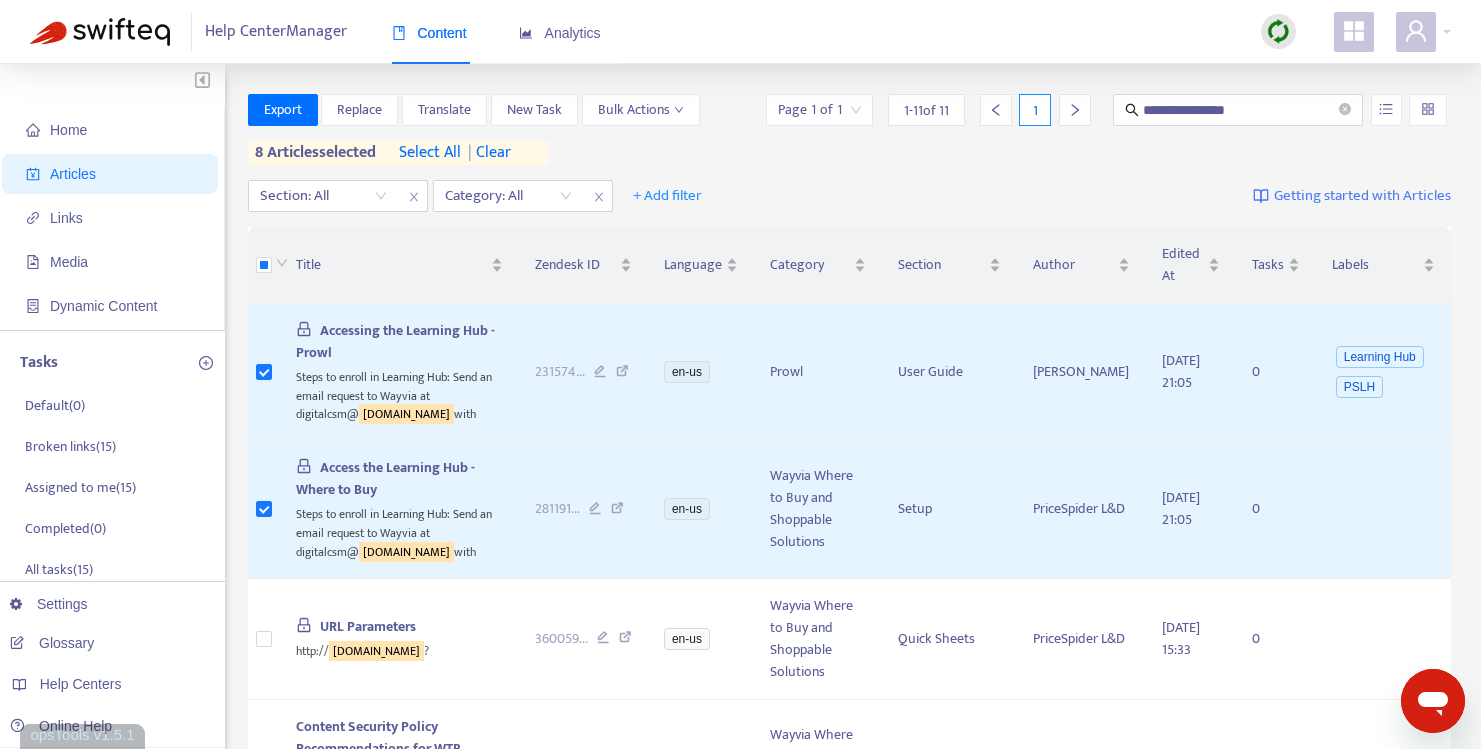 click on "select all" at bounding box center (430, 153) 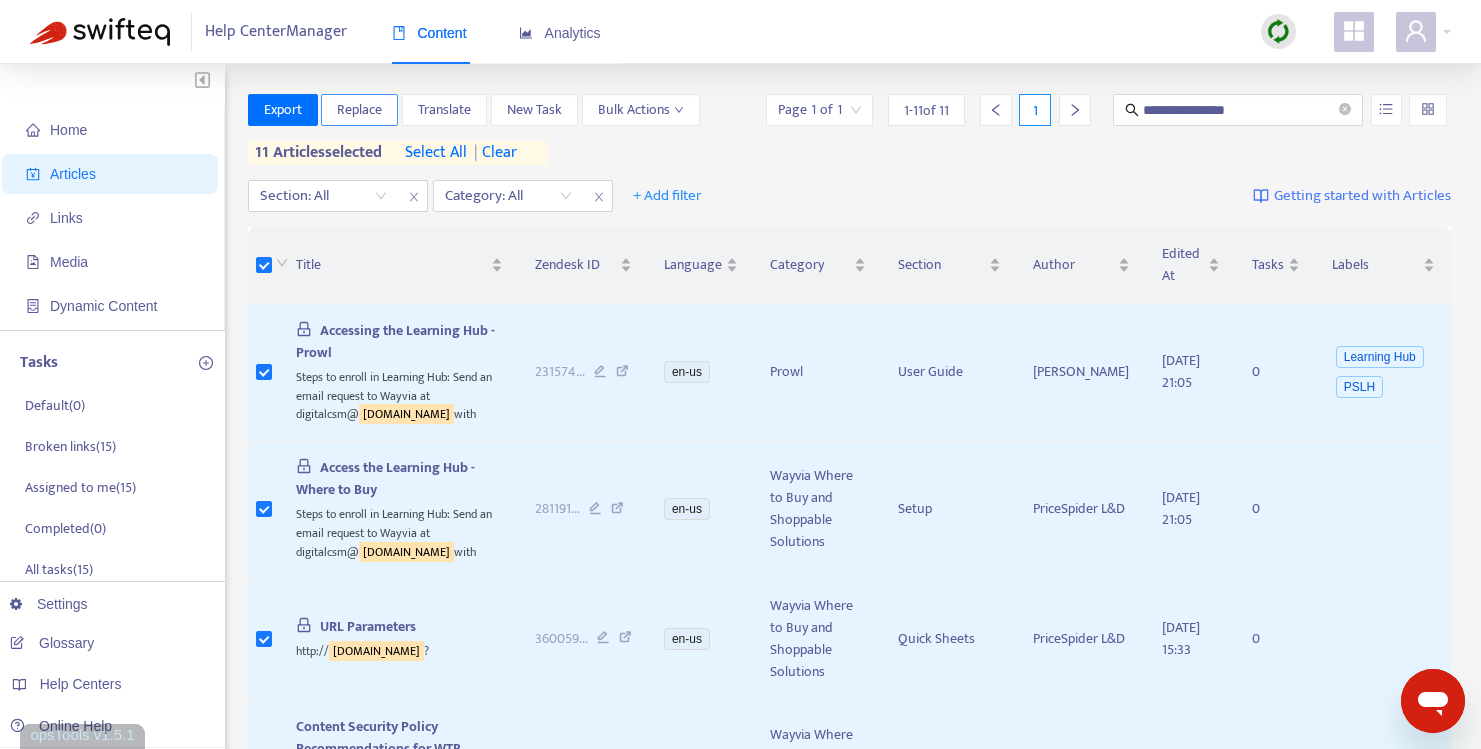 click on "Replace" at bounding box center [359, 110] 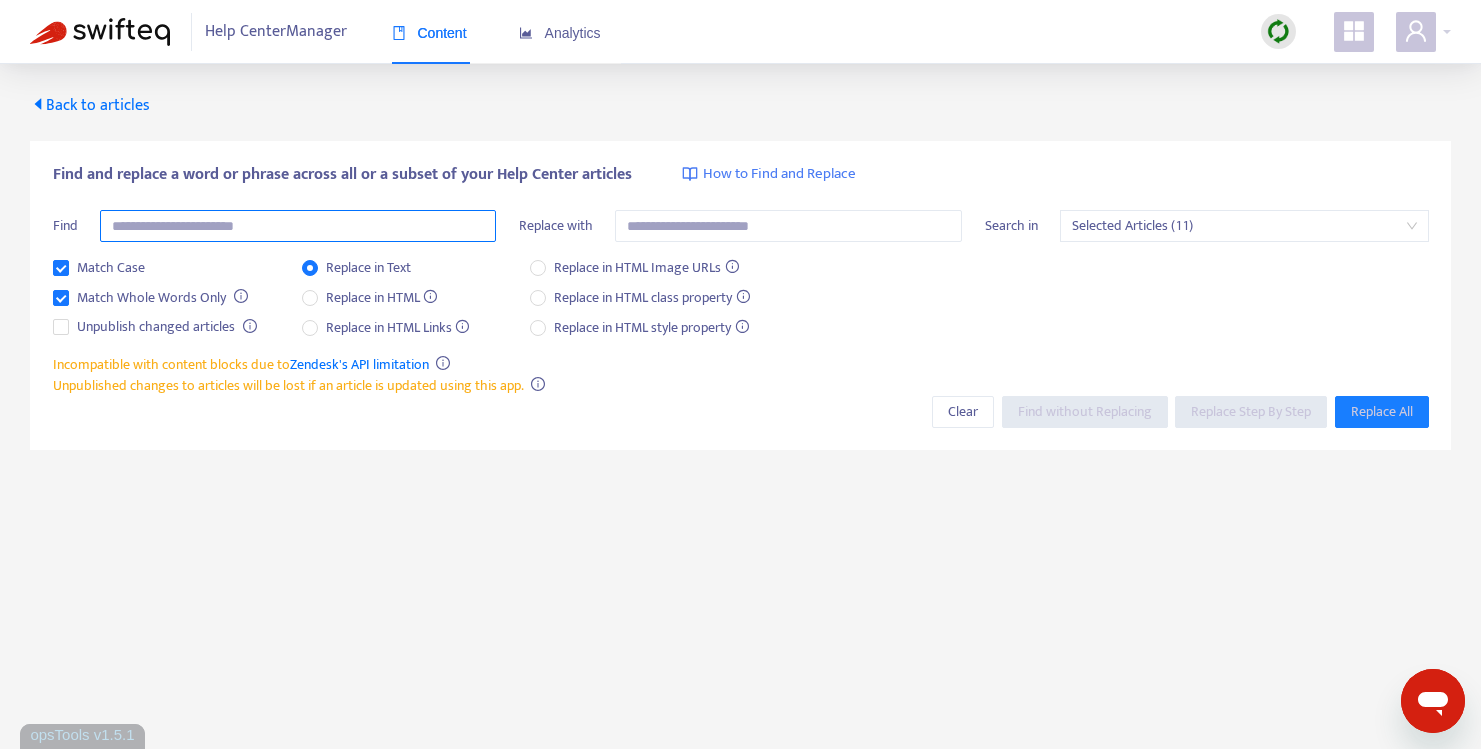 click at bounding box center (298, 226) 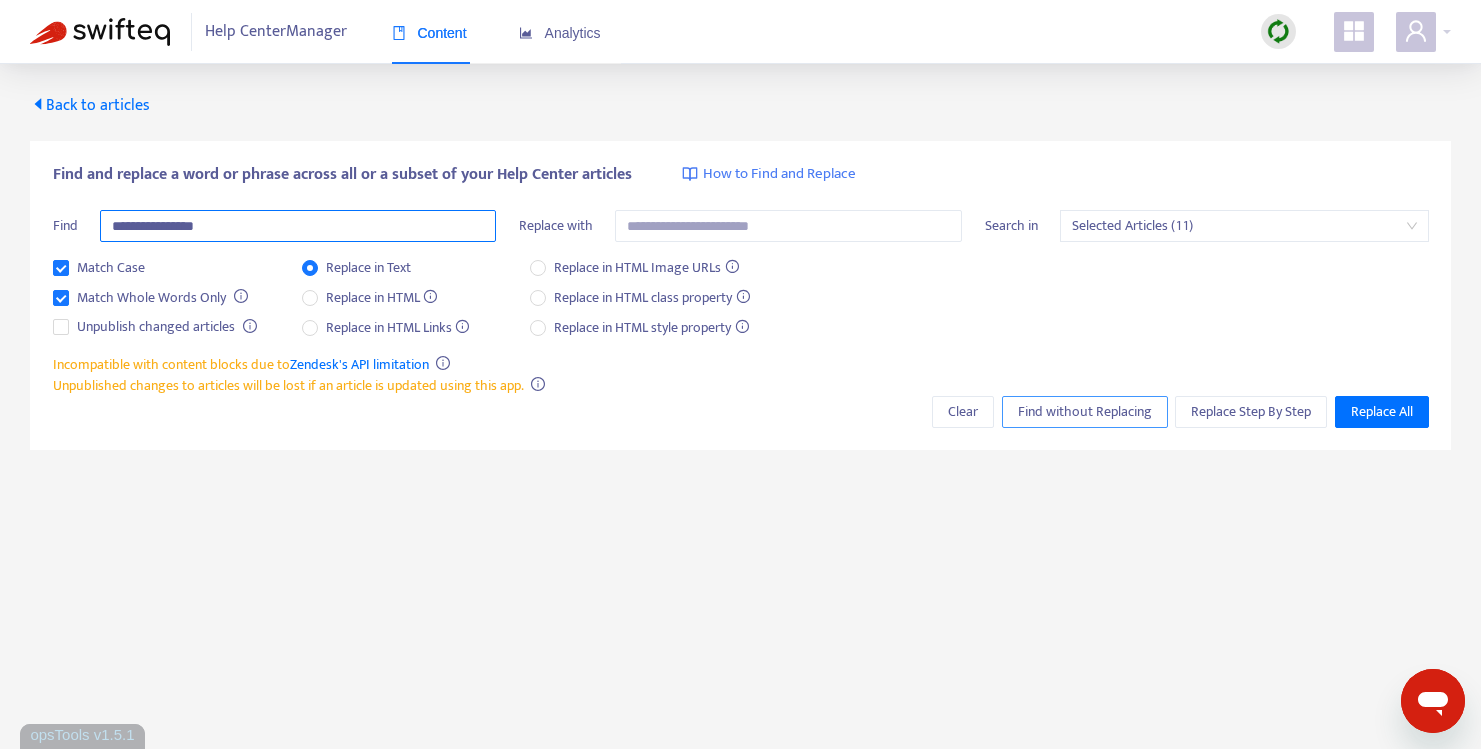 type on "**********" 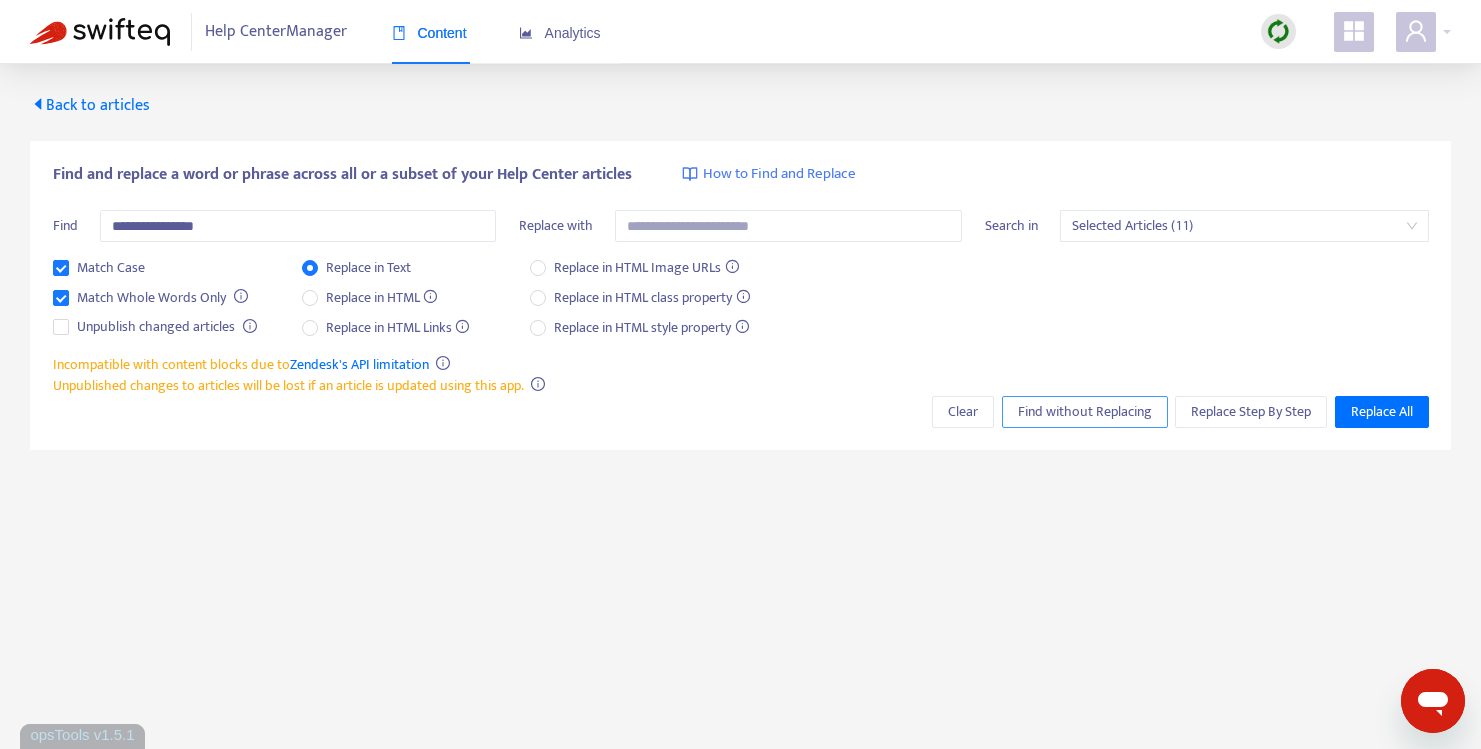 click on "Find without Replacing" at bounding box center (1085, 412) 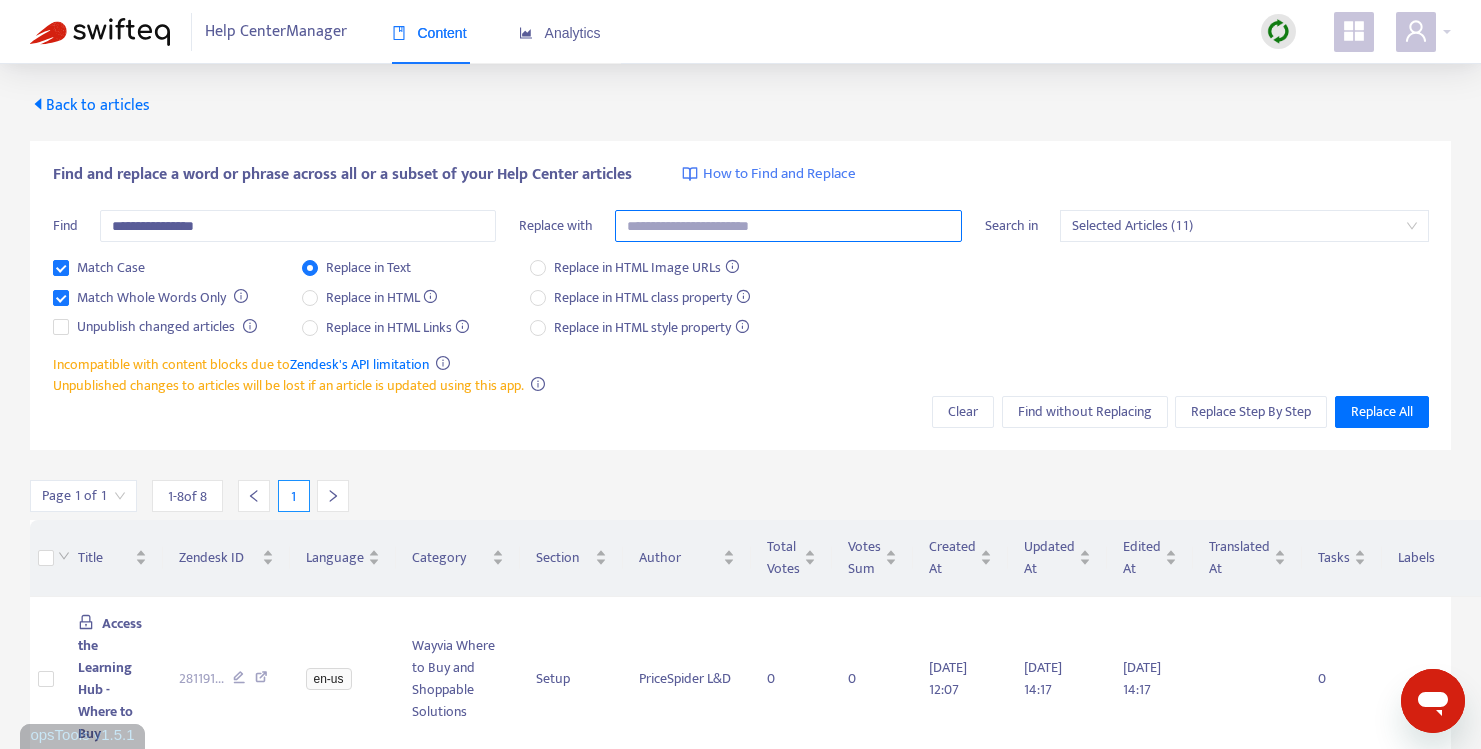 click at bounding box center (788, 226) 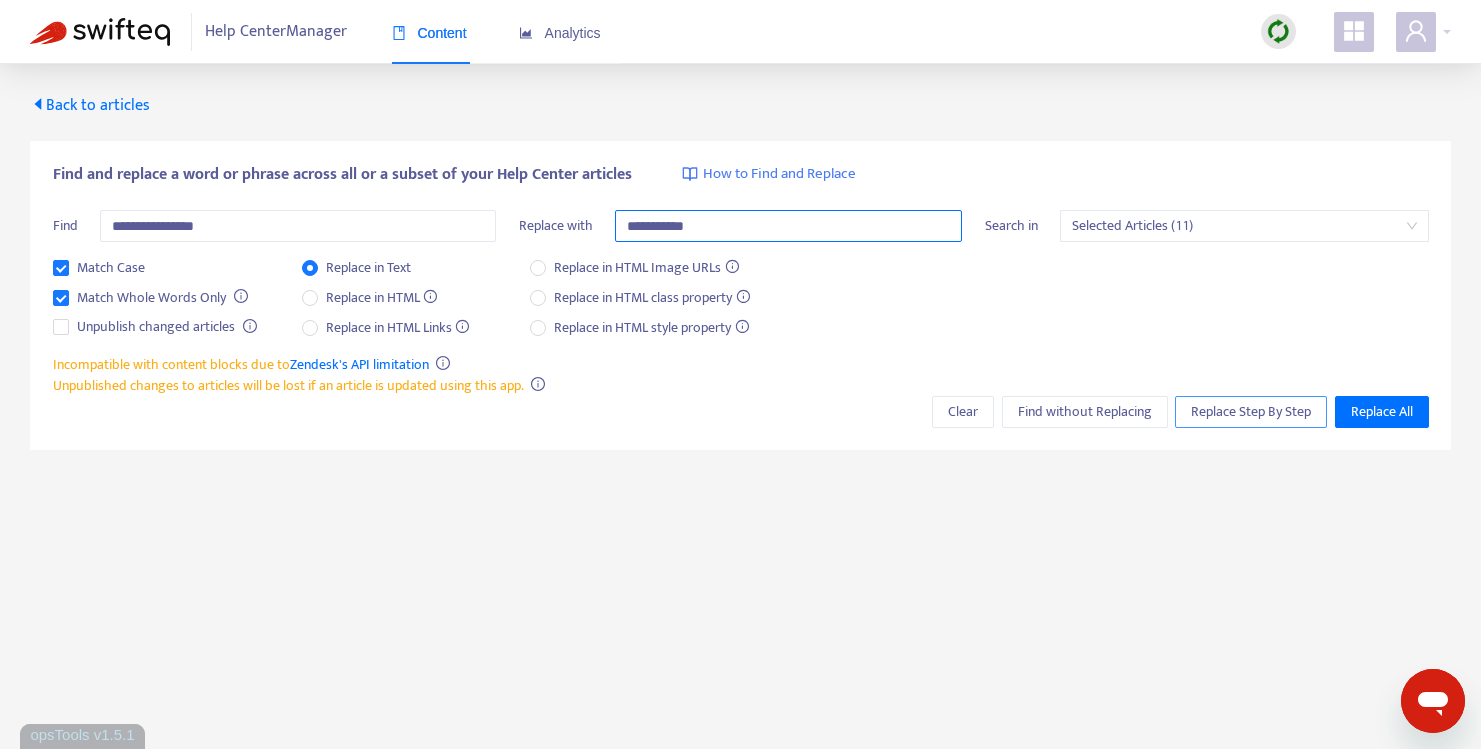 type on "**********" 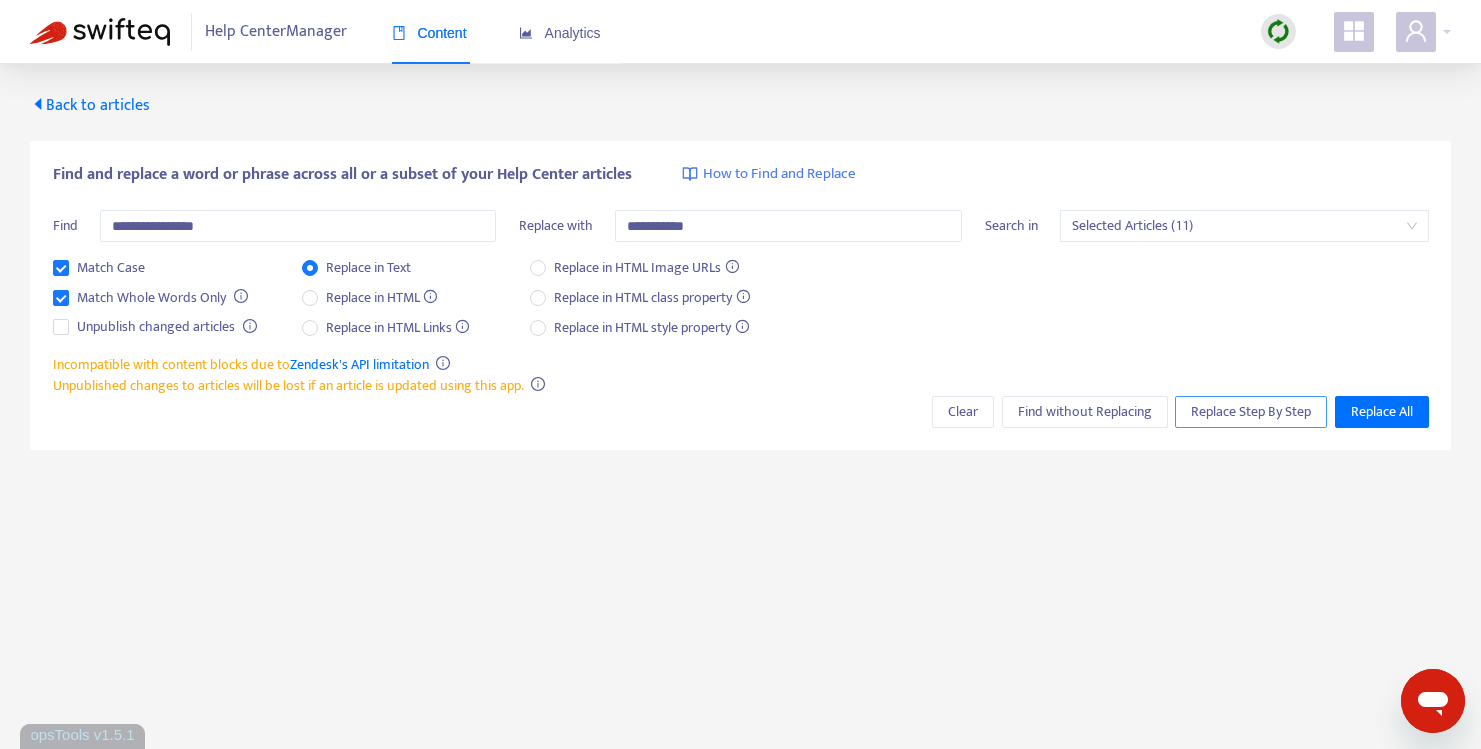 click on "Replace Step By Step" at bounding box center (1251, 412) 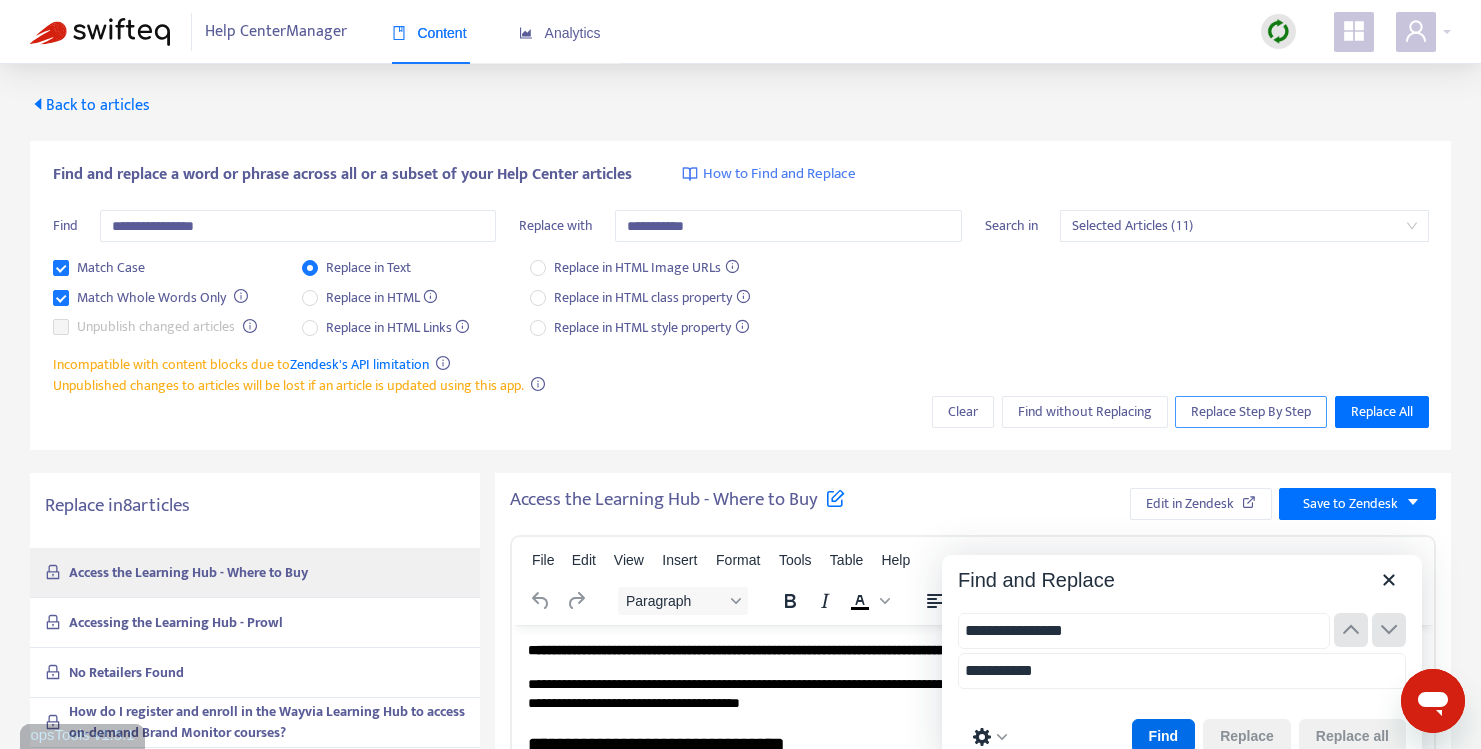 scroll, scrollTop: 0, scrollLeft: 0, axis: both 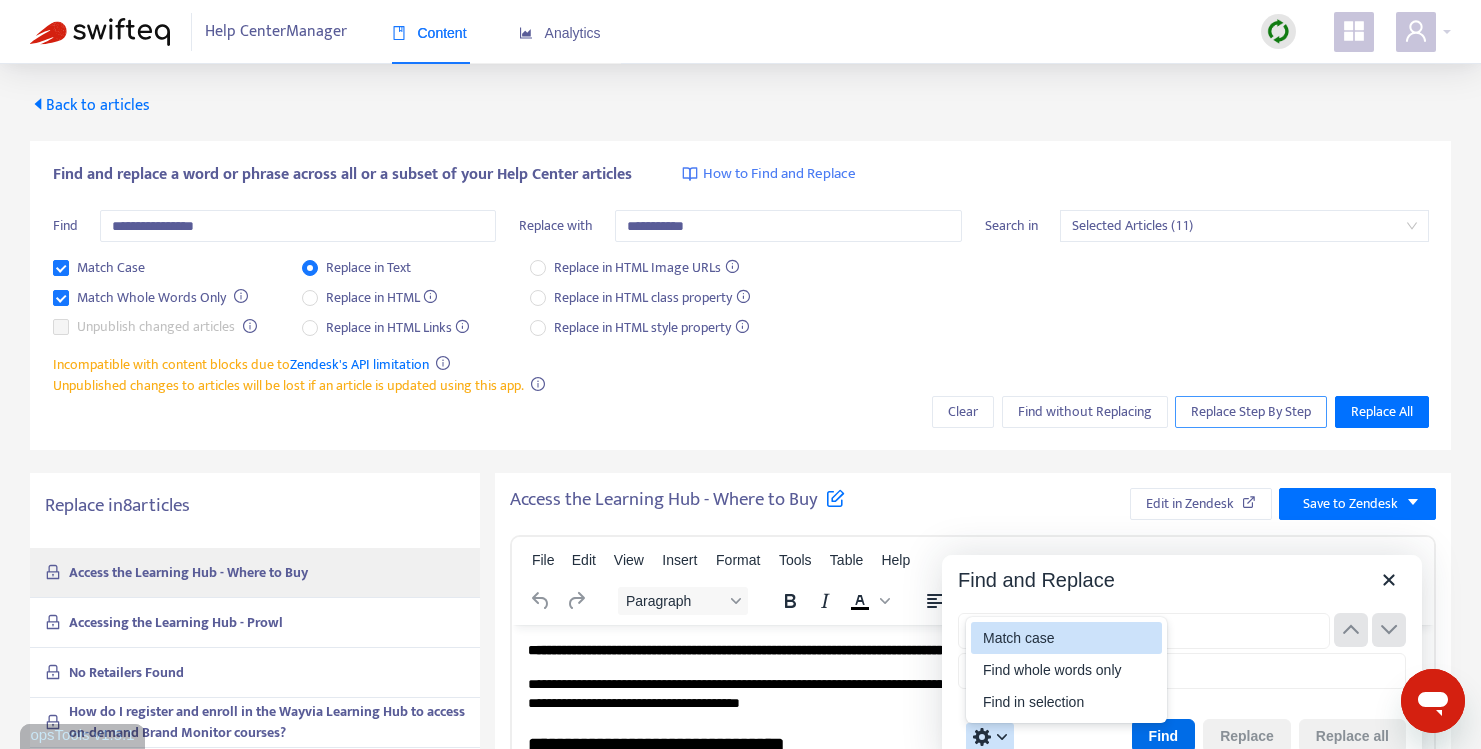 type on "**********" 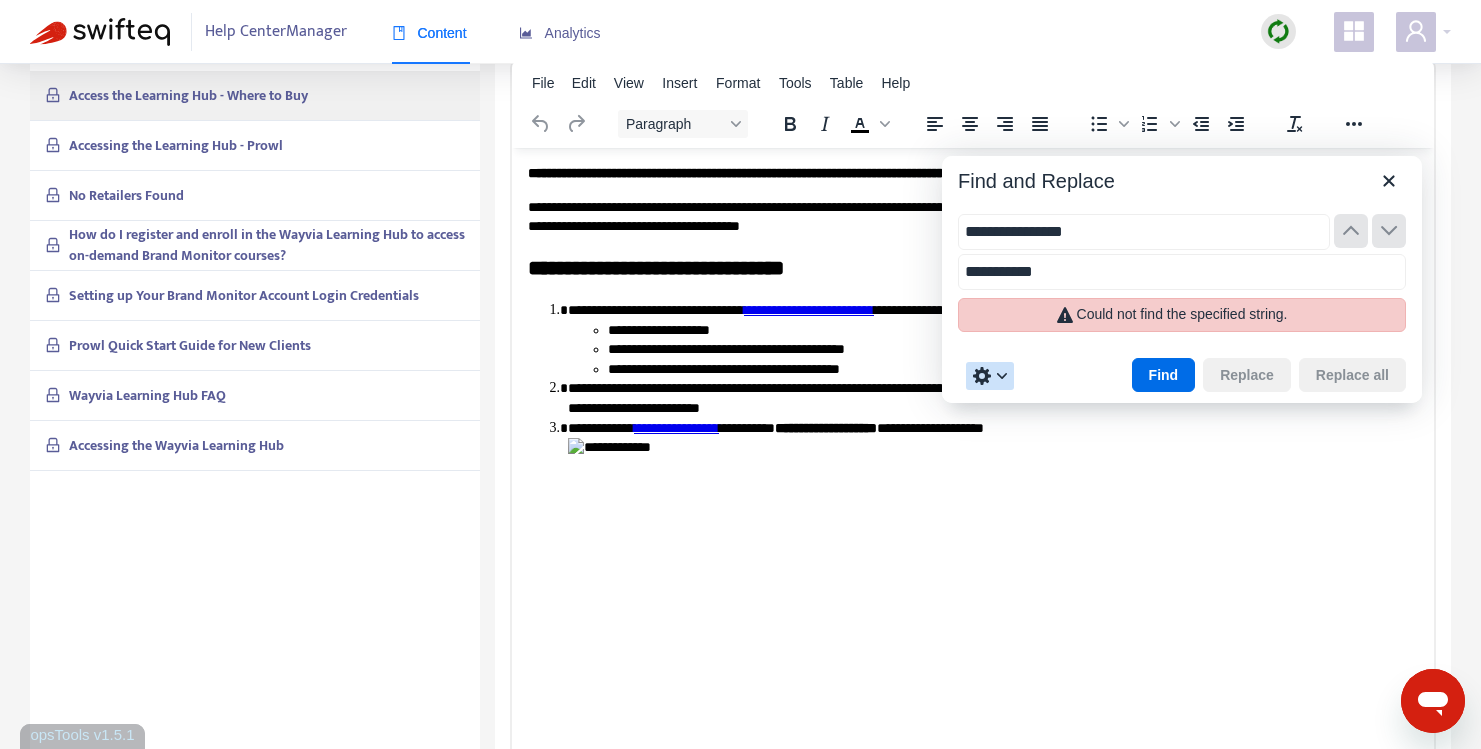 scroll, scrollTop: 478, scrollLeft: 0, axis: vertical 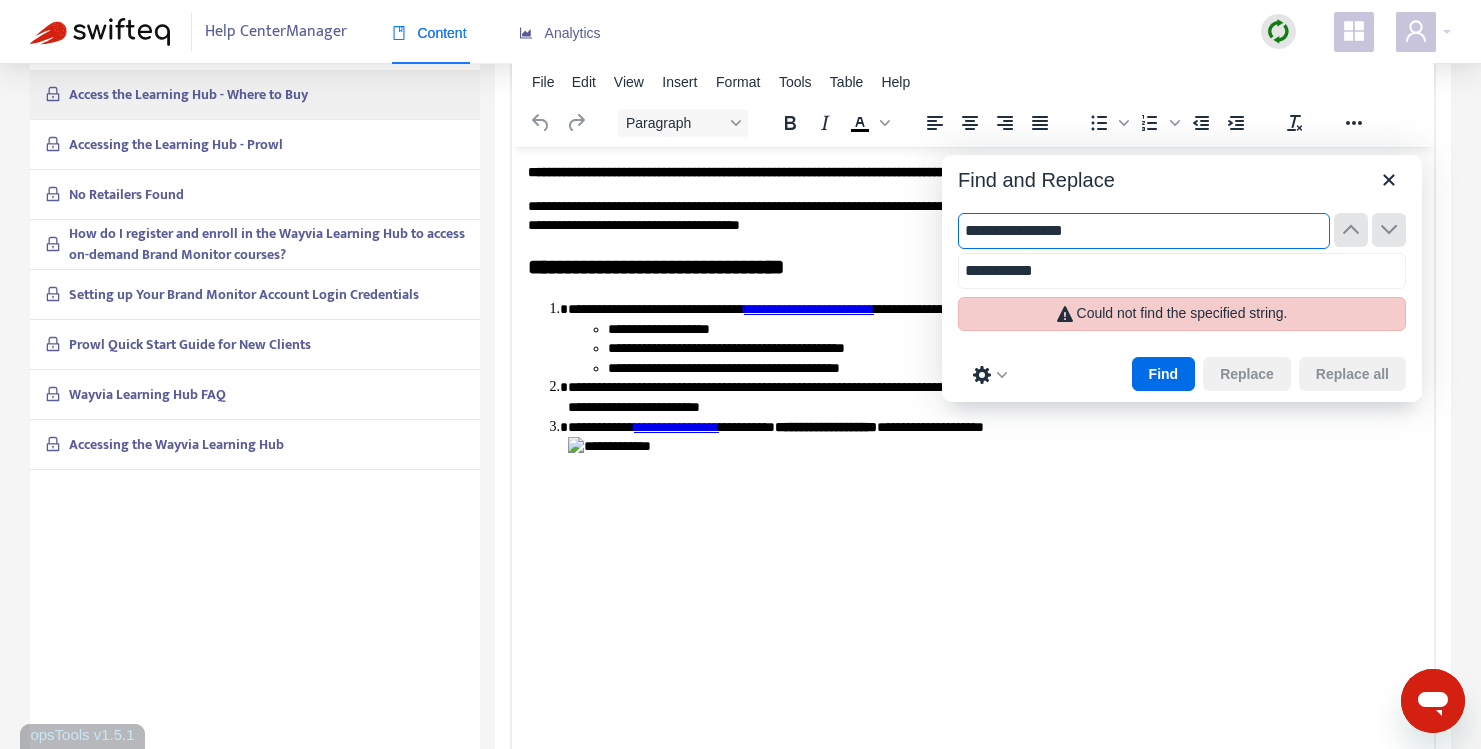 click on "**********" at bounding box center [1144, 231] 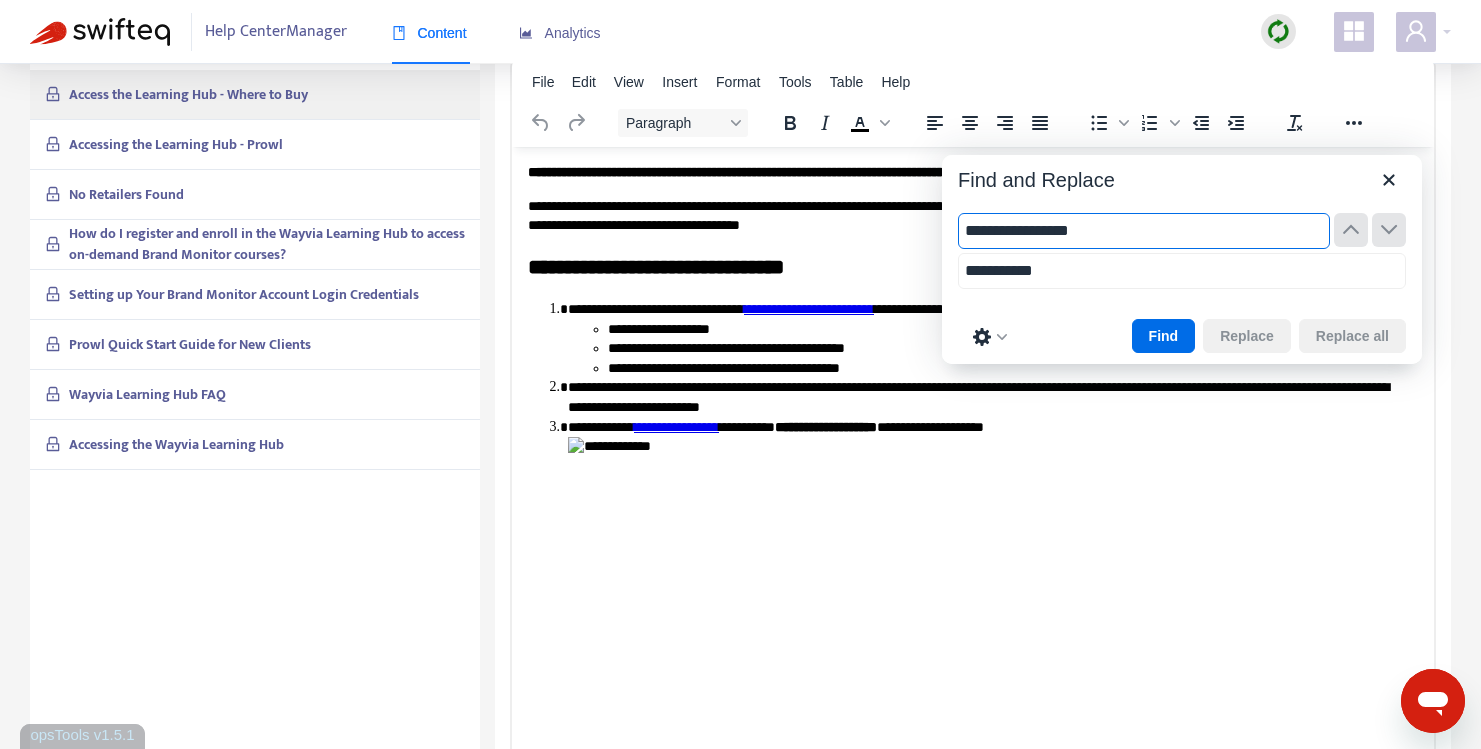 click on "**********" at bounding box center [1144, 231] 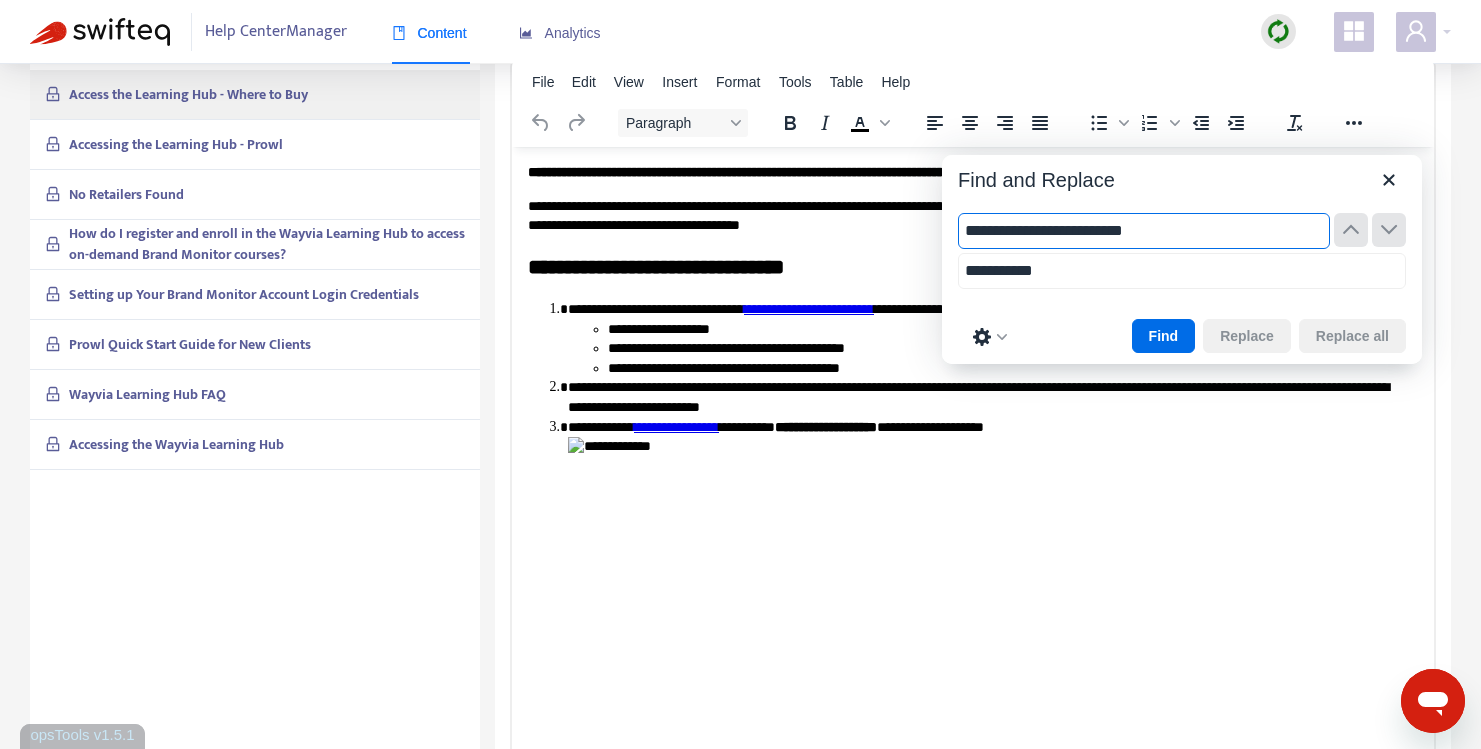 type on "**********" 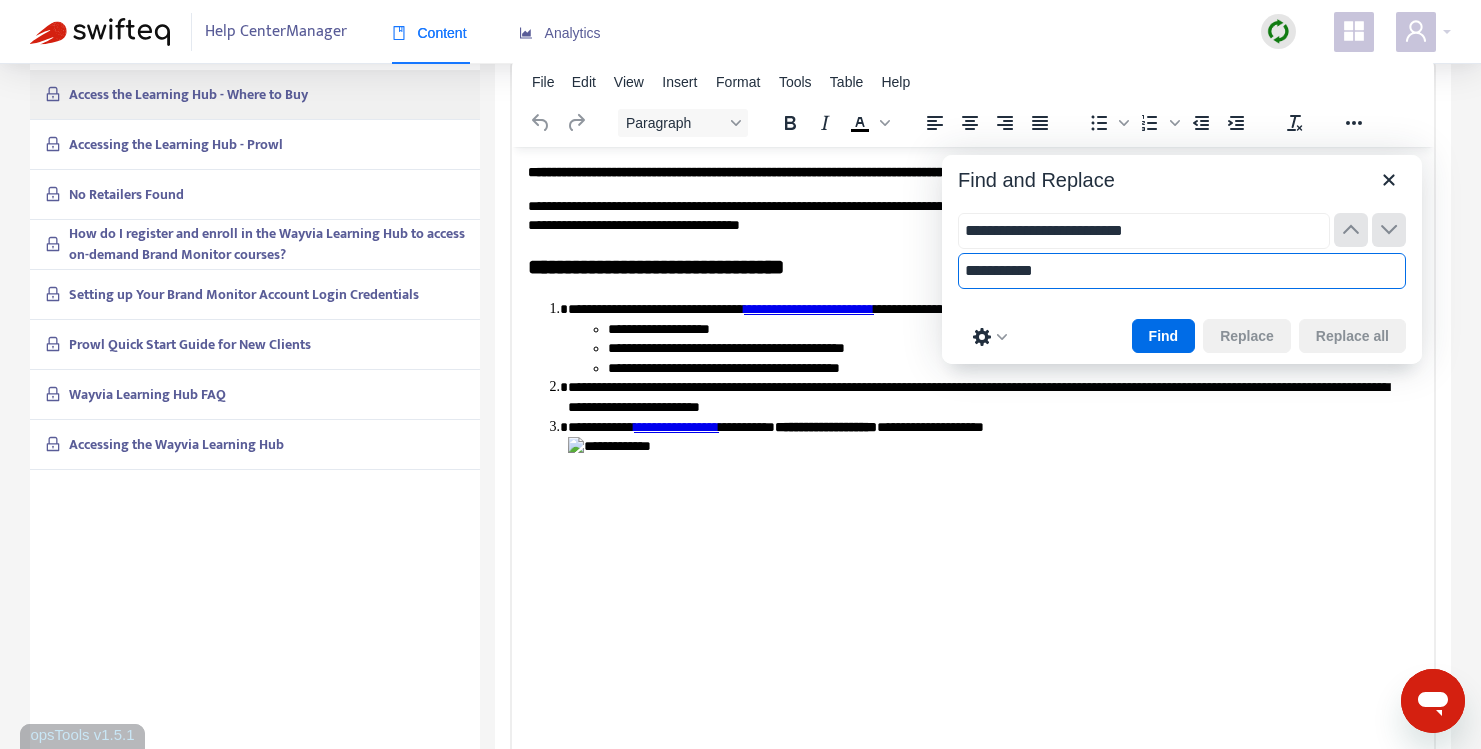 click on "**********" at bounding box center [1182, 271] 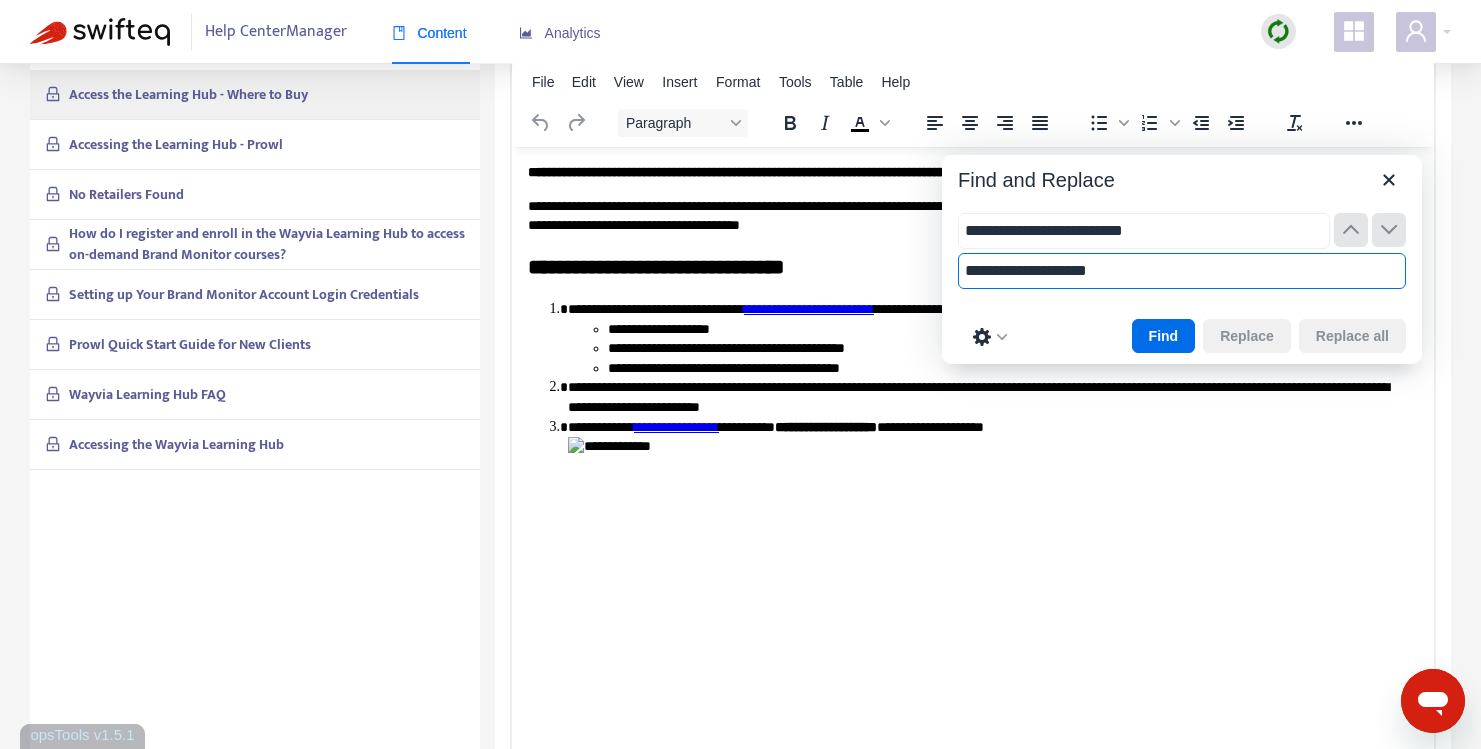 type on "**********" 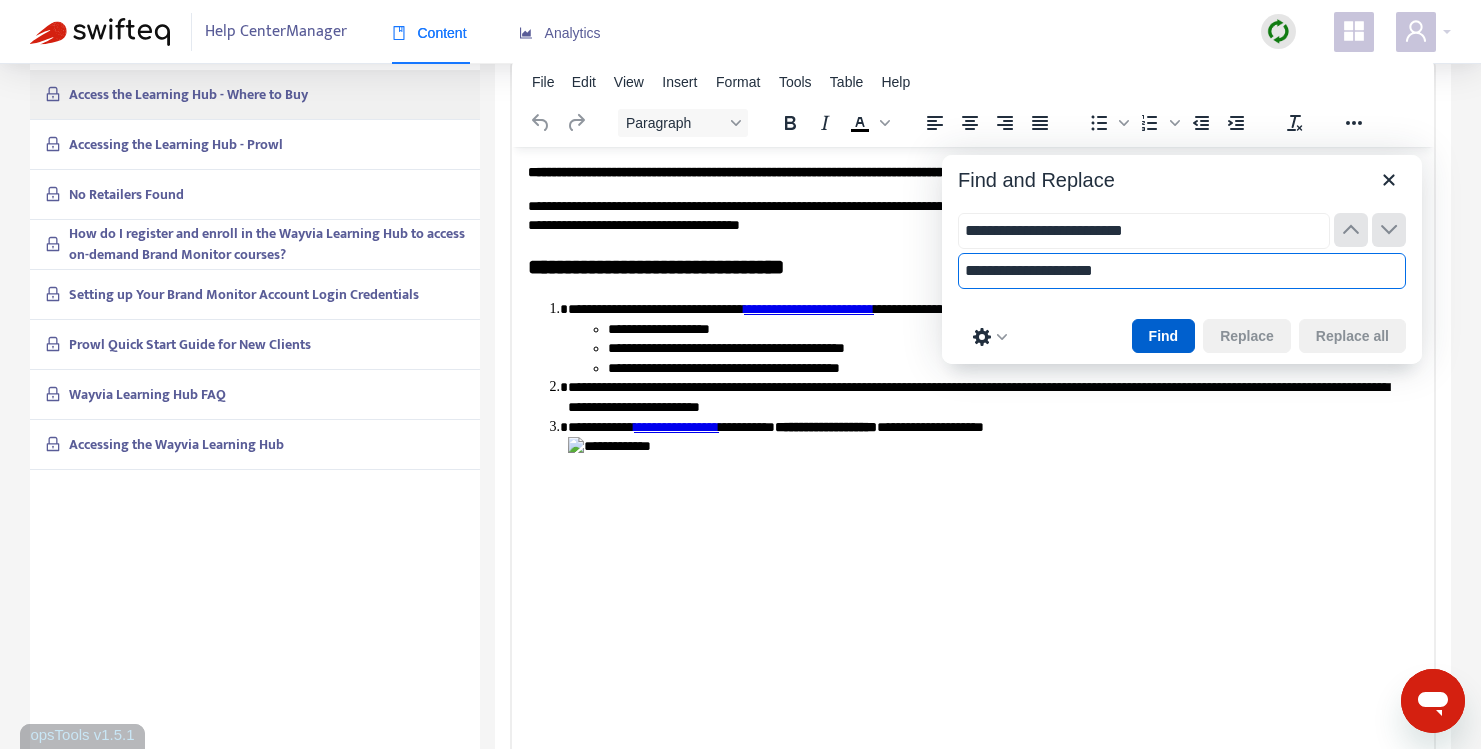 click on "Find" at bounding box center [1164, 336] 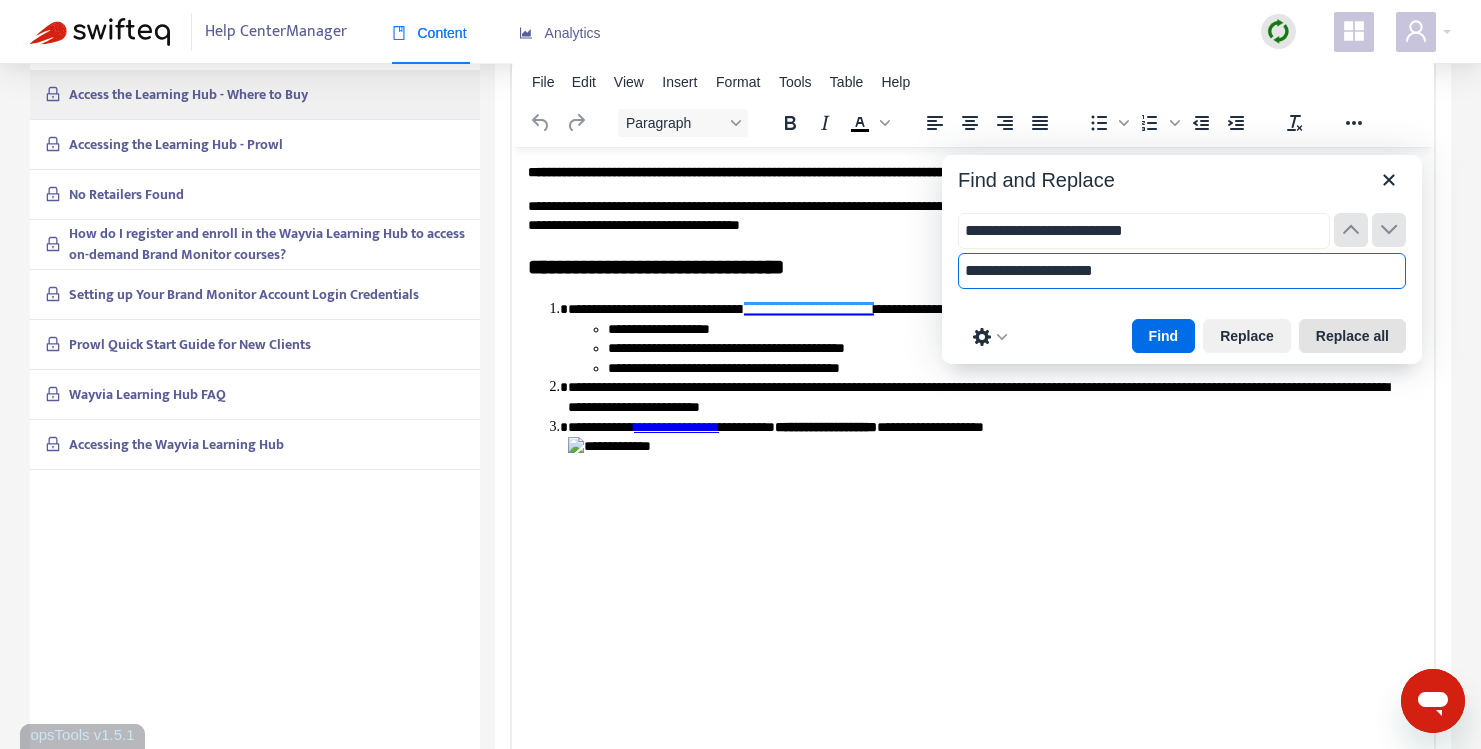 click on "Replace all" at bounding box center (1352, 336) 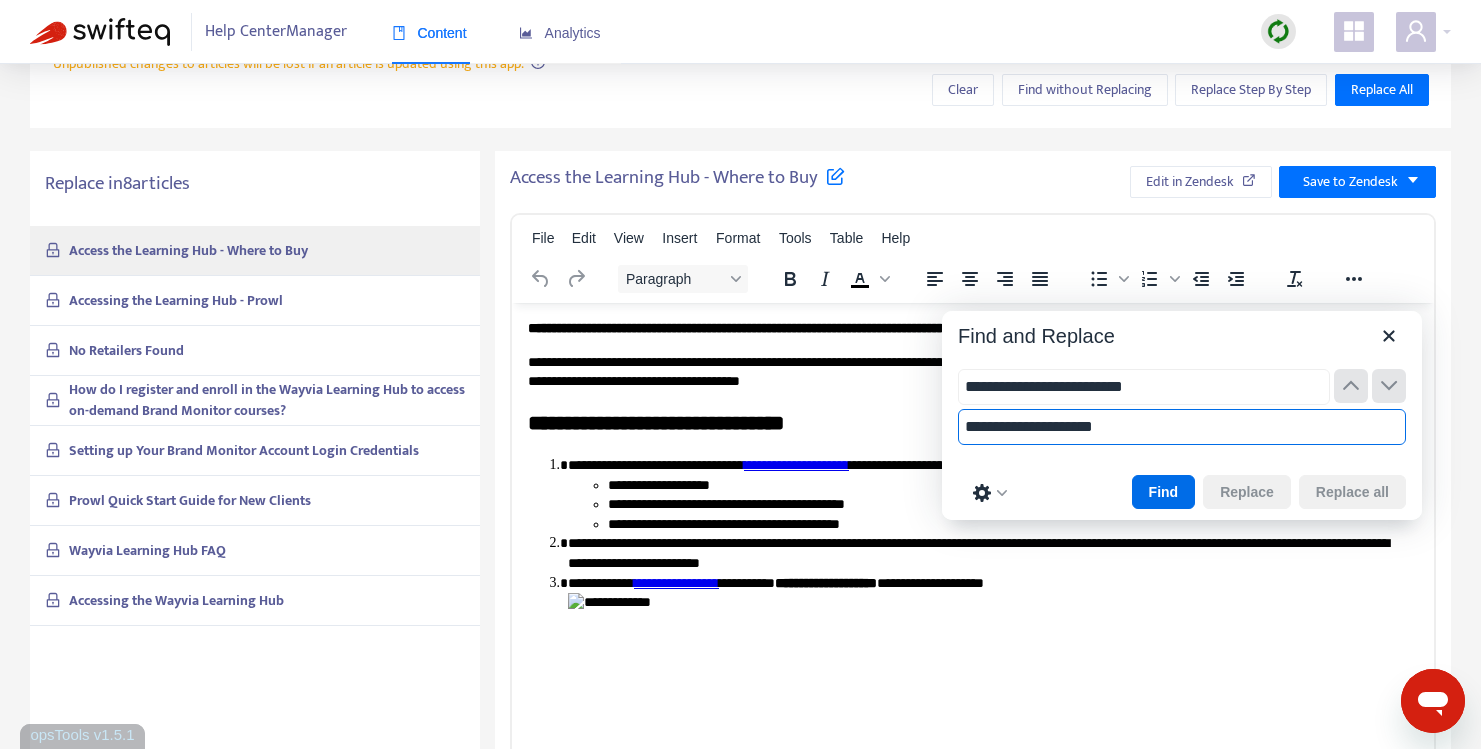 scroll, scrollTop: 286, scrollLeft: 0, axis: vertical 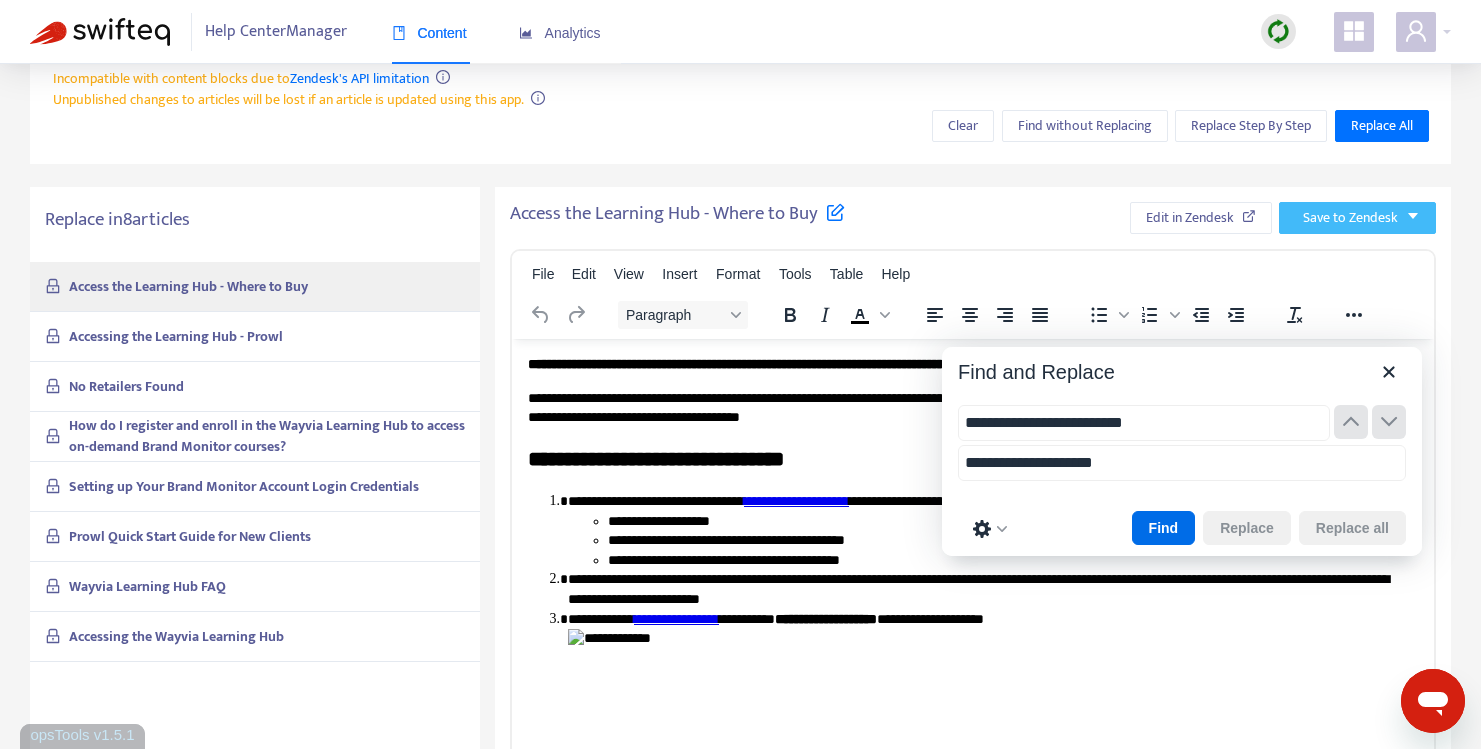 click on "Save to Zendesk" at bounding box center [1350, 218] 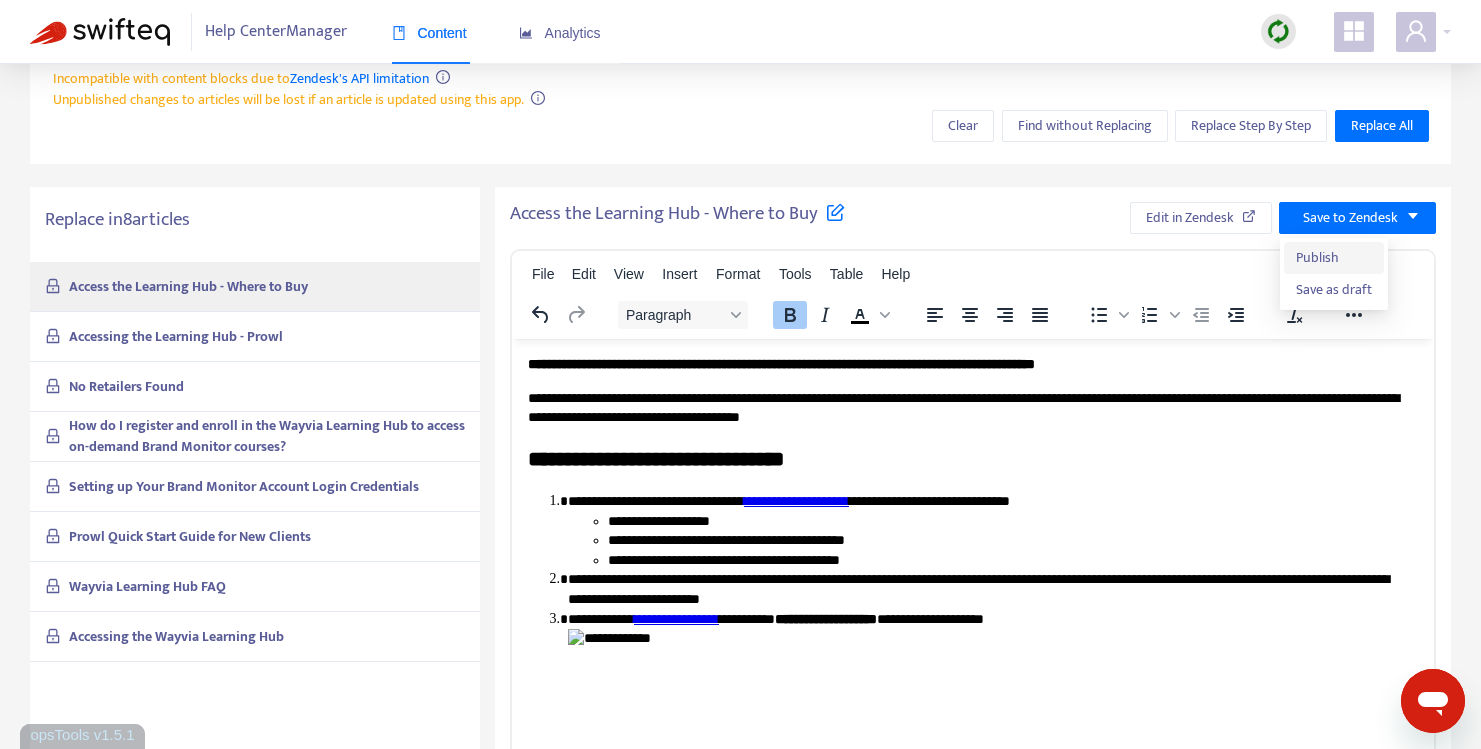 click on "Publish" at bounding box center [1334, 258] 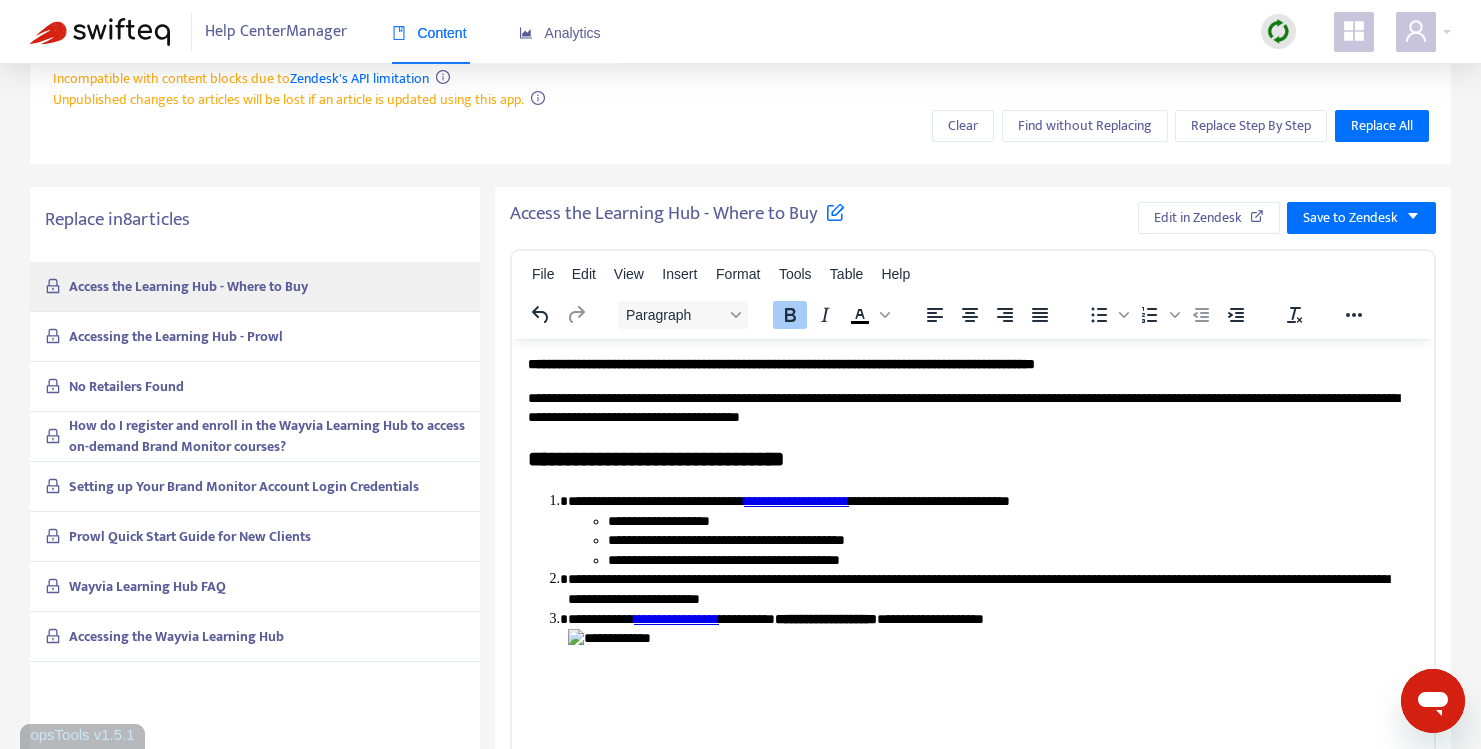 click on "Accessing the Learning Hub - Prowl" at bounding box center [255, 337] 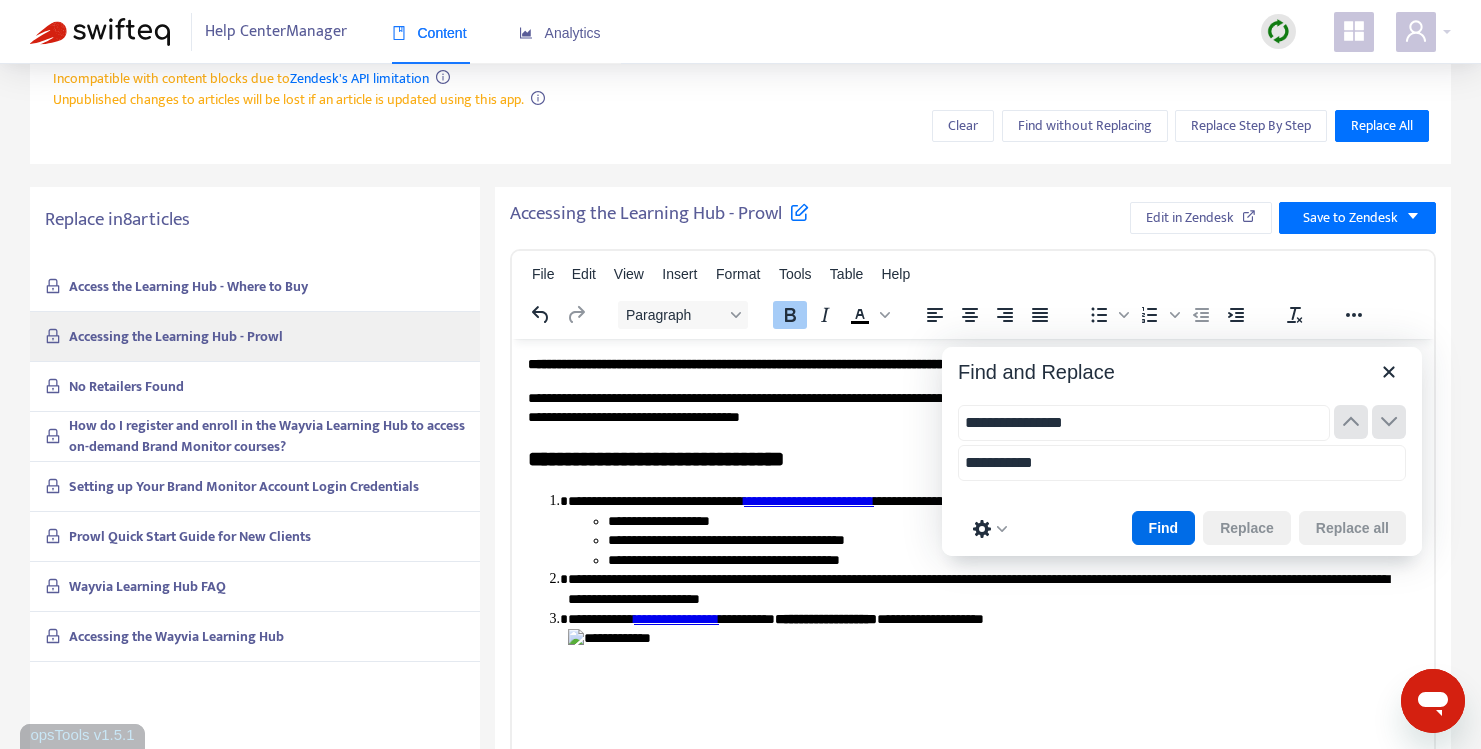 type on "**********" 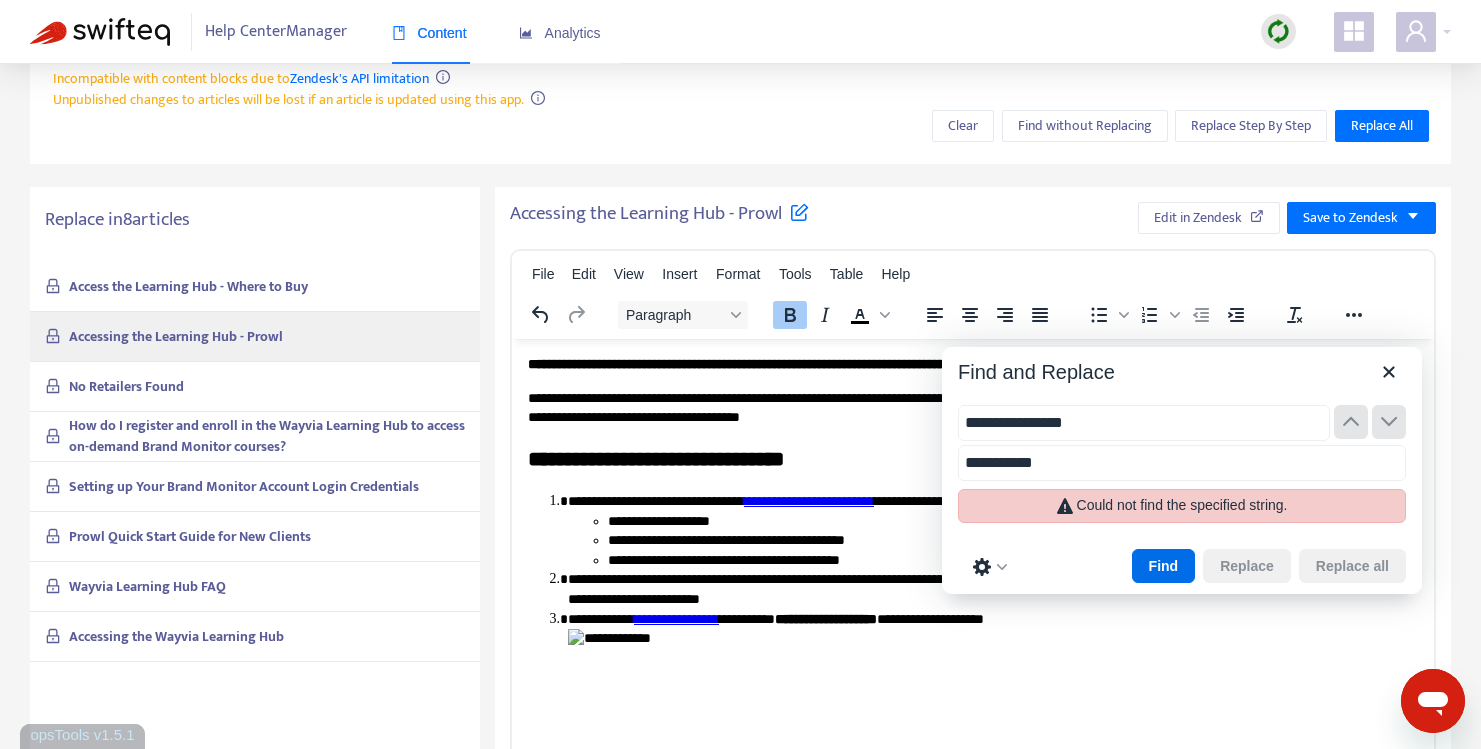 click on "**********" at bounding box center (1144, 423) 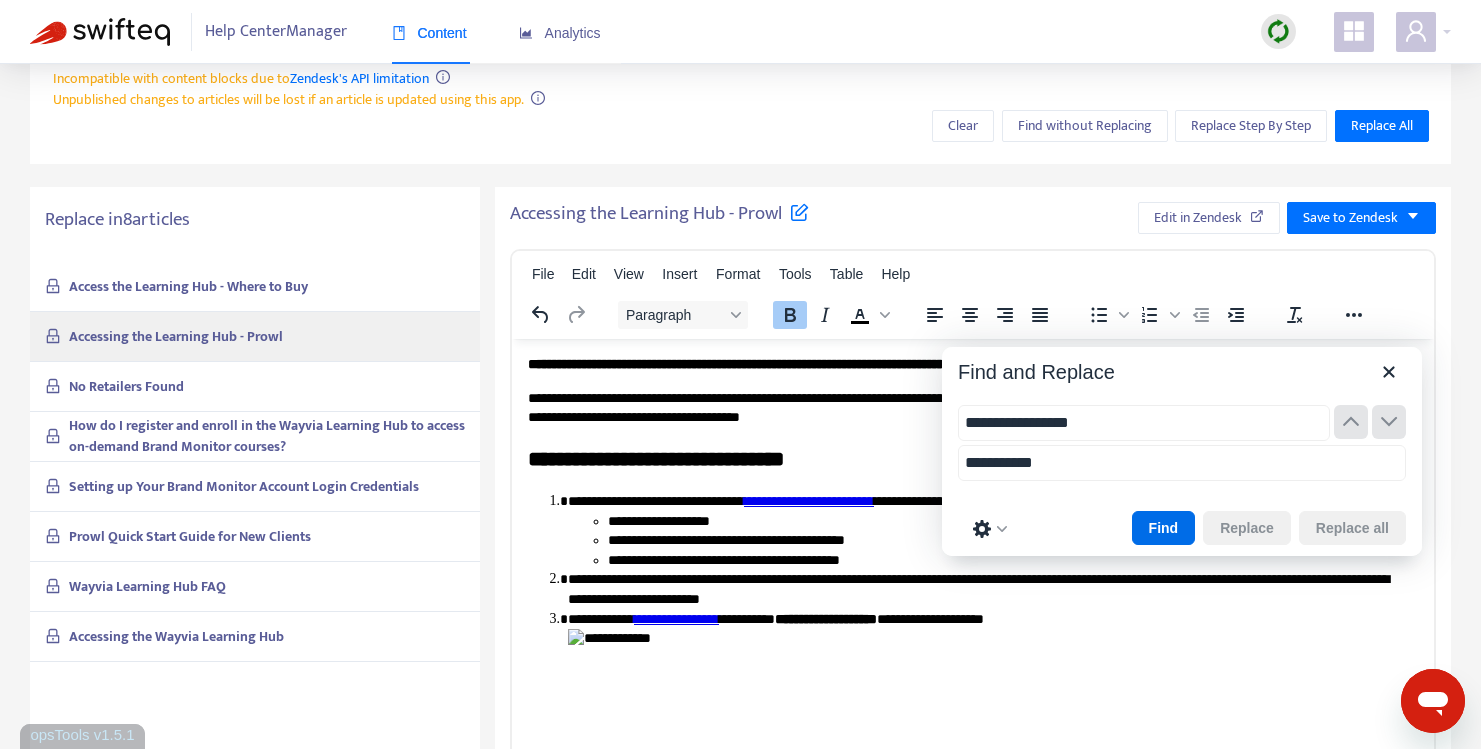 click on "**********" at bounding box center (1144, 423) 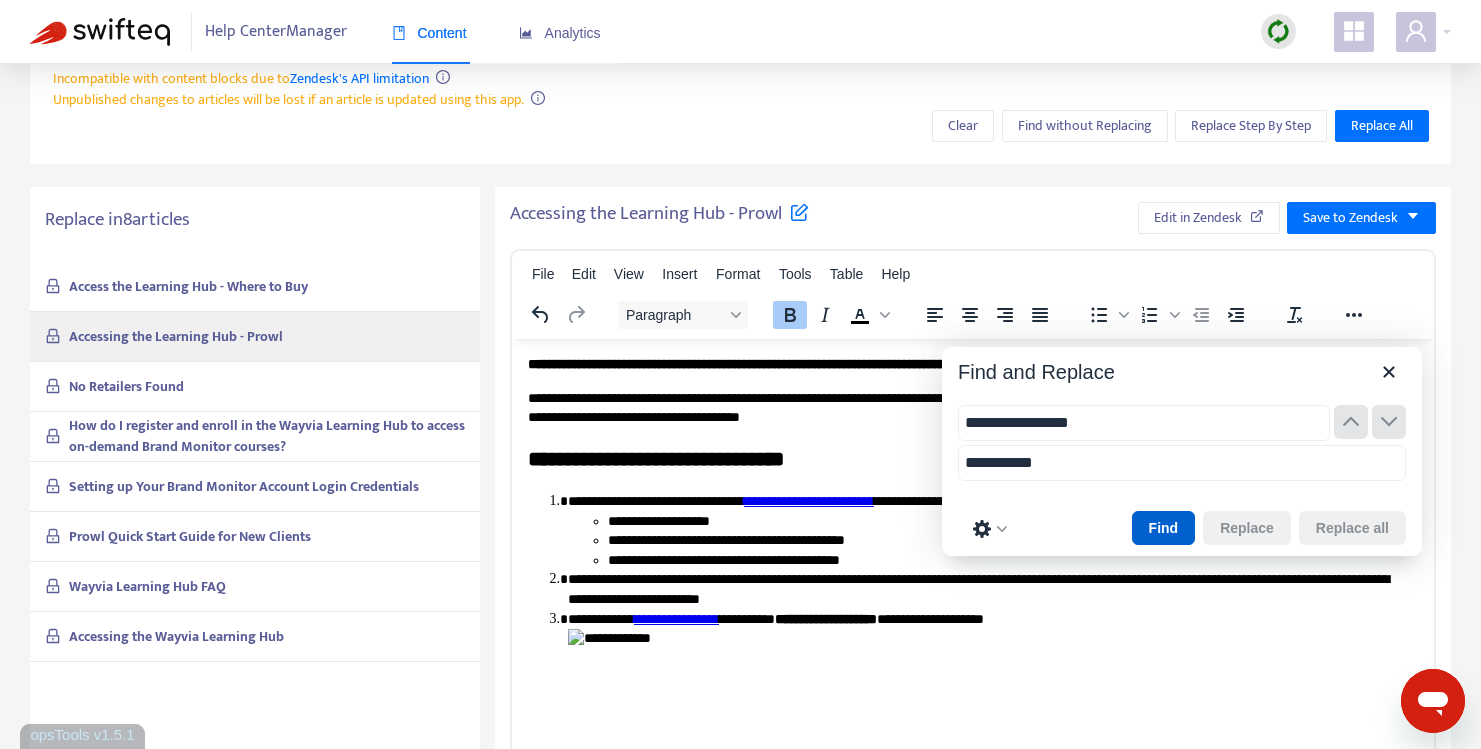 click on "Find" at bounding box center [1164, 528] 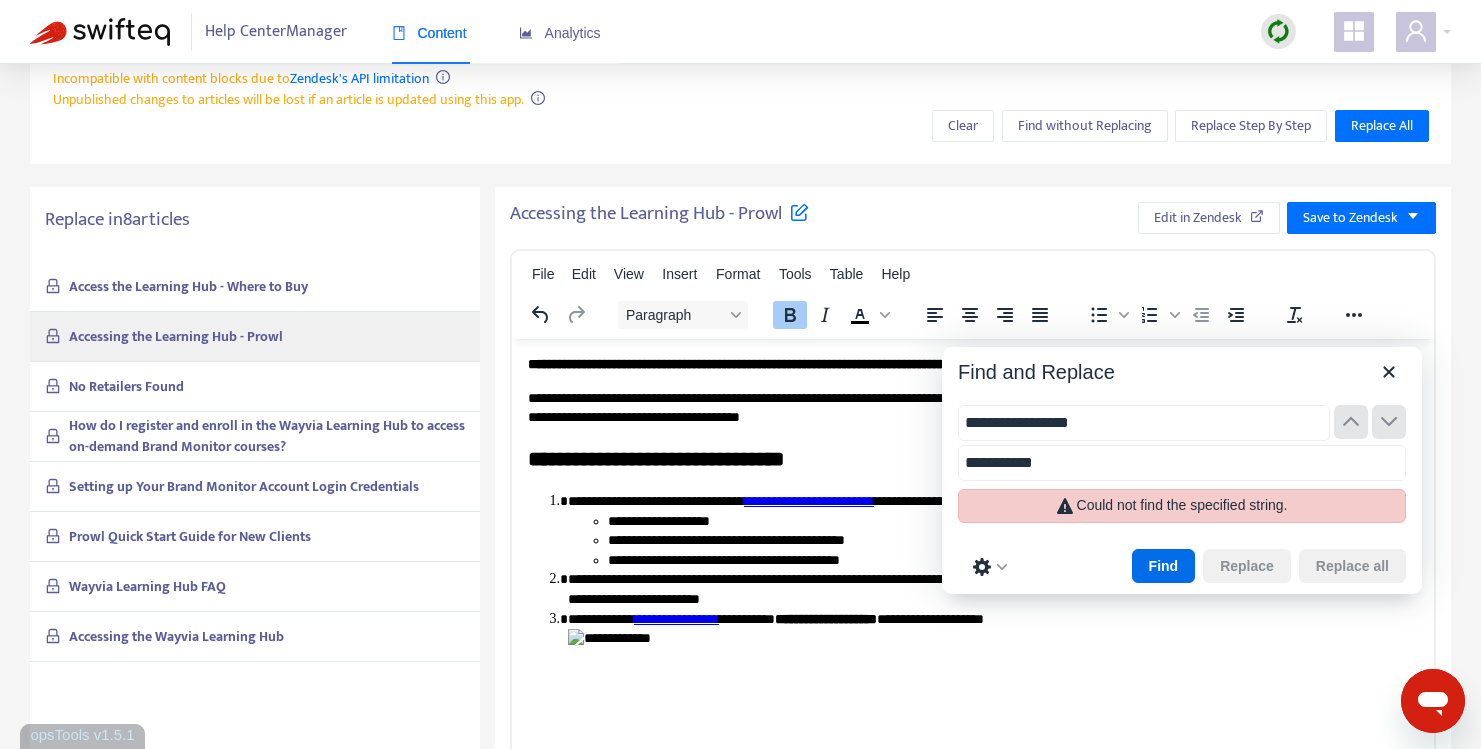 click on "**********" at bounding box center [1144, 423] 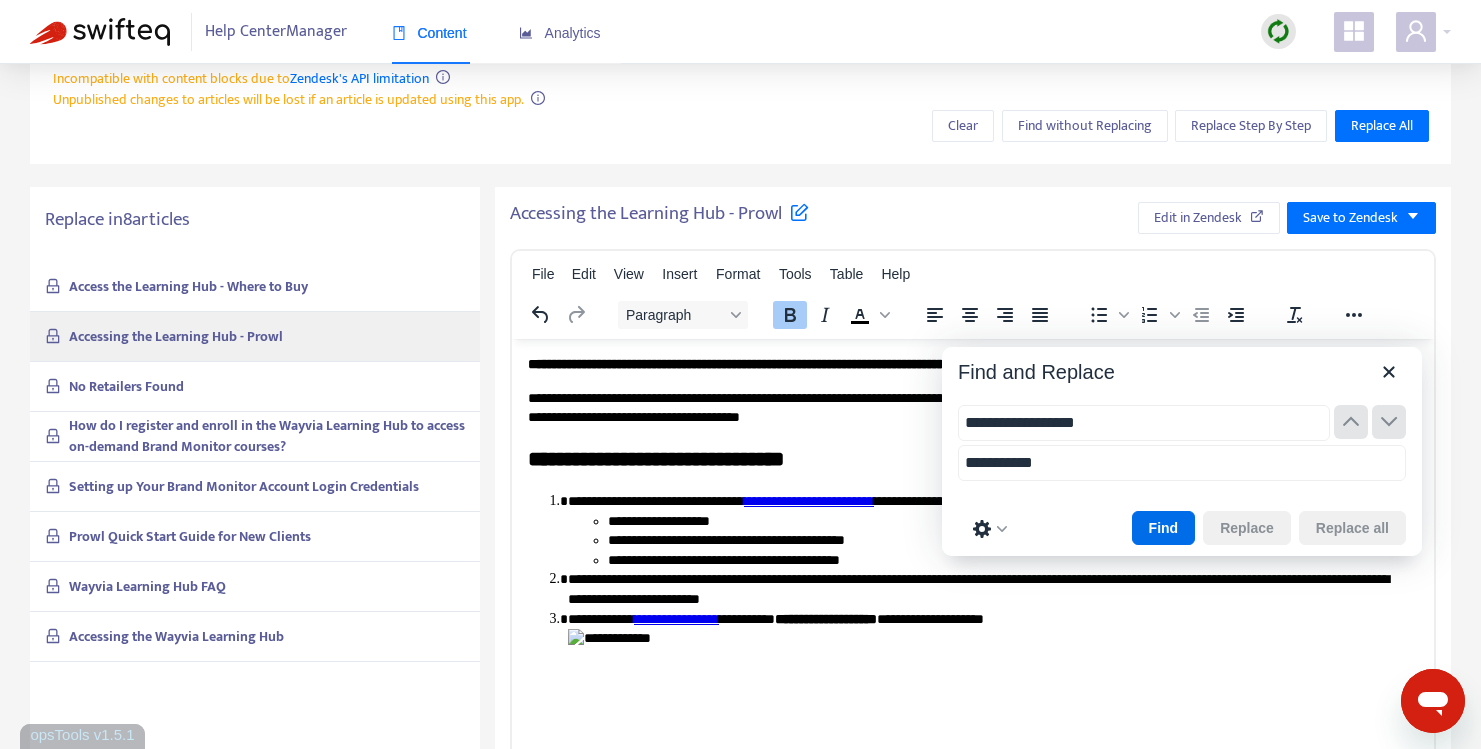 click on "**********" at bounding box center (1144, 423) 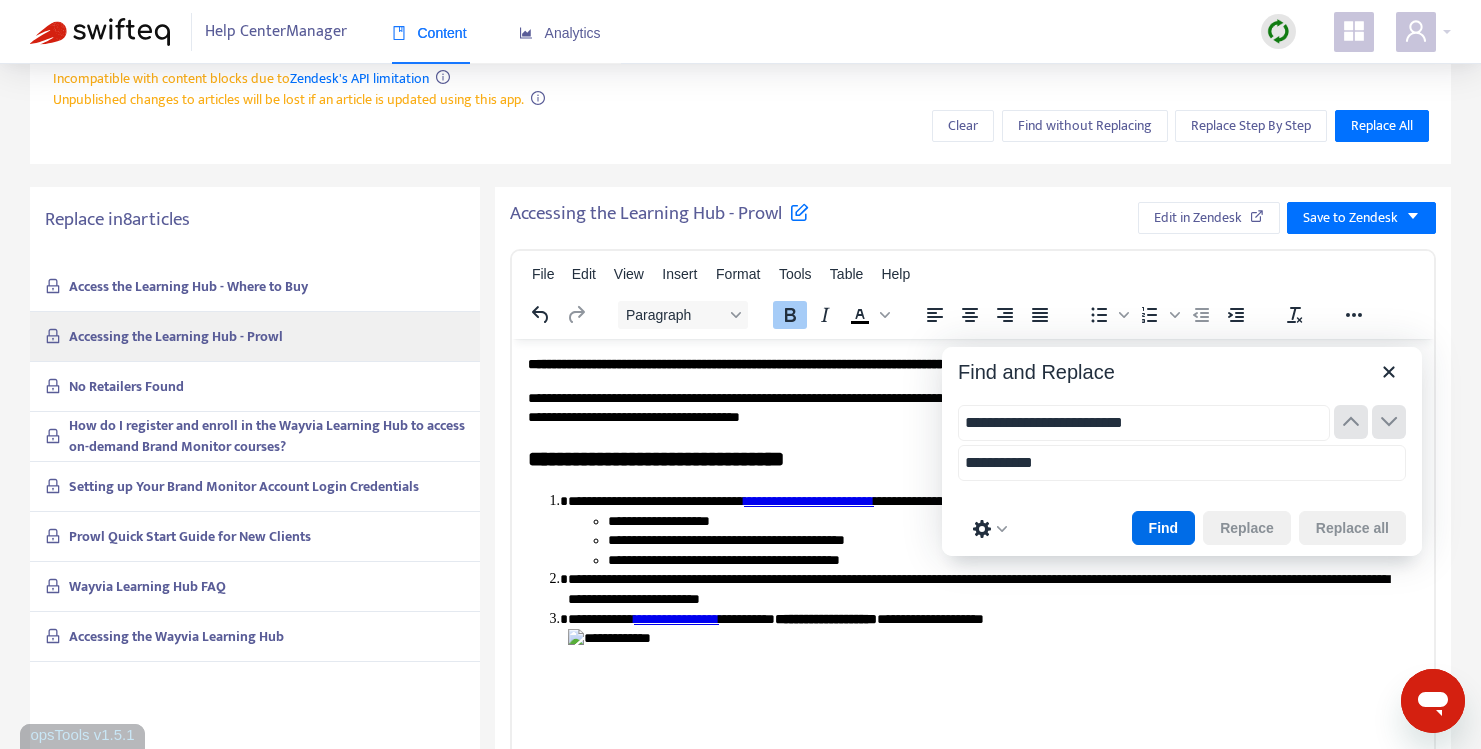 type on "**********" 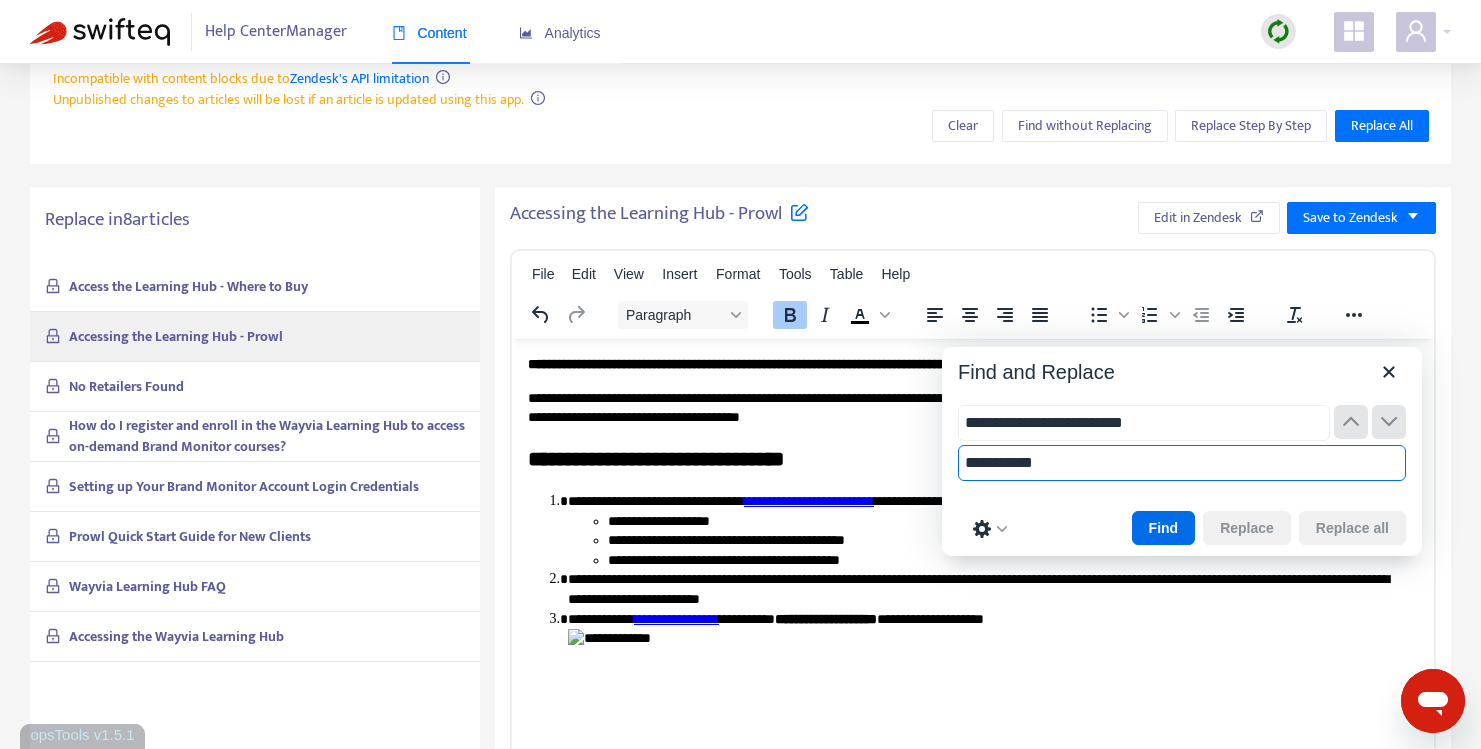 click on "**********" at bounding box center [1182, 463] 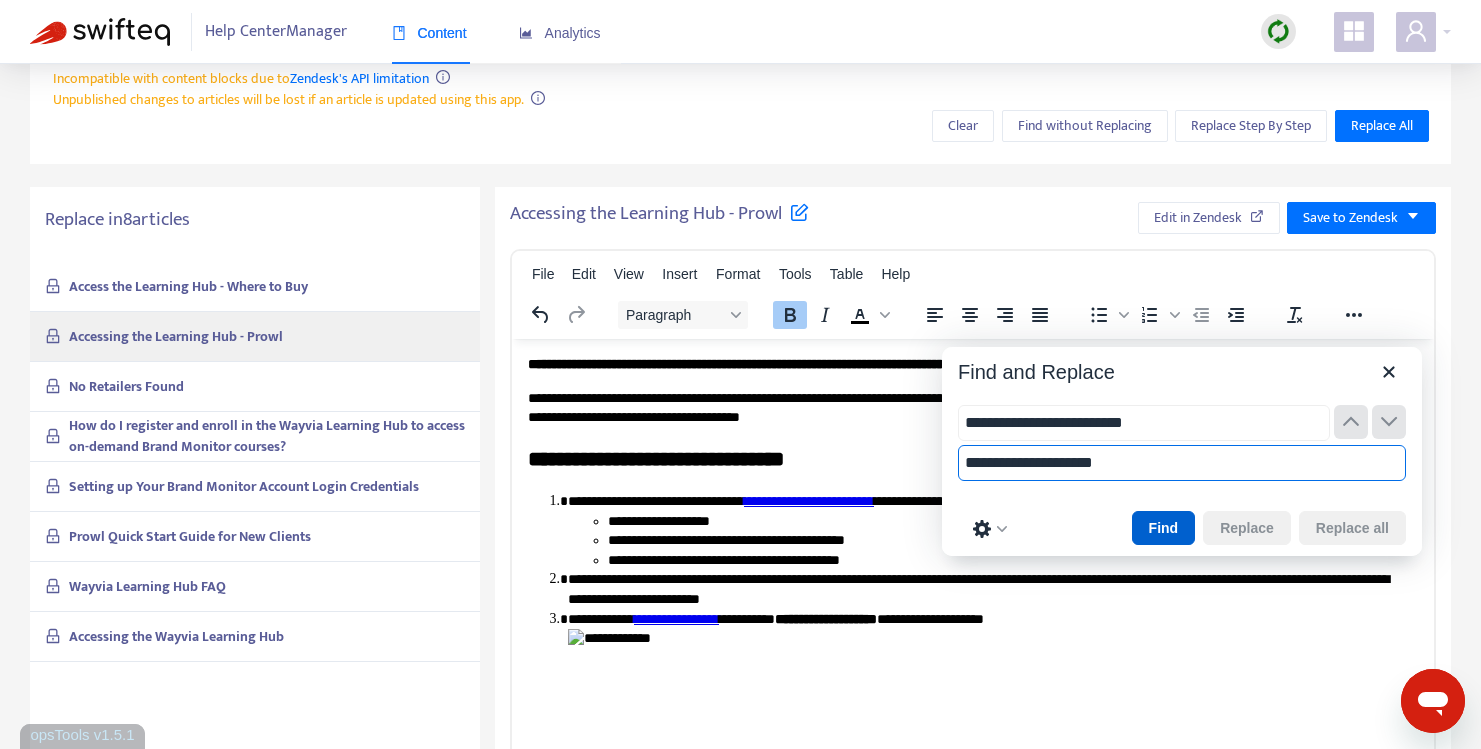 click on "Find" at bounding box center (1164, 528) 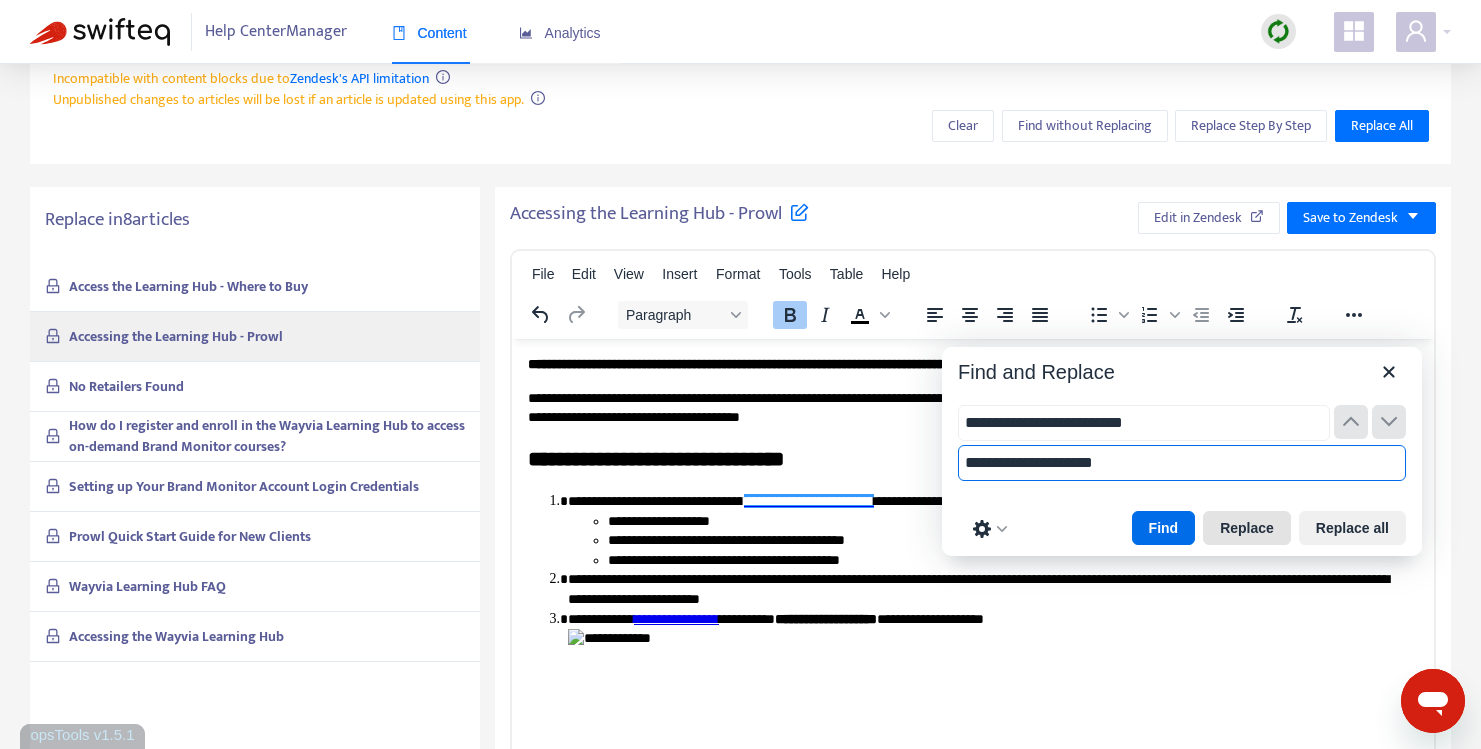 click on "Replace" at bounding box center [1247, 528] 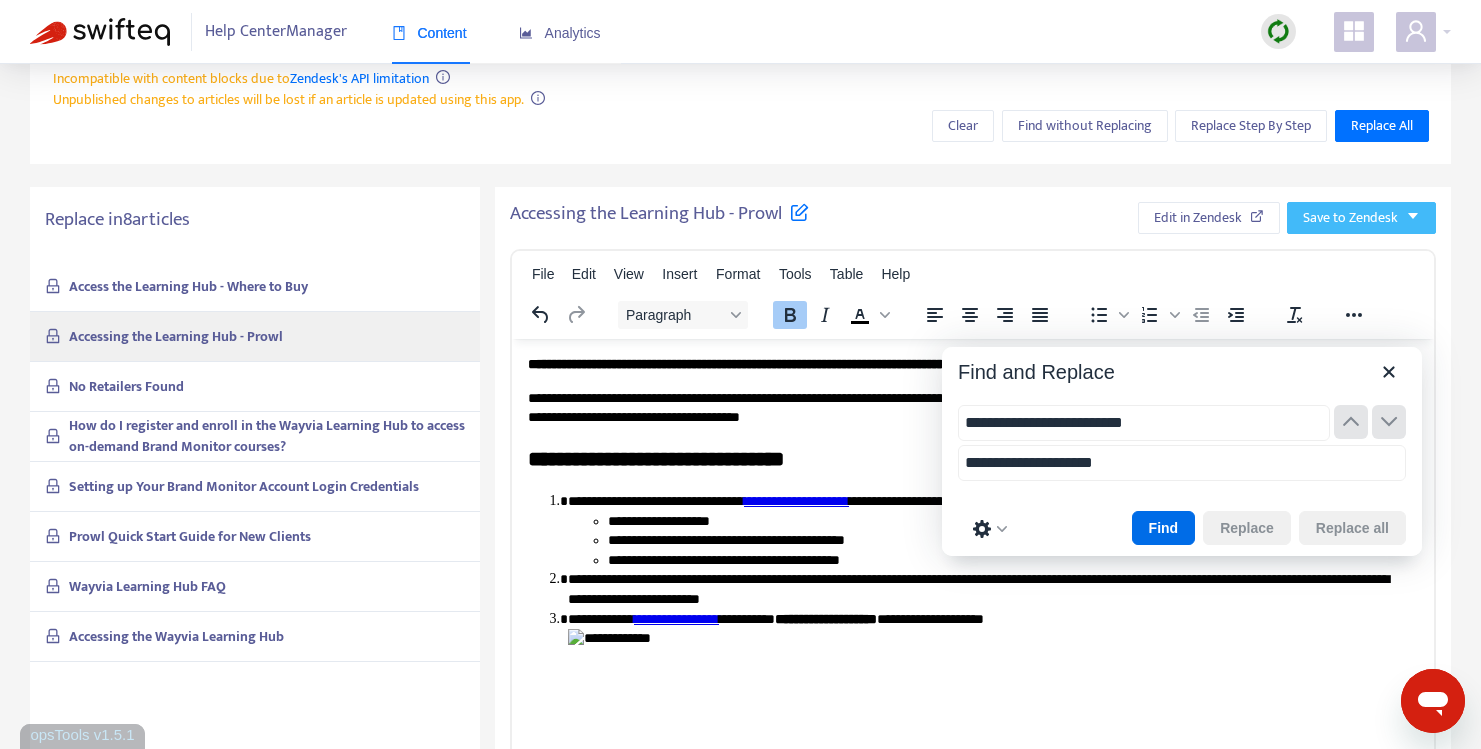 click on "Save to Zendesk" at bounding box center [1350, 218] 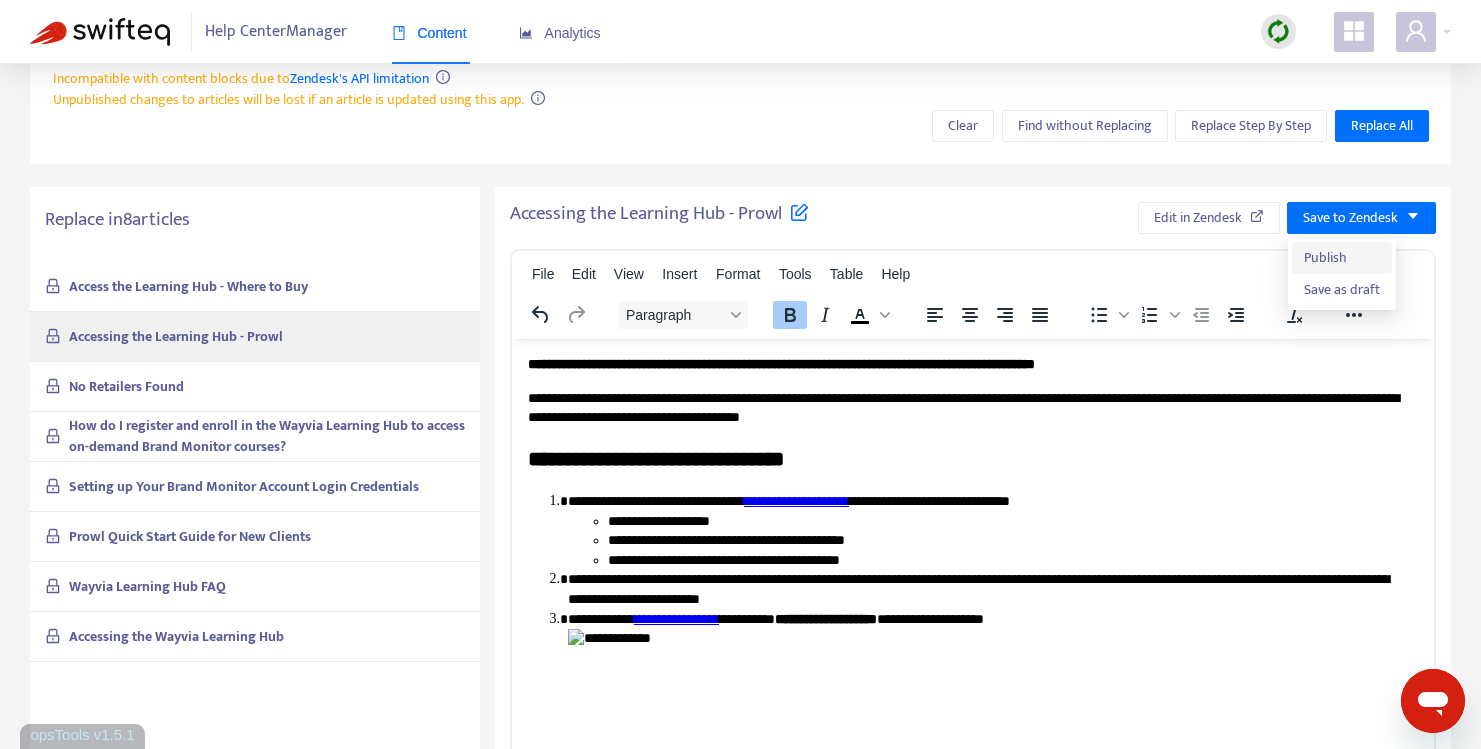 click on "Publish" at bounding box center (1342, 258) 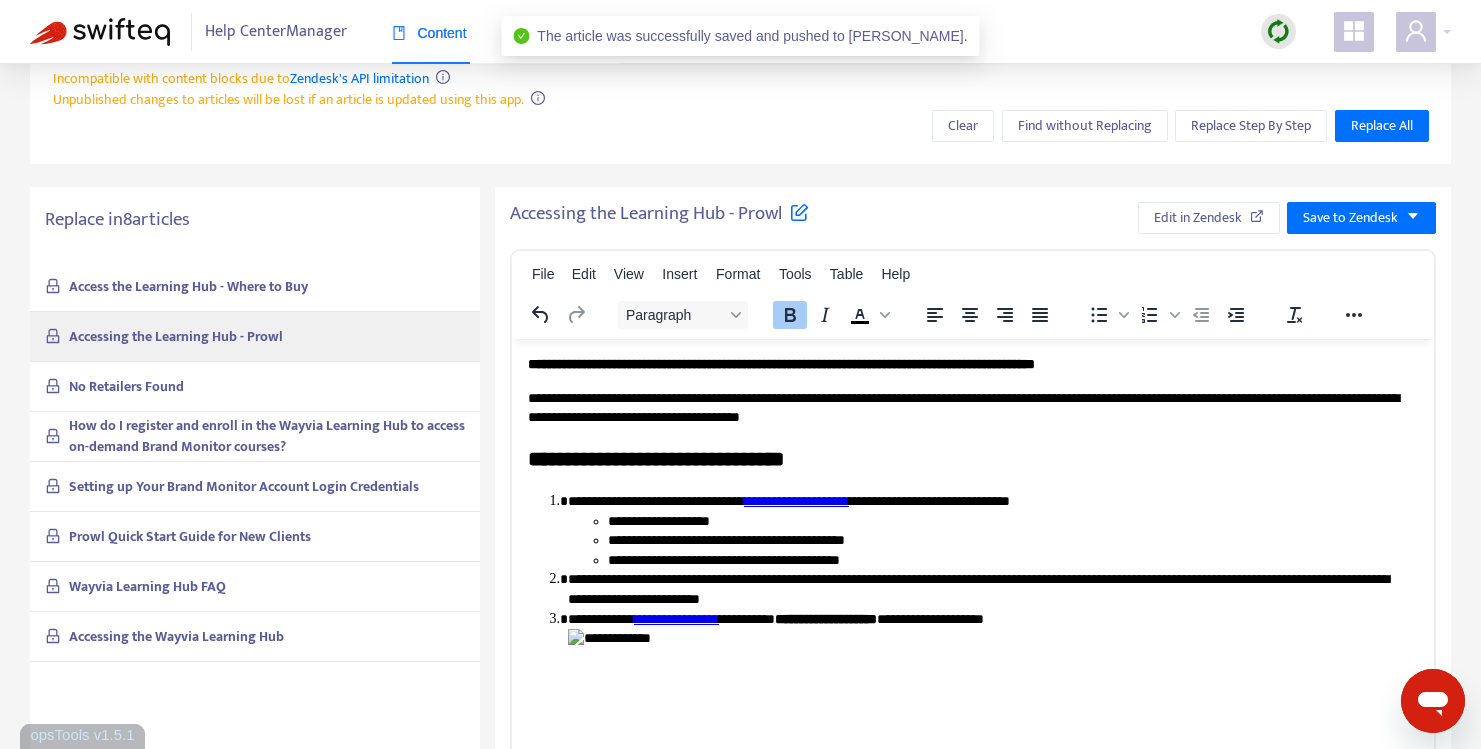 click on "No Retailers Found" at bounding box center (255, 387) 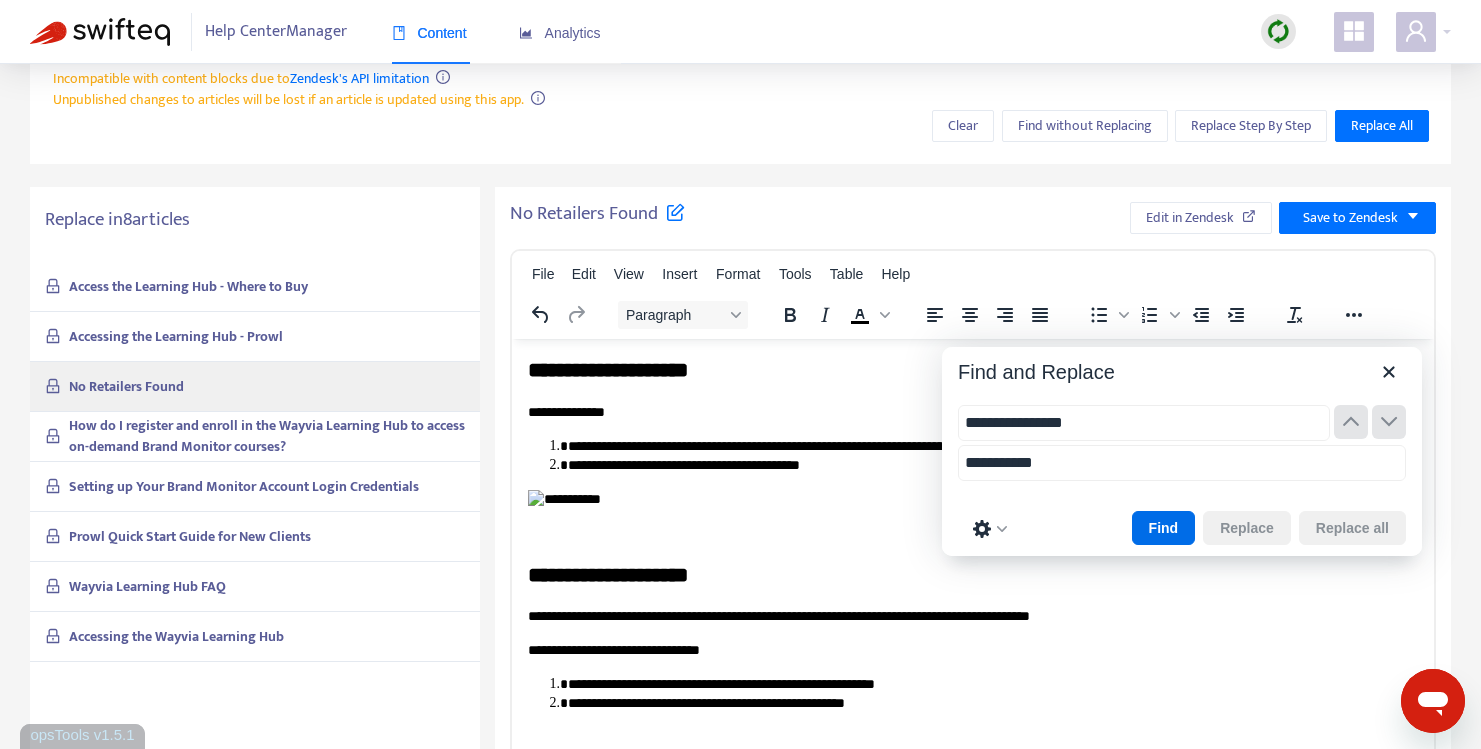 type on "**********" 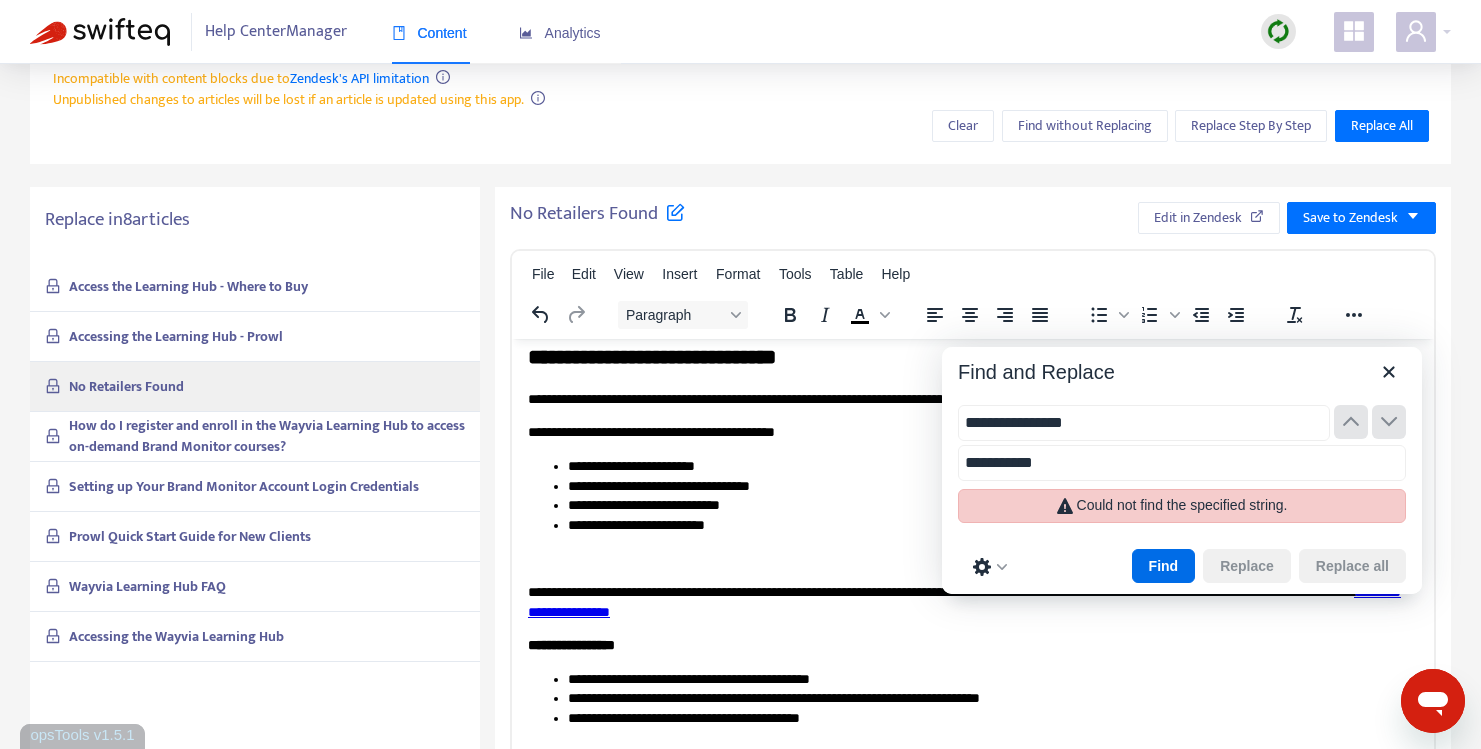 scroll, scrollTop: 1388, scrollLeft: 0, axis: vertical 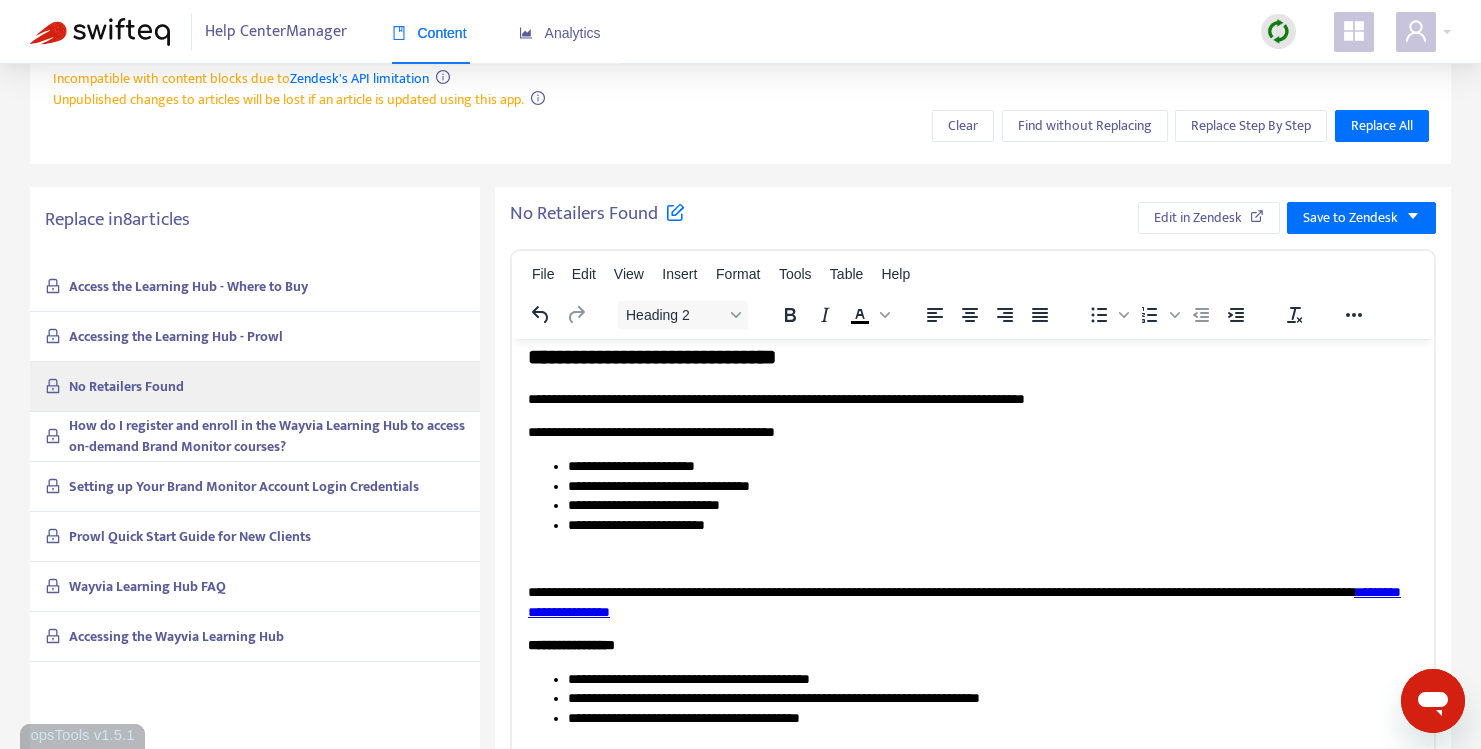 click on "How do I register and enroll in the Wayvia Learning Hub to access on-demand Brand Monitor courses?" at bounding box center (267, 436) 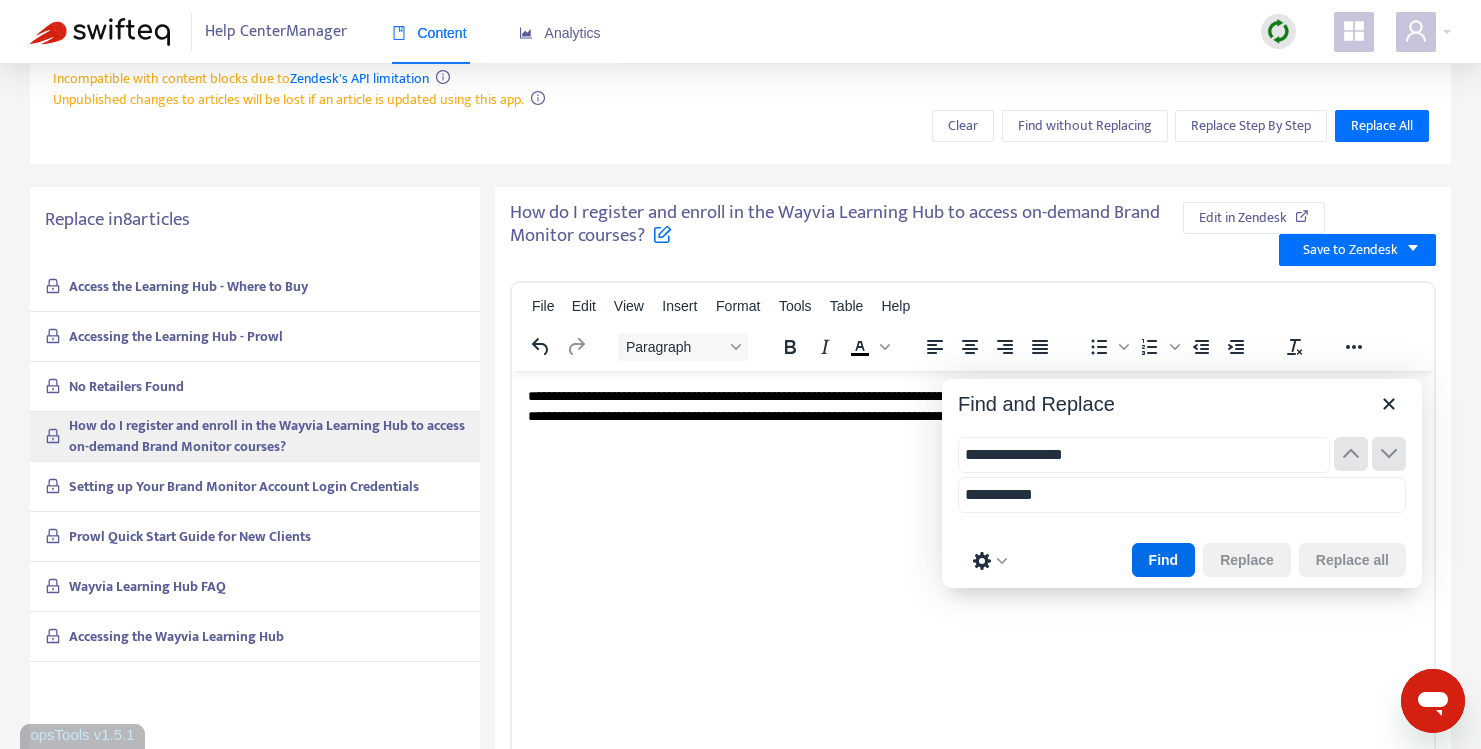 scroll, scrollTop: 0, scrollLeft: 0, axis: both 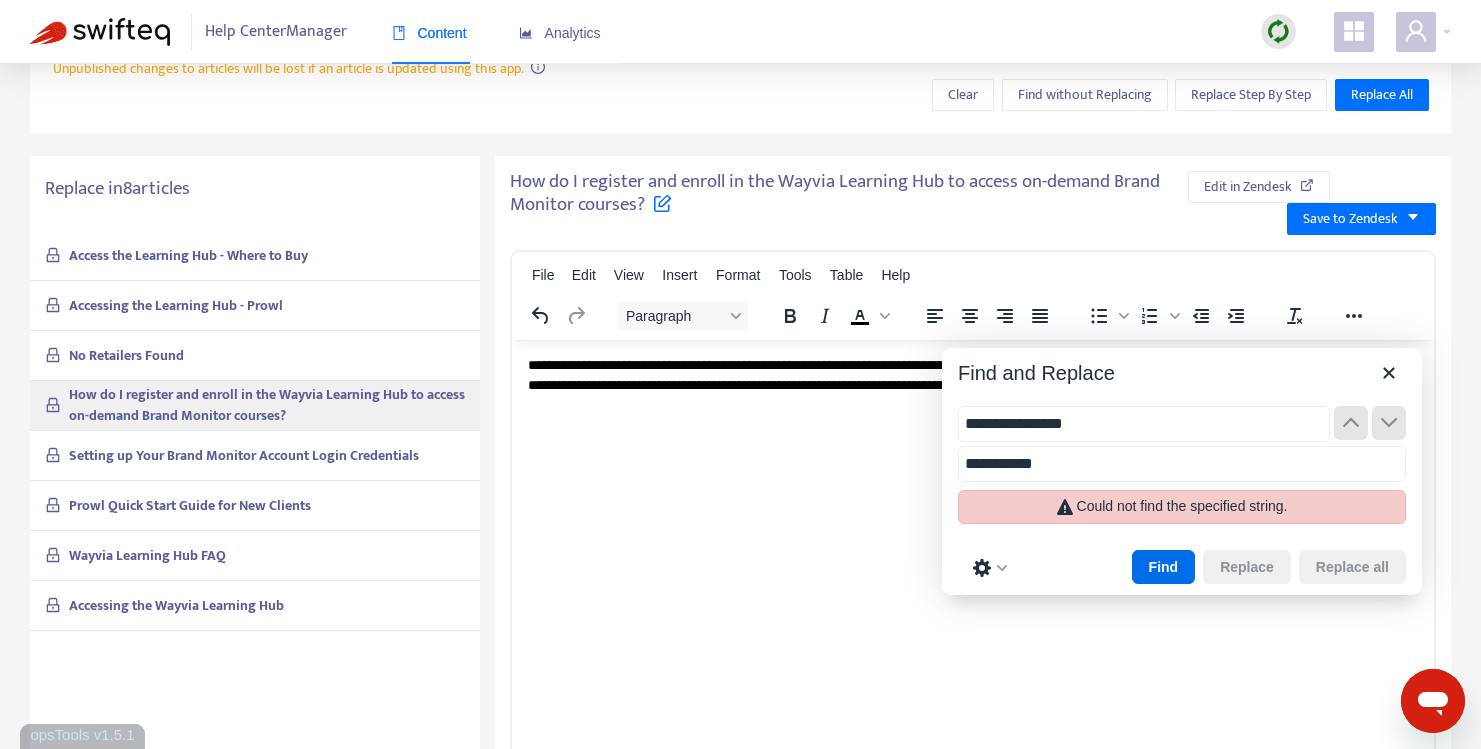 click on "**********" at bounding box center (1144, 424) 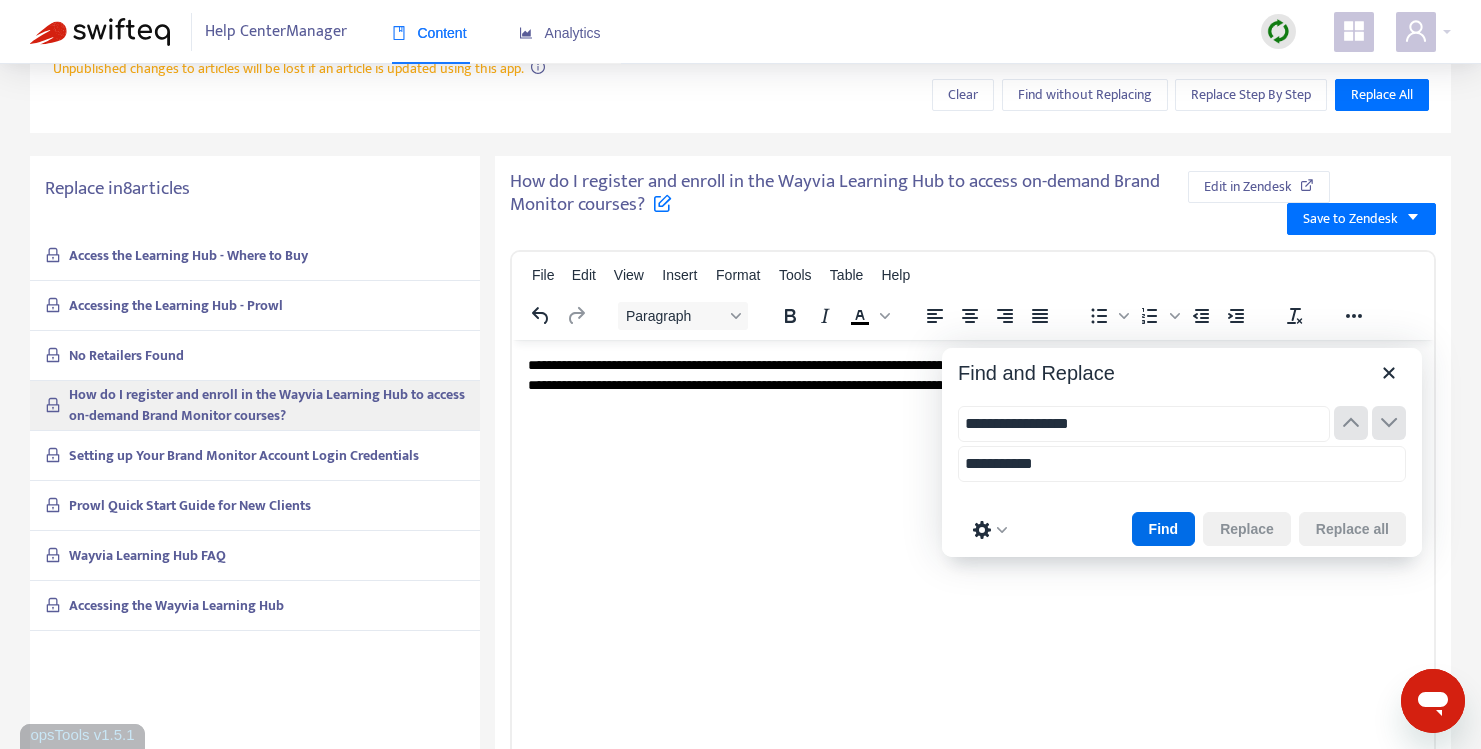 click on "**********" at bounding box center (1144, 424) 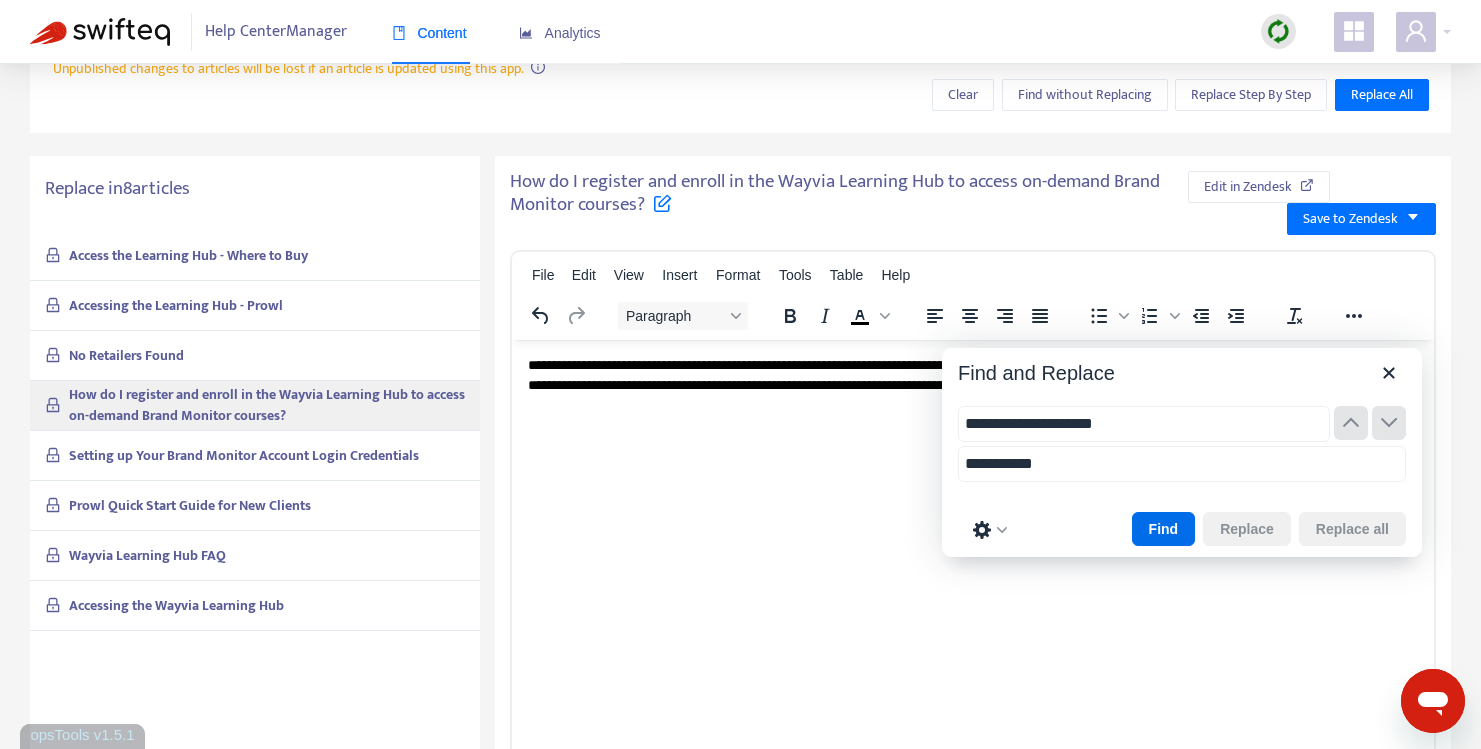 type on "**********" 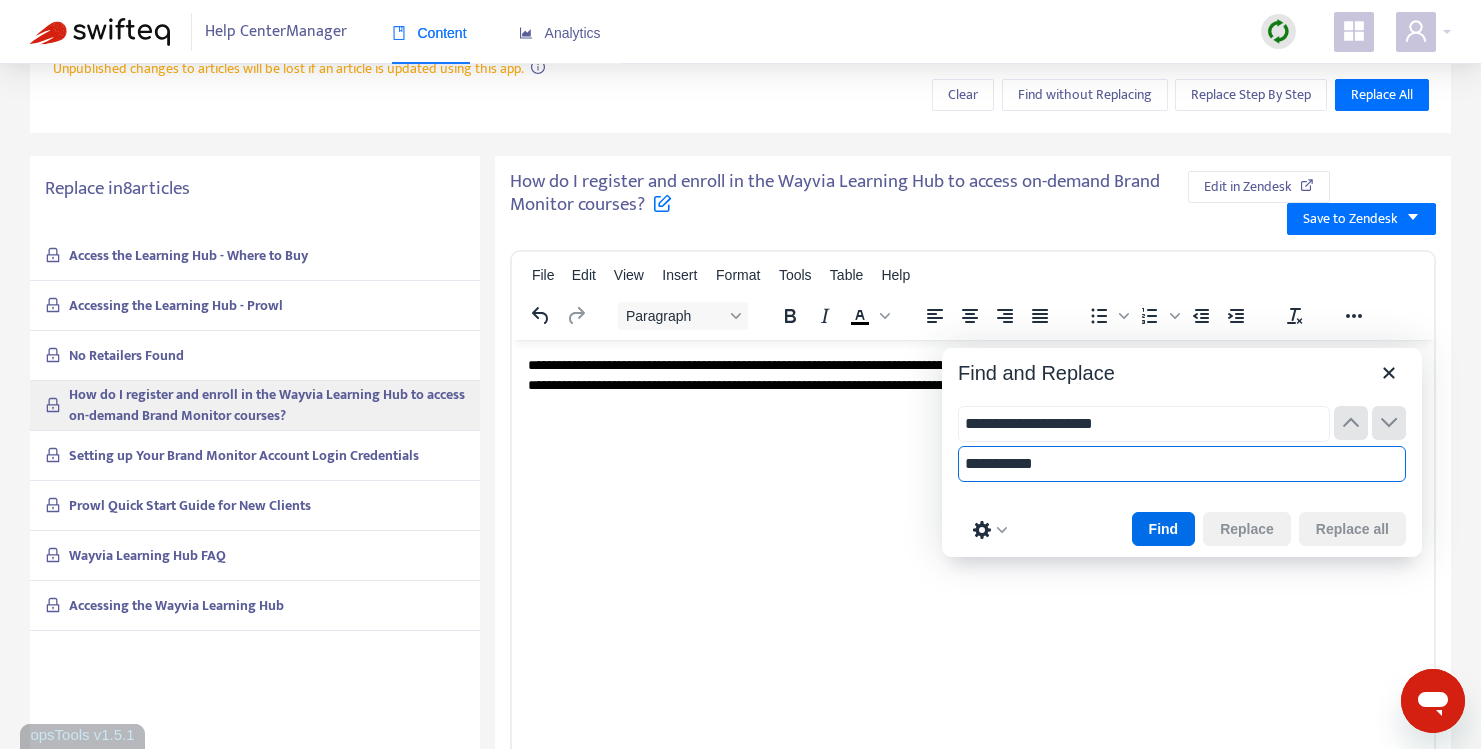 click on "**********" at bounding box center [1182, 464] 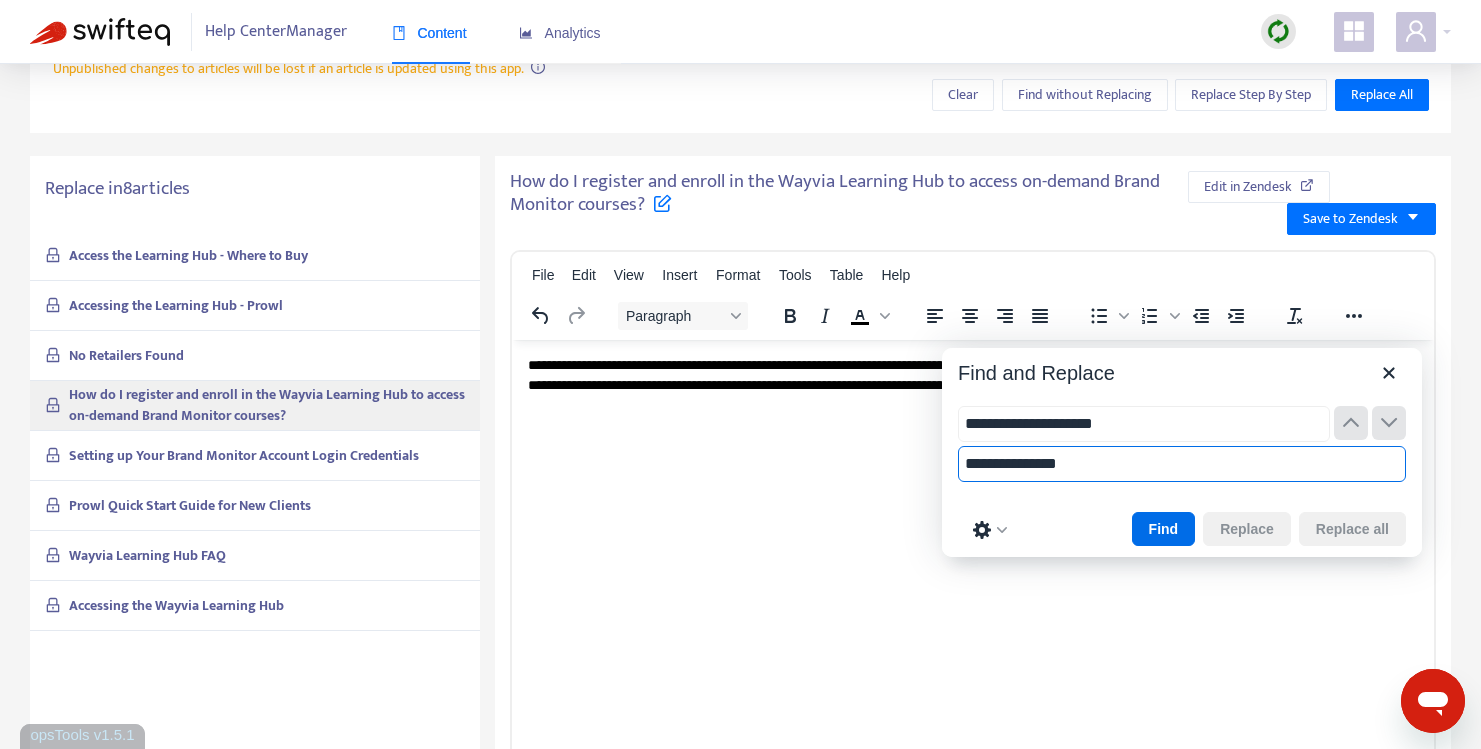 type on "**********" 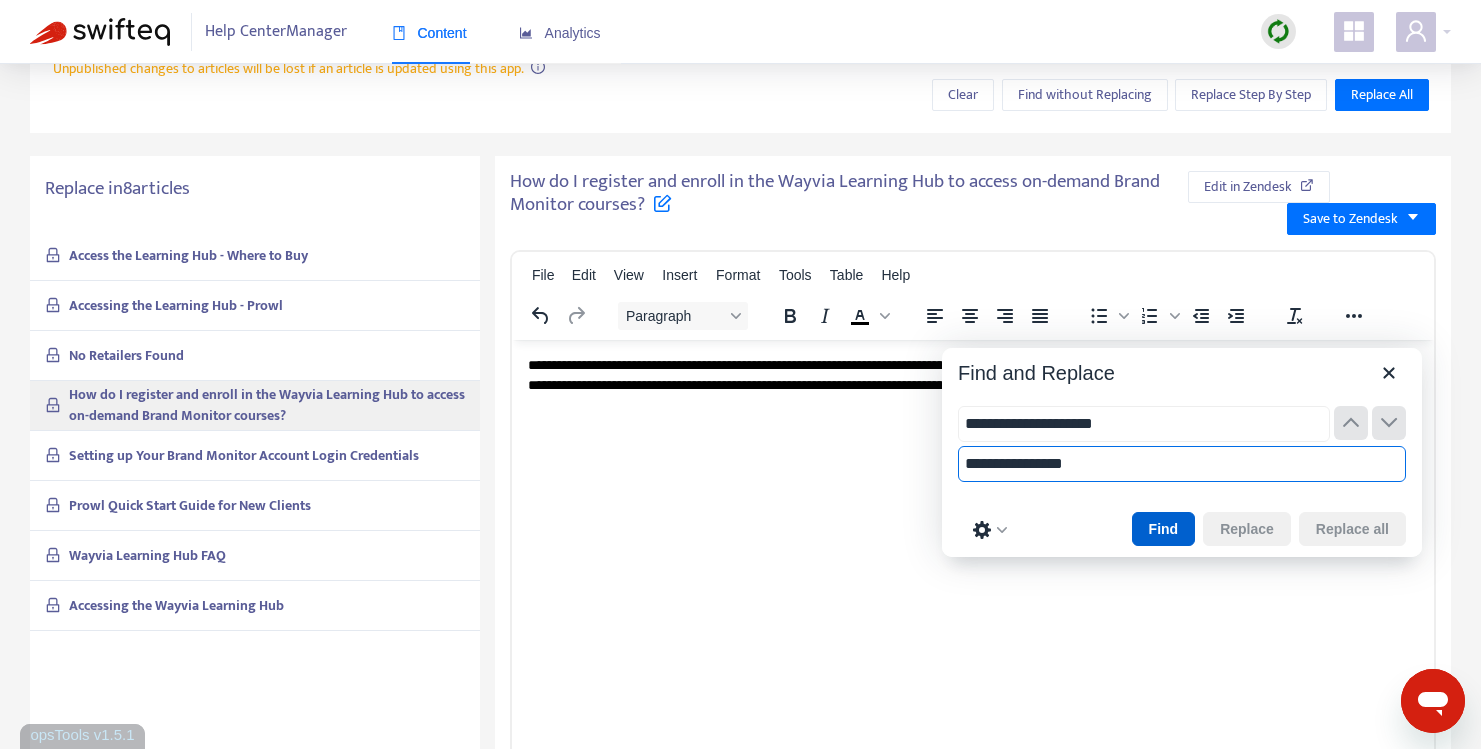 click on "Find" at bounding box center [1164, 529] 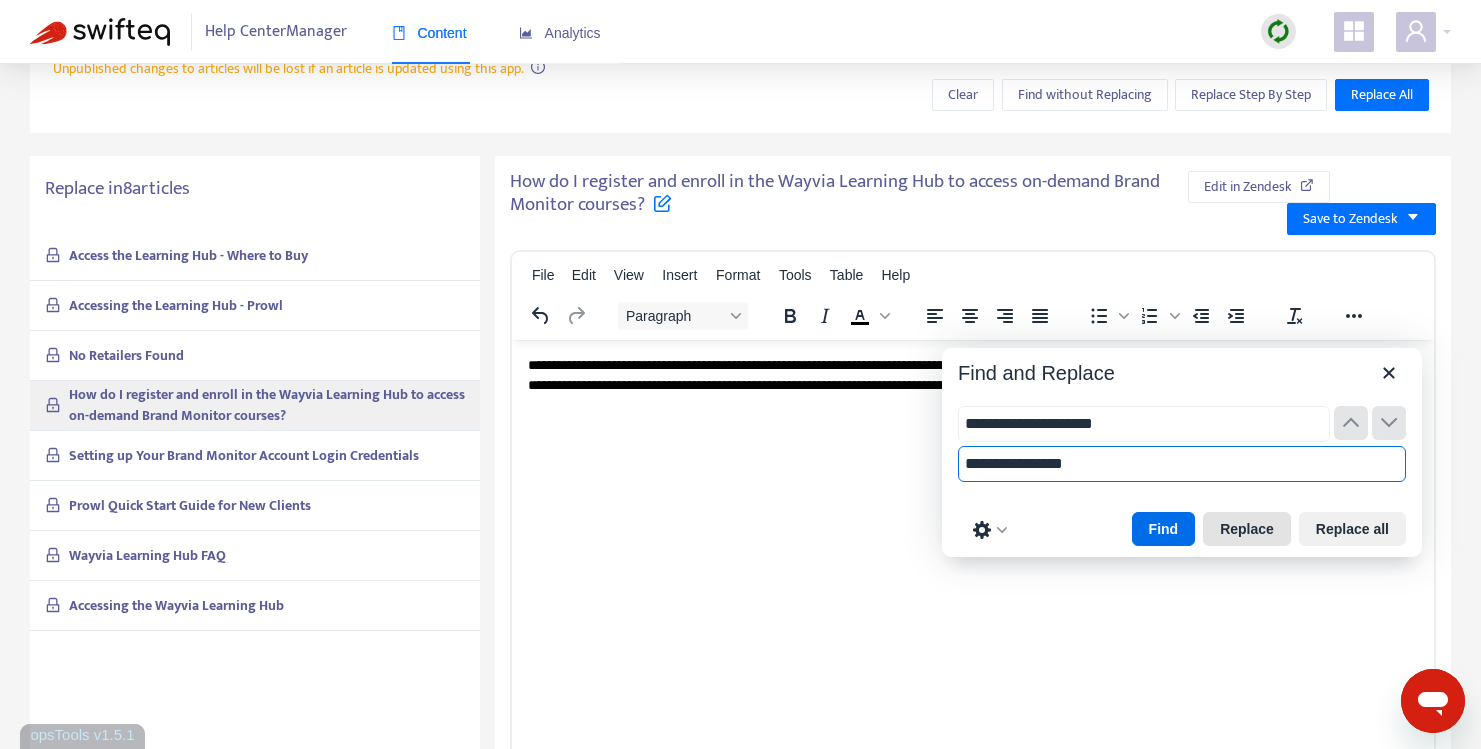 click on "Replace" at bounding box center [1247, 529] 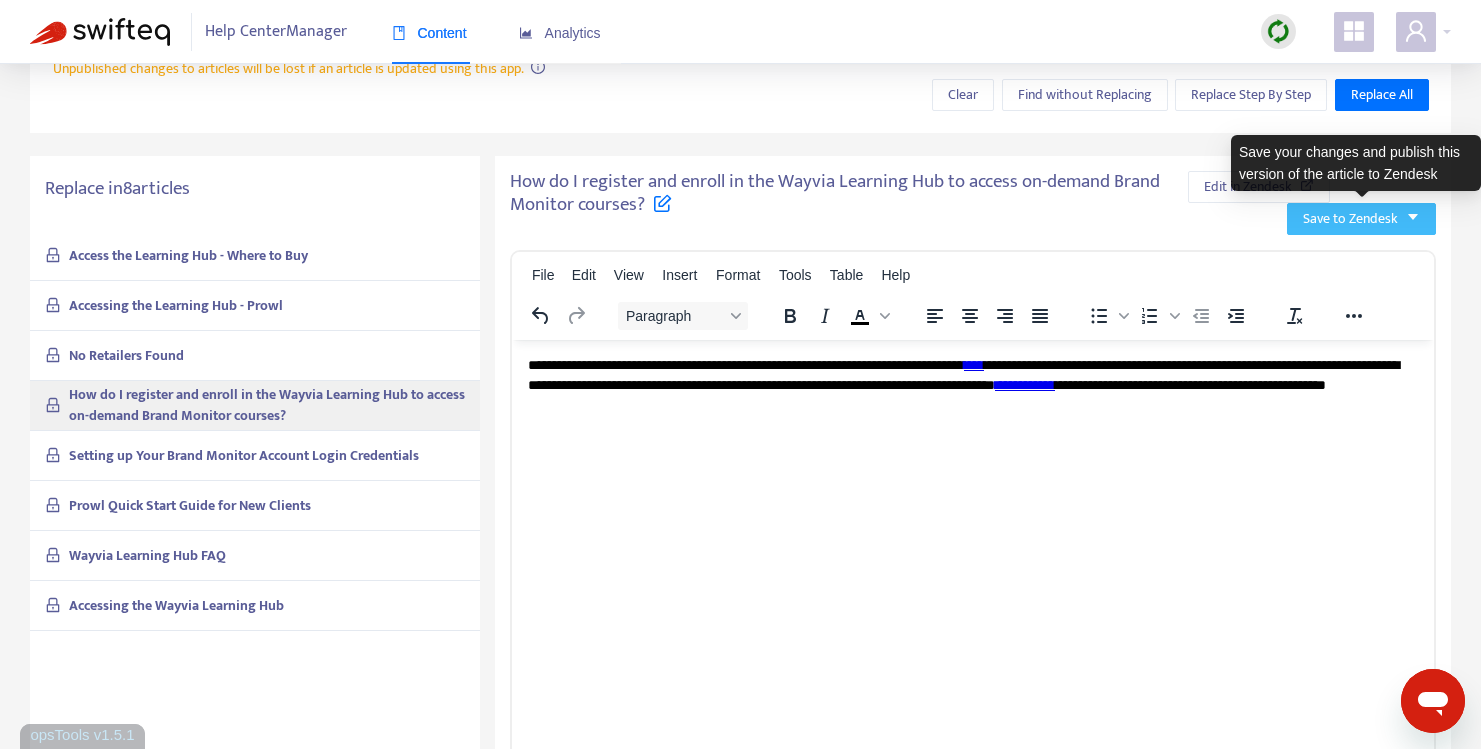 click on "Save to Zendesk" at bounding box center [1350, 219] 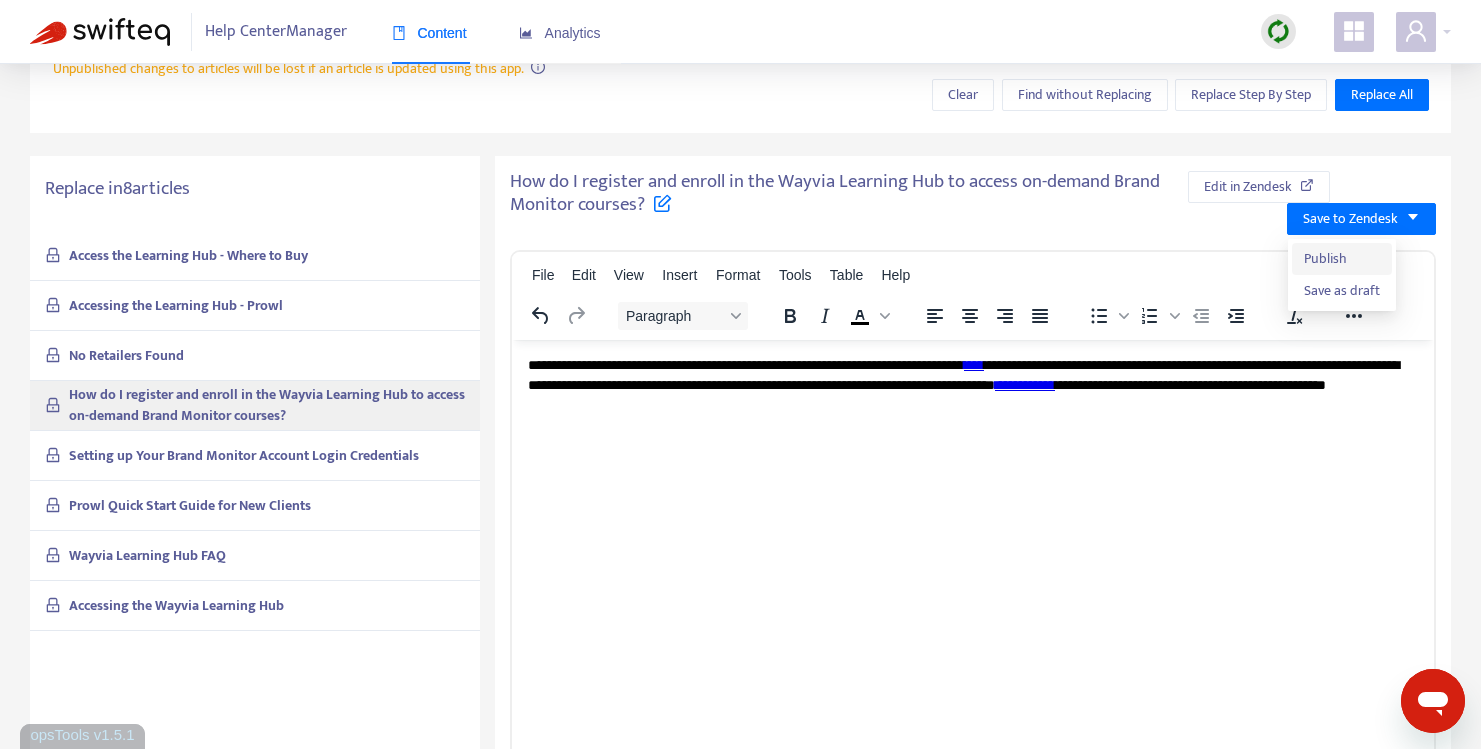 click on "Publish" at bounding box center (1342, 259) 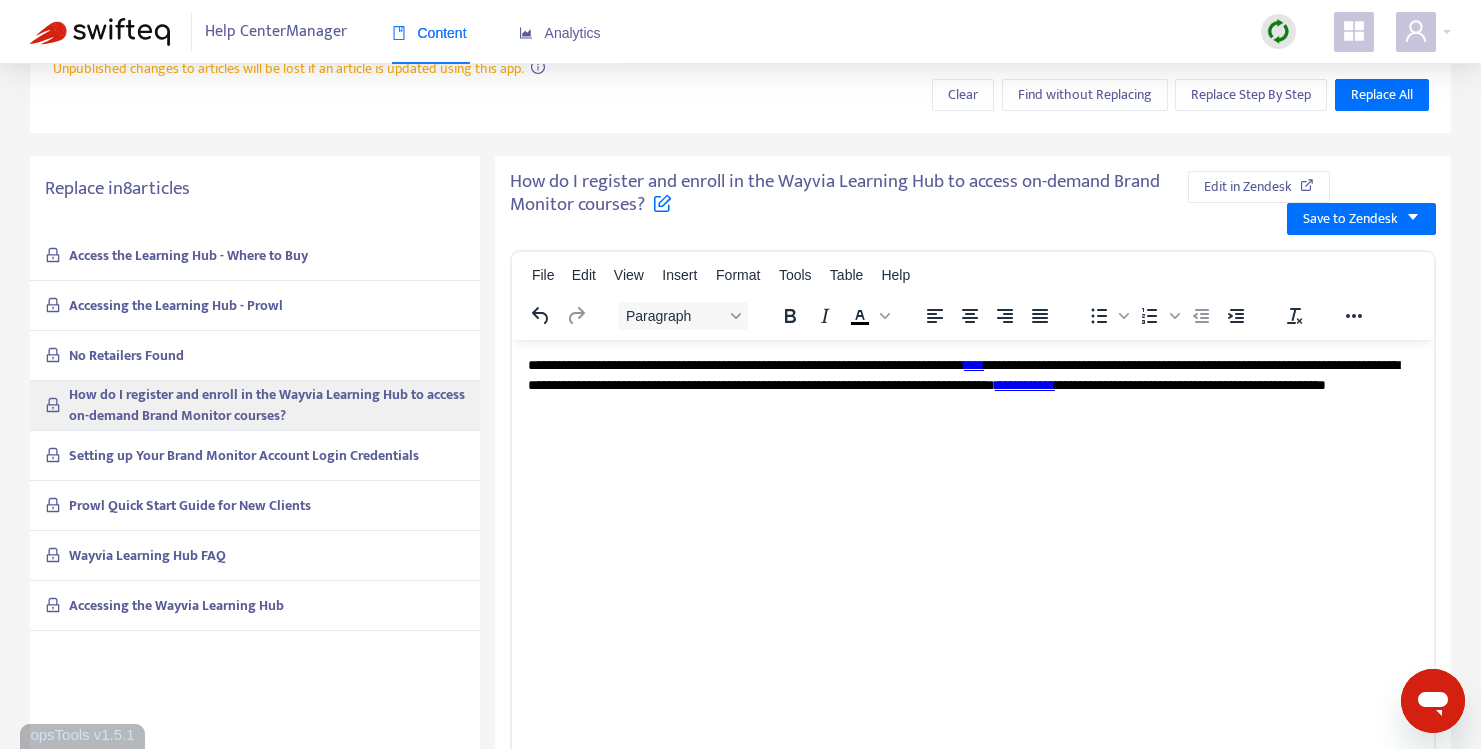 click on "Setting up Your Brand Monitor Account Login Credentials" at bounding box center [244, 455] 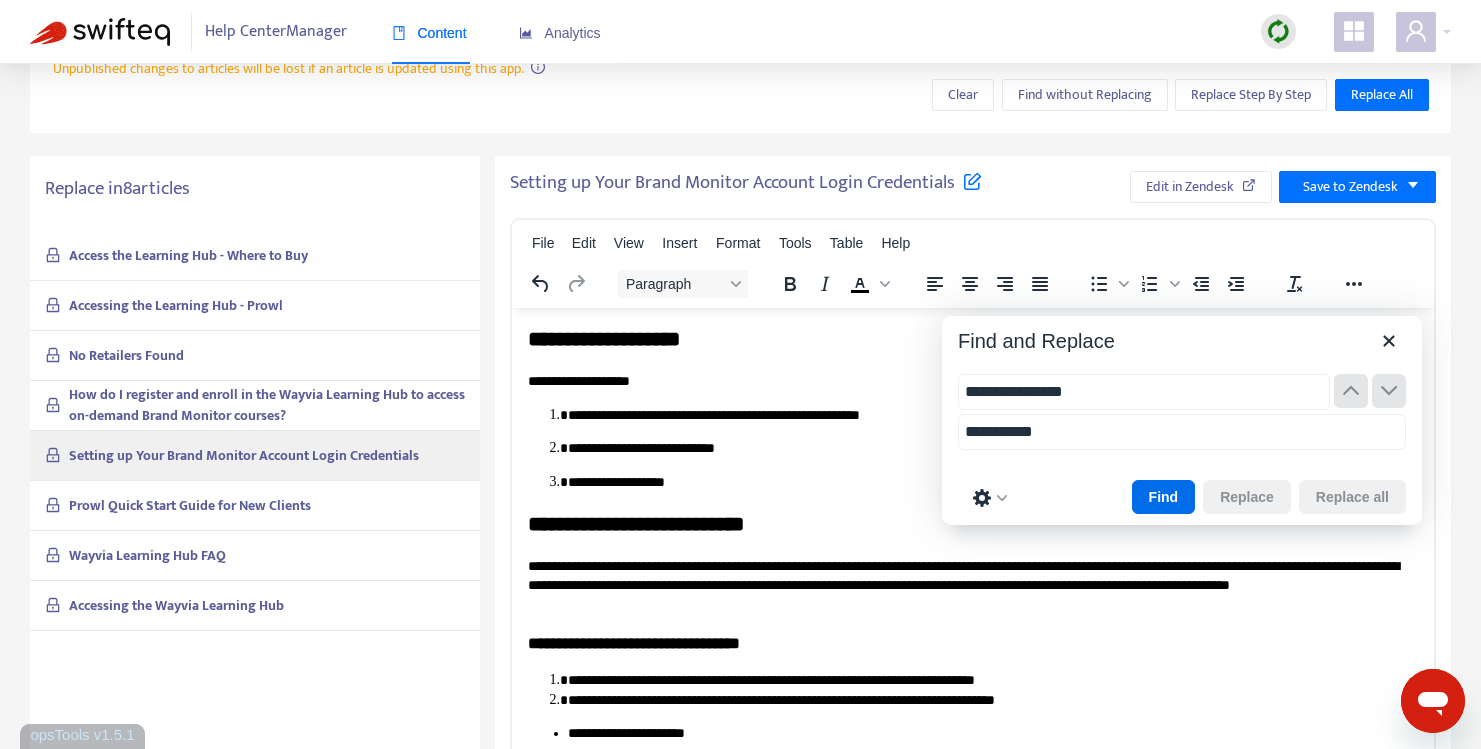 type on "**********" 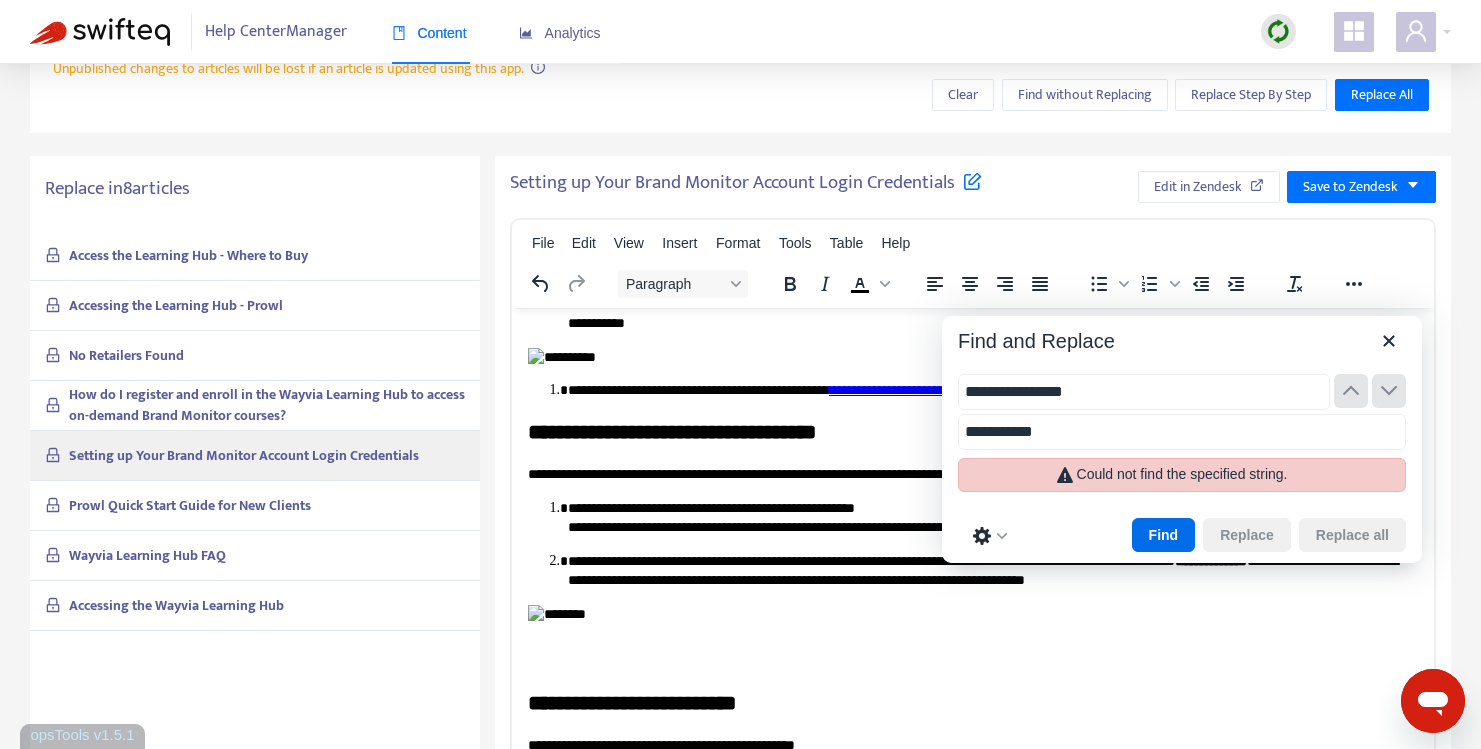 scroll, scrollTop: 729, scrollLeft: 0, axis: vertical 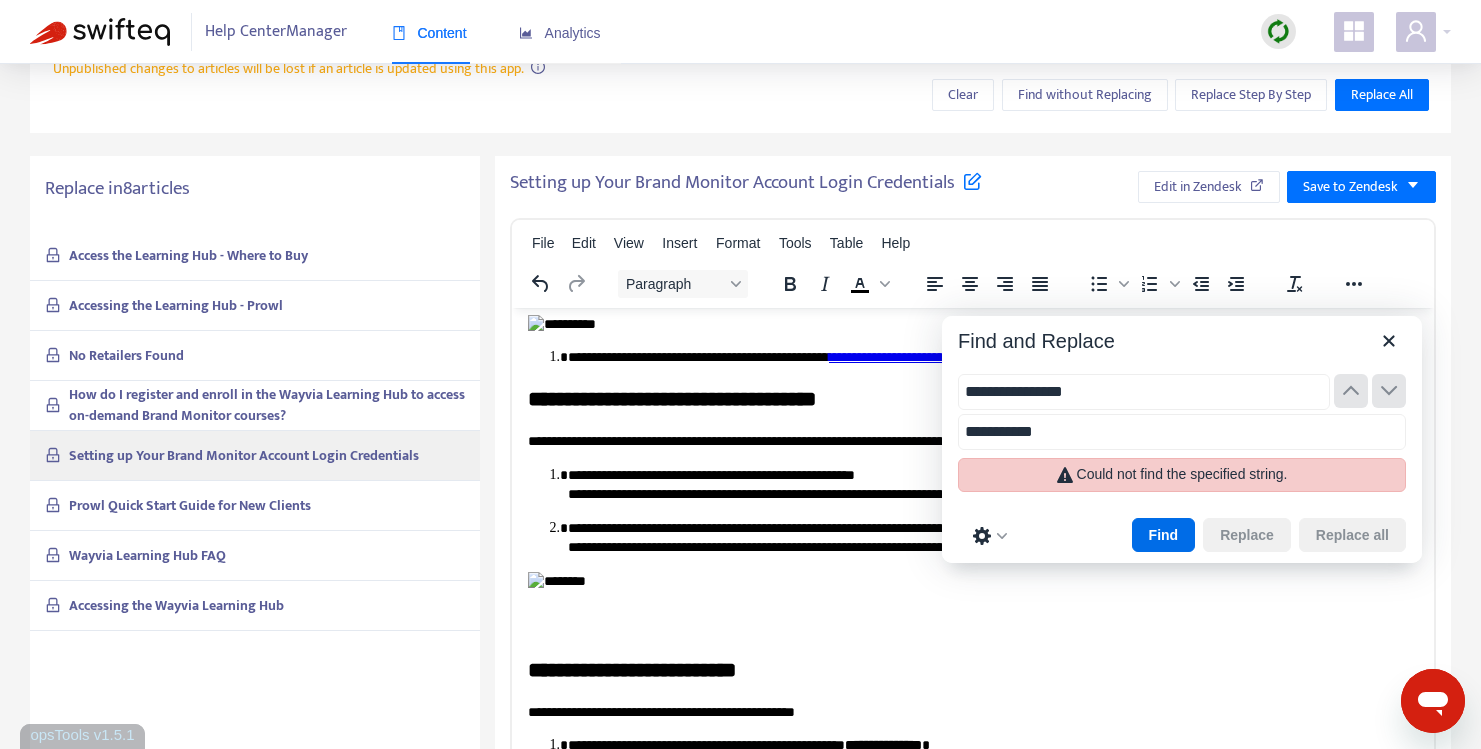 click on "**********" at bounding box center [1144, 392] 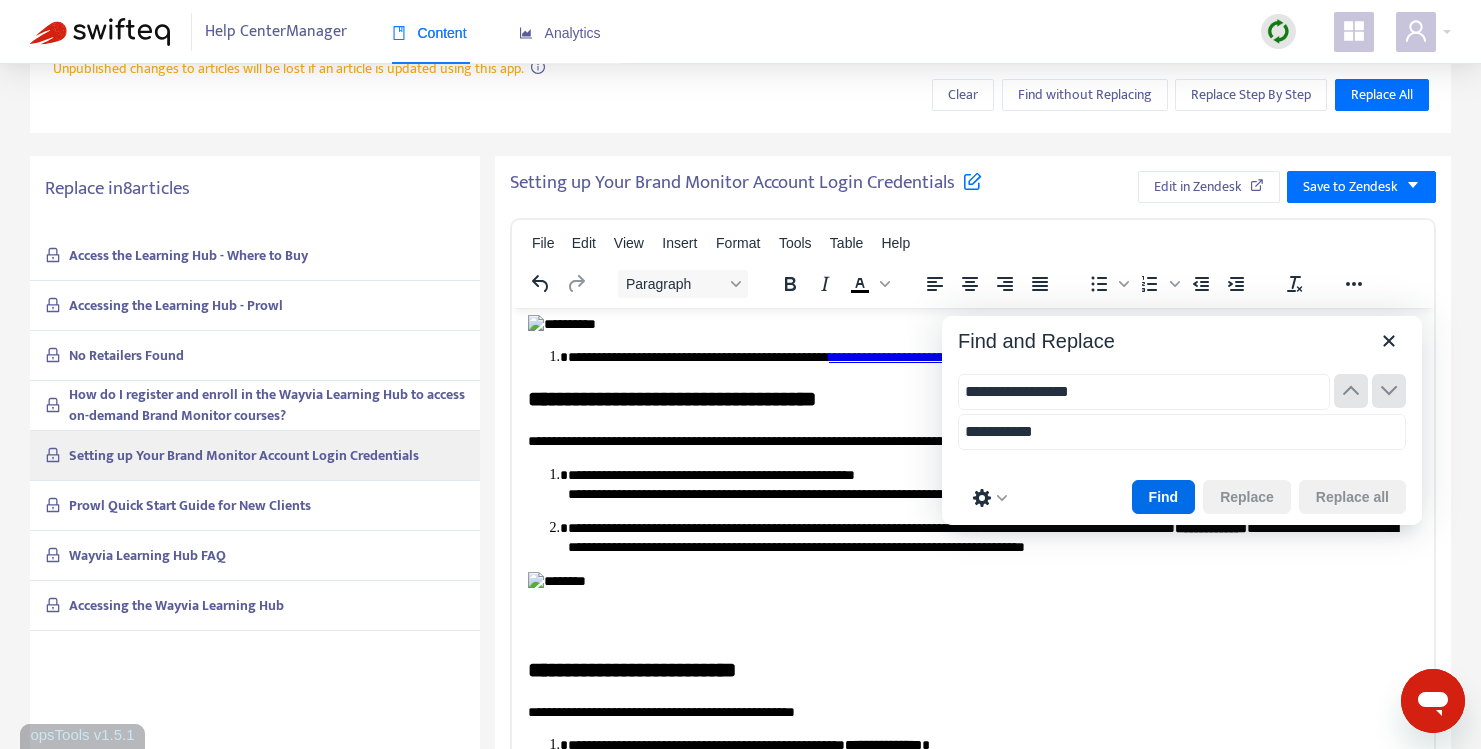click on "**********" at bounding box center [1144, 392] 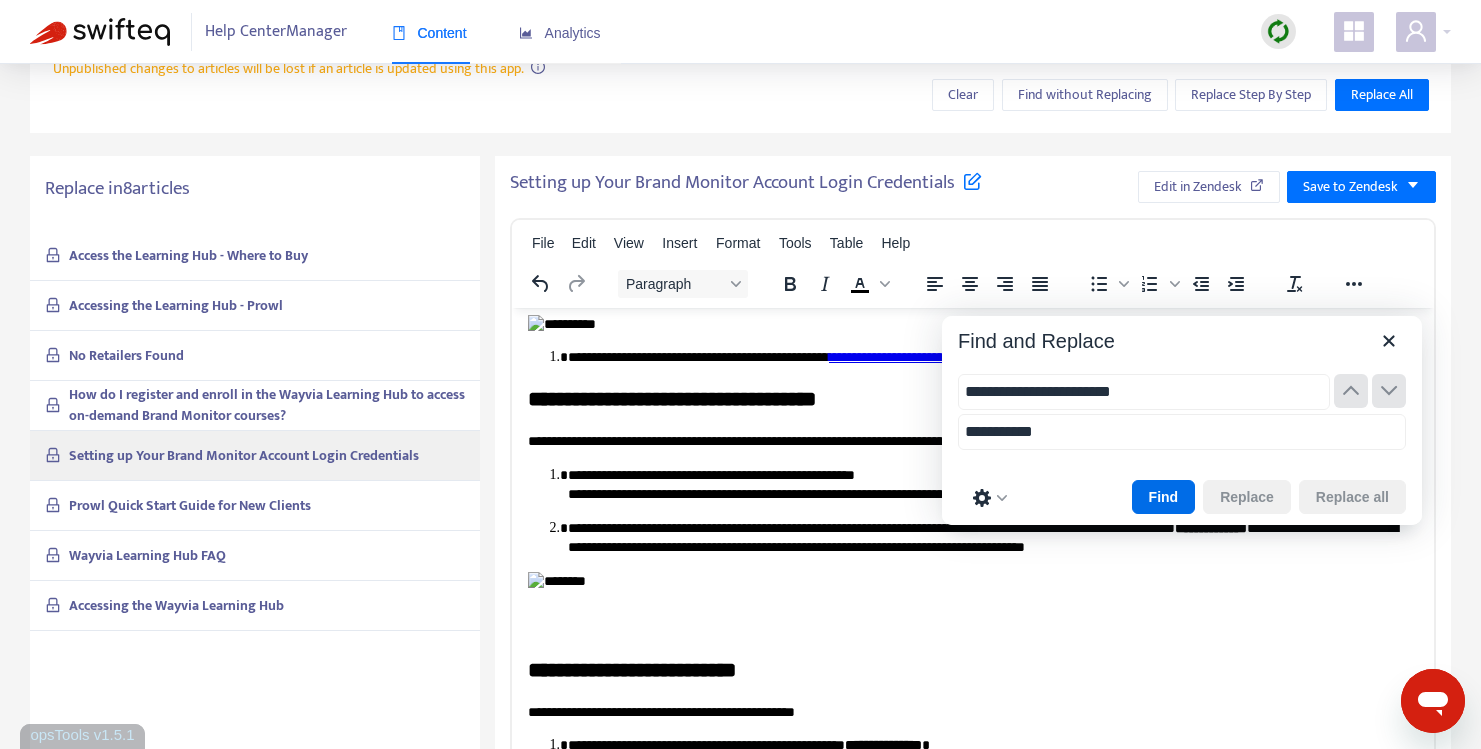 type on "**********" 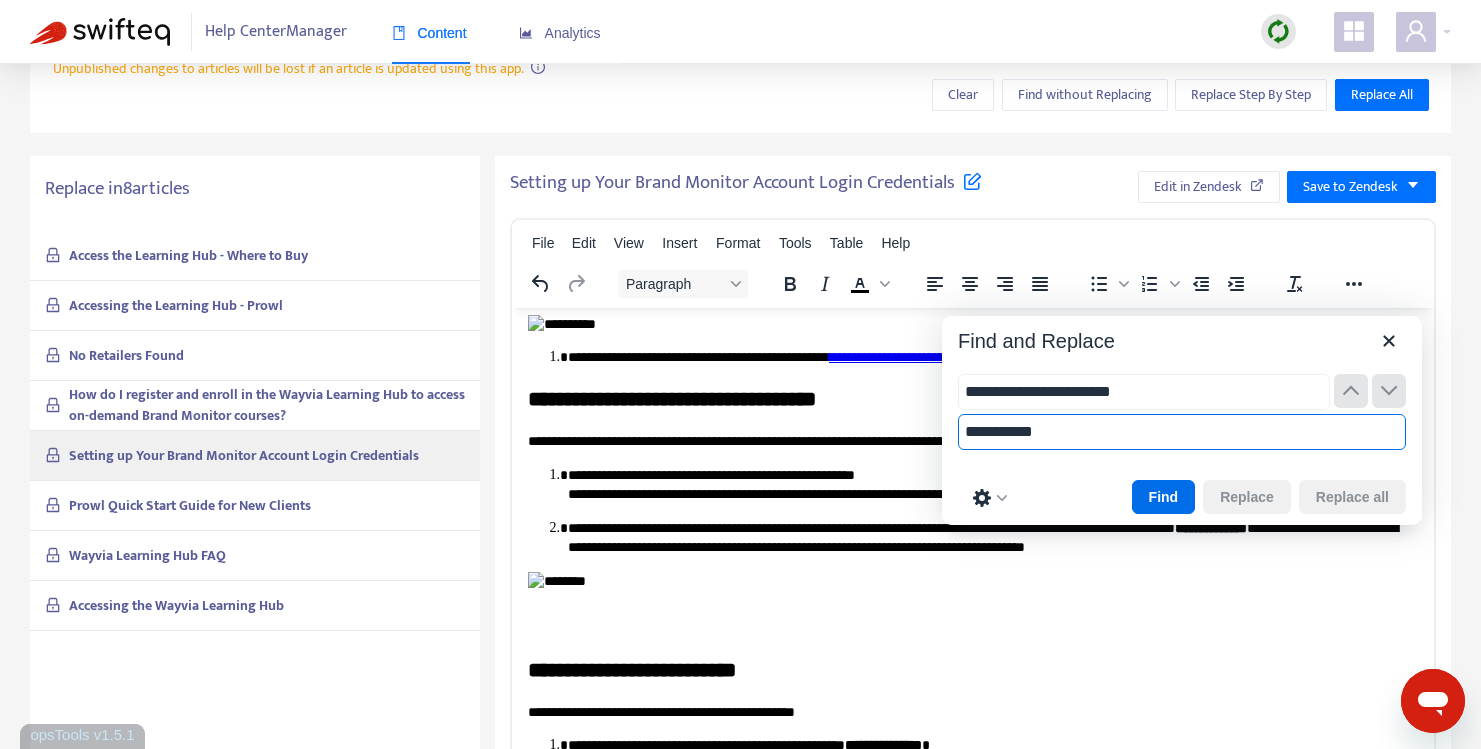 click on "**********" at bounding box center [1182, 432] 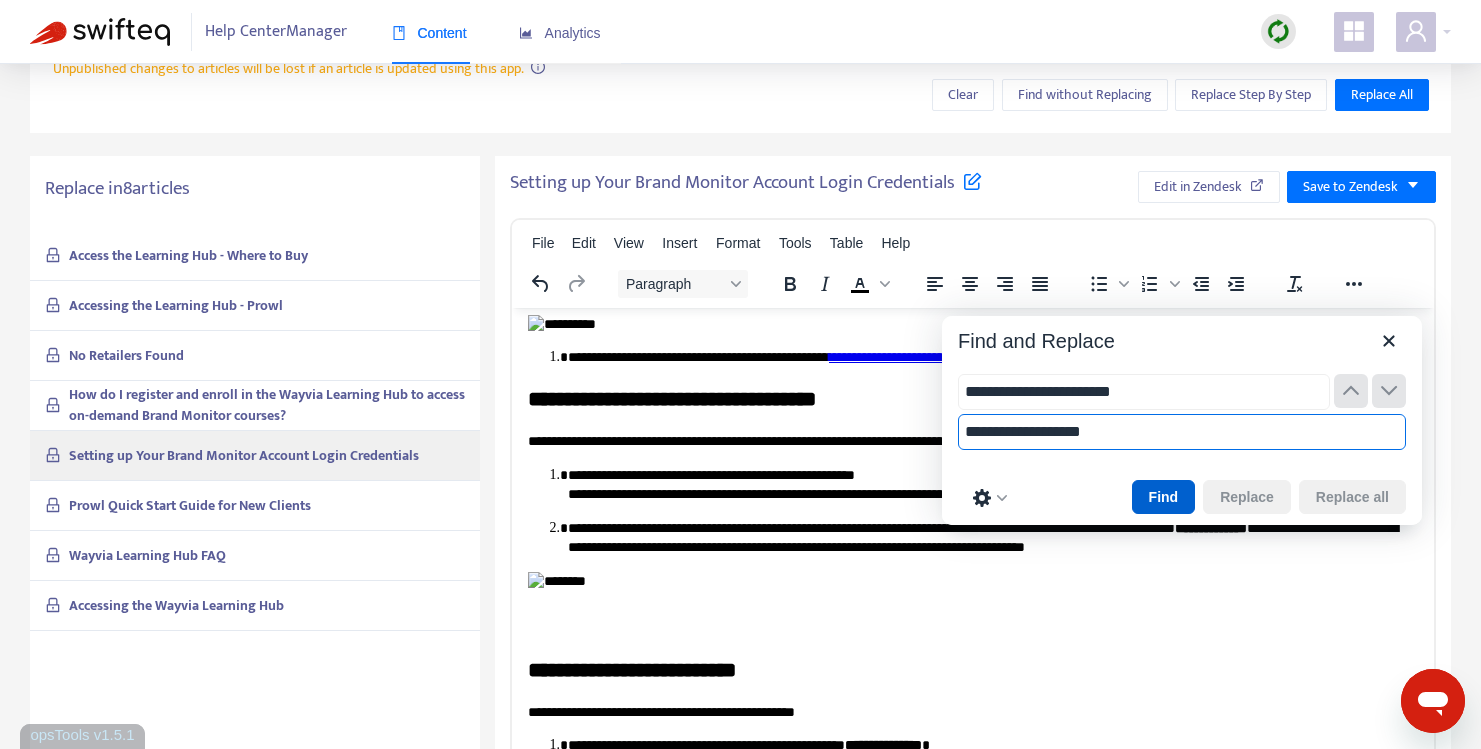 click on "Find" at bounding box center (1164, 497) 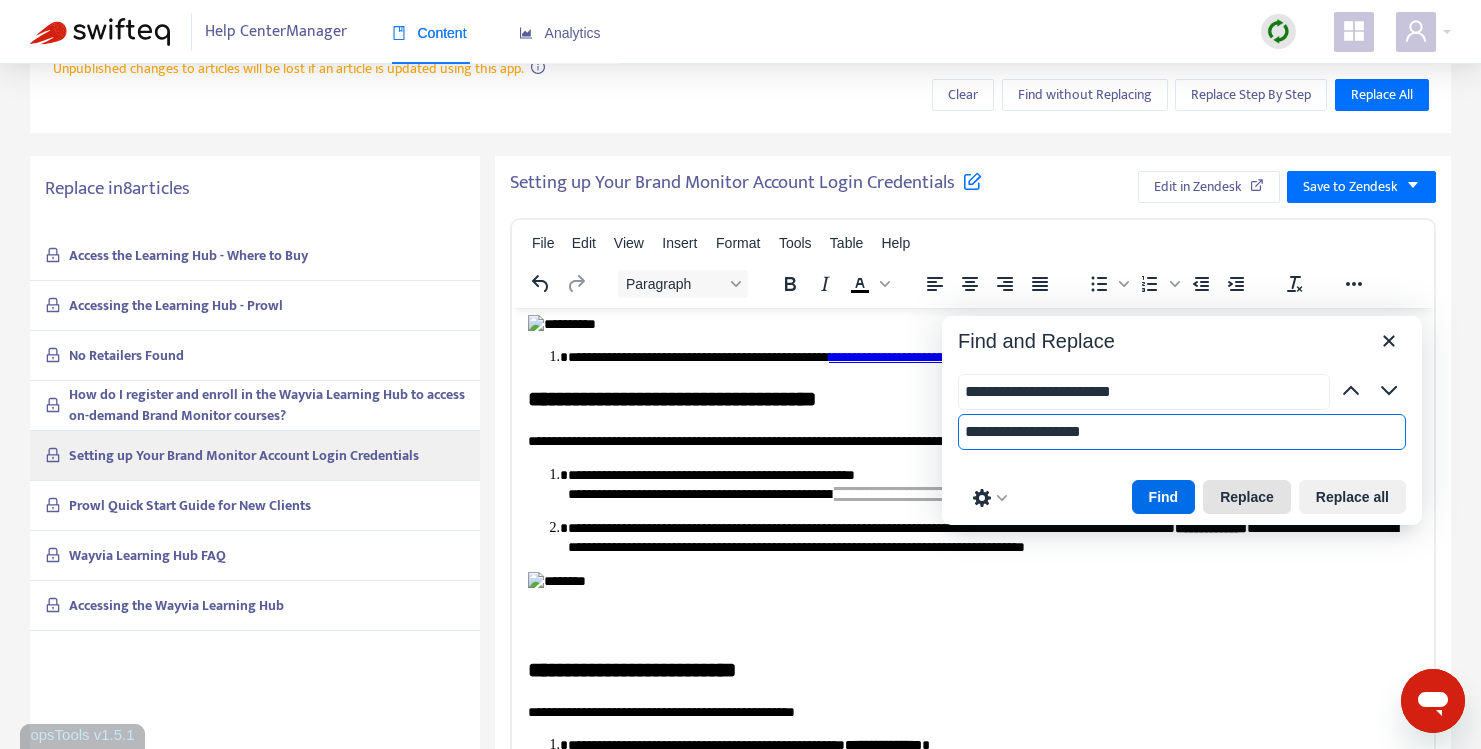 click on "Replace" at bounding box center (1247, 497) 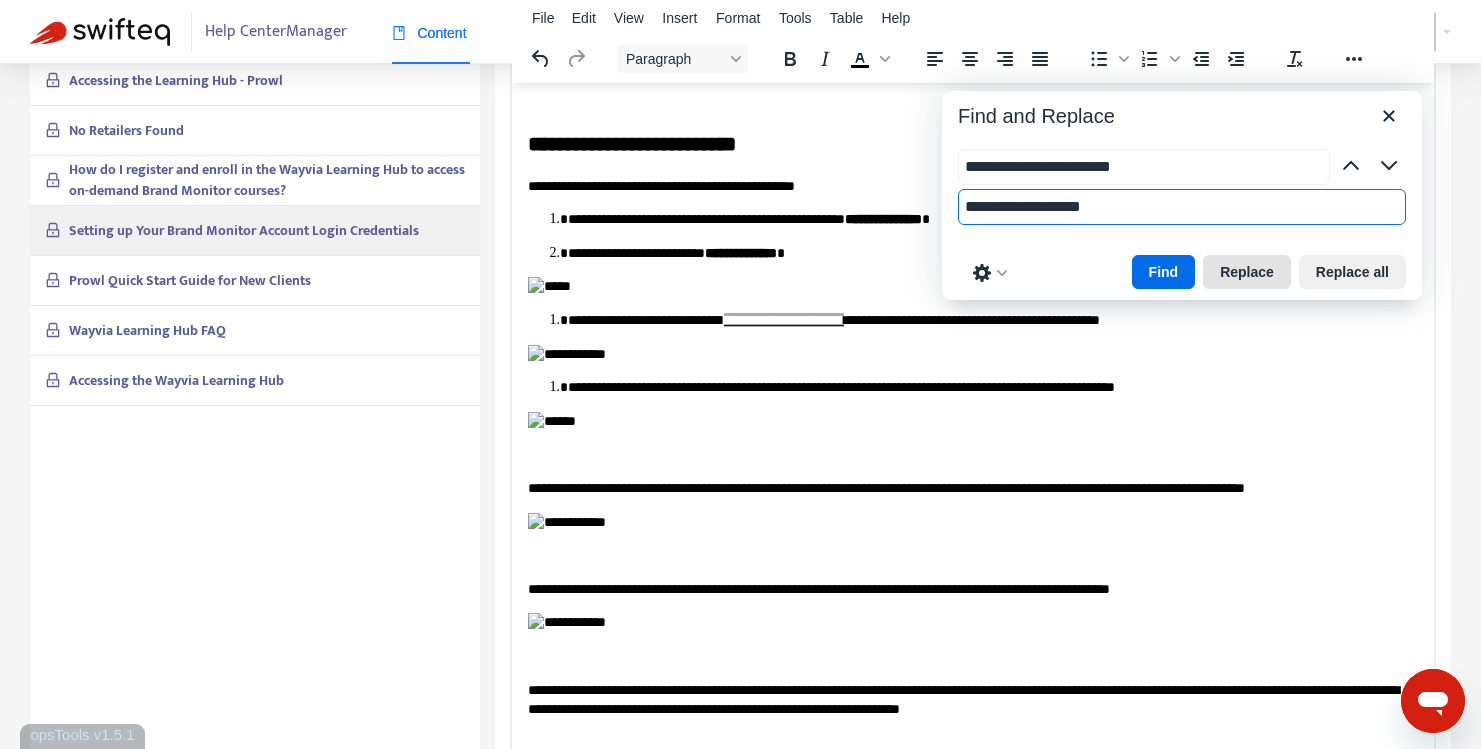 scroll, scrollTop: 543, scrollLeft: 0, axis: vertical 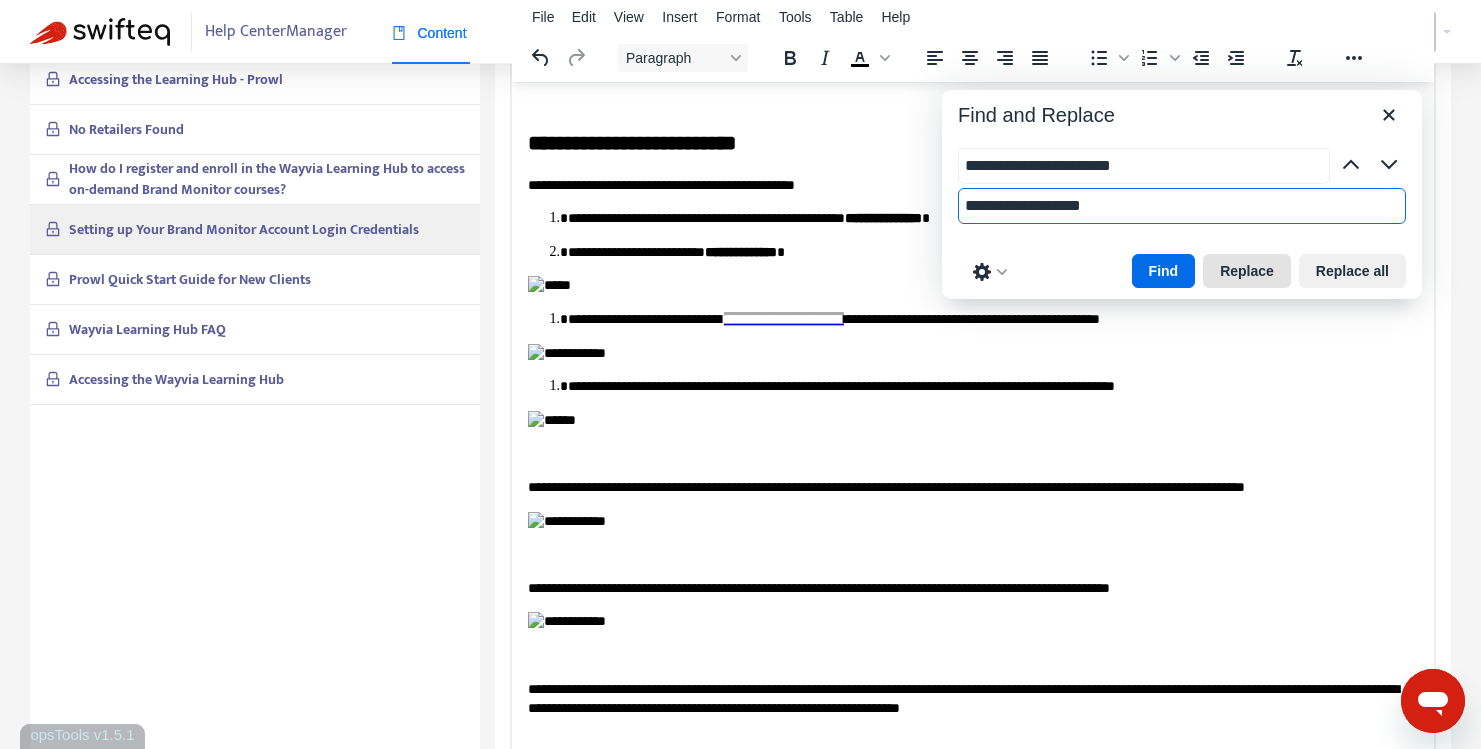 click on "Replace" at bounding box center (1247, 271) 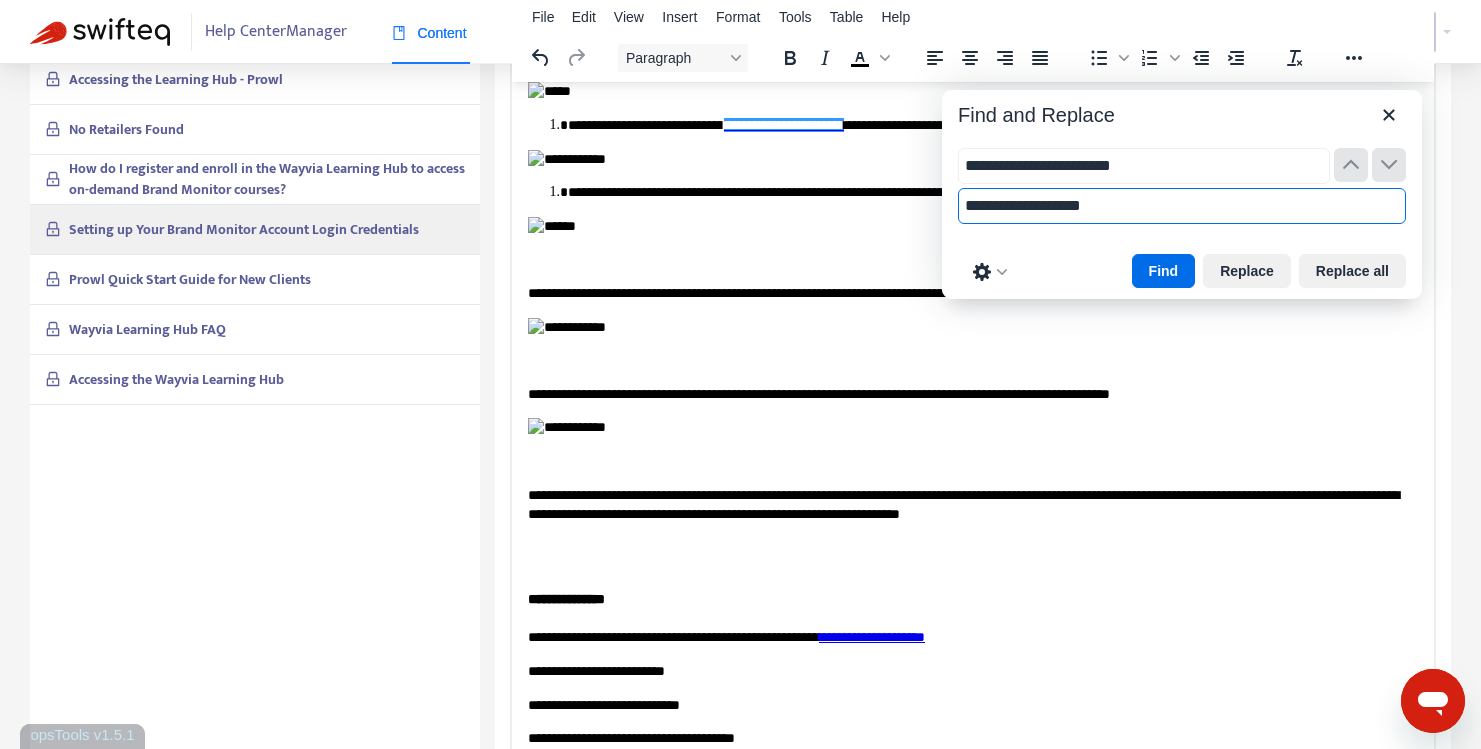 scroll, scrollTop: 2092, scrollLeft: 0, axis: vertical 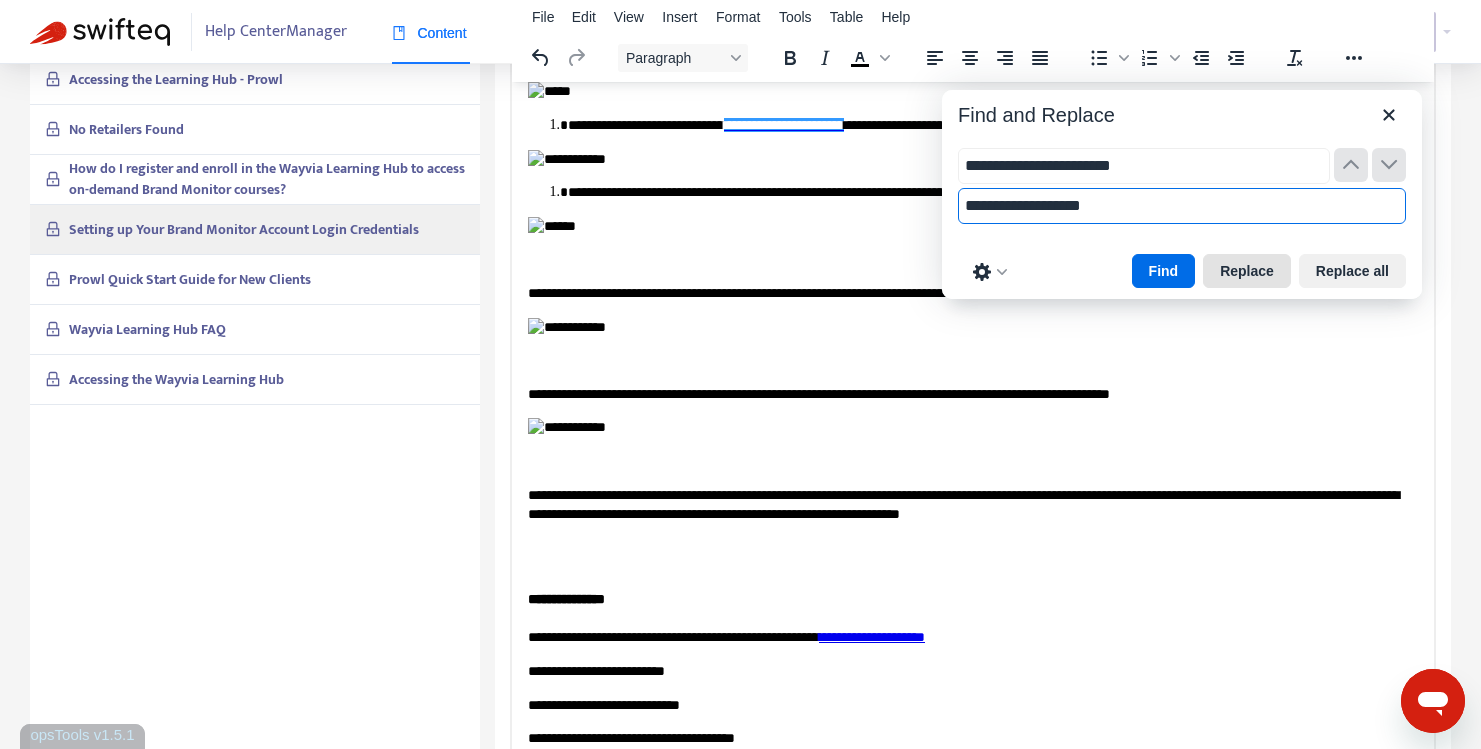 click on "Replace" at bounding box center [1247, 271] 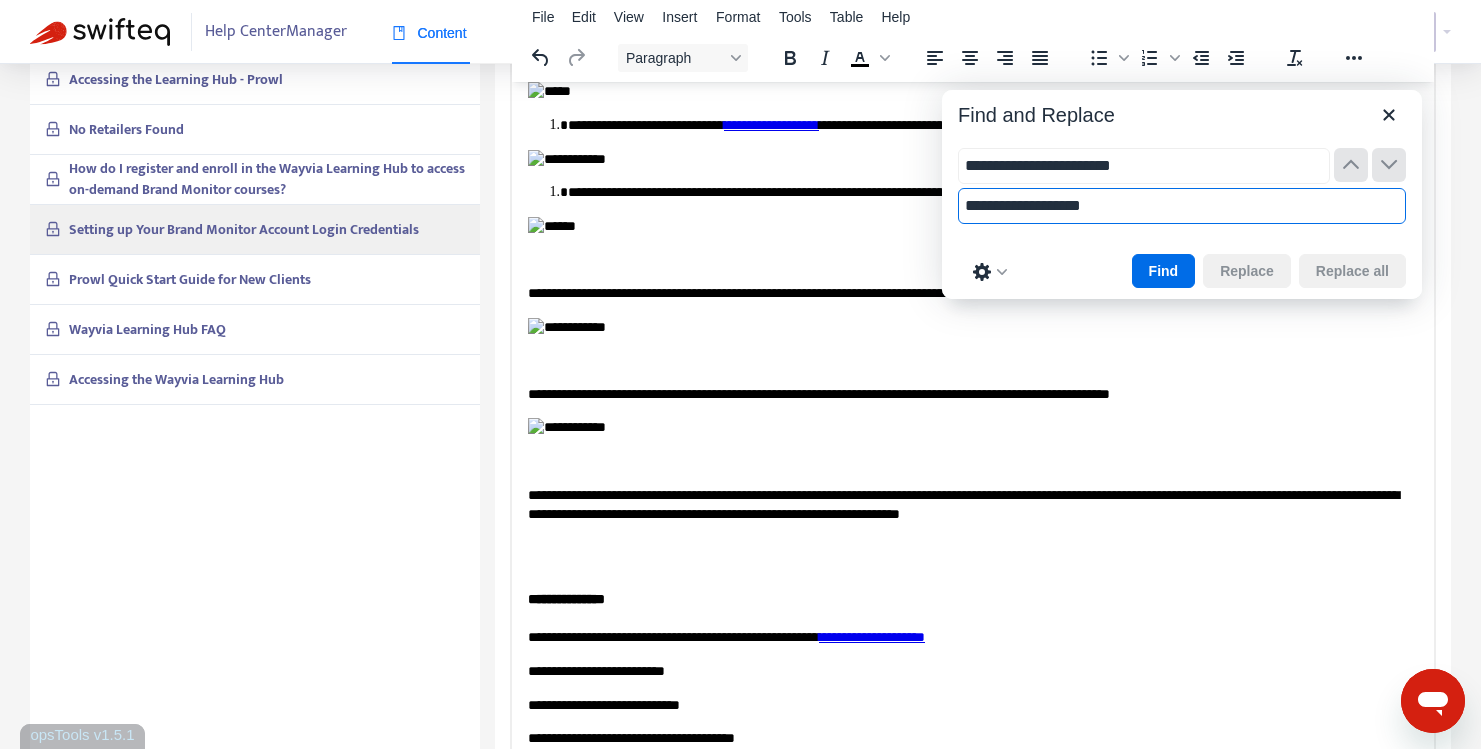 scroll, scrollTop: 2457, scrollLeft: 0, axis: vertical 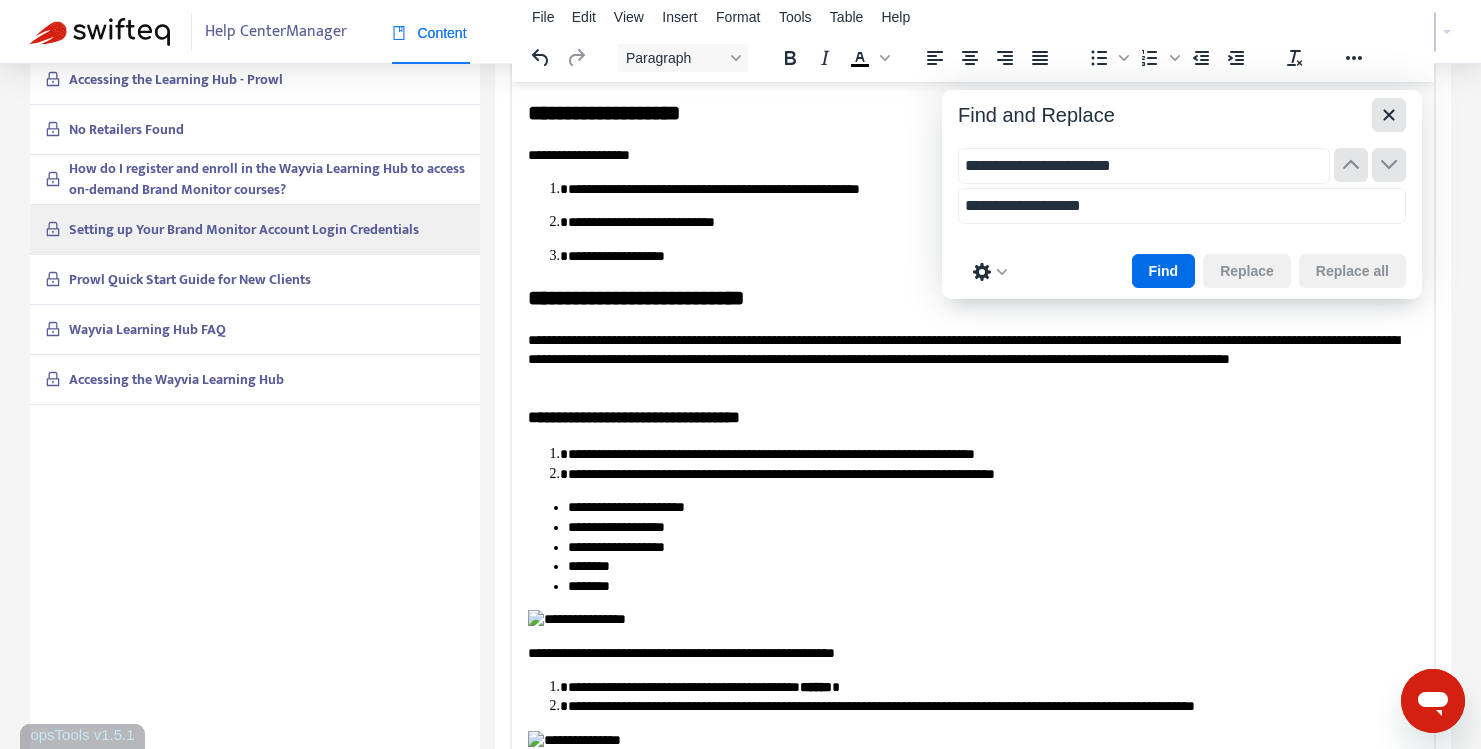 click 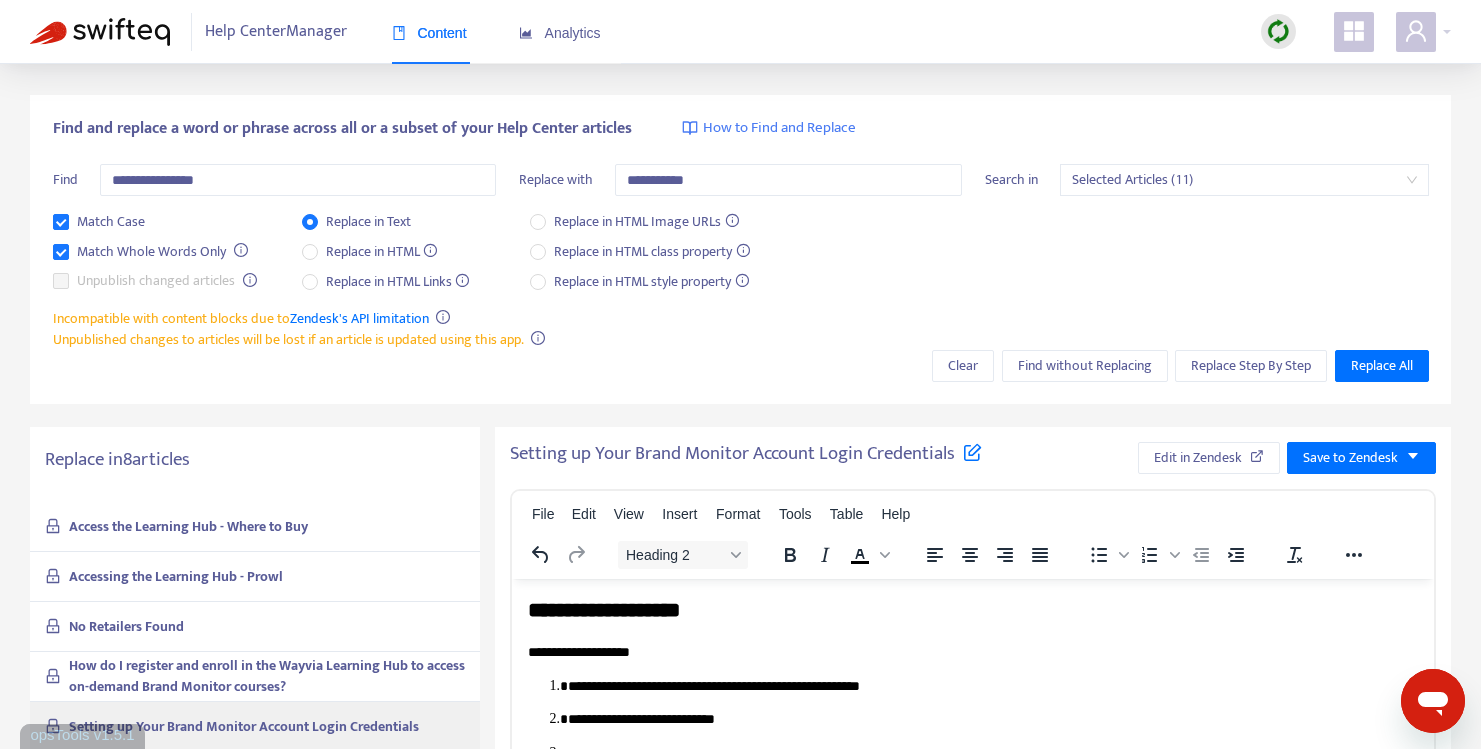 scroll, scrollTop: 0, scrollLeft: 0, axis: both 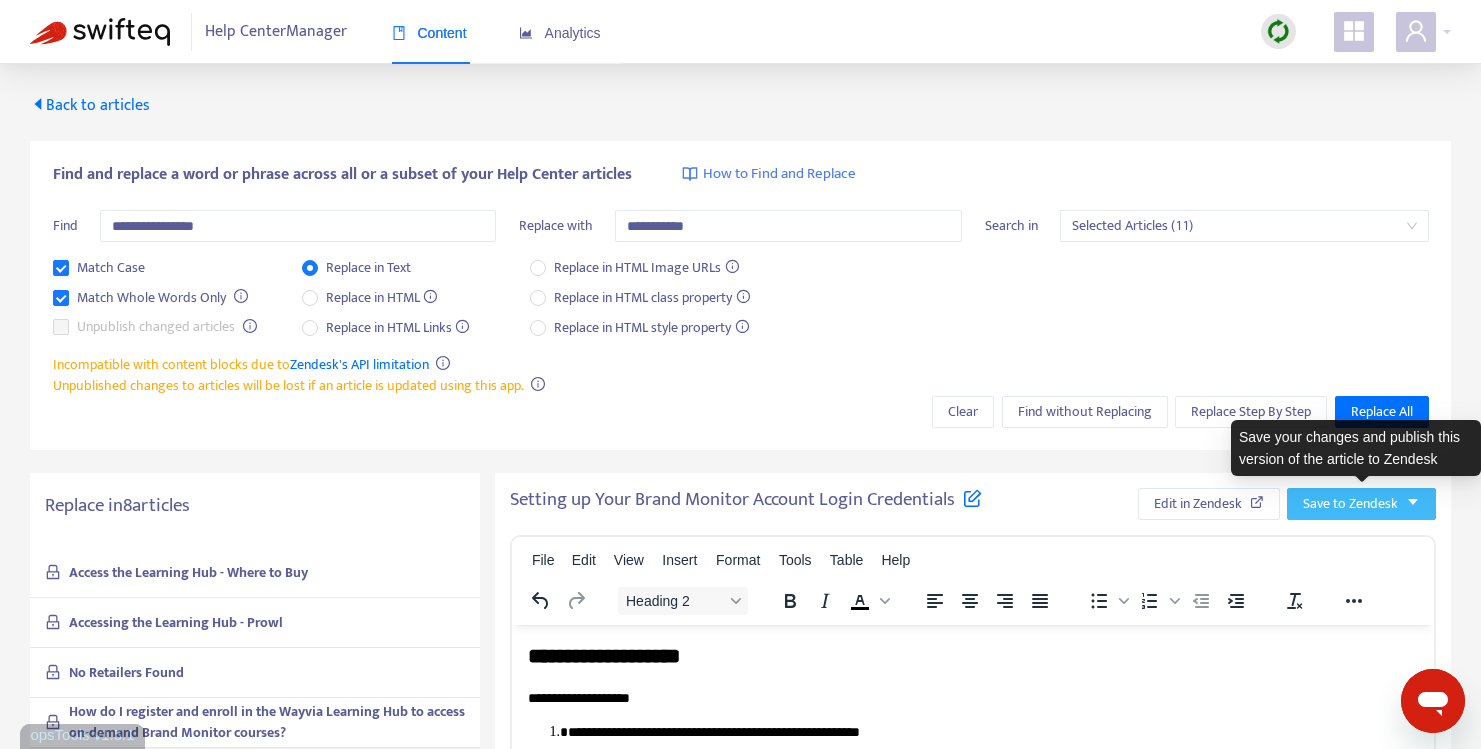 click on "Save to Zendesk" at bounding box center (1350, 504) 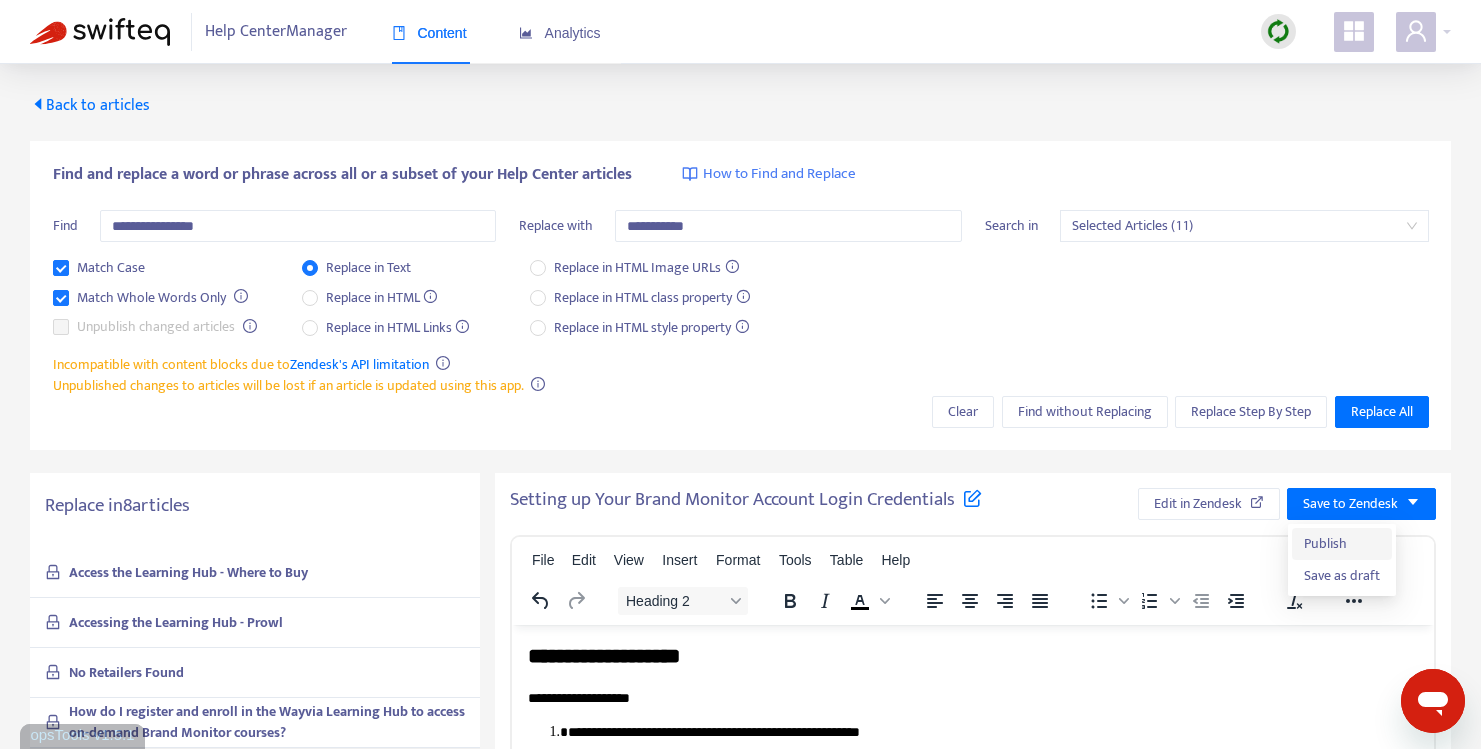 click on "Publish" at bounding box center [1342, 544] 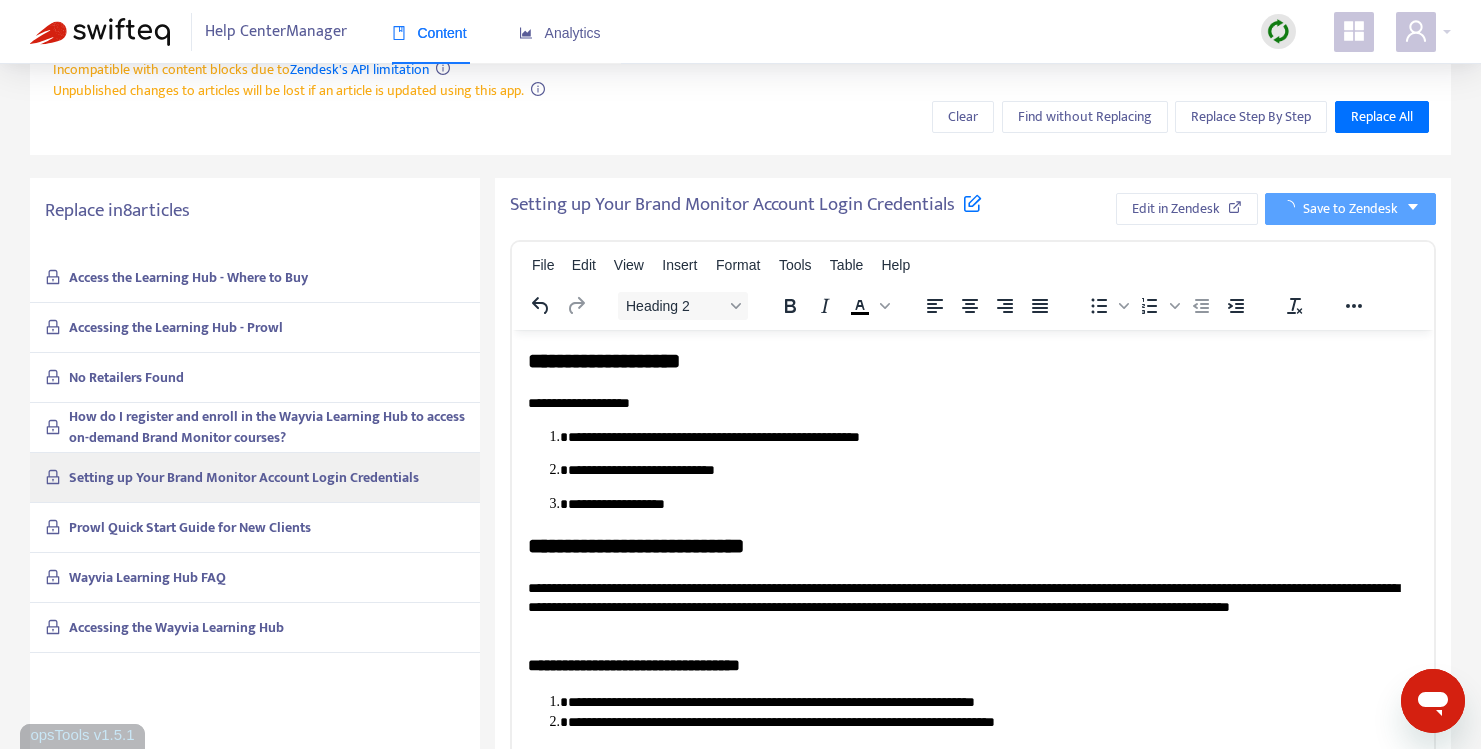 scroll, scrollTop: 300, scrollLeft: 0, axis: vertical 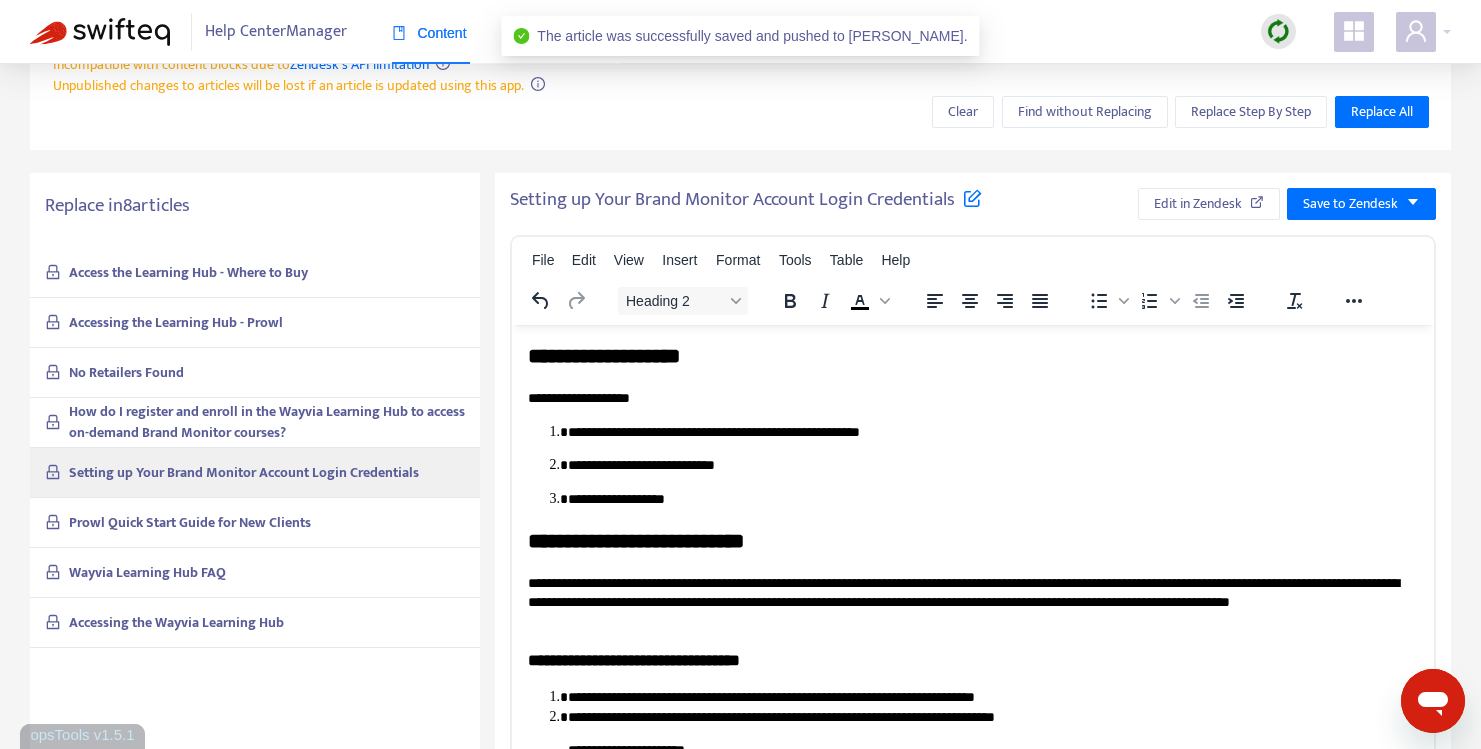 click on "Prowl Quick Start Guide for New Clients" at bounding box center [190, 522] 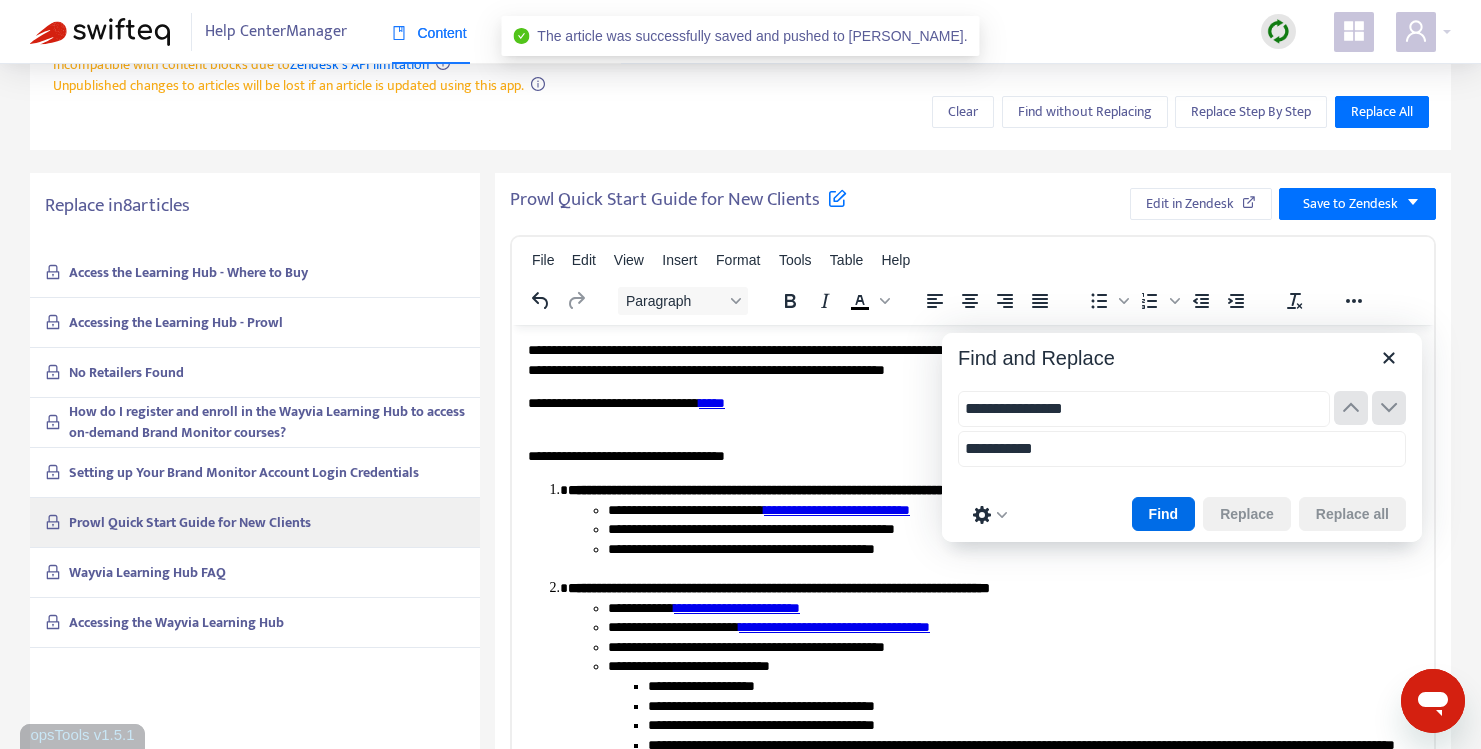 type on "**********" 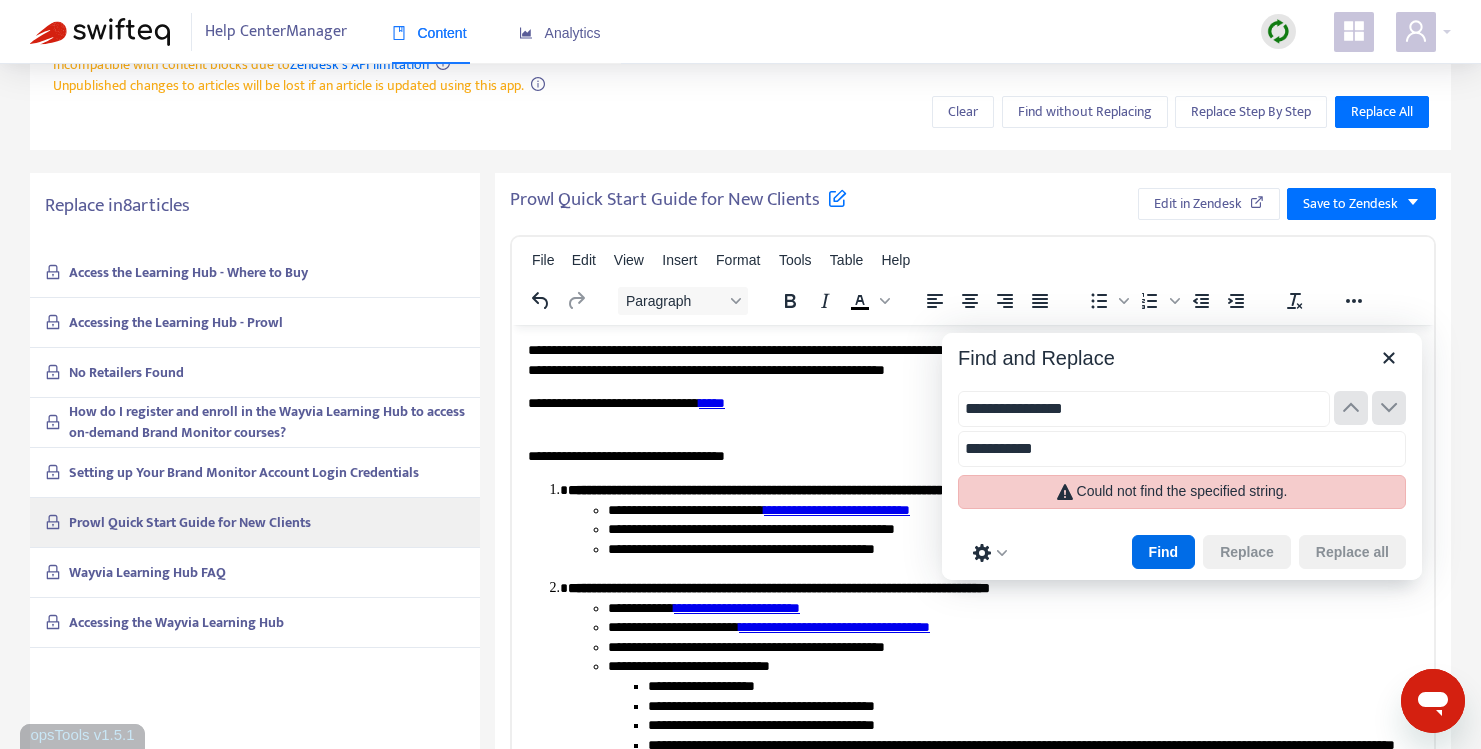 click on "**********" at bounding box center (1144, 409) 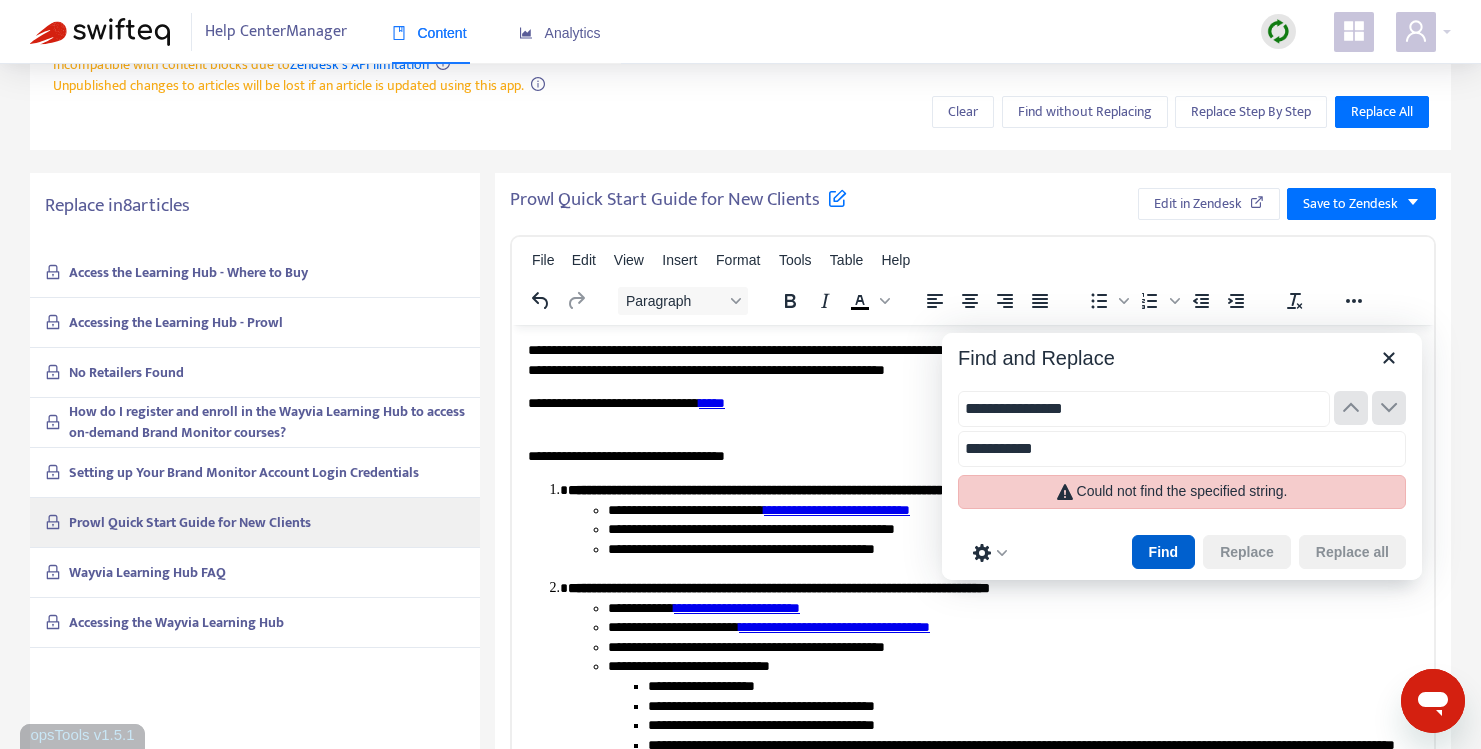 click on "Find" at bounding box center (1164, 552) 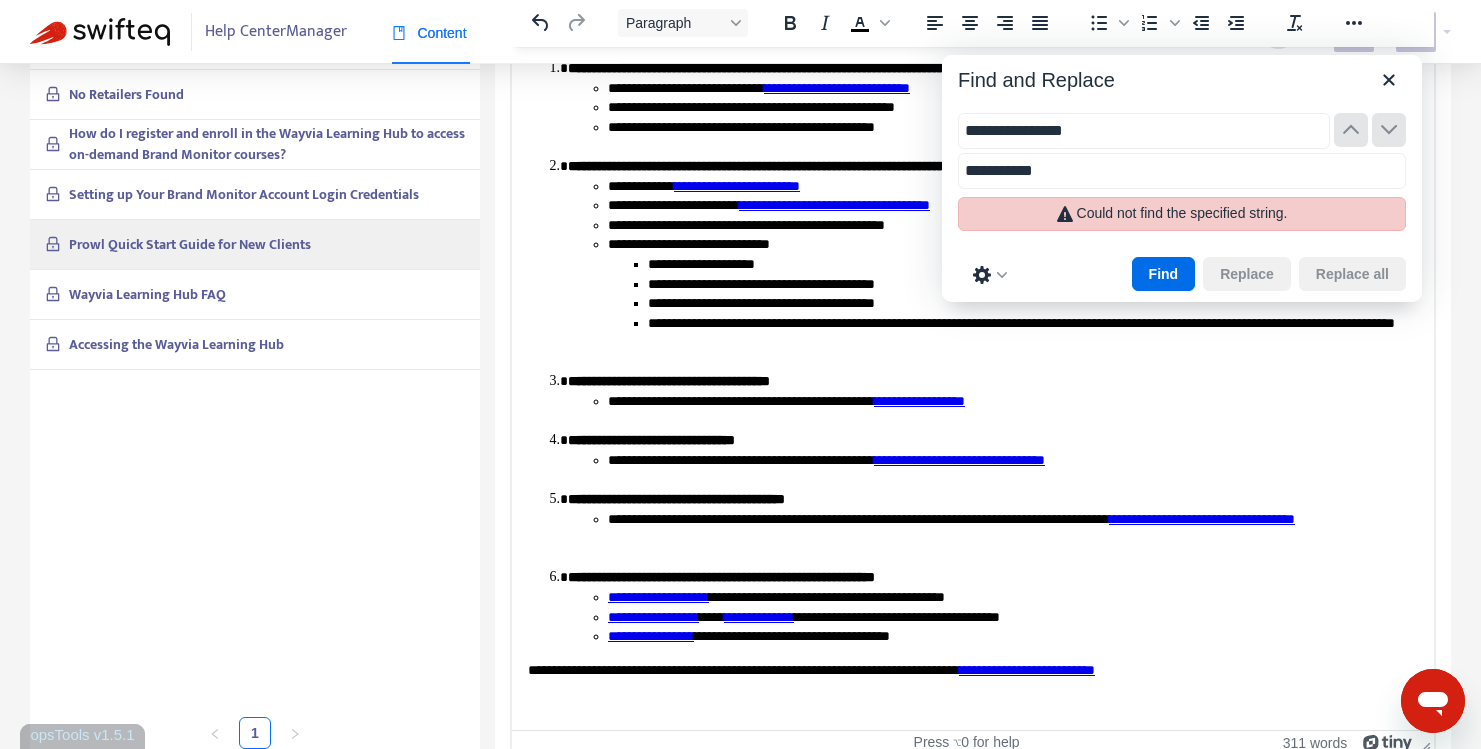 scroll, scrollTop: 600, scrollLeft: 0, axis: vertical 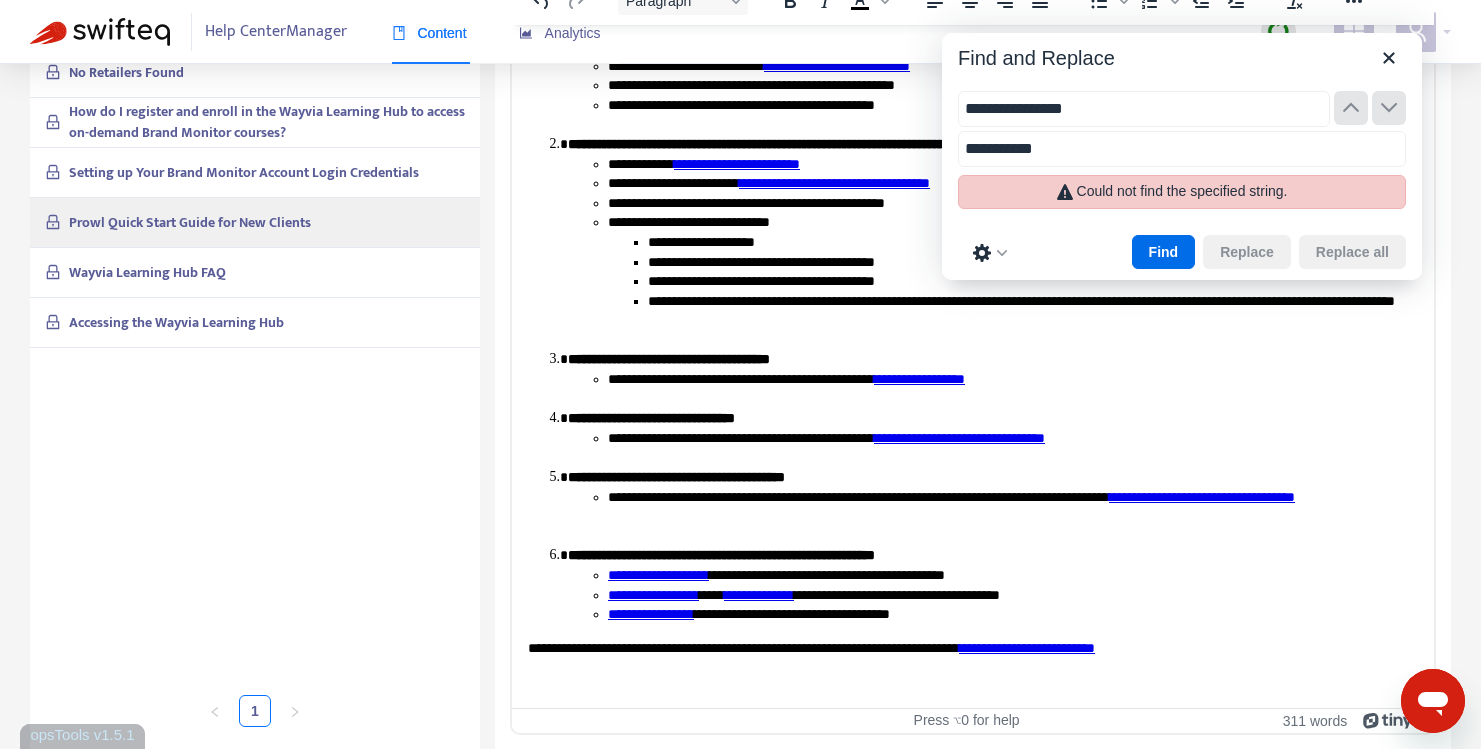 click on "**********" at bounding box center (1144, 109) 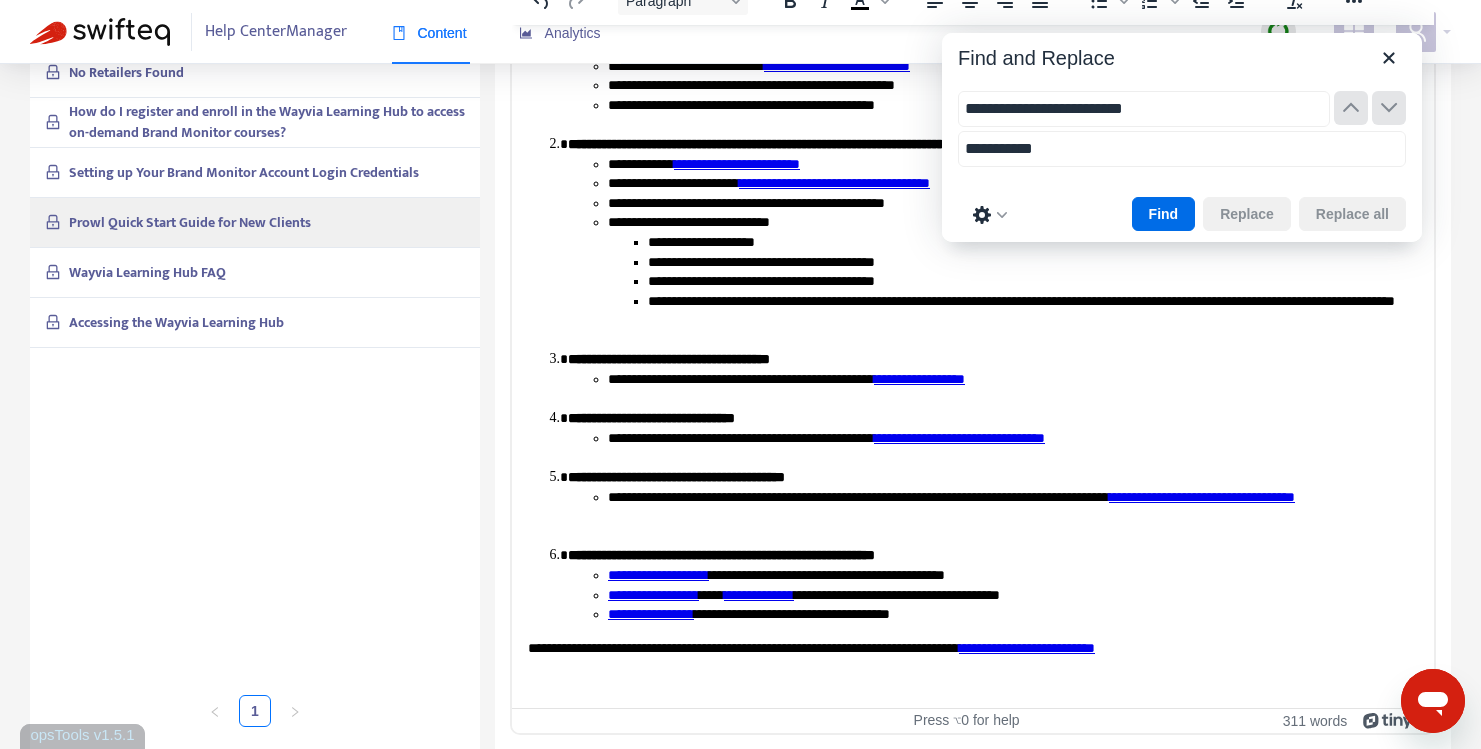 type on "**********" 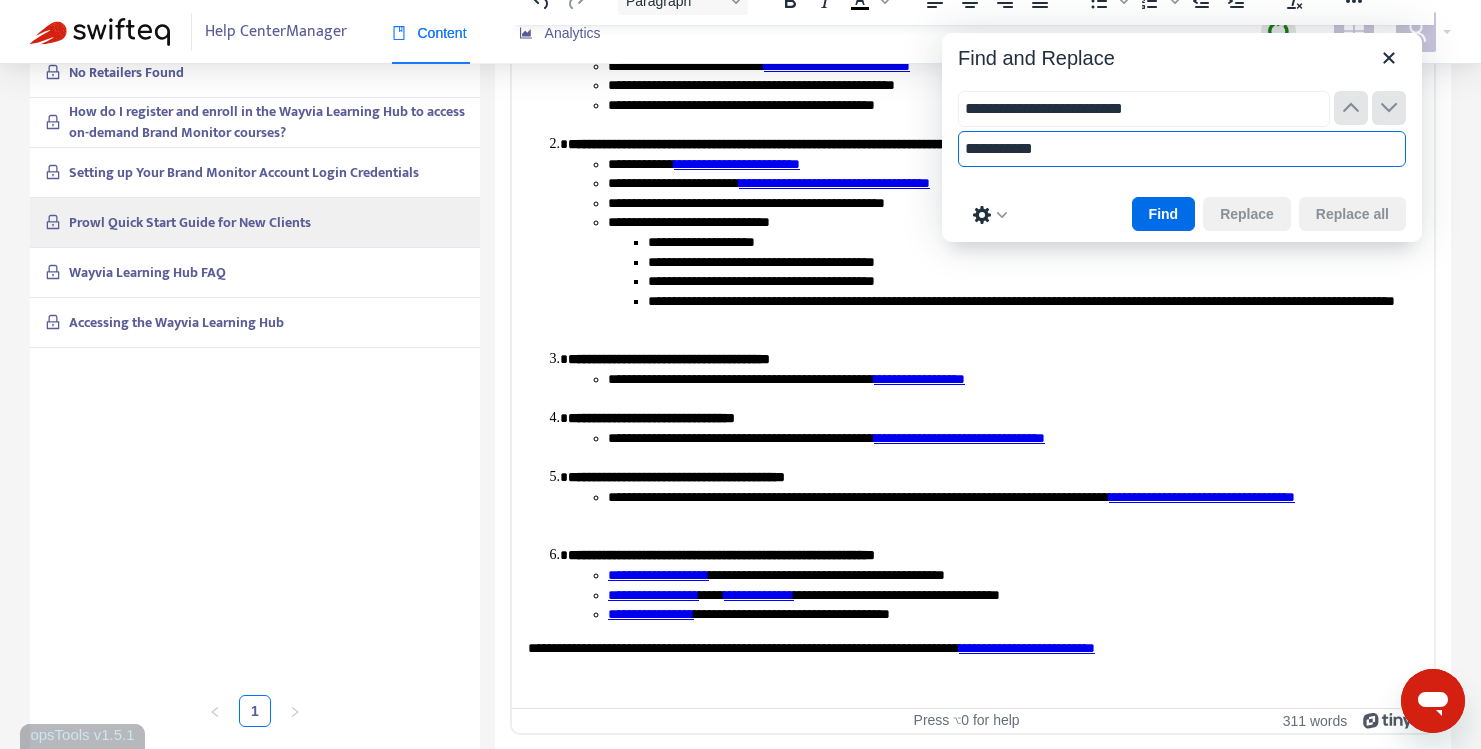 click on "**********" at bounding box center [1182, 149] 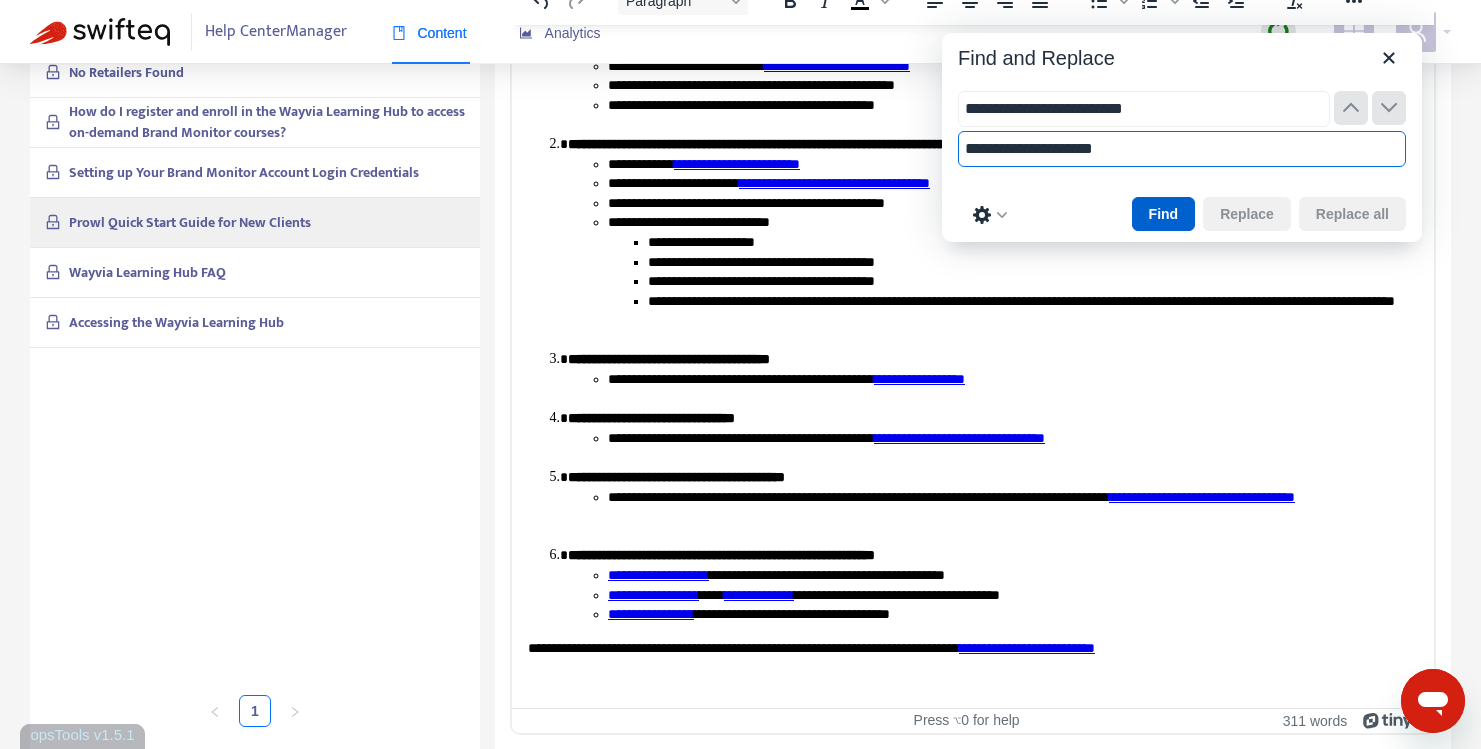 click on "Find" at bounding box center (1164, 214) 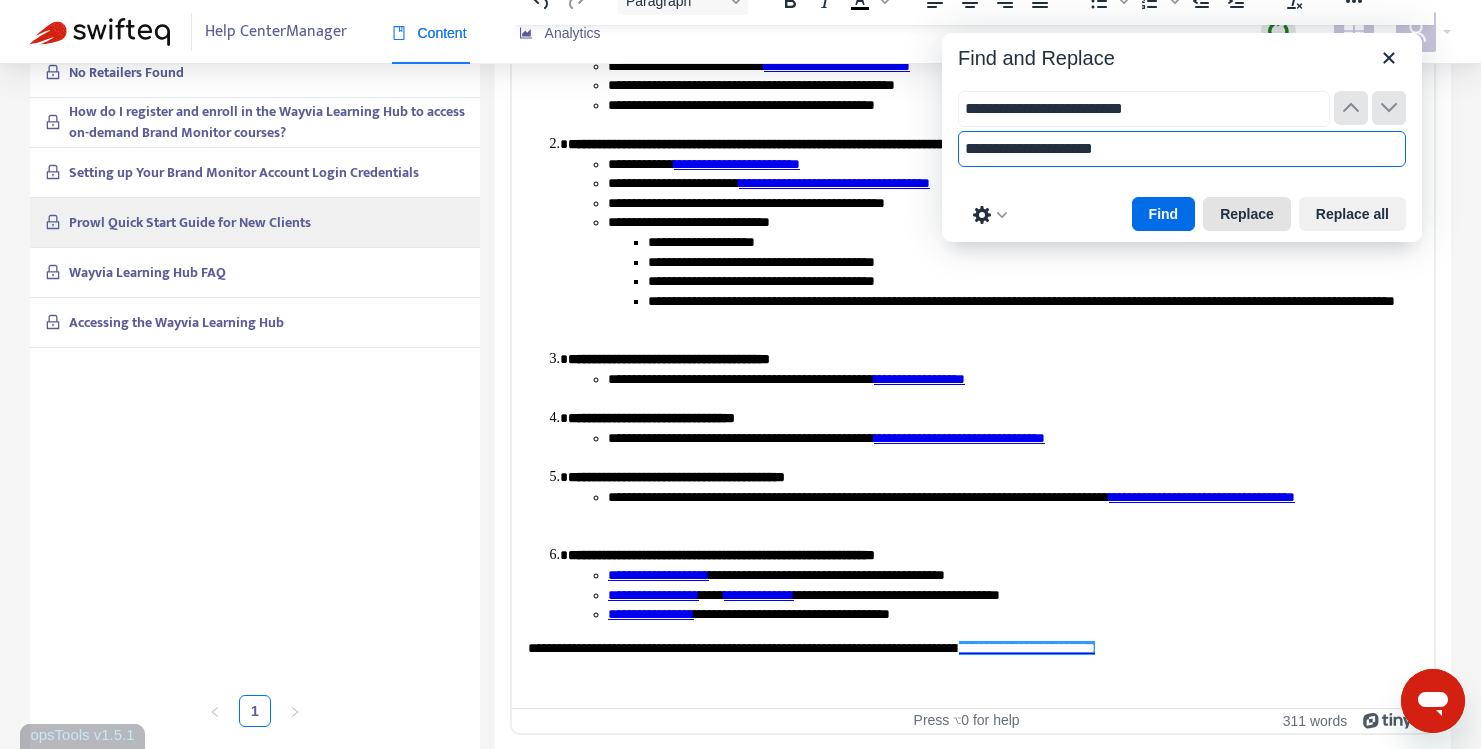 click on "Replace" at bounding box center (1247, 214) 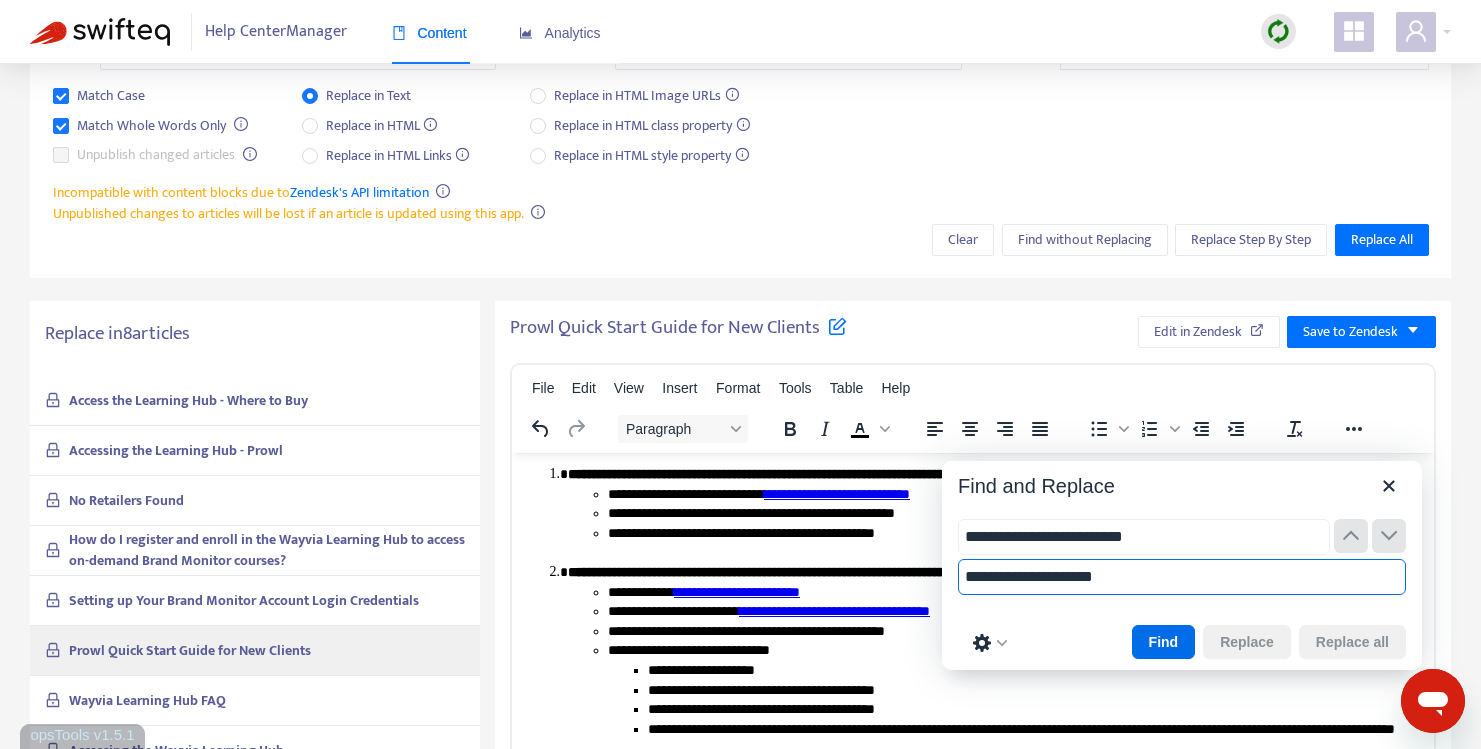 scroll, scrollTop: 147, scrollLeft: 0, axis: vertical 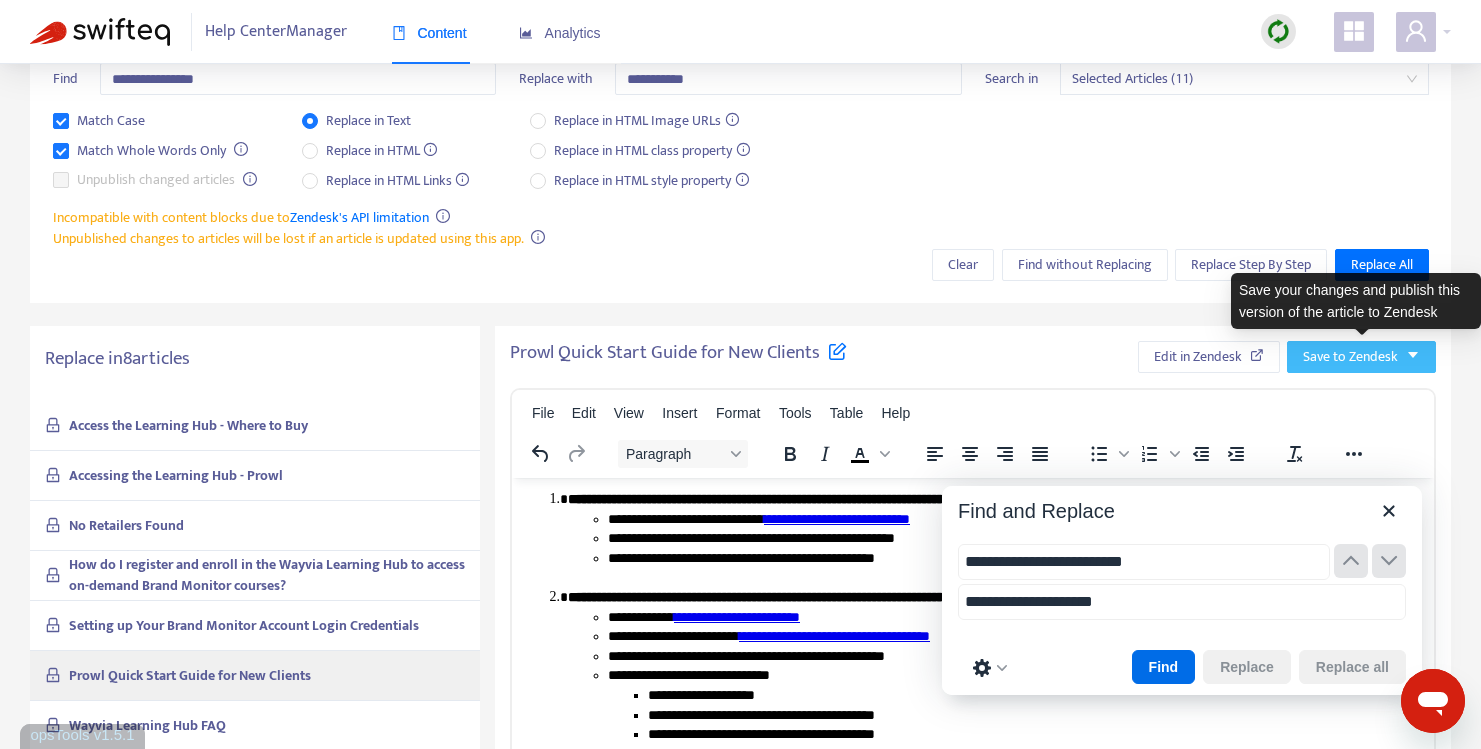 click on "Save to Zendesk" at bounding box center [1350, 357] 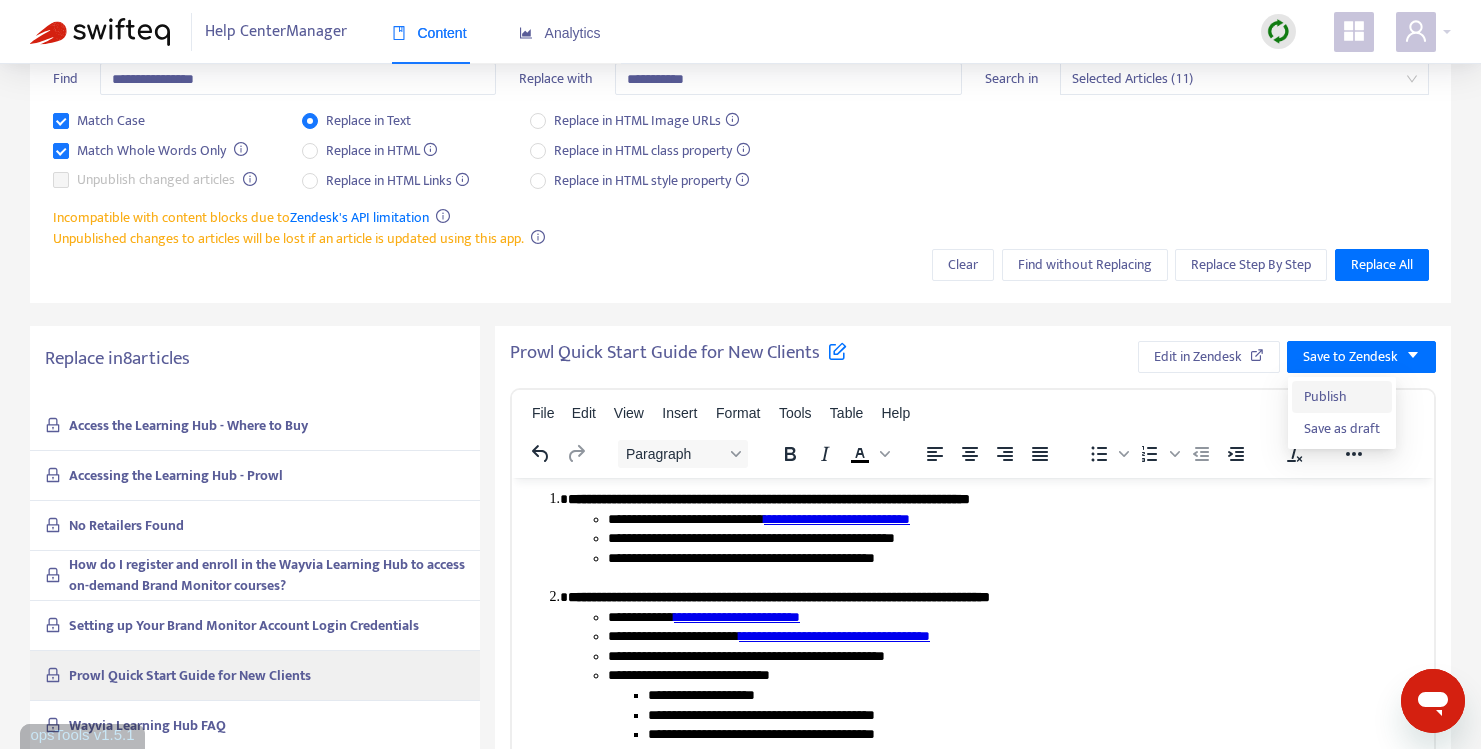 click on "Publish" at bounding box center [1342, 397] 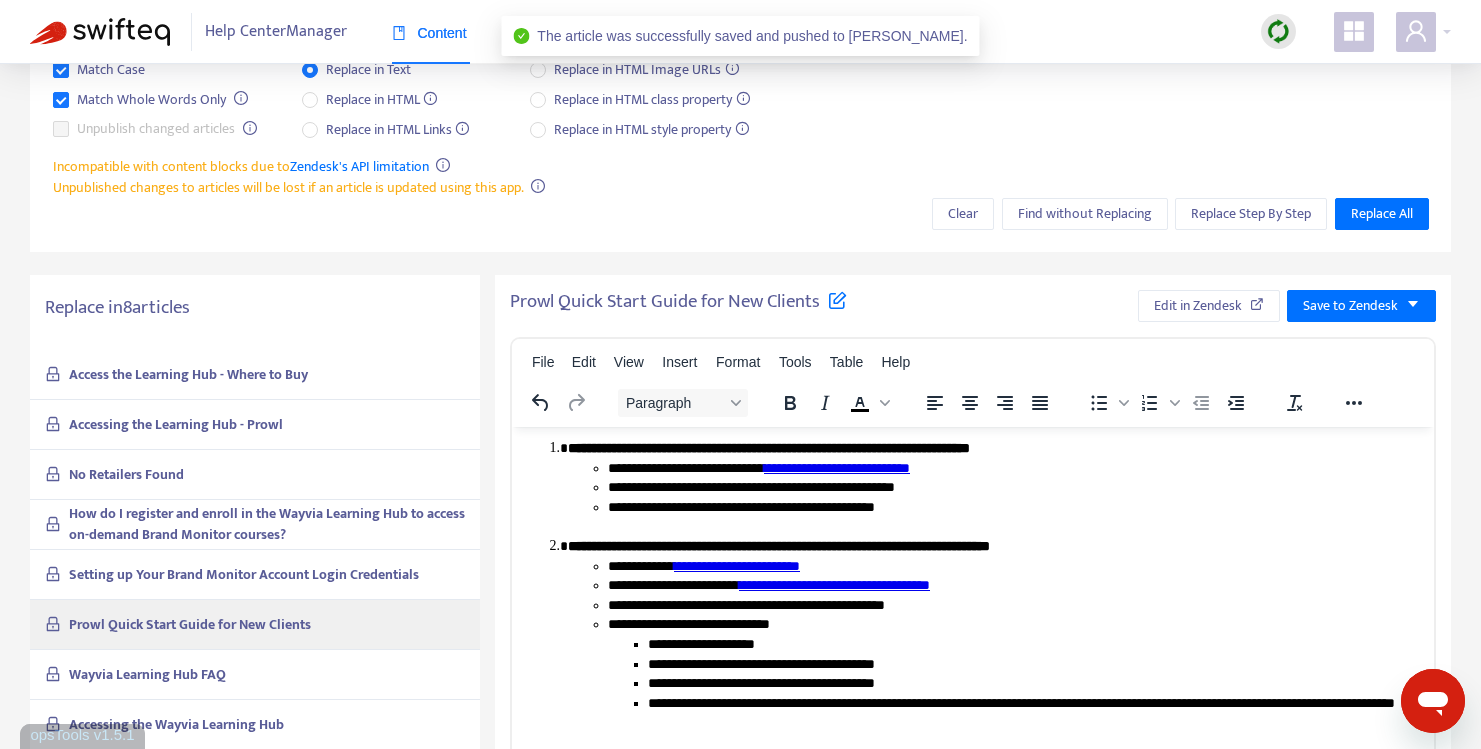 scroll, scrollTop: 292, scrollLeft: 0, axis: vertical 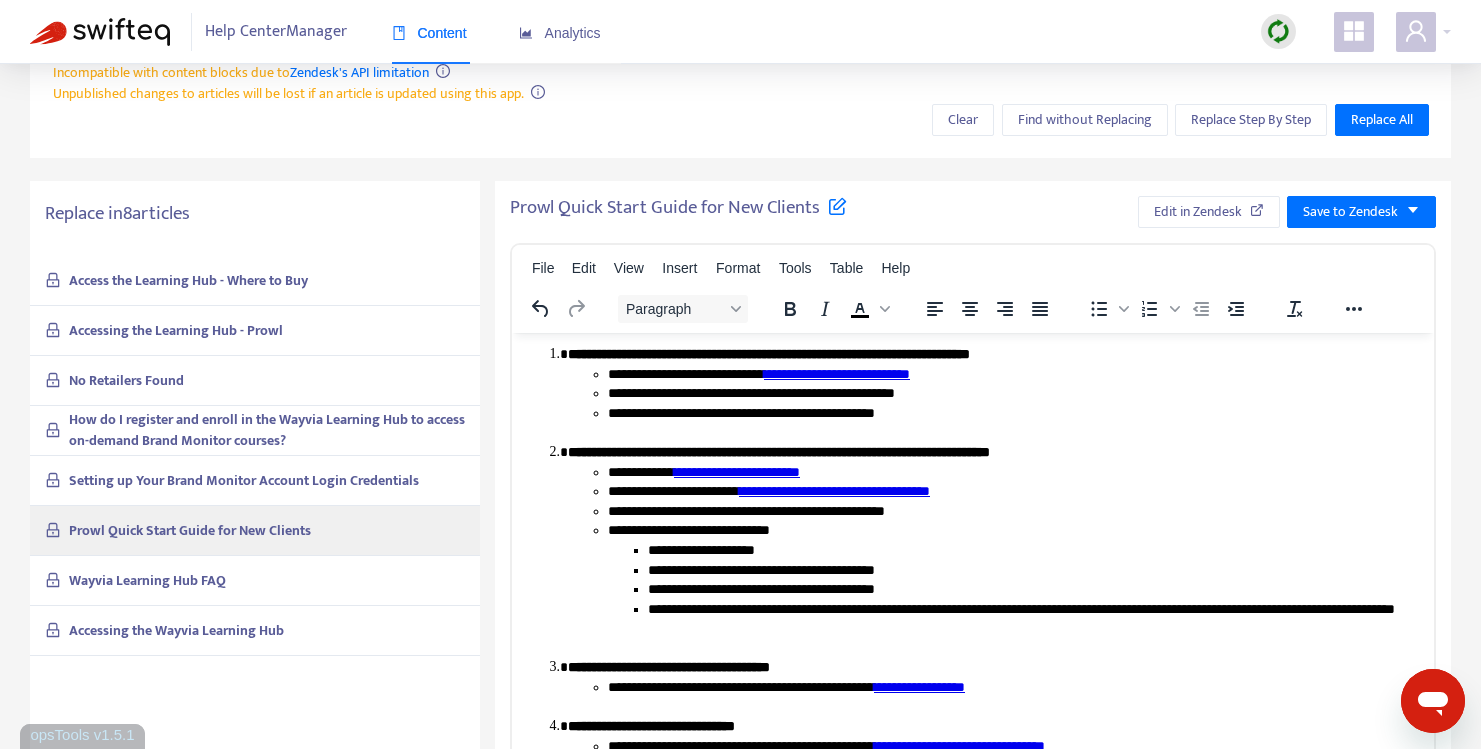 click on "Wayvia Learning Hub FAQ" at bounding box center (255, 581) 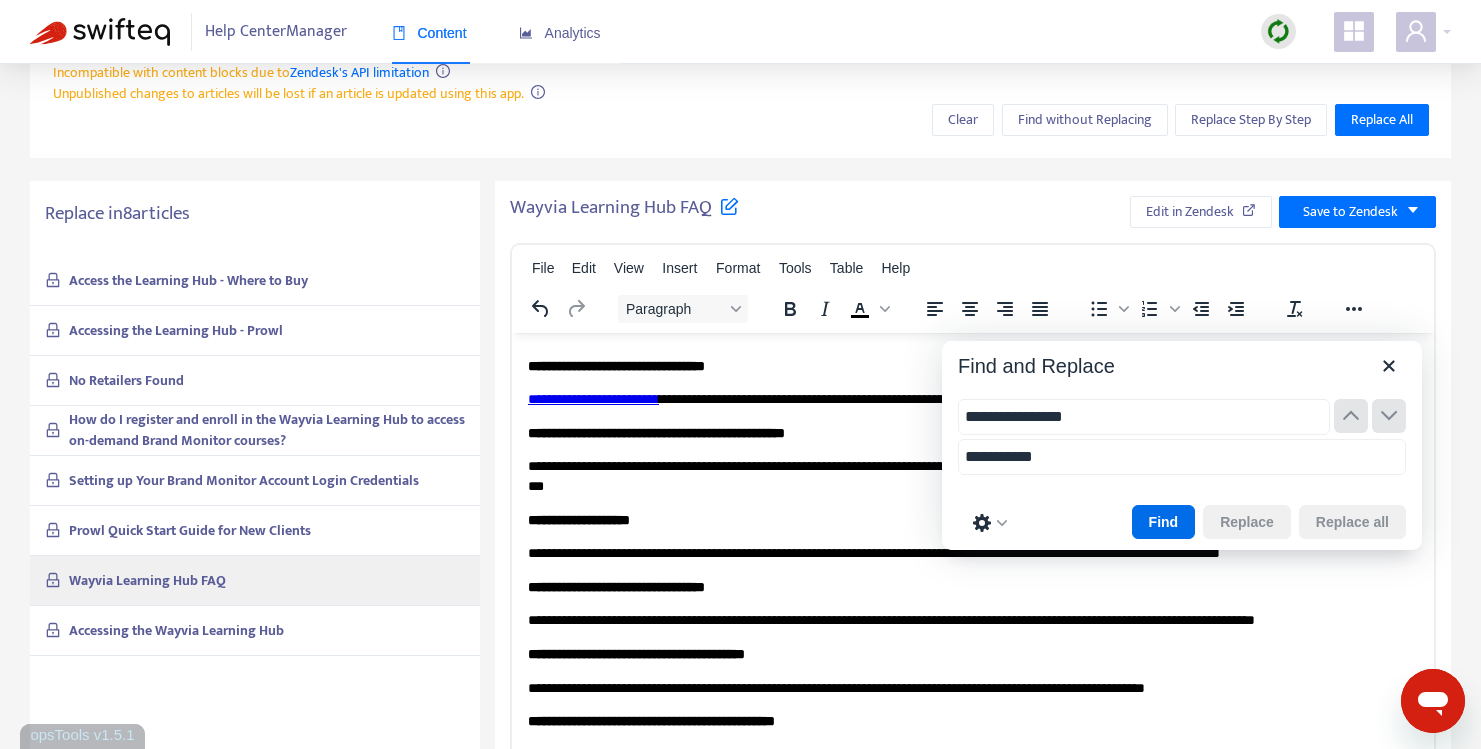 type on "**********" 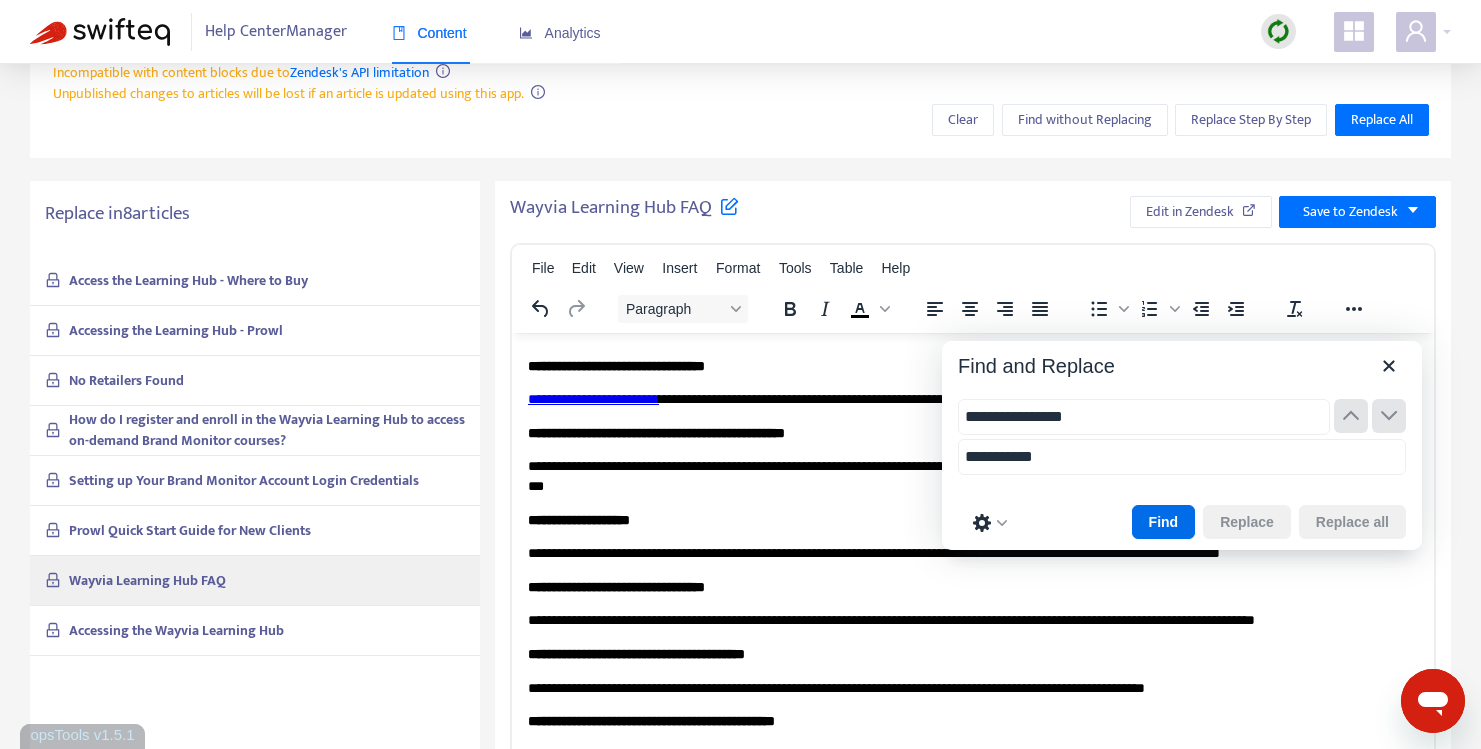 type on "**********" 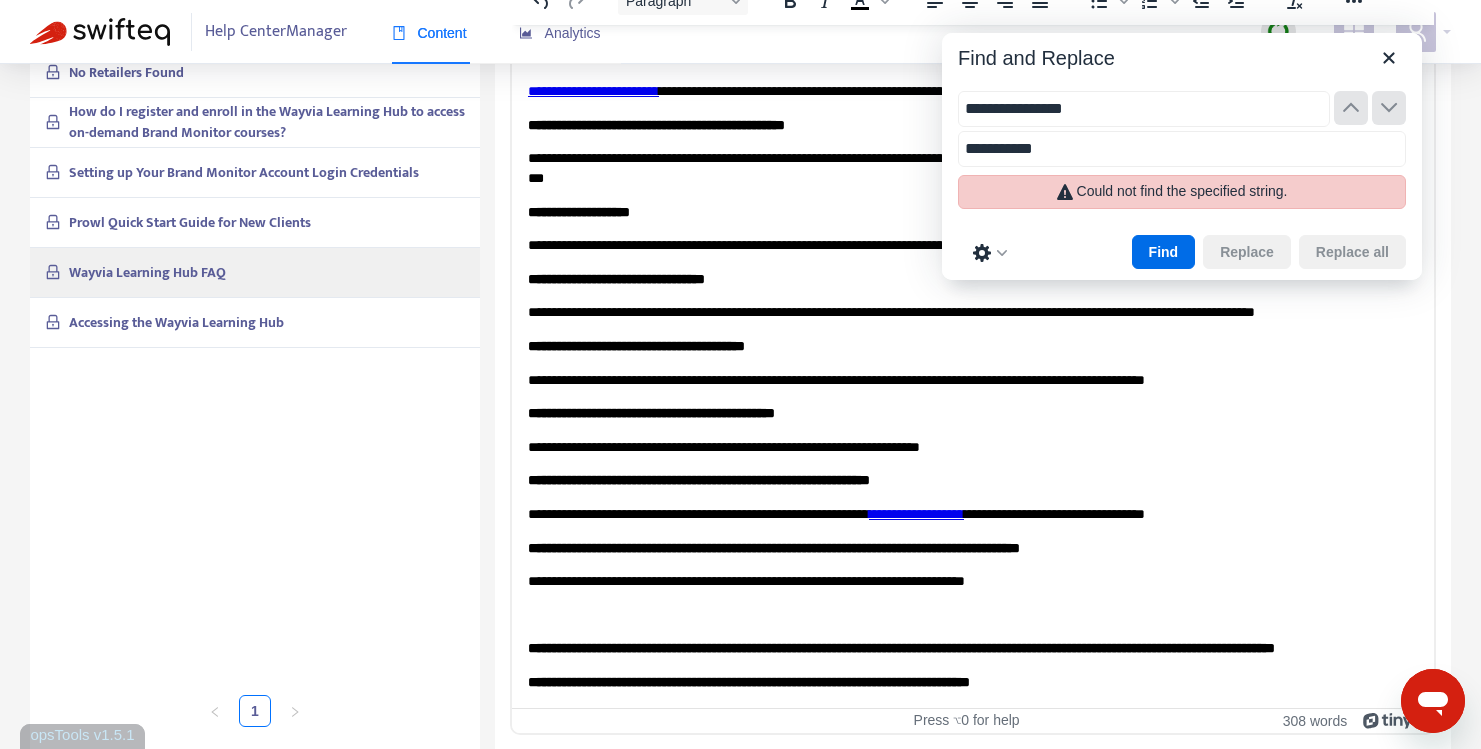 scroll, scrollTop: 622, scrollLeft: 0, axis: vertical 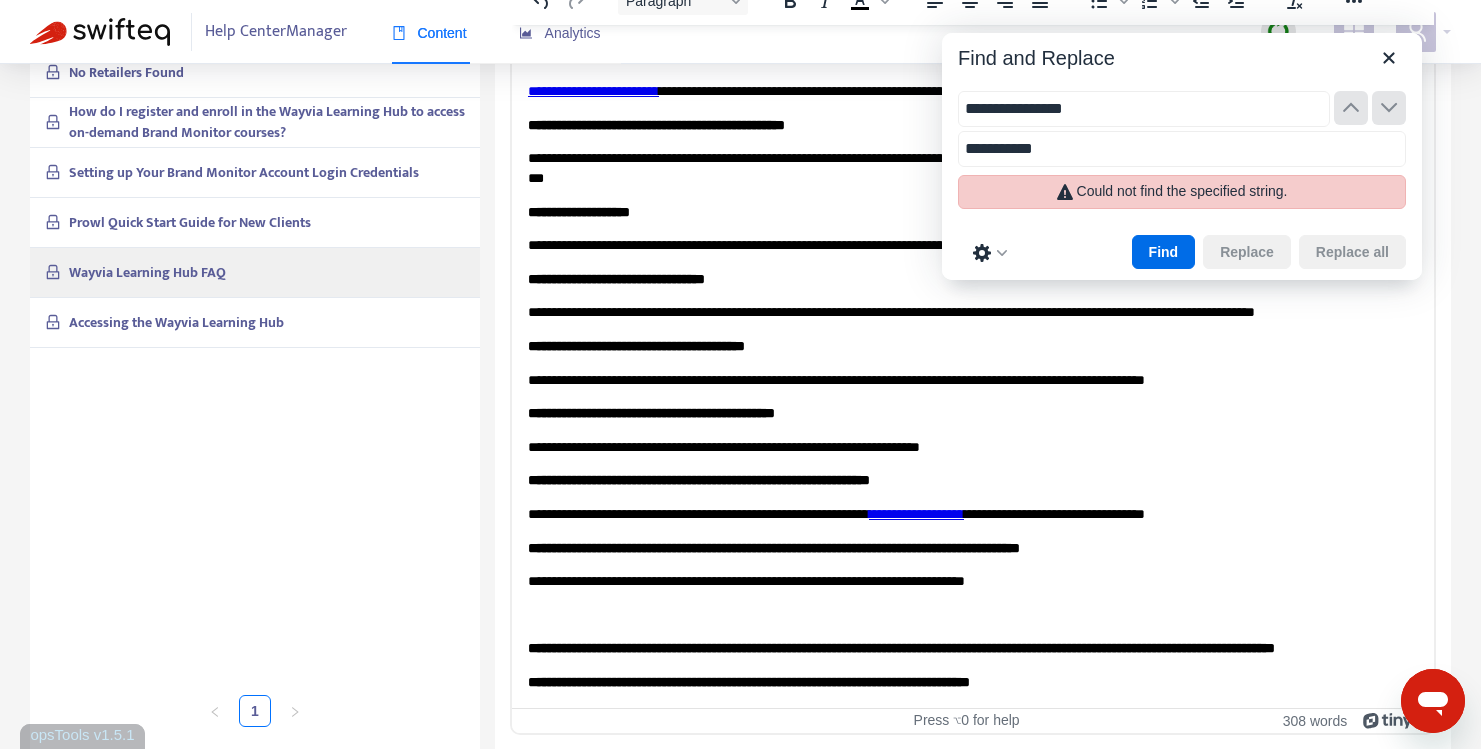 click on "**********" at bounding box center (1144, 109) 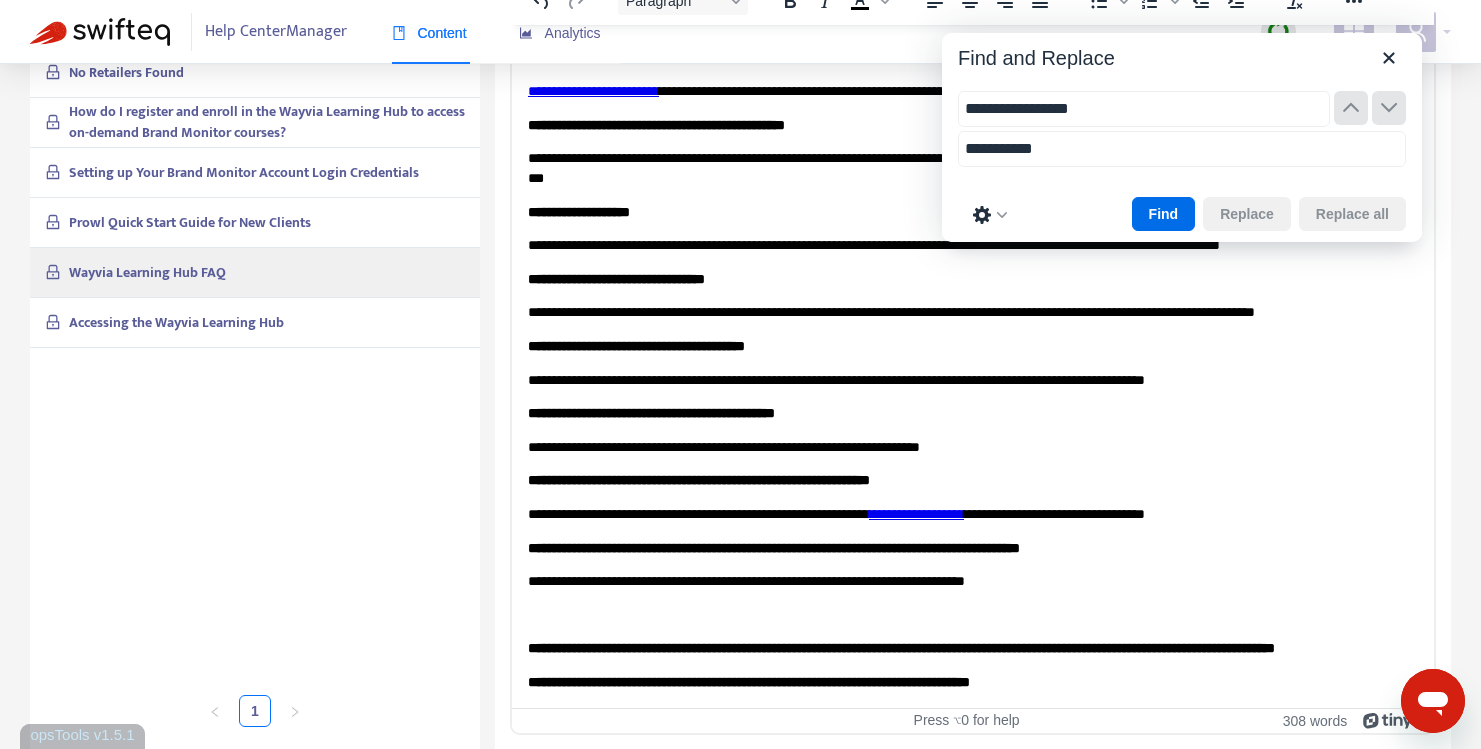 click on "**********" at bounding box center (1144, 109) 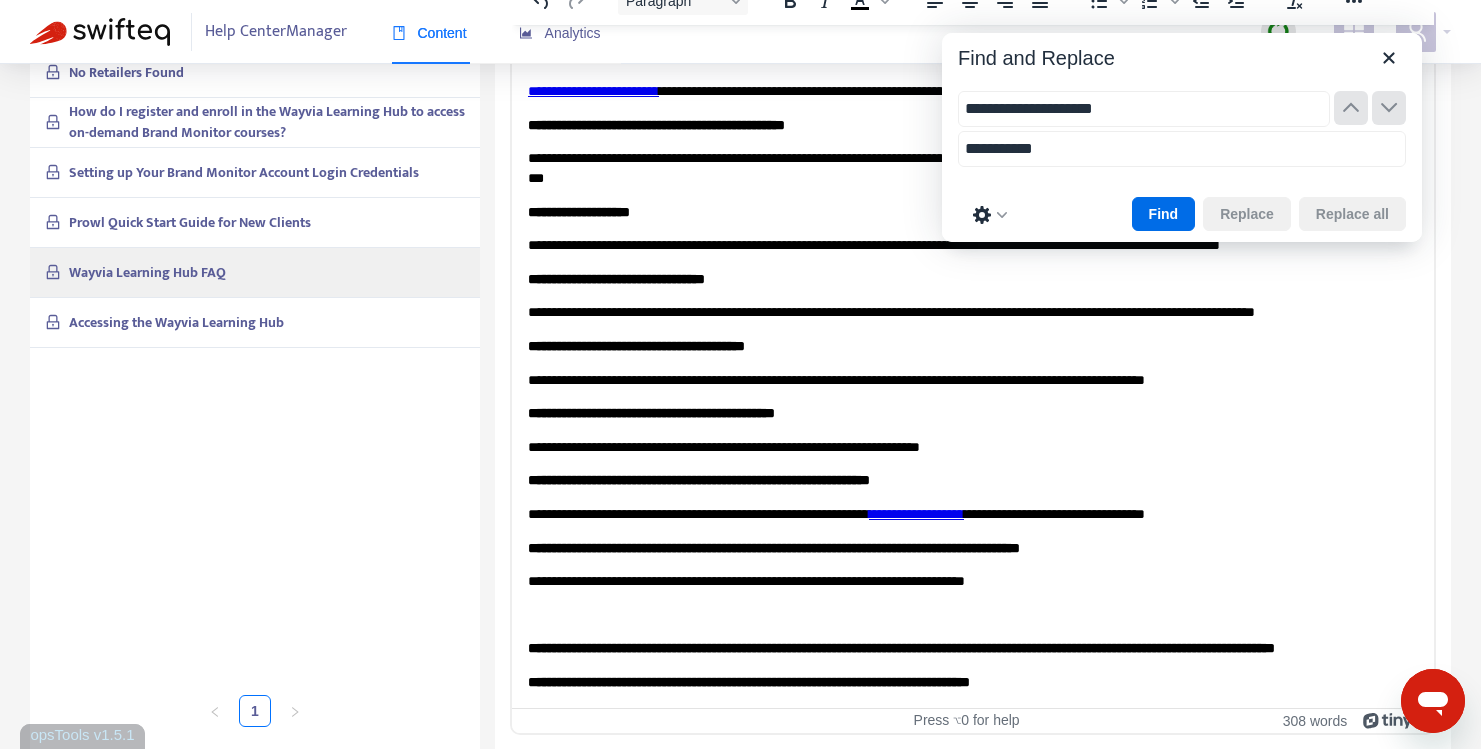 type on "**********" 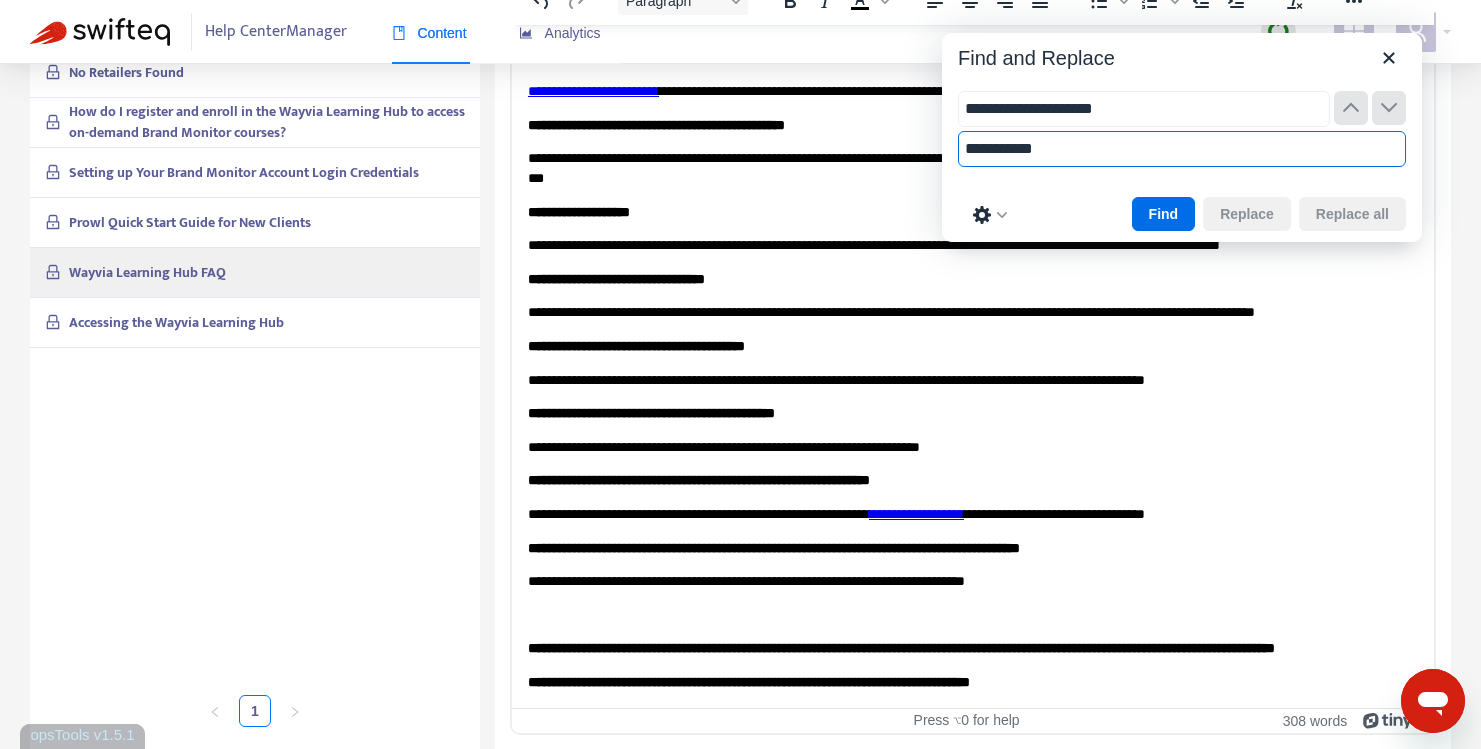 click on "**********" at bounding box center [1182, 149] 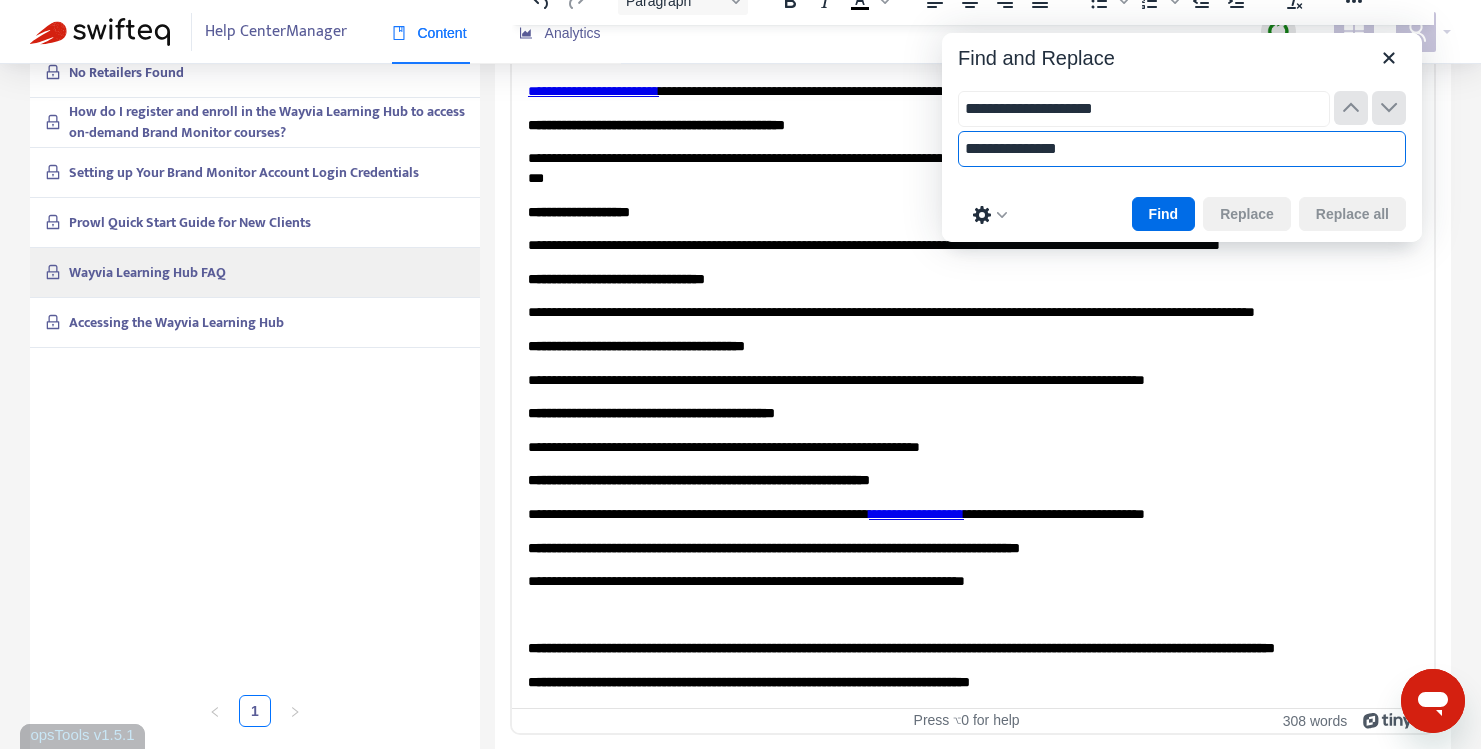 type on "**********" 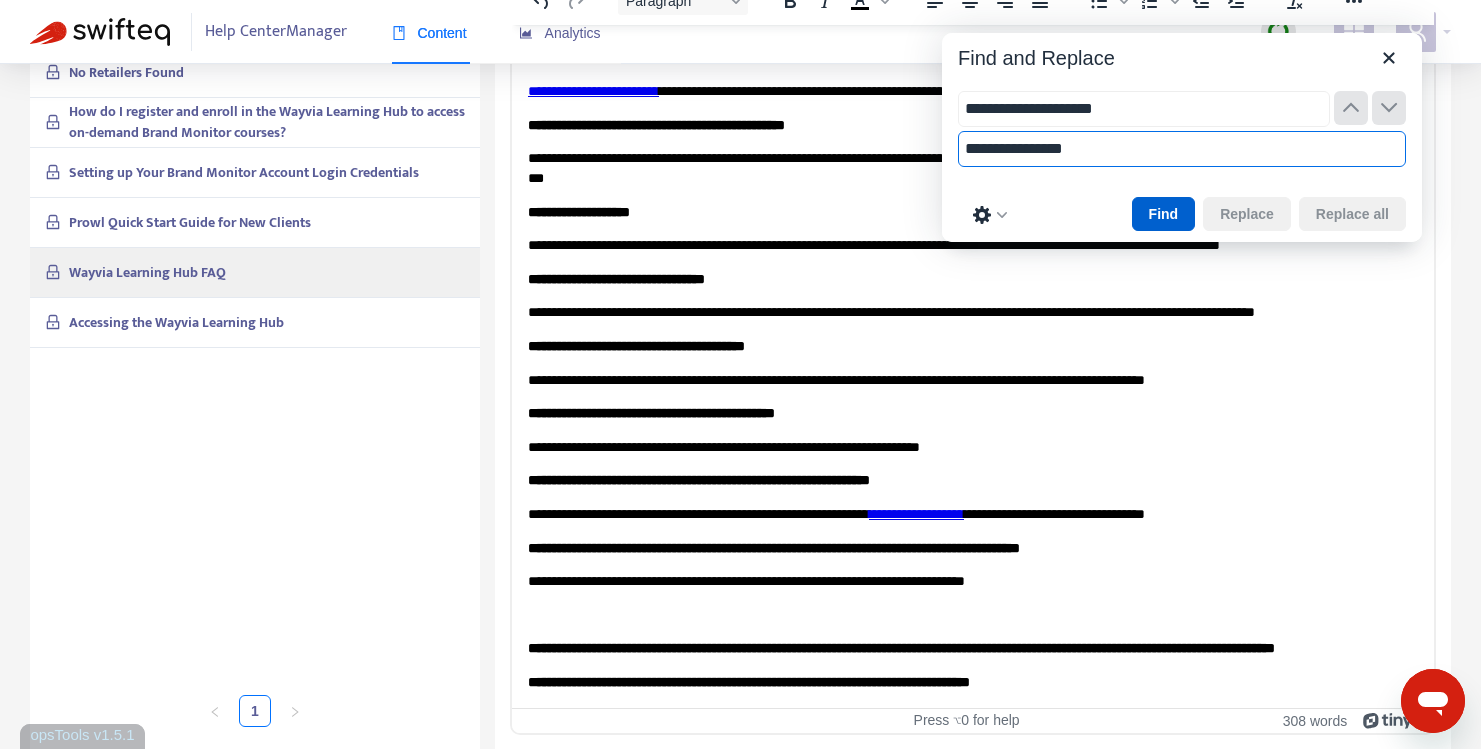 click on "Find" at bounding box center (1164, 214) 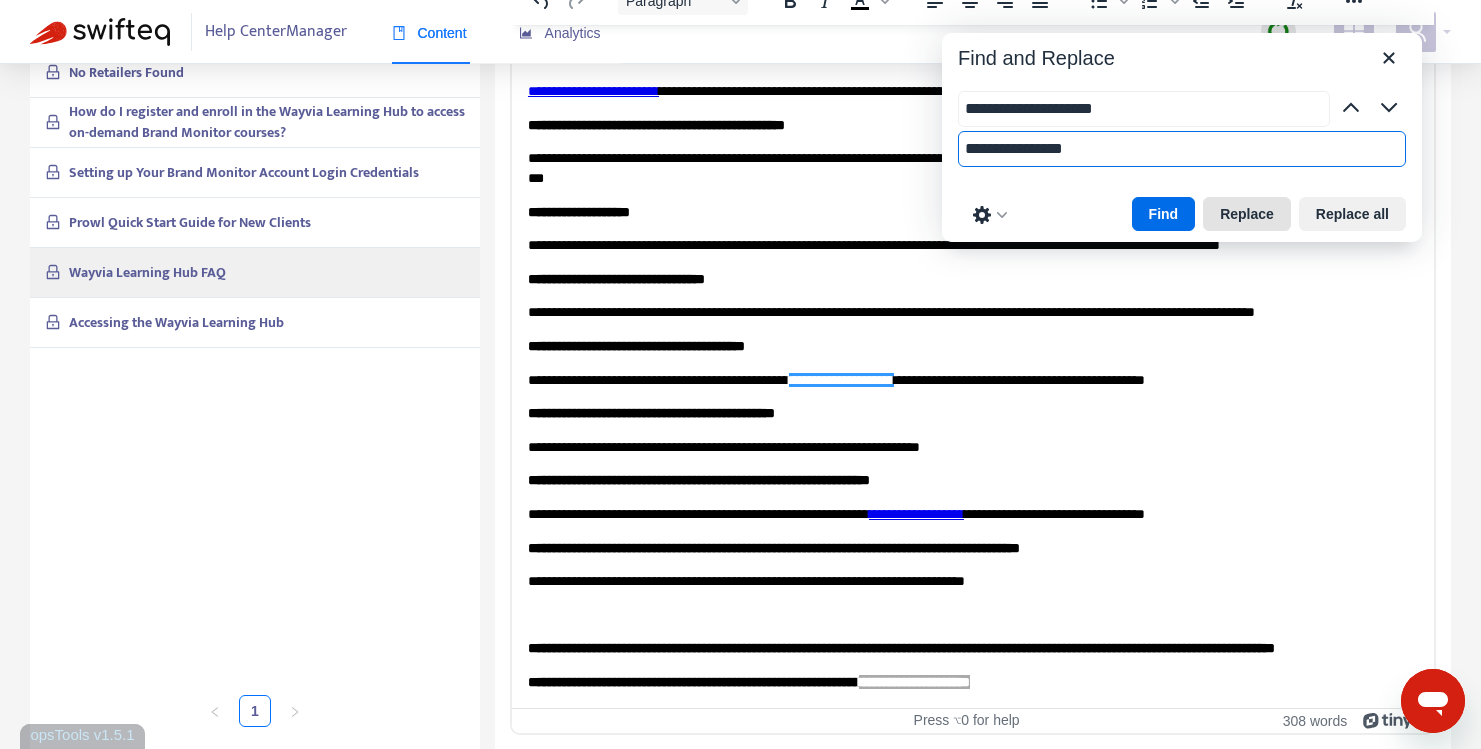 click on "Replace" at bounding box center [1247, 214] 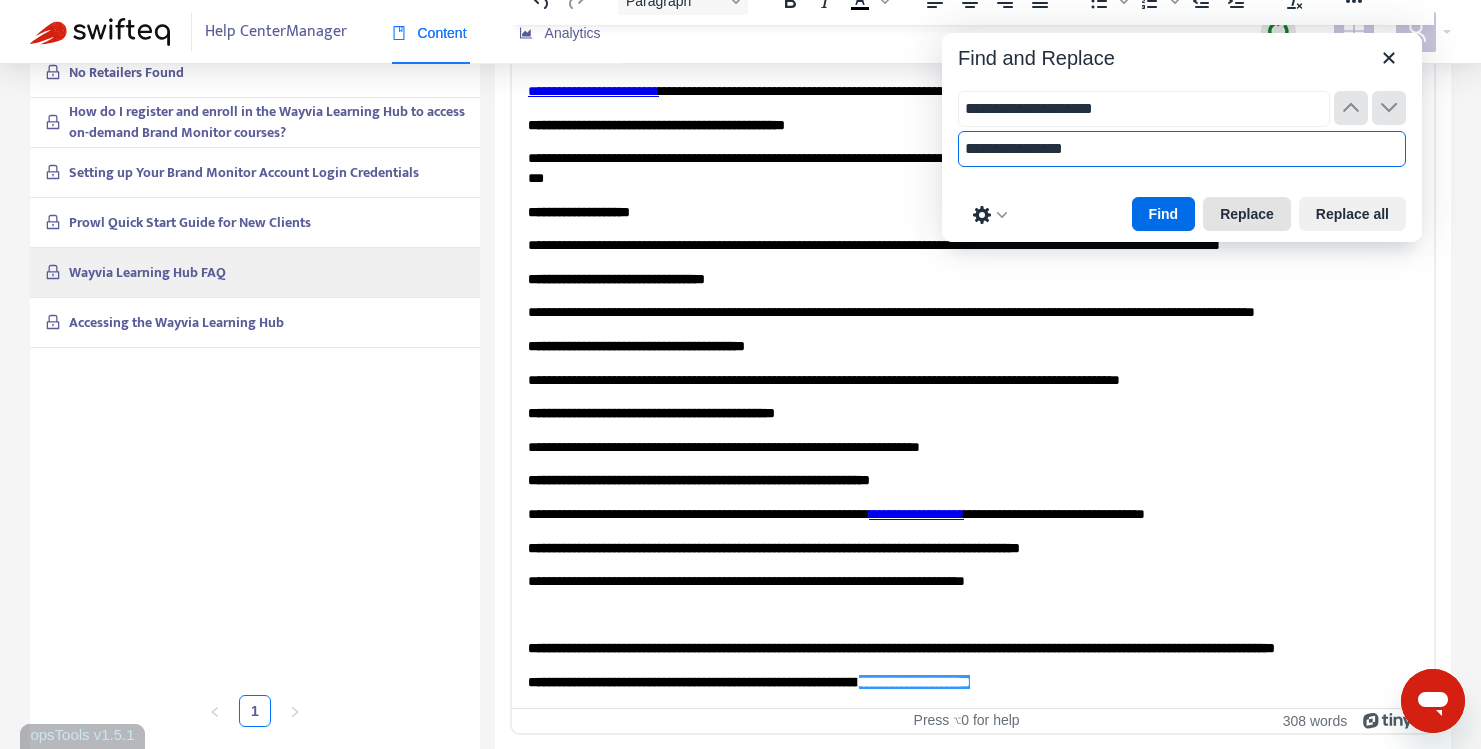 click on "Replace" at bounding box center [1247, 214] 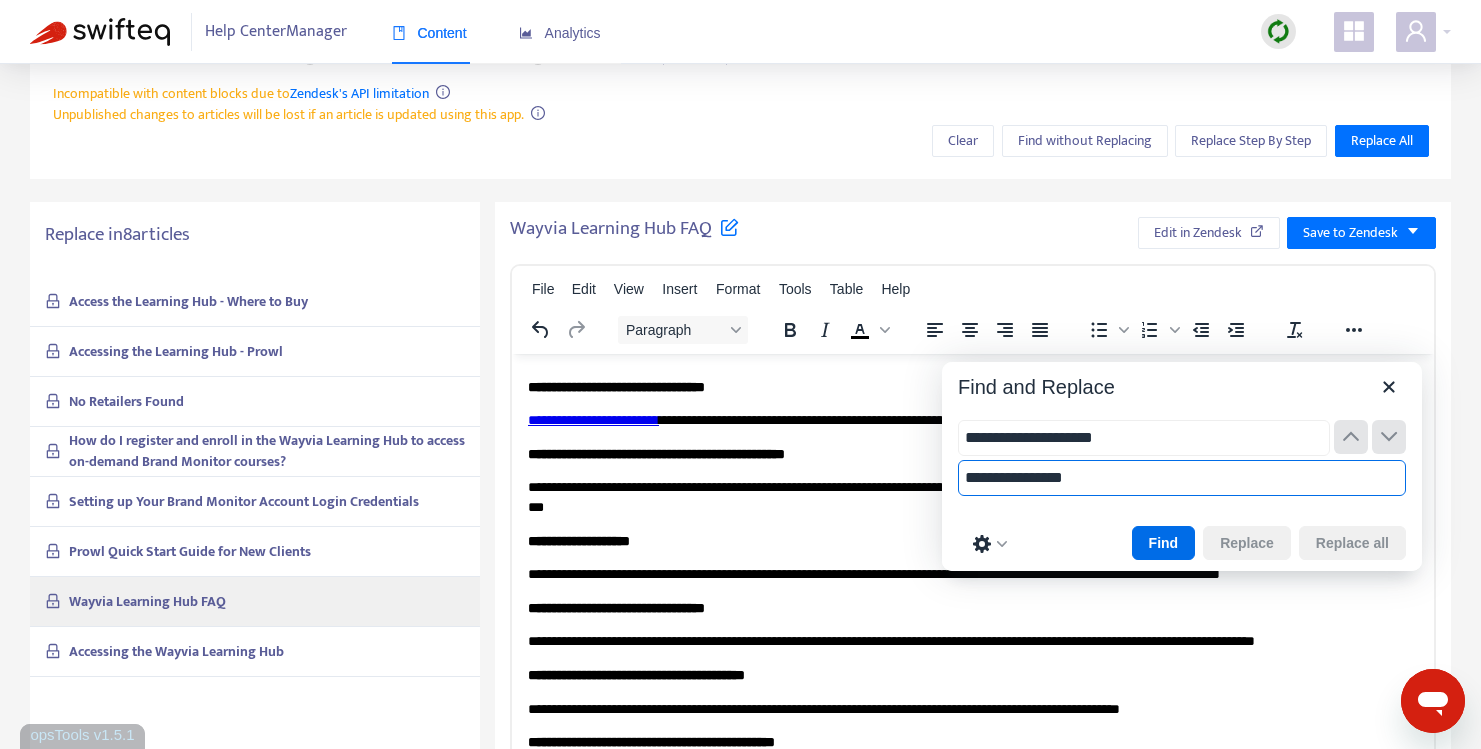 scroll, scrollTop: 0, scrollLeft: 0, axis: both 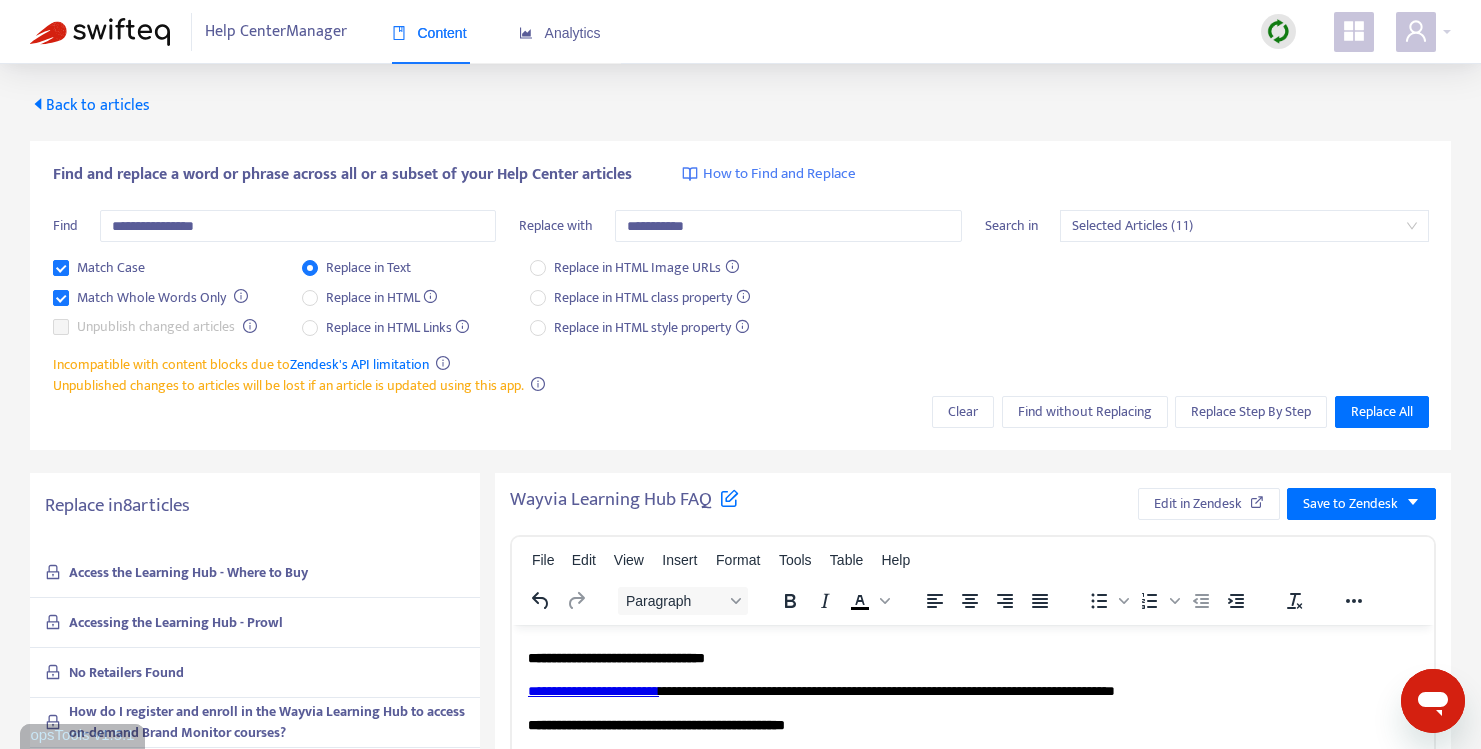 click on "Wayvia Learning Hub FAQ   Edit in Zendesk  Save to Zendesk File Edit View Insert Format Tools Table Help Paragraph To open the popup, press Shift+Enter To open the popup, press Shift+Enter To open the popup, press Shift+Enter p Press ⌥0 for help 308 words" at bounding box center [973, 911] 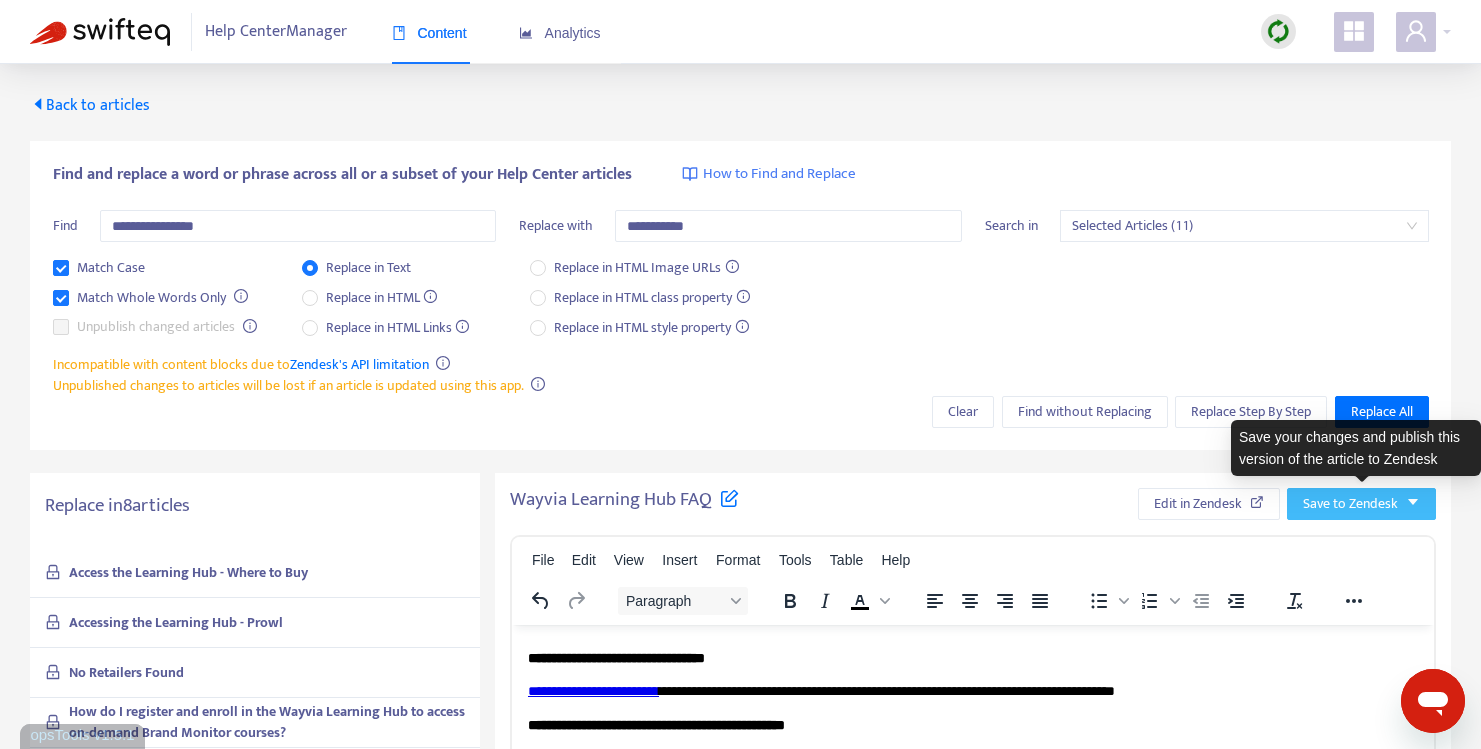 click on "Save to Zendesk" at bounding box center [1350, 504] 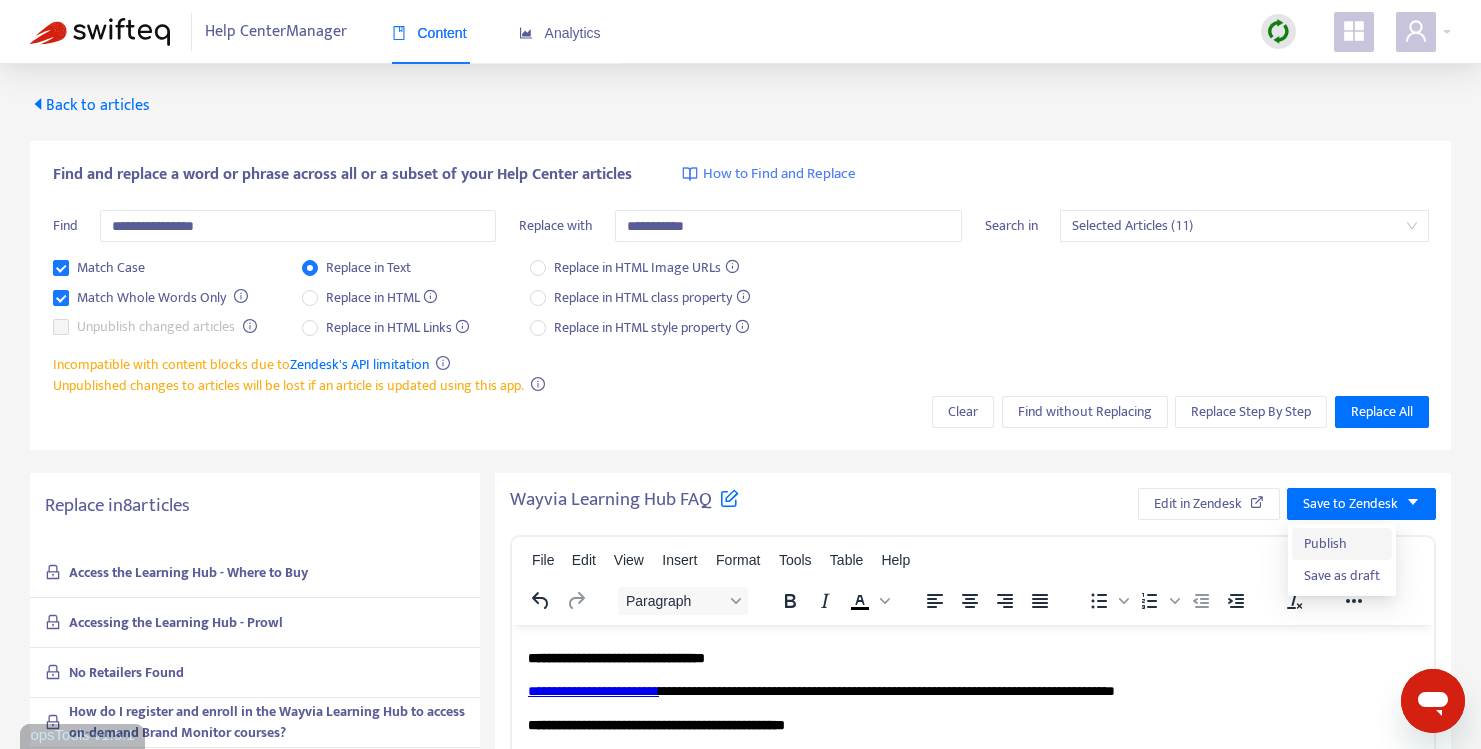 click on "Publish" at bounding box center (1342, 544) 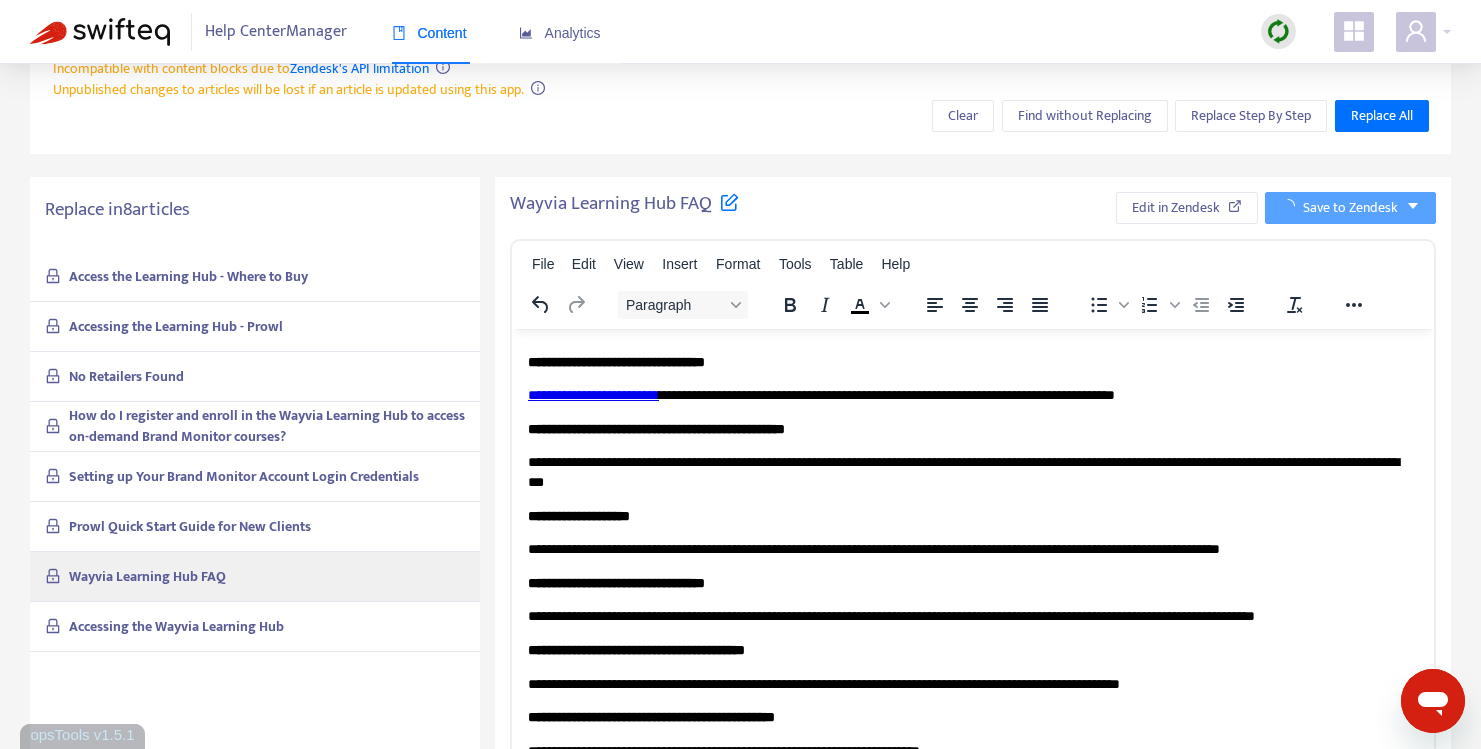scroll, scrollTop: 332, scrollLeft: 0, axis: vertical 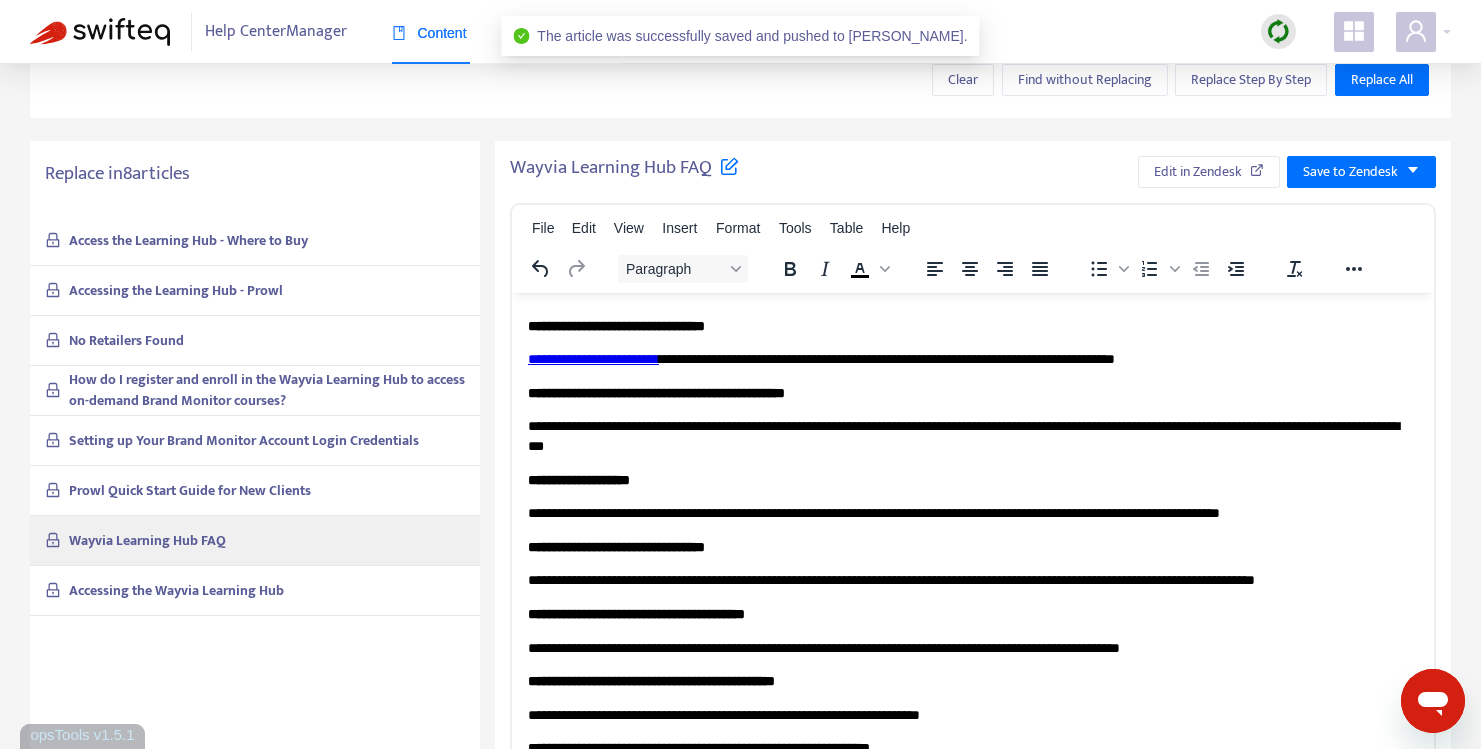 click on "Accessing the Wayvia Learning Hub" at bounding box center (176, 590) 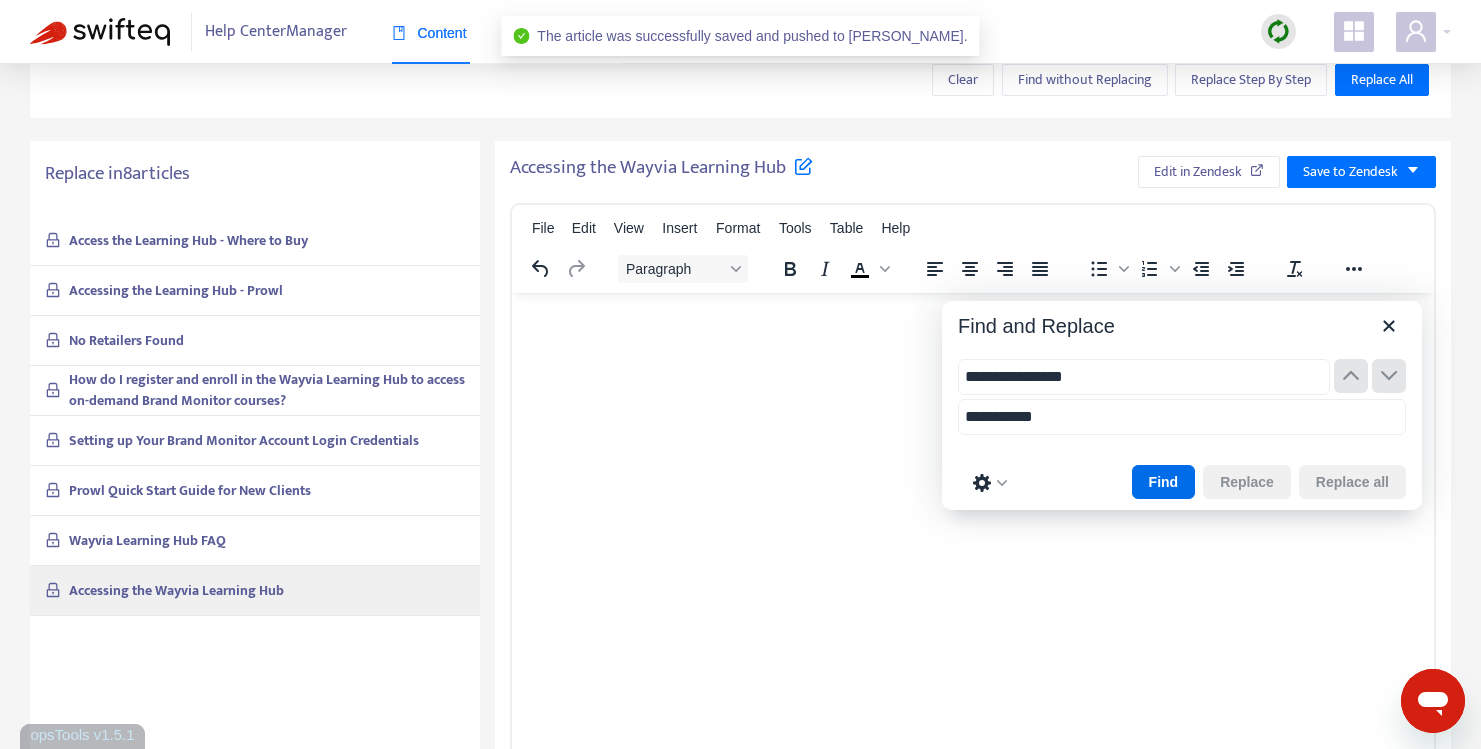 type on "**********" 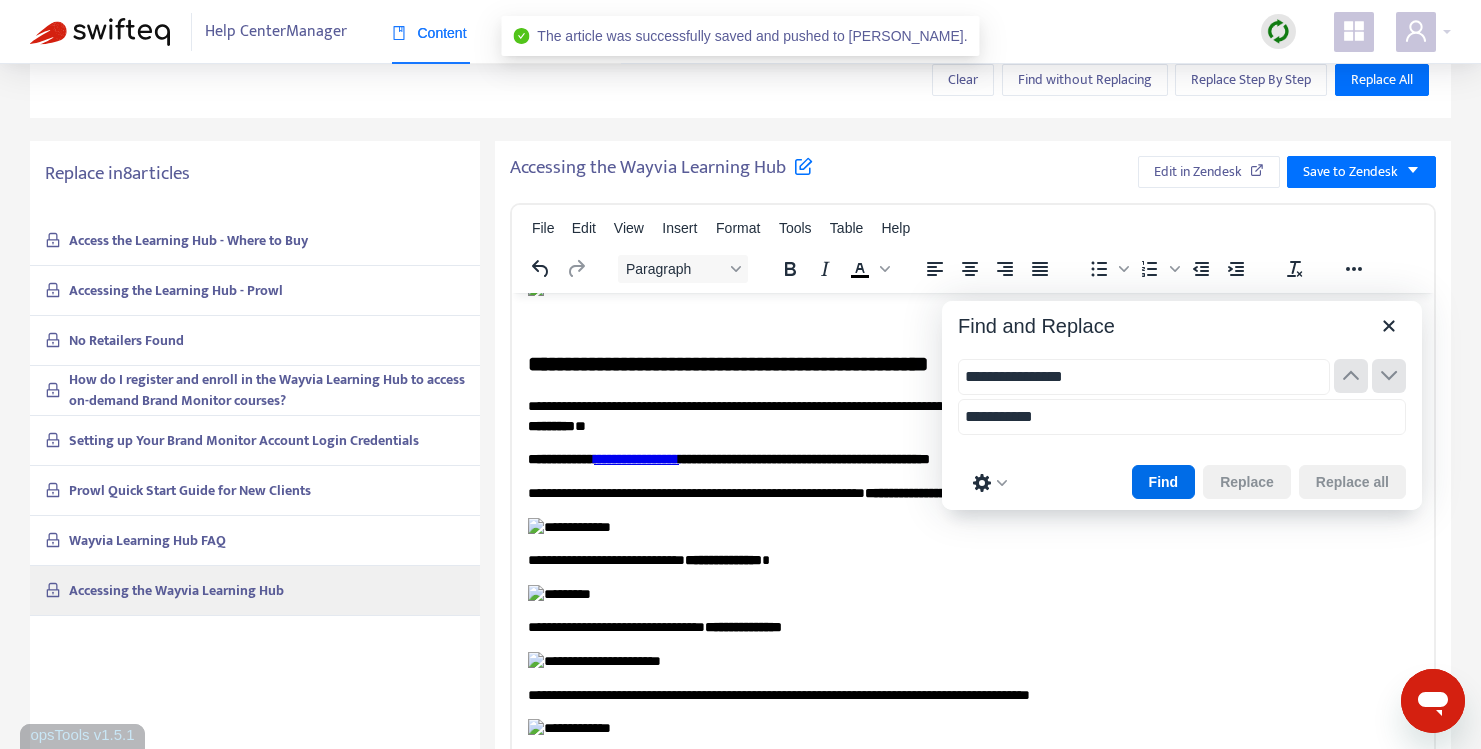 type on "**********" 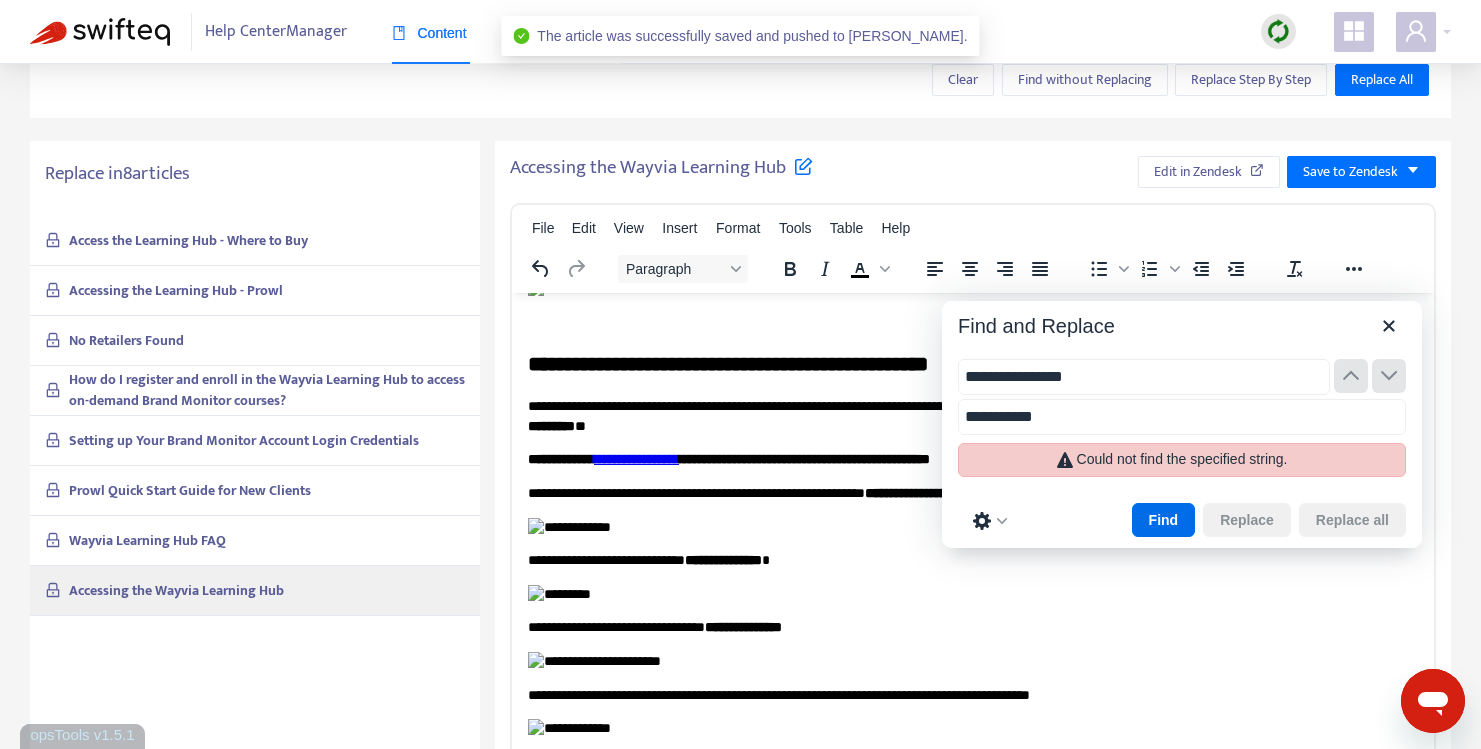 click on "**********" at bounding box center [1144, 377] 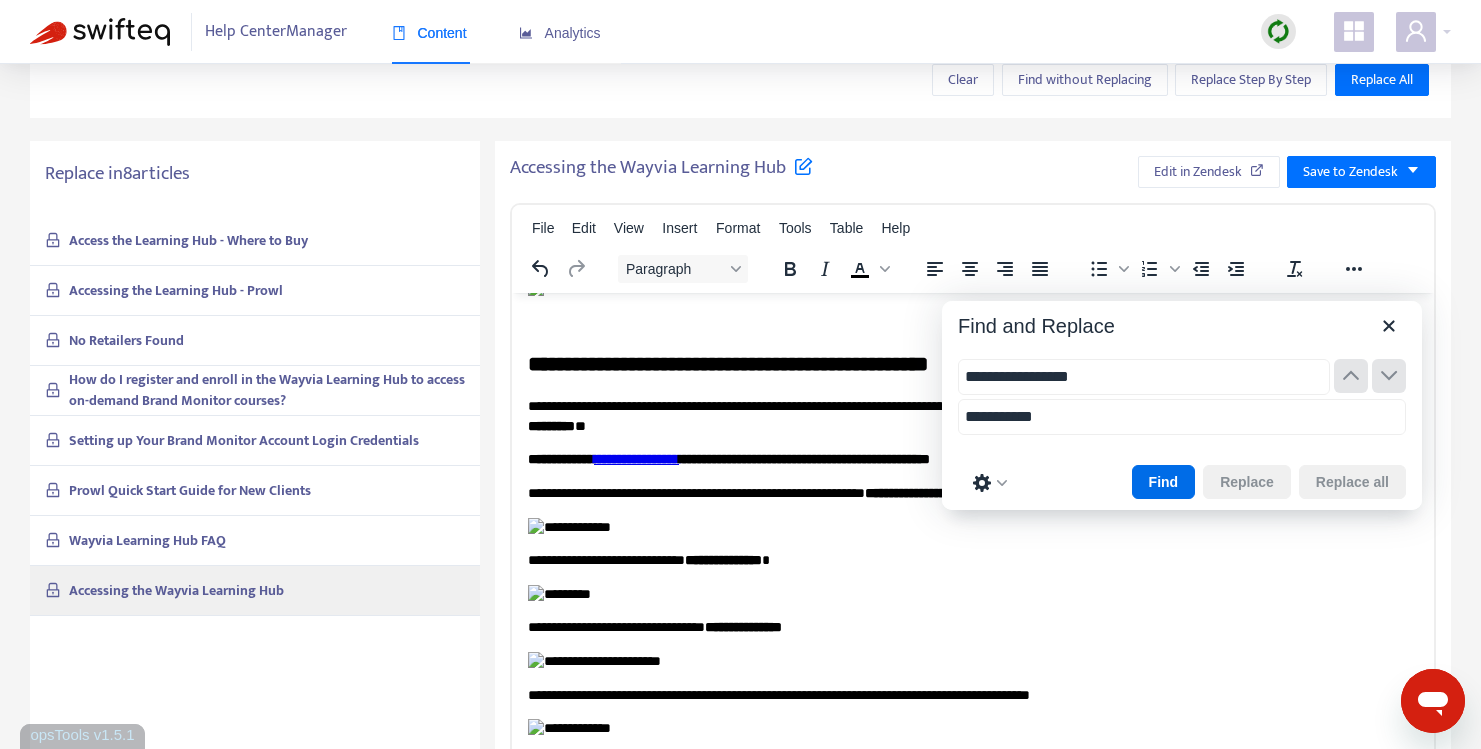 click on "**********" at bounding box center [1144, 377] 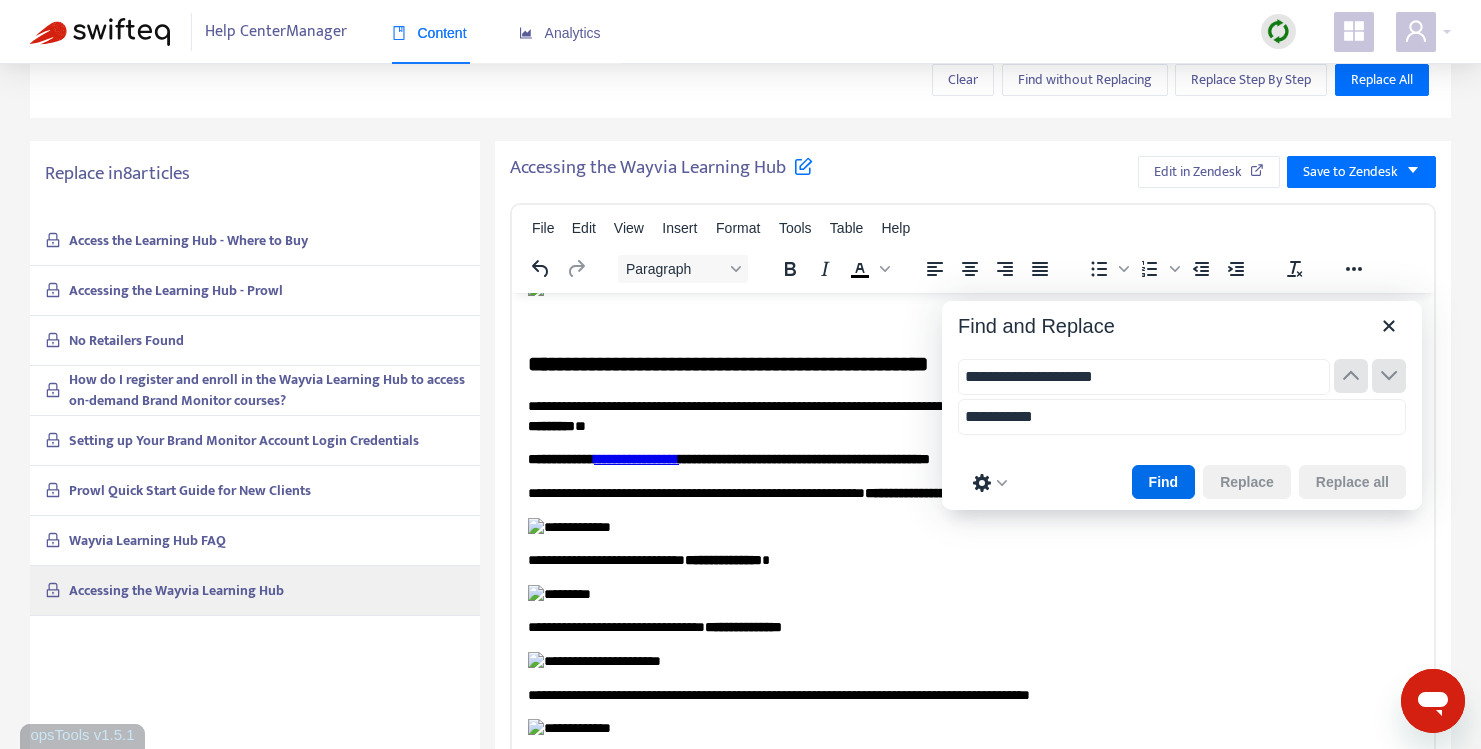 type on "**********" 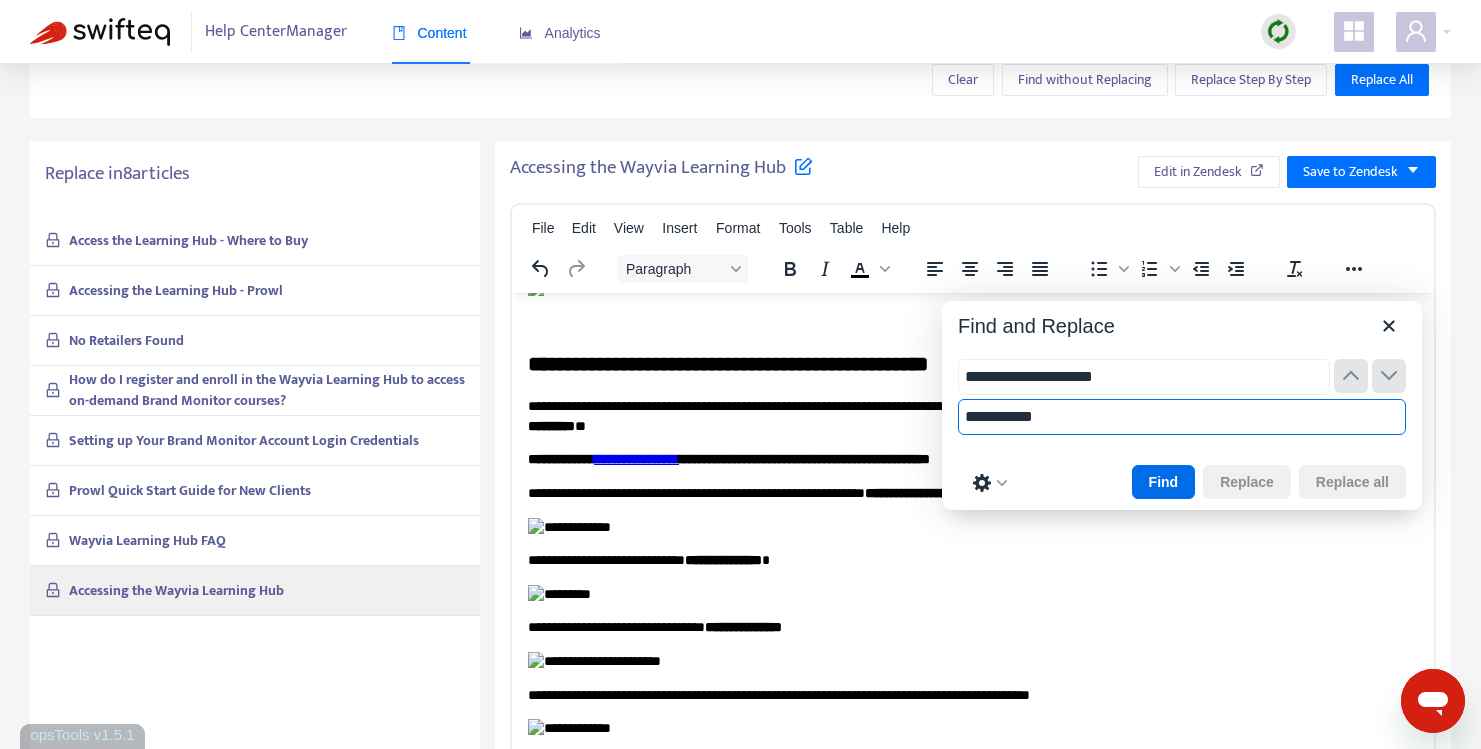 click on "**********" at bounding box center (1182, 417) 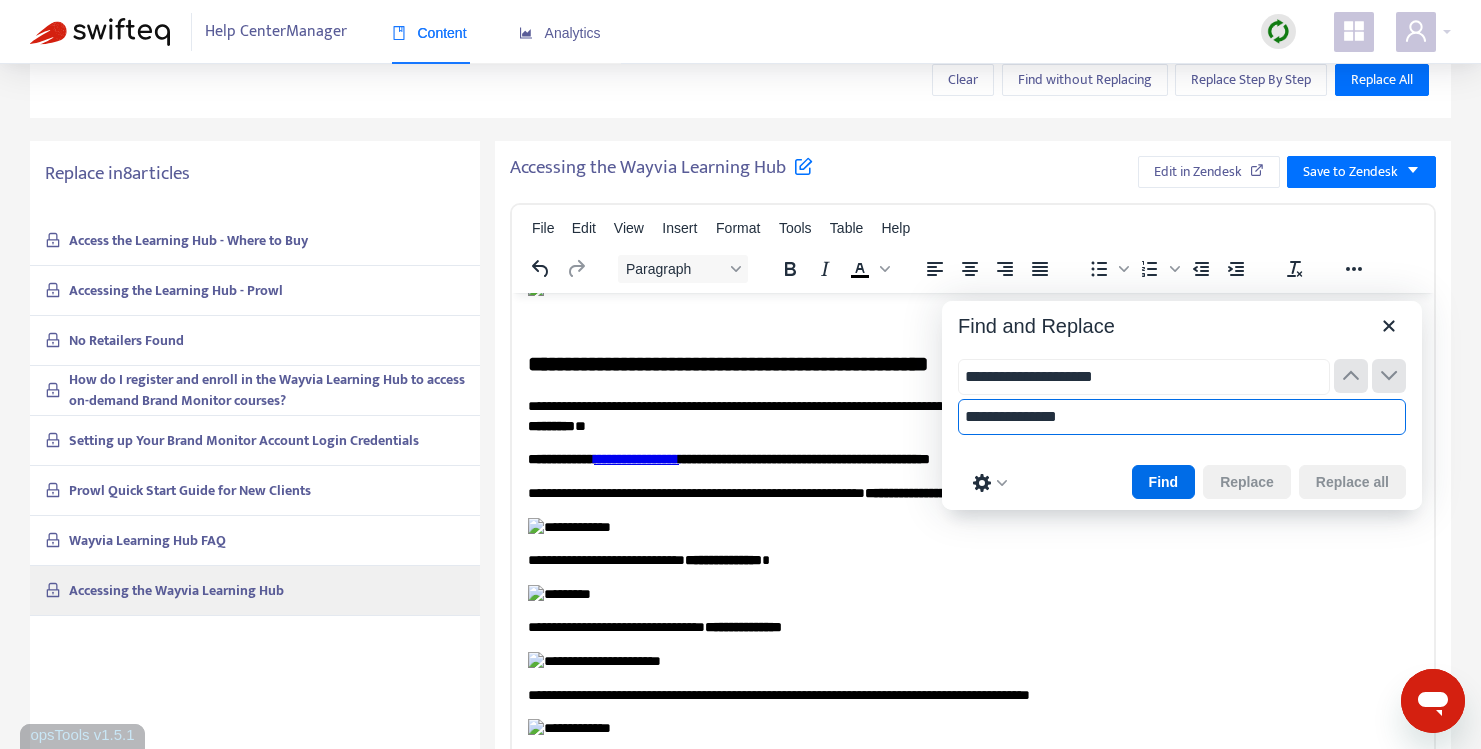 type on "**********" 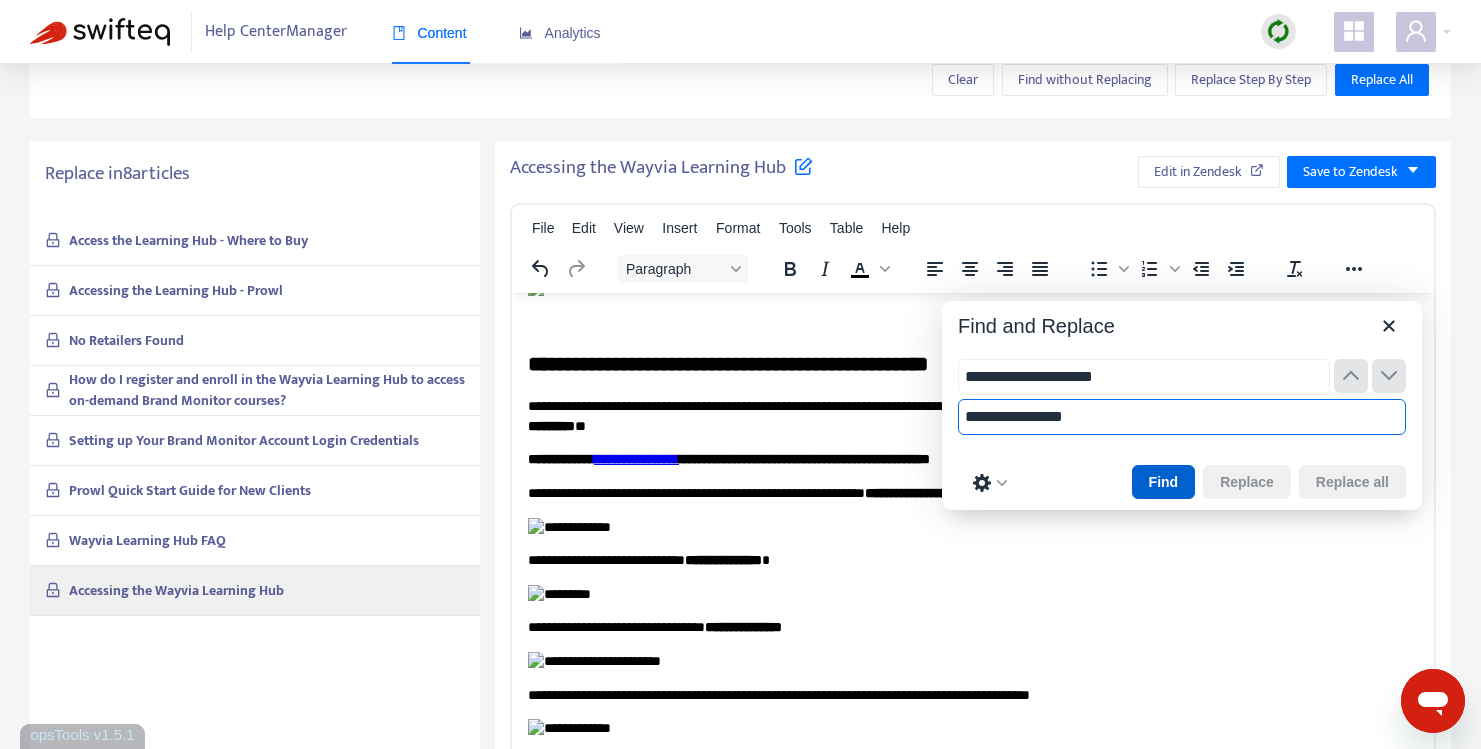 click on "Find" at bounding box center (1164, 482) 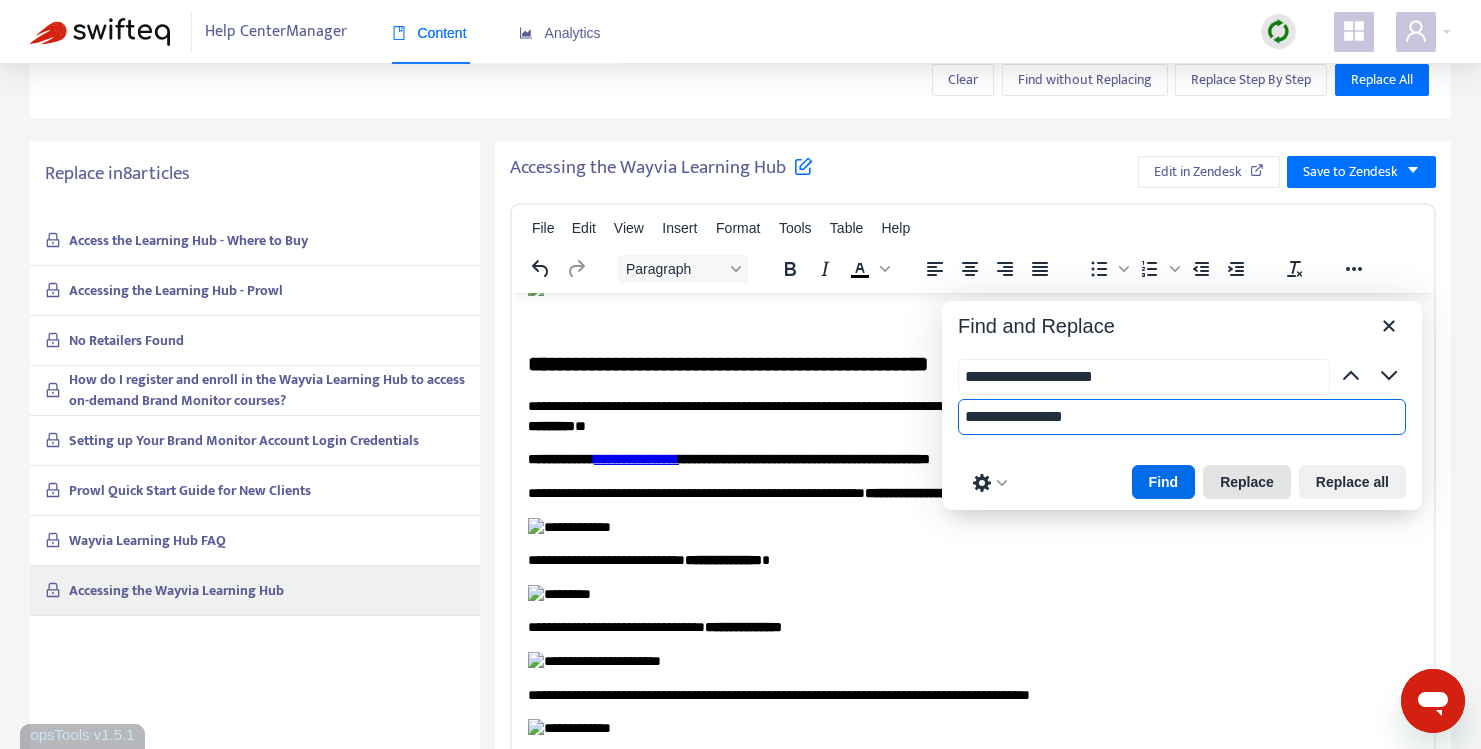 click on "Replace" at bounding box center [1247, 482] 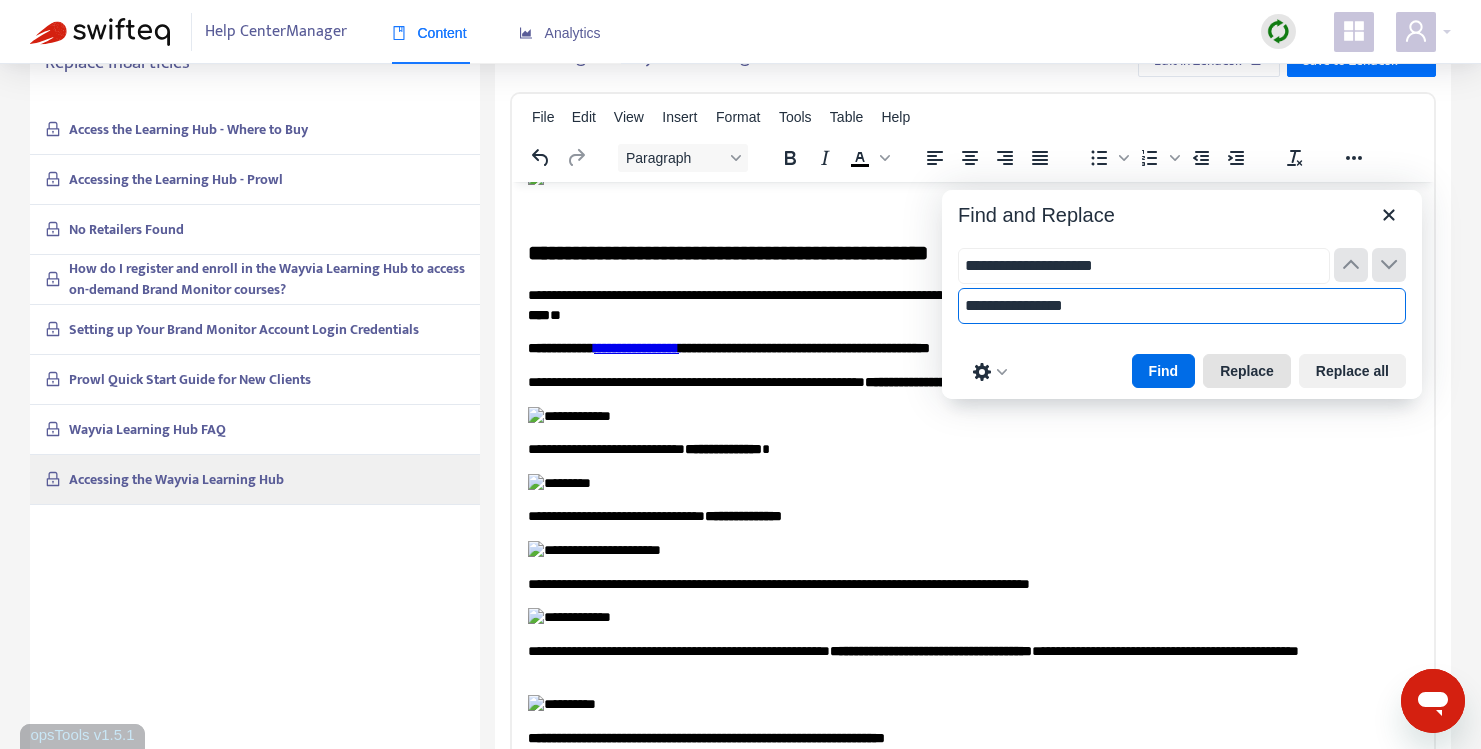 scroll, scrollTop: 543, scrollLeft: 0, axis: vertical 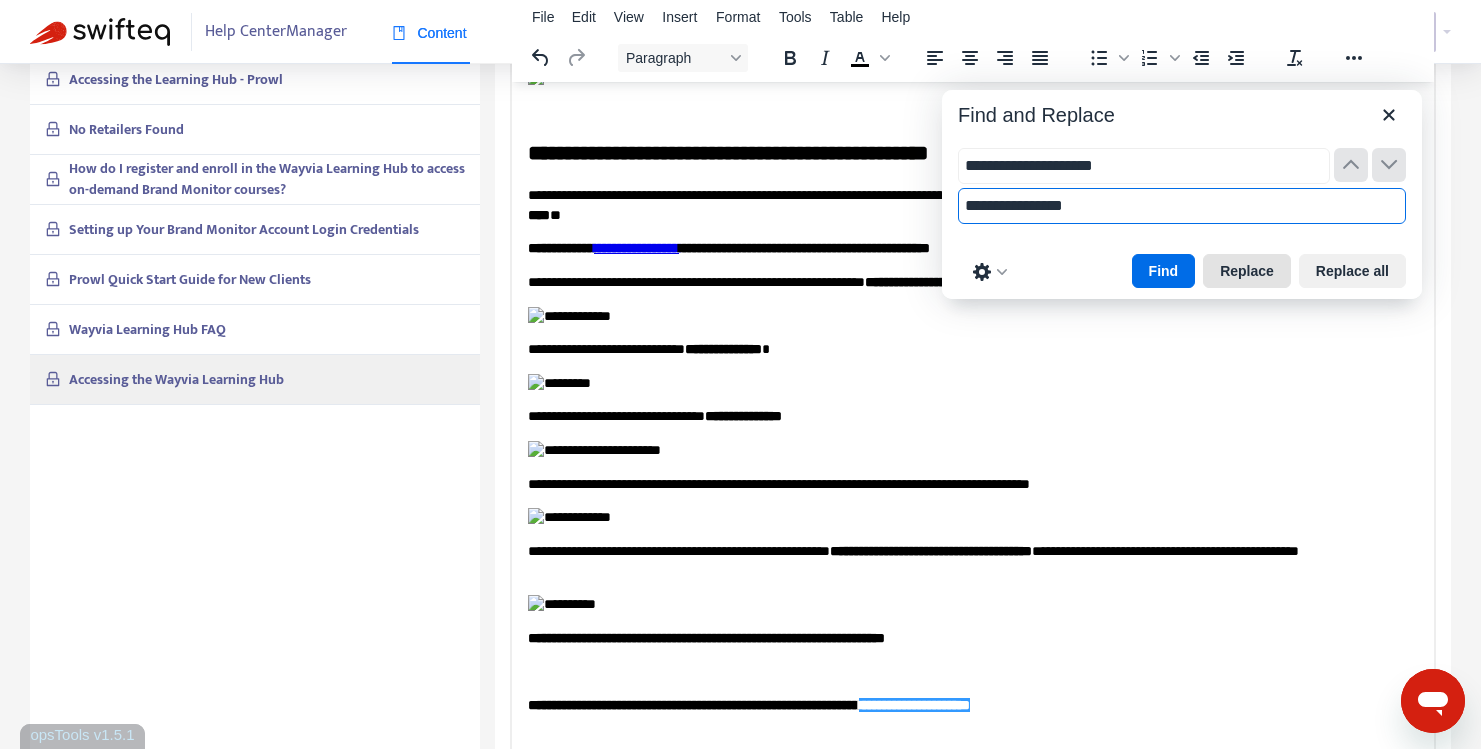 click on "Replace" at bounding box center (1247, 271) 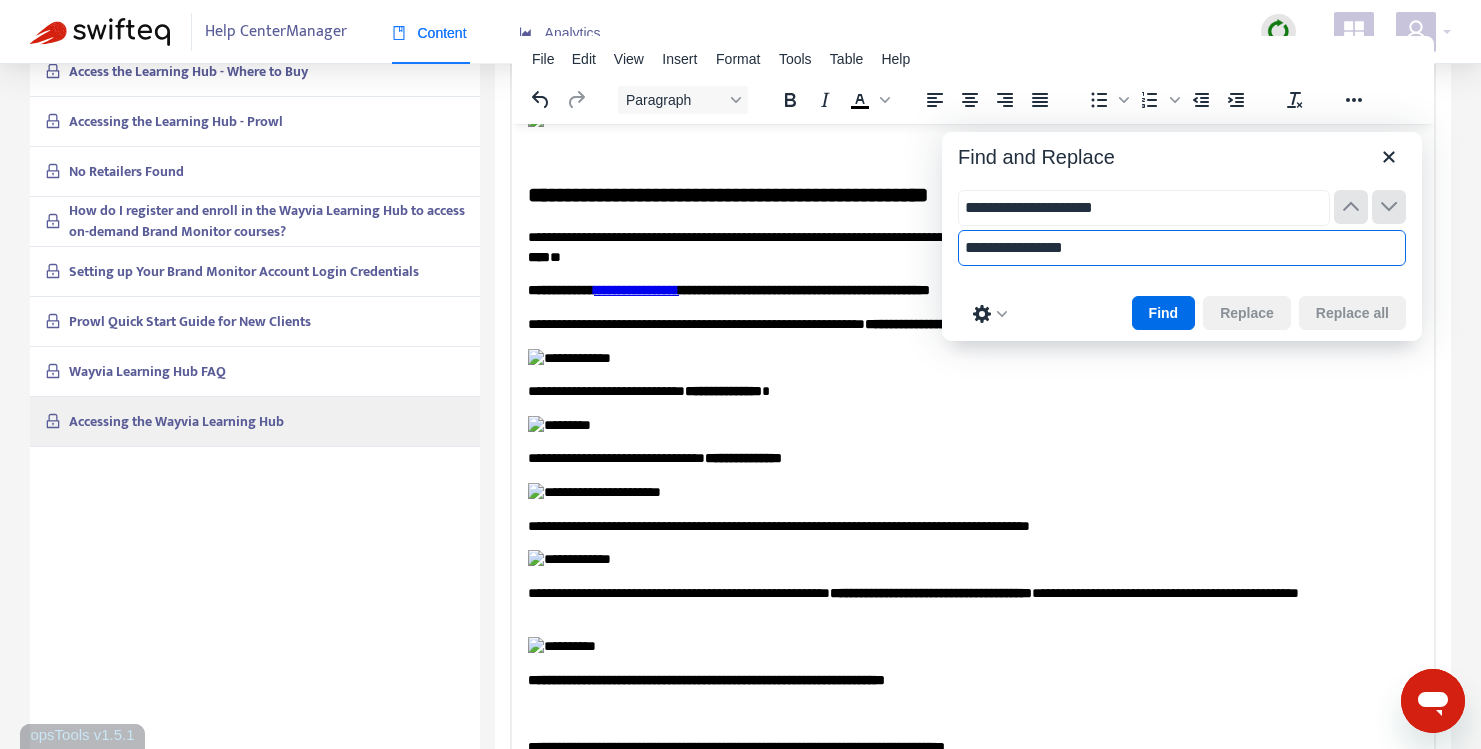 scroll, scrollTop: 422, scrollLeft: 0, axis: vertical 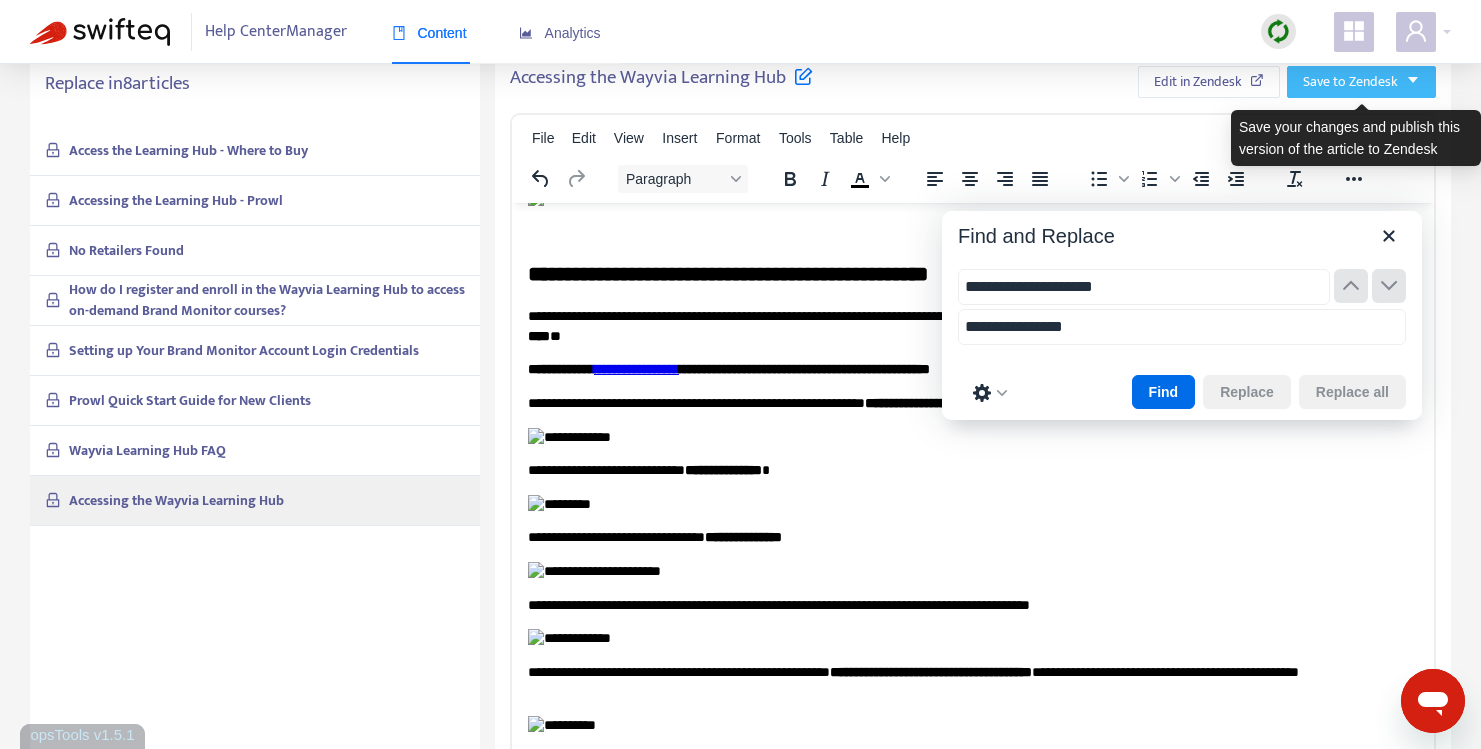 click on "Save to Zendesk" at bounding box center [1350, 82] 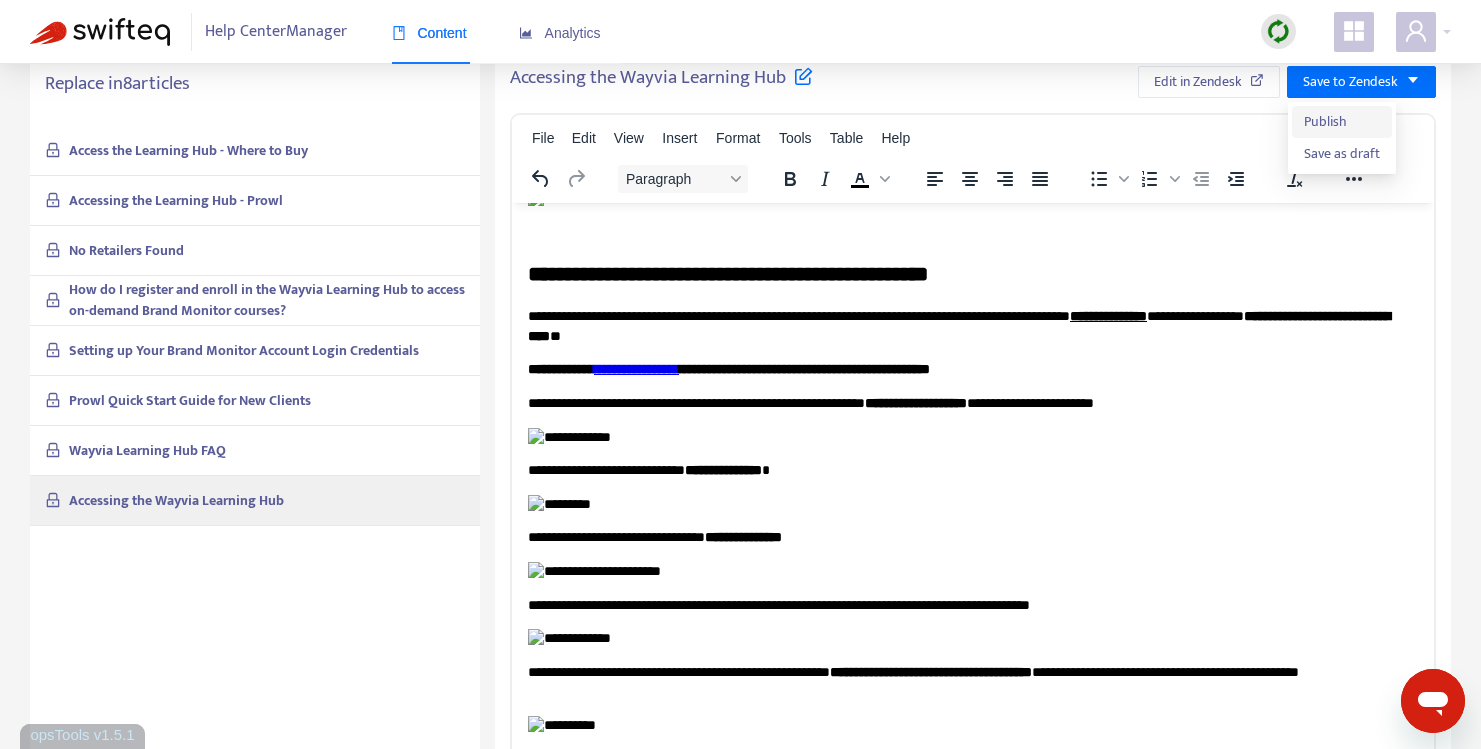 click on "Publish" at bounding box center [1342, 122] 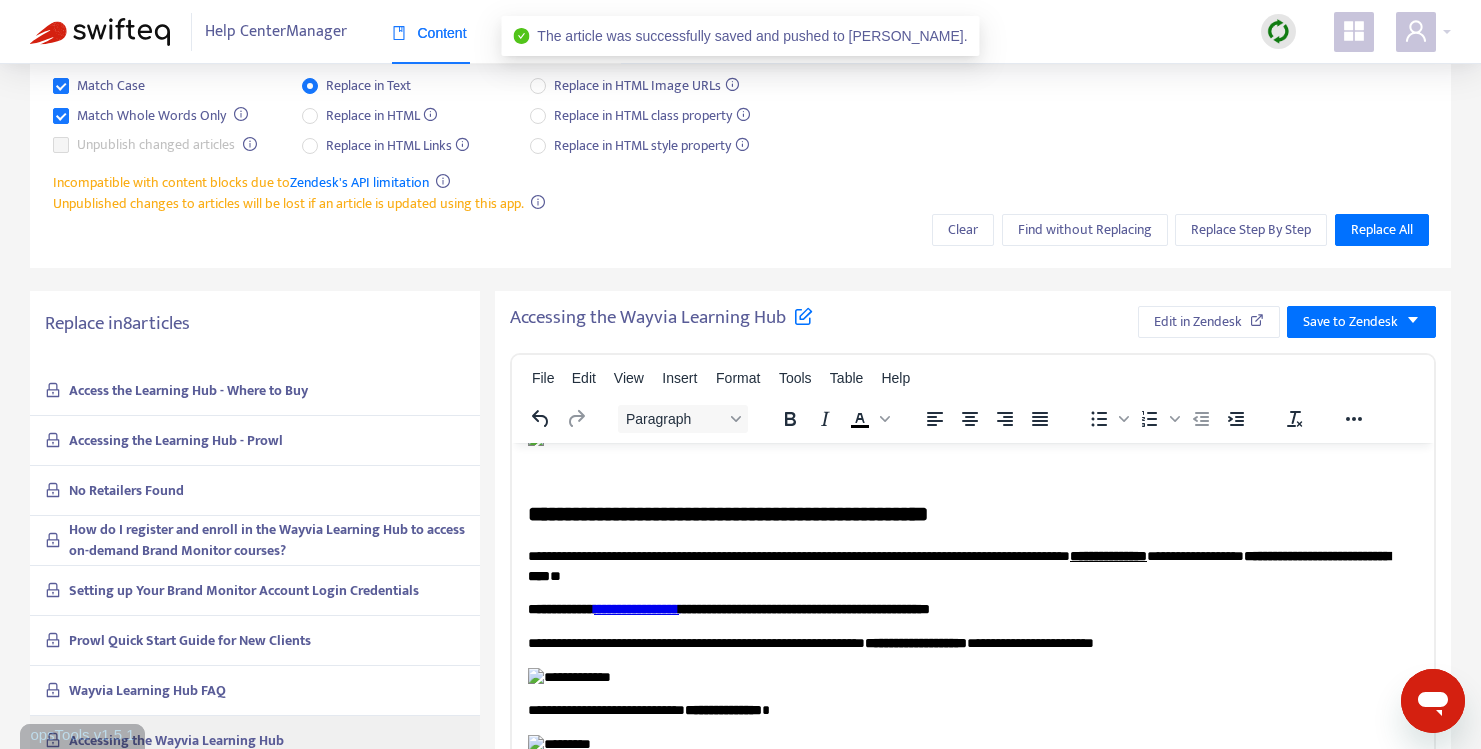 scroll, scrollTop: 0, scrollLeft: 0, axis: both 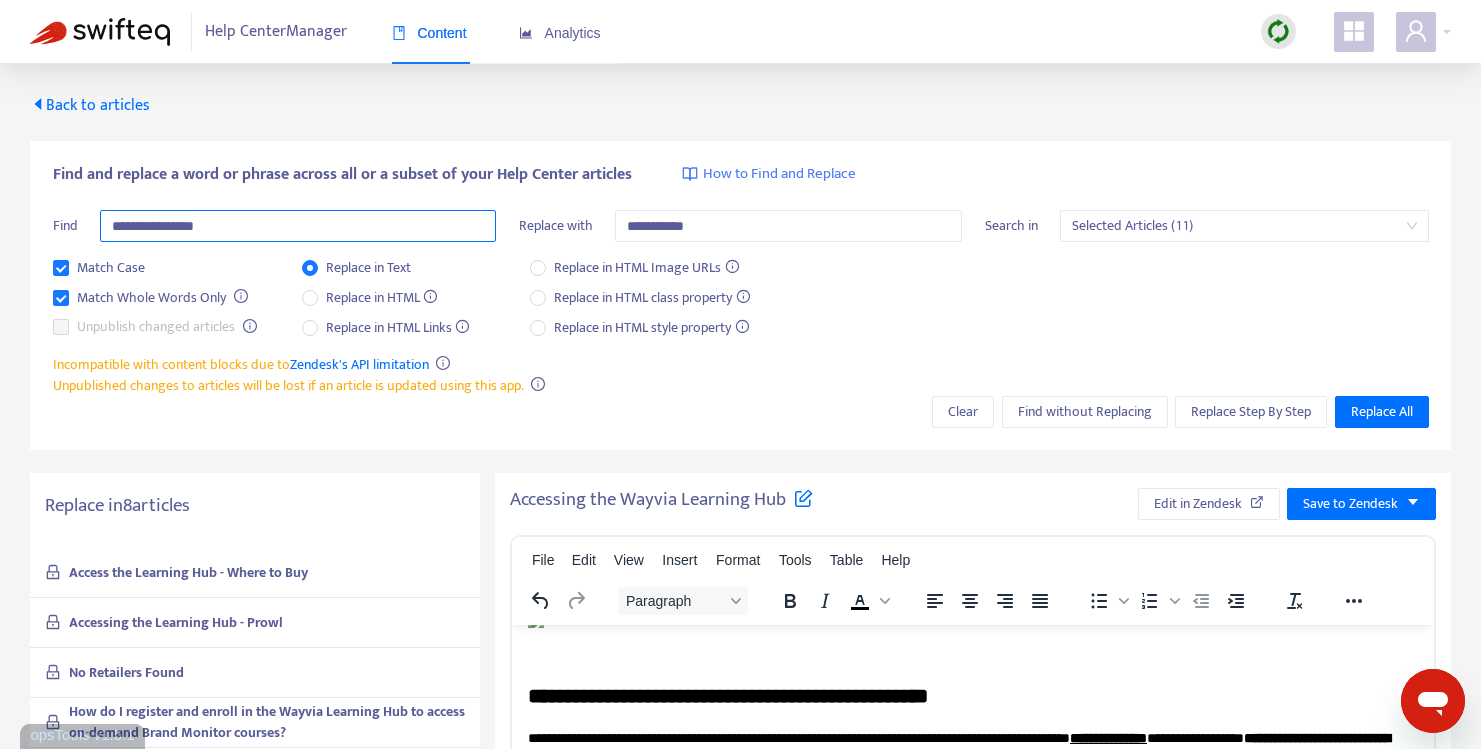 drag, startPoint x: 276, startPoint y: 226, endPoint x: 111, endPoint y: 215, distance: 165.36626 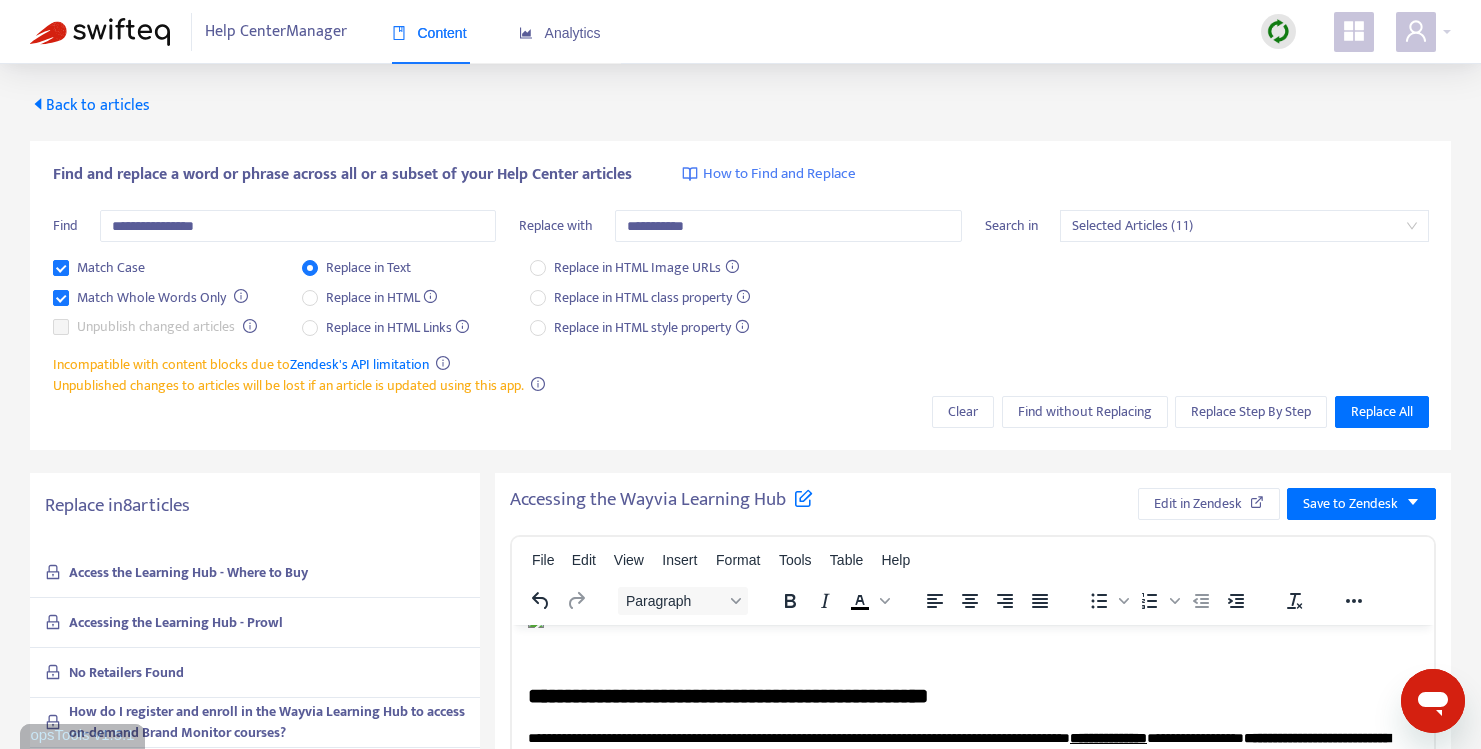 click on "**********" at bounding box center (275, 233) 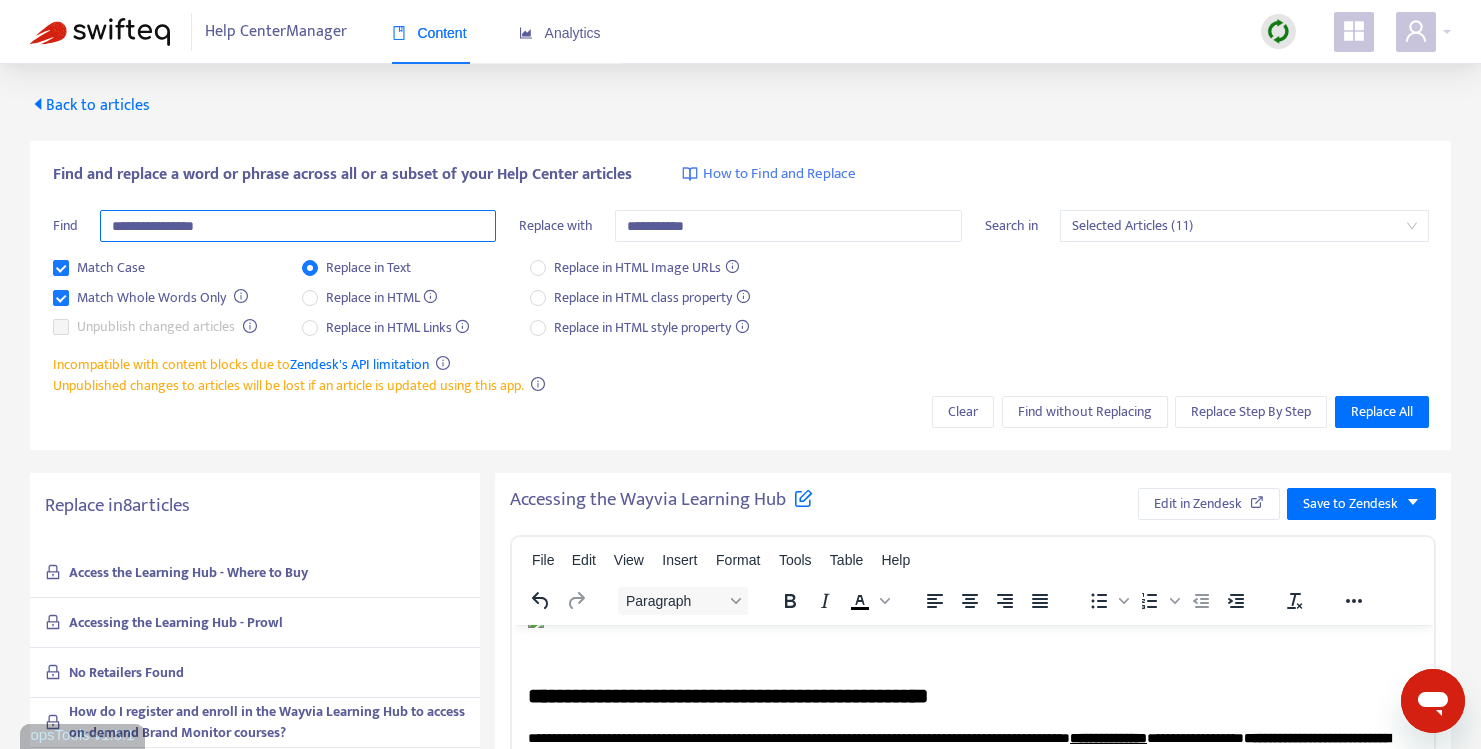click on "**********" at bounding box center (298, 226) 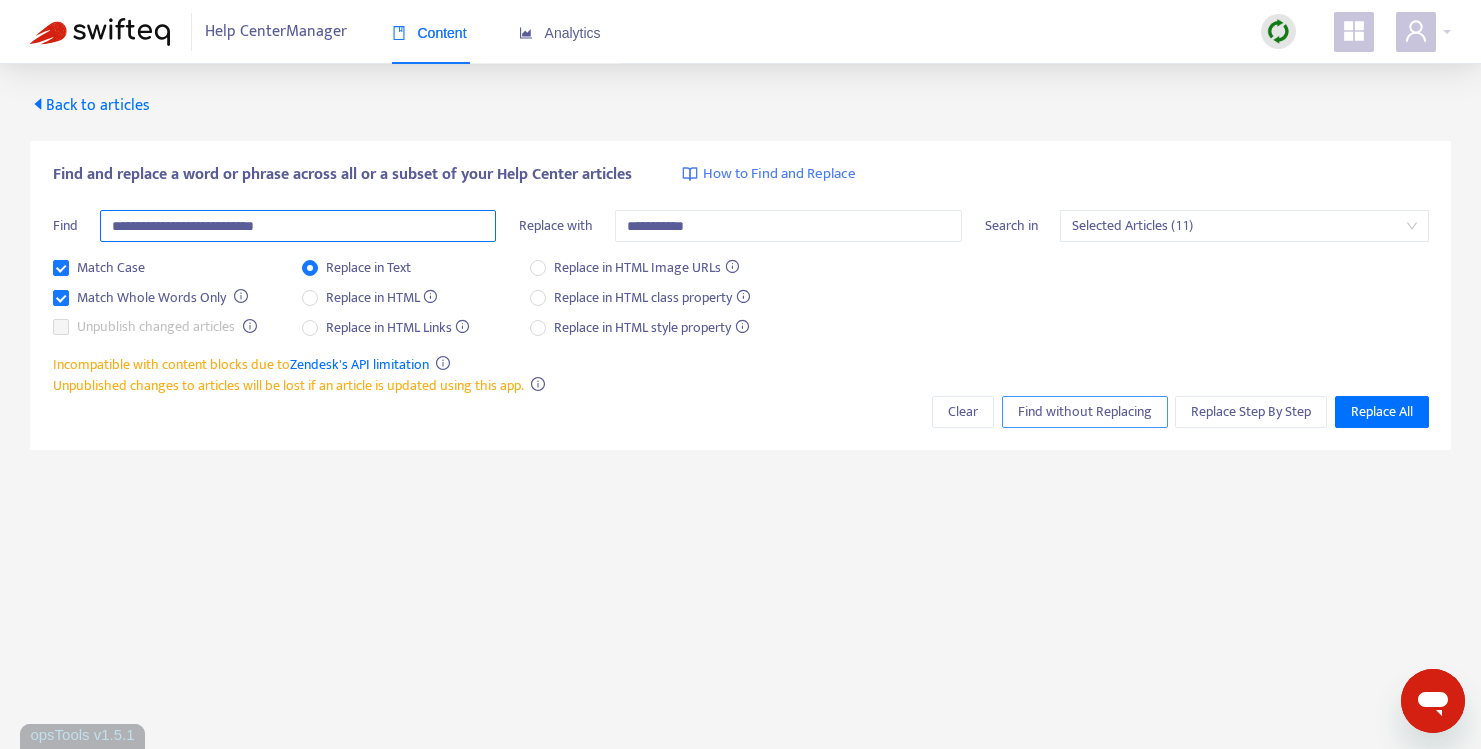 type on "**********" 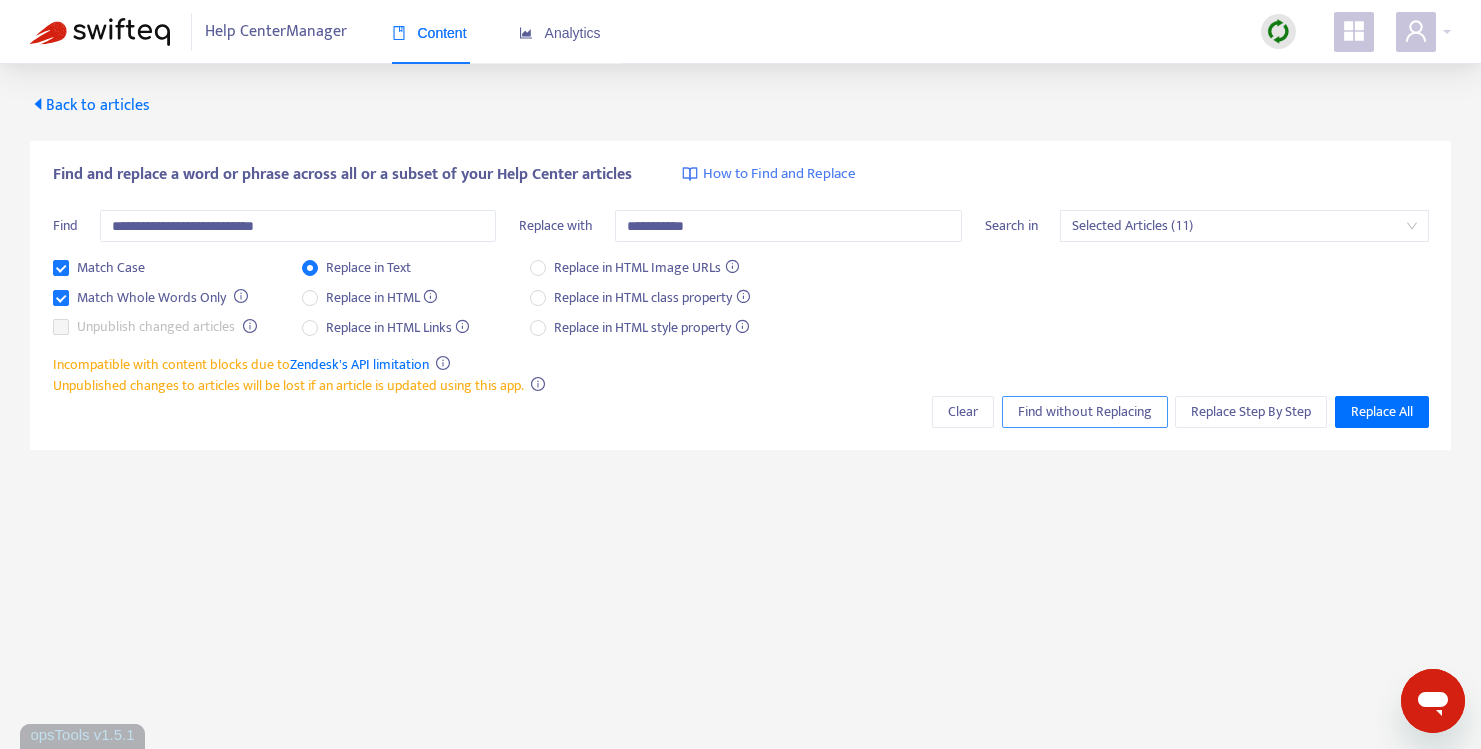 click on "Find without Replacing" at bounding box center (1085, 412) 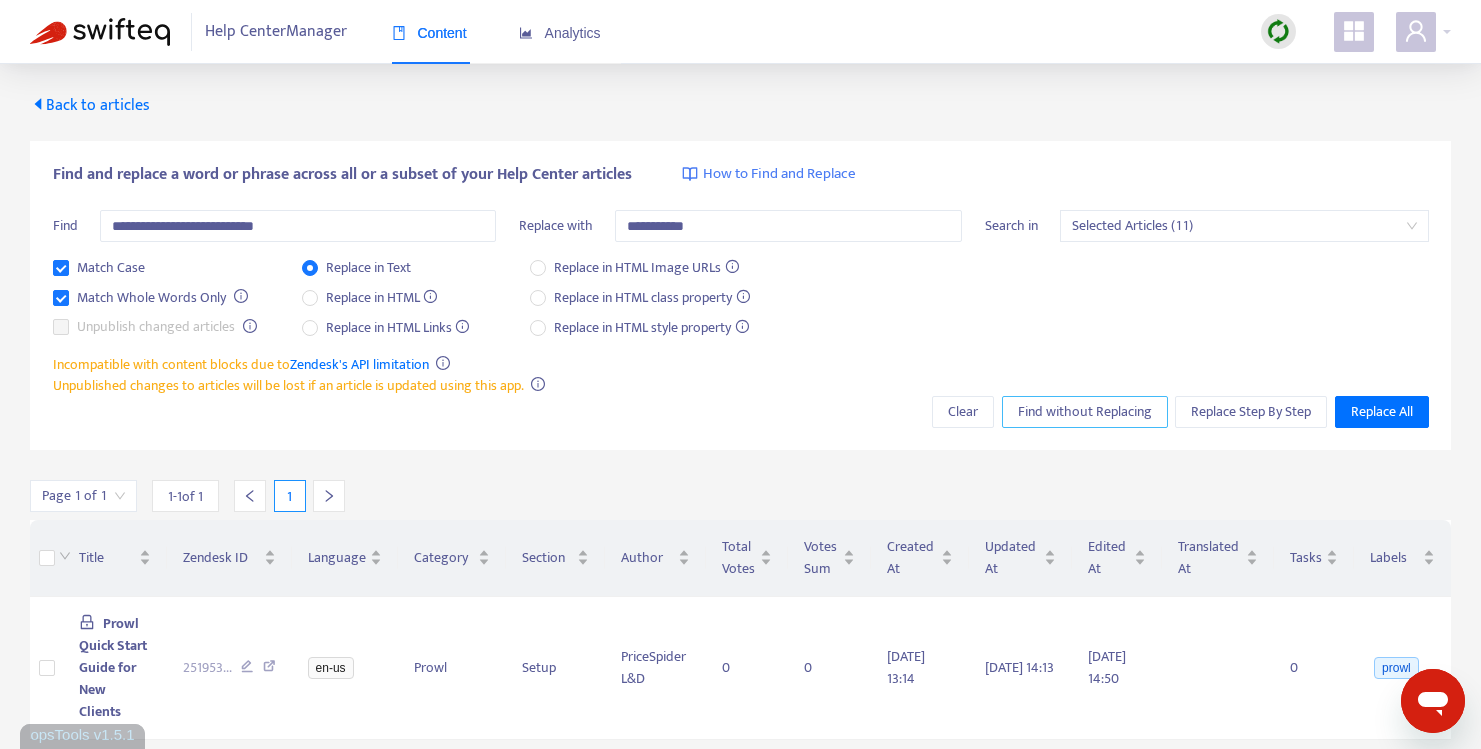 click on "Selected Articles (11)" at bounding box center (1244, 226) 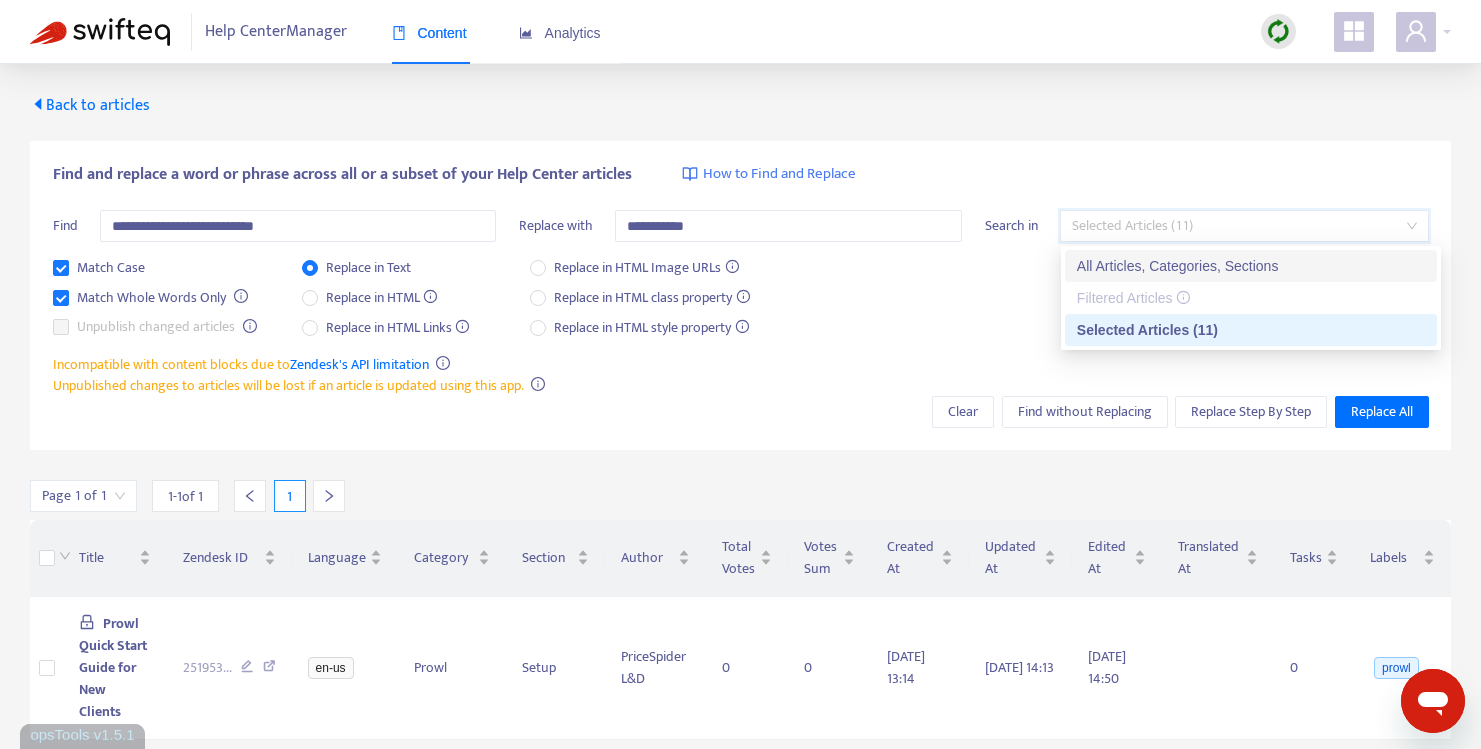 click on "All Articles, Categories, Sections" at bounding box center (1251, 266) 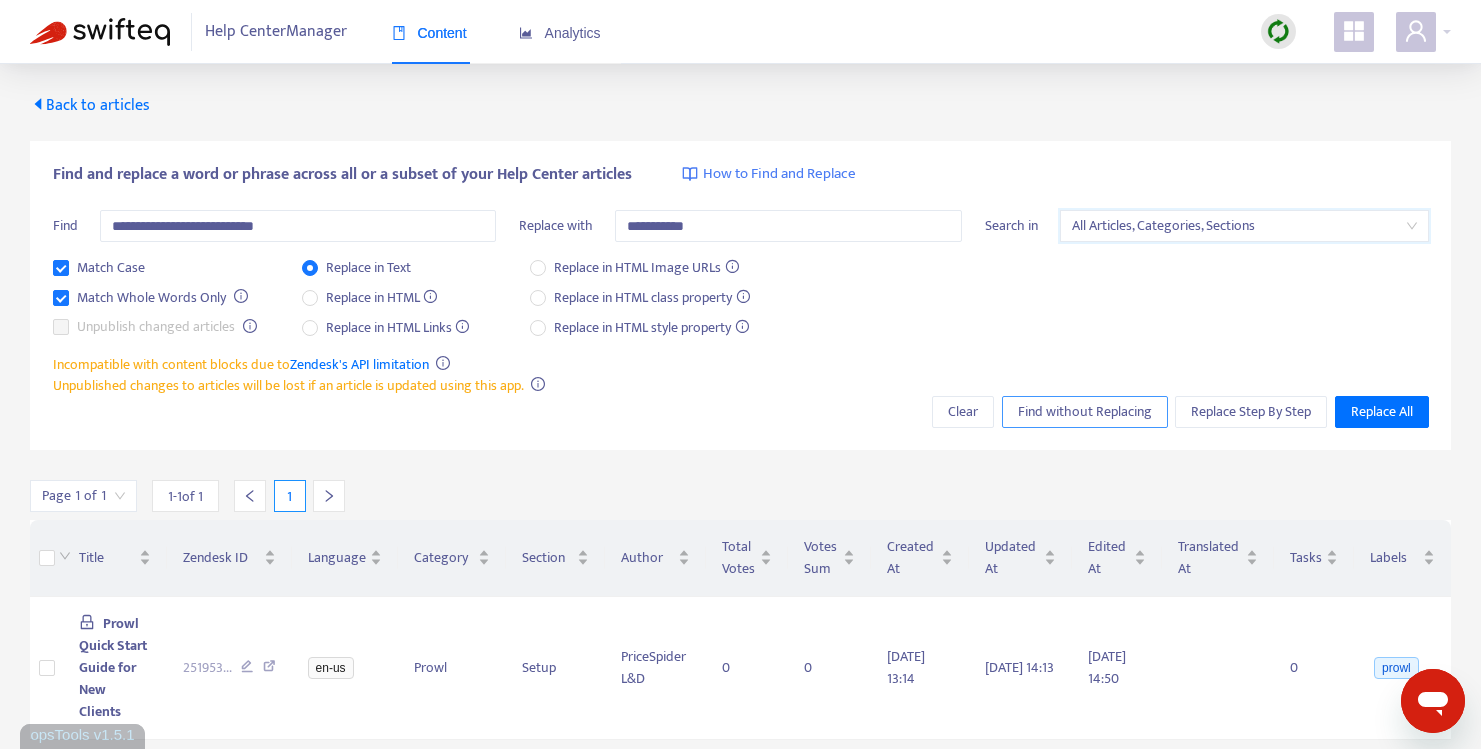 click on "Find without Replacing" at bounding box center (1085, 412) 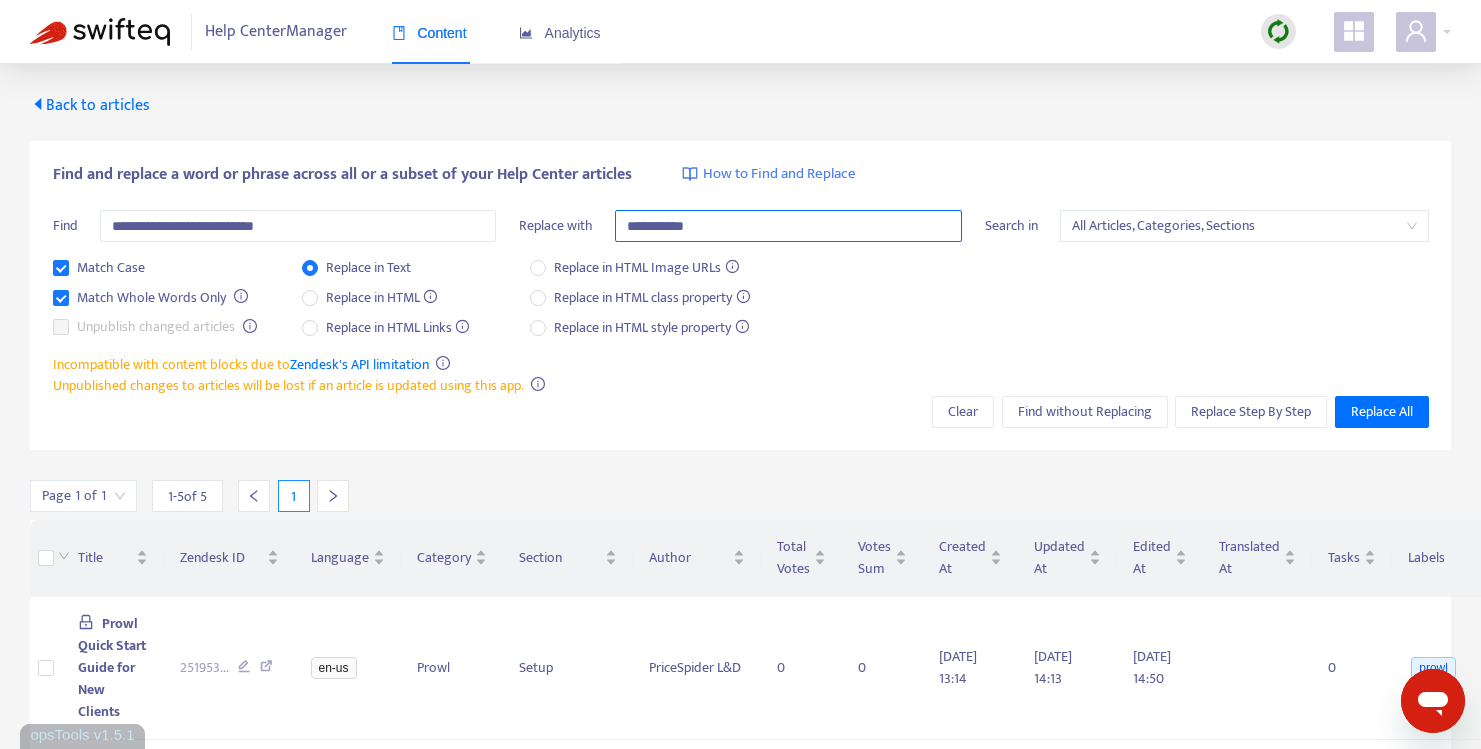 drag, startPoint x: 764, startPoint y: 239, endPoint x: 586, endPoint y: 216, distance: 179.4798 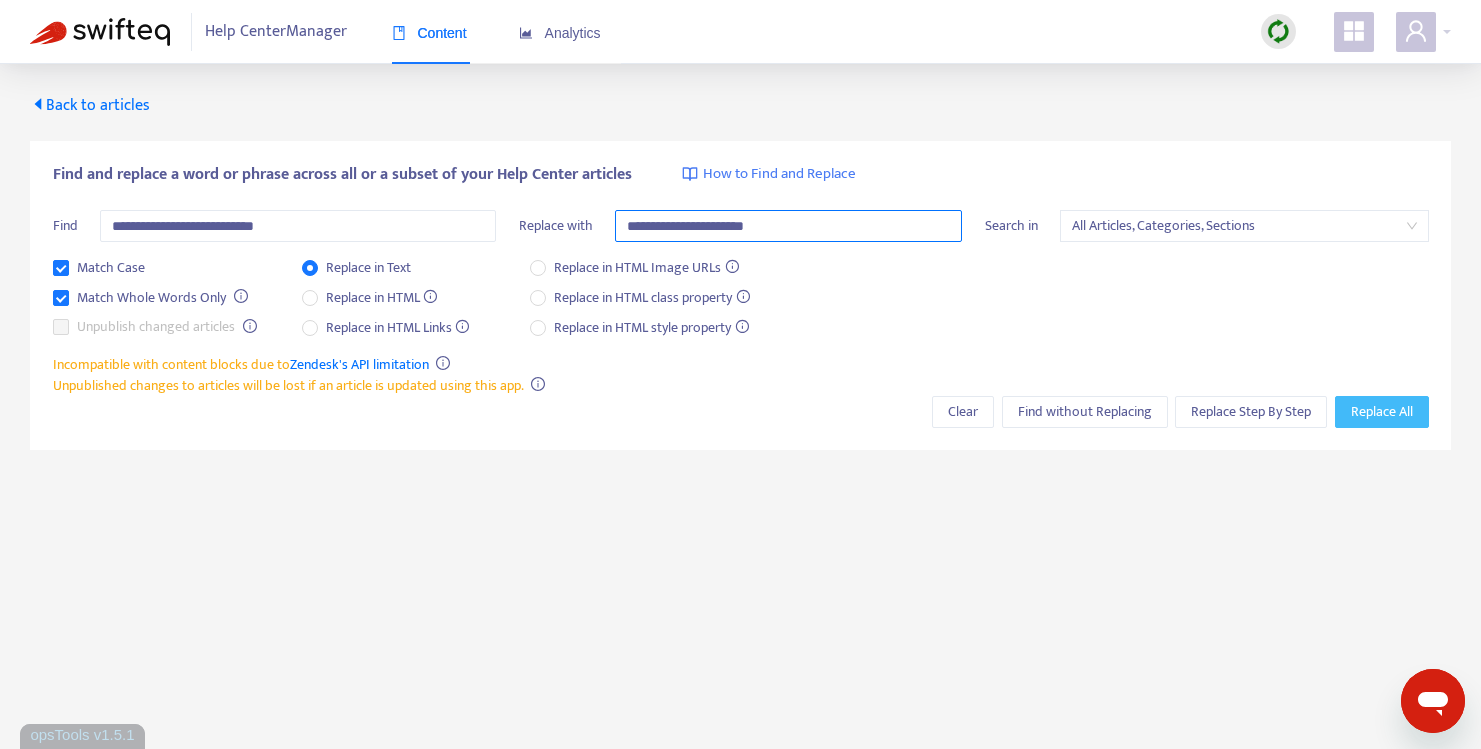 type on "**********" 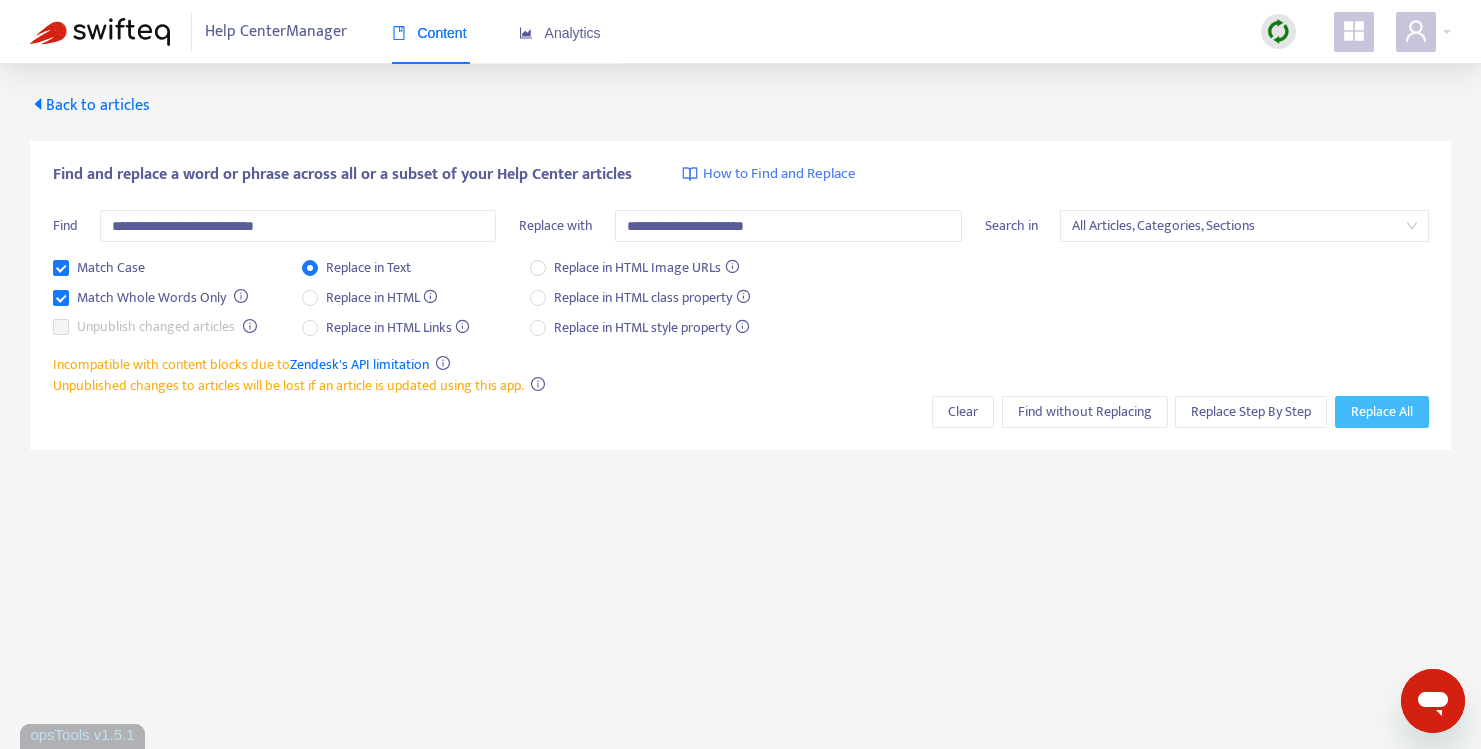 click on "Replace All" at bounding box center [1382, 412] 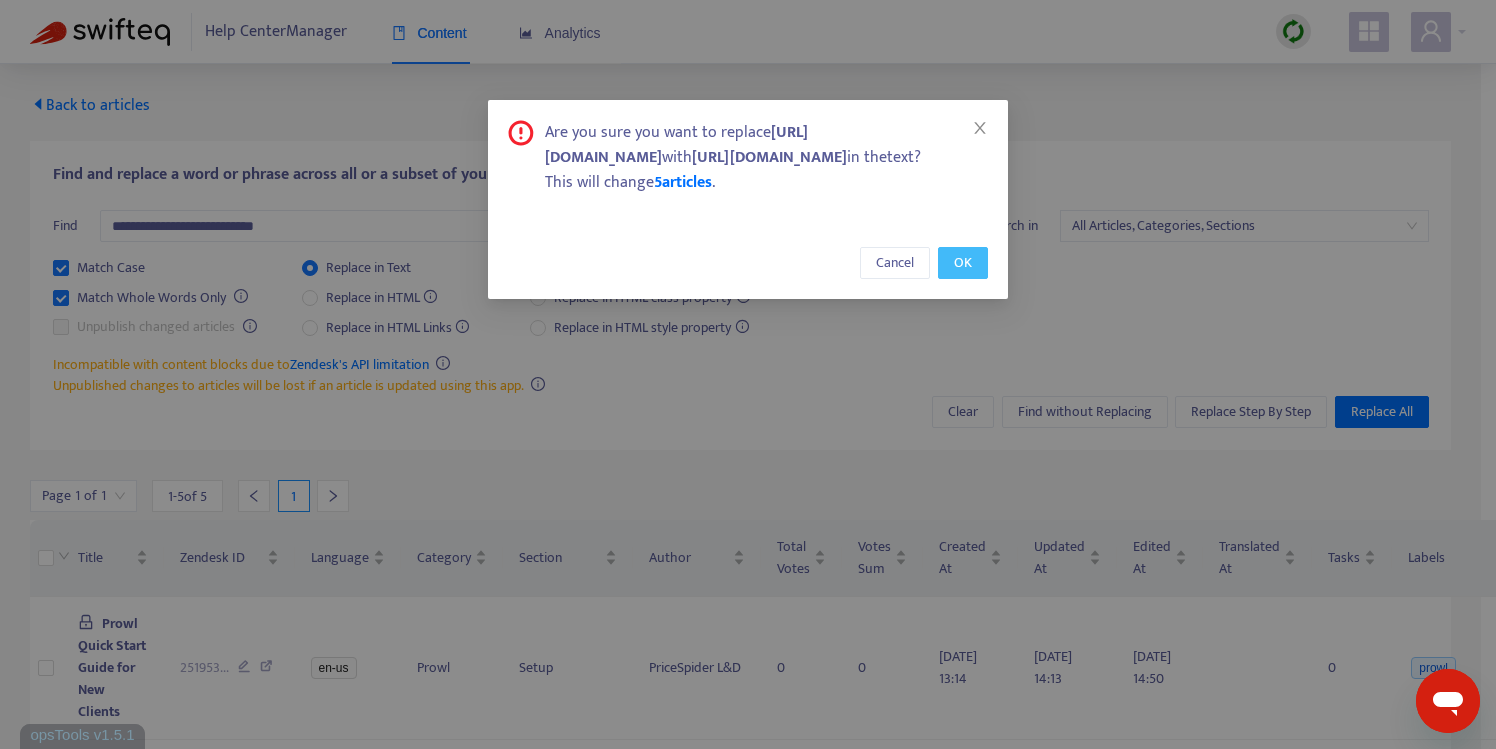 click on "OK" at bounding box center [963, 263] 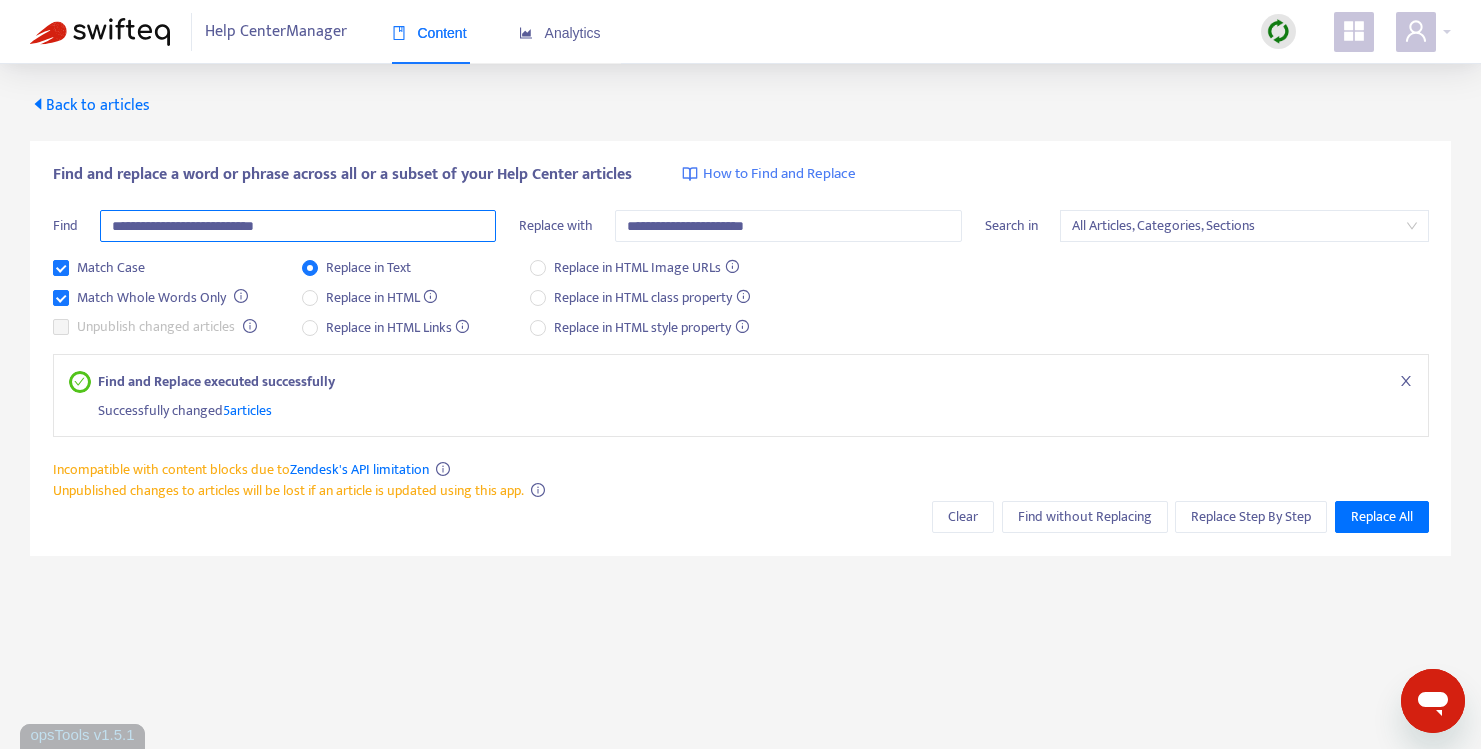 drag, startPoint x: 156, startPoint y: 227, endPoint x: 34, endPoint y: 223, distance: 122.06556 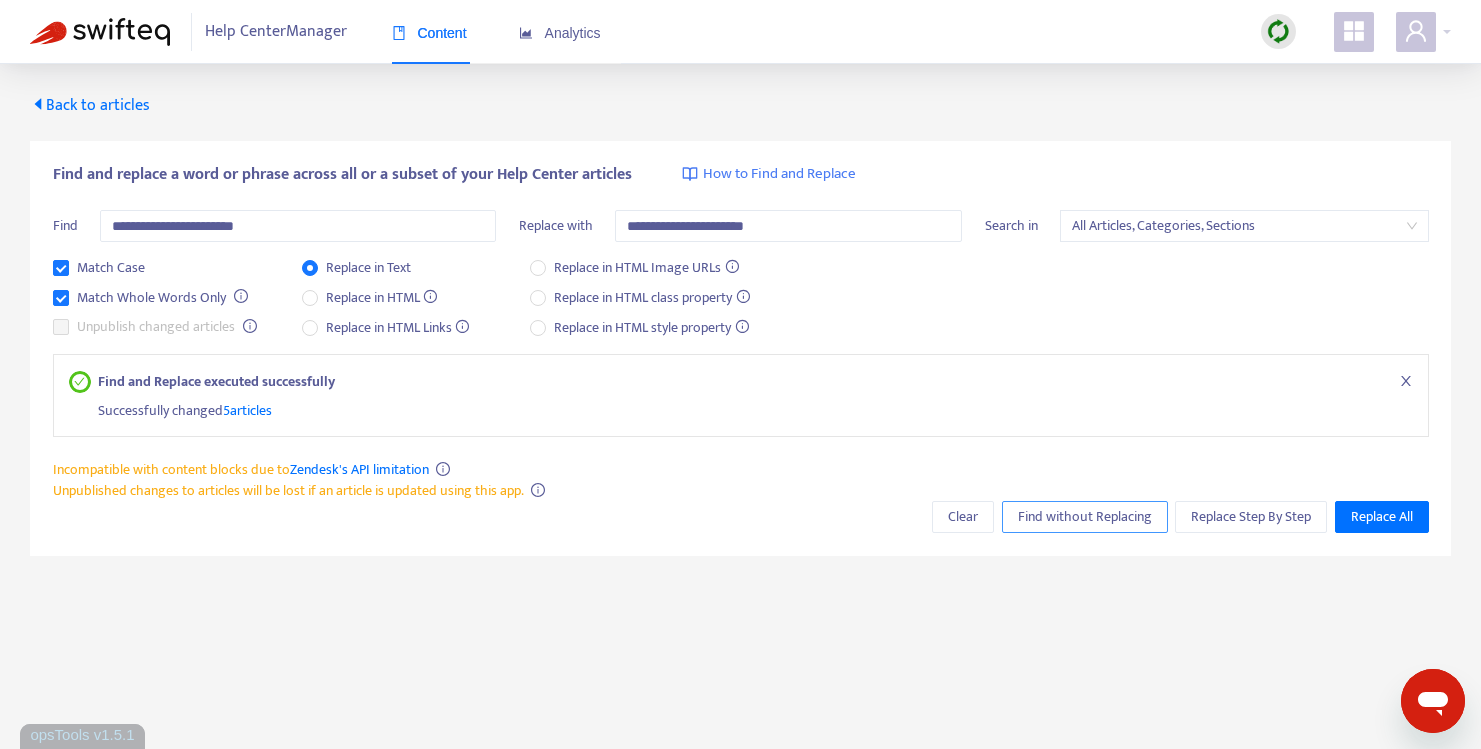 click on "Find without Replacing" at bounding box center (1085, 517) 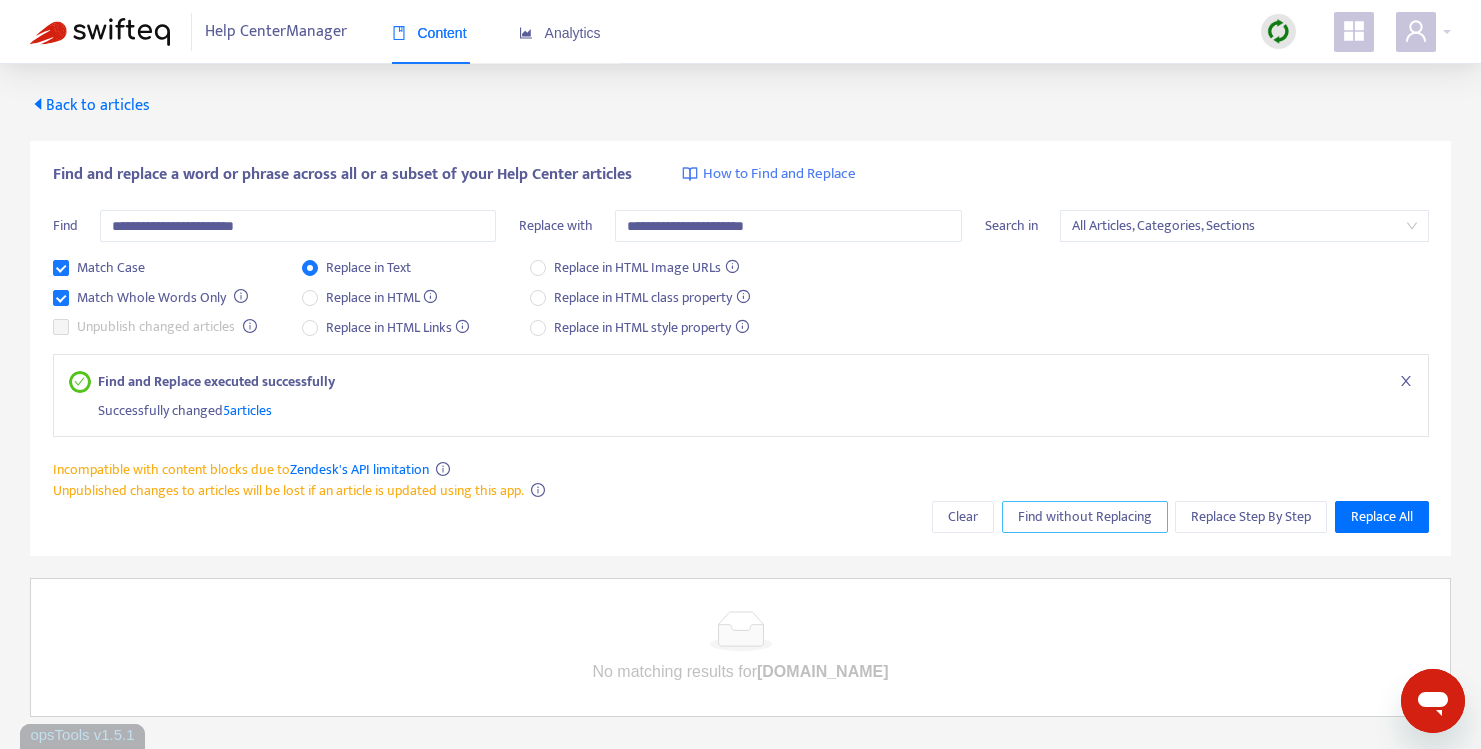 scroll, scrollTop: 39, scrollLeft: 0, axis: vertical 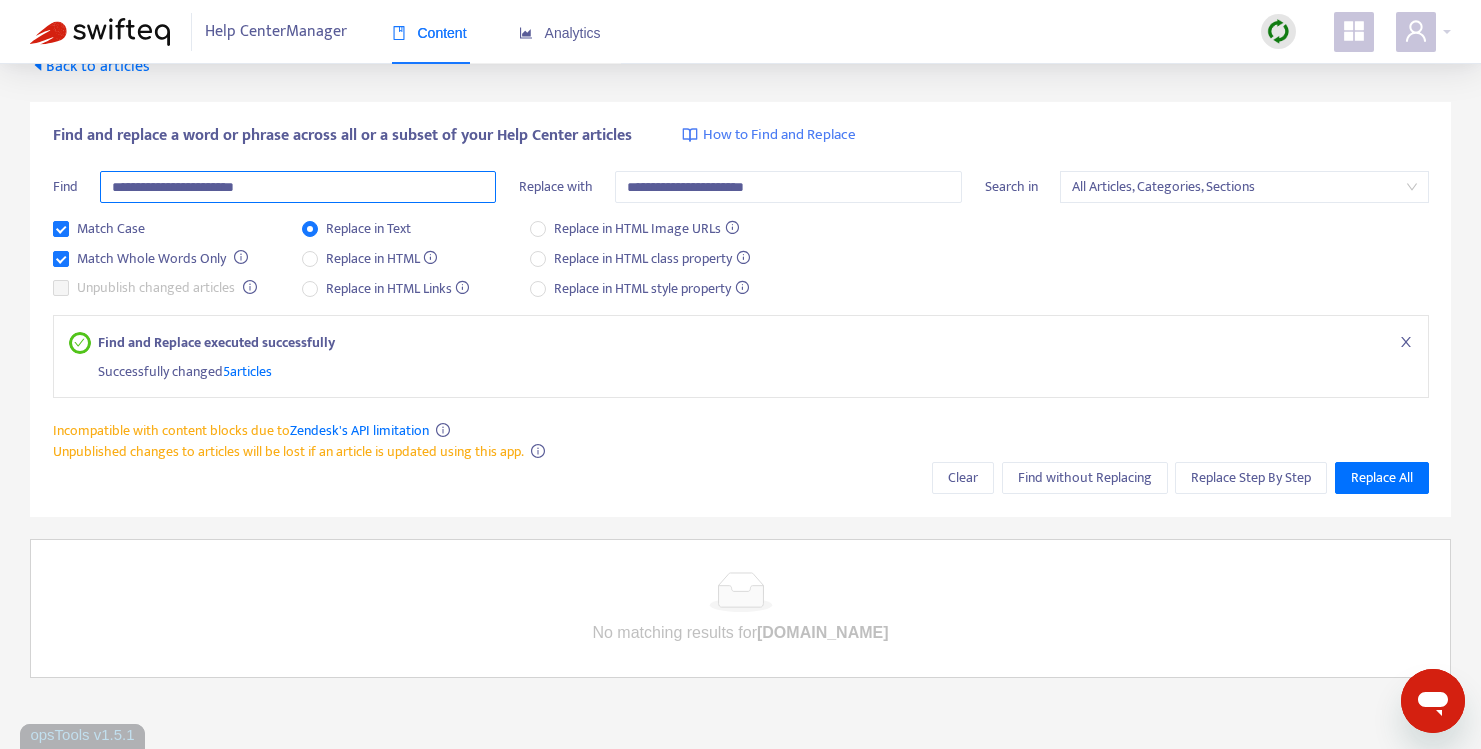 drag, startPoint x: 148, startPoint y: 186, endPoint x: 84, endPoint y: 182, distance: 64.12488 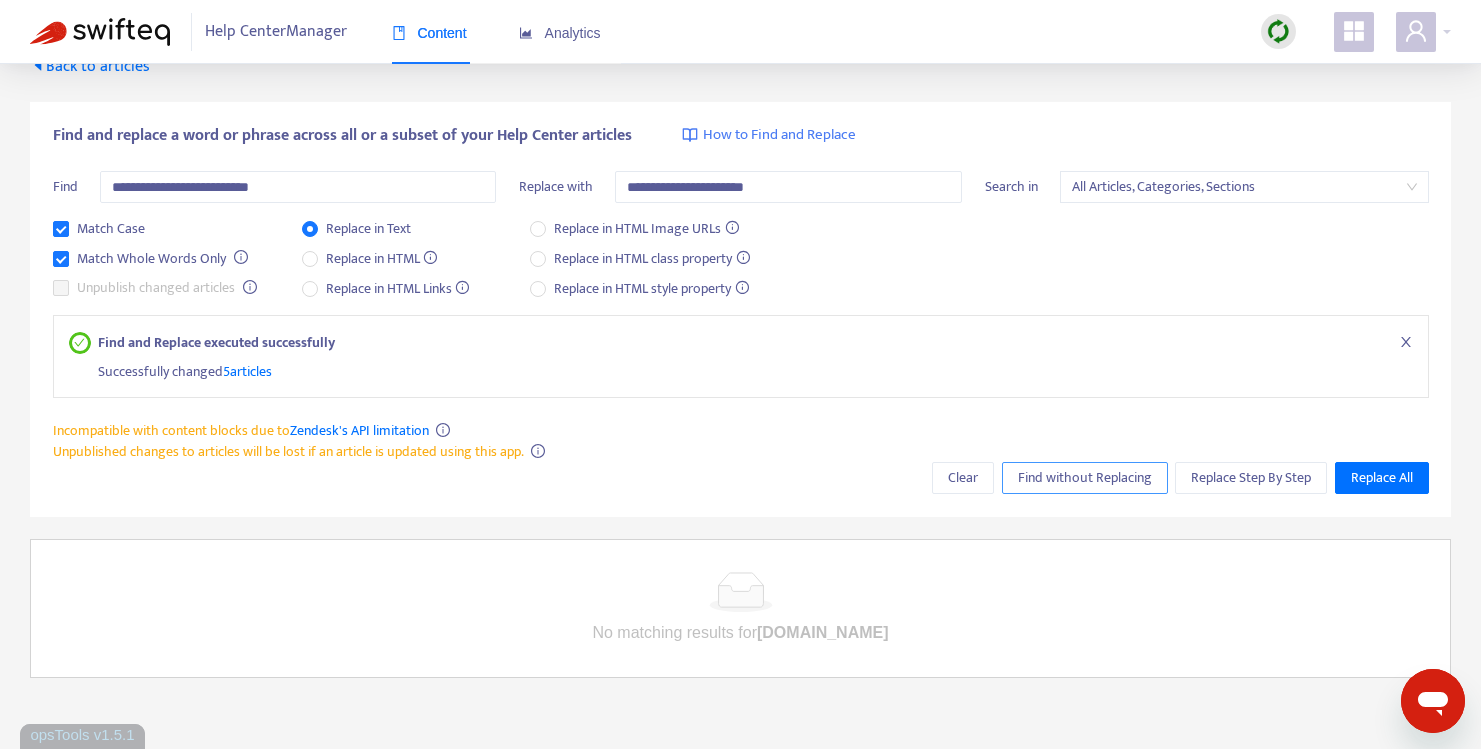 click on "Find without Replacing" at bounding box center [1085, 478] 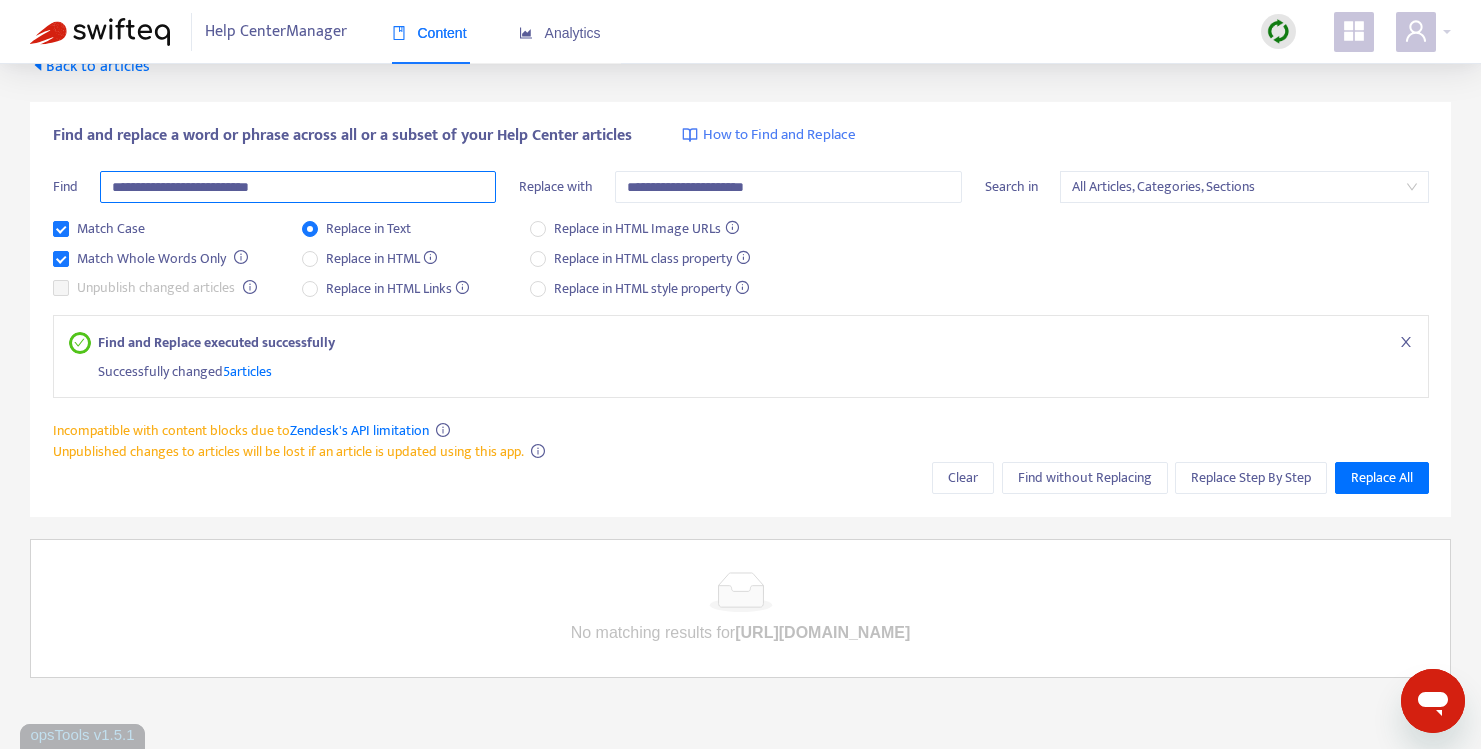 drag, startPoint x: 308, startPoint y: 193, endPoint x: 44, endPoint y: 173, distance: 264.7565 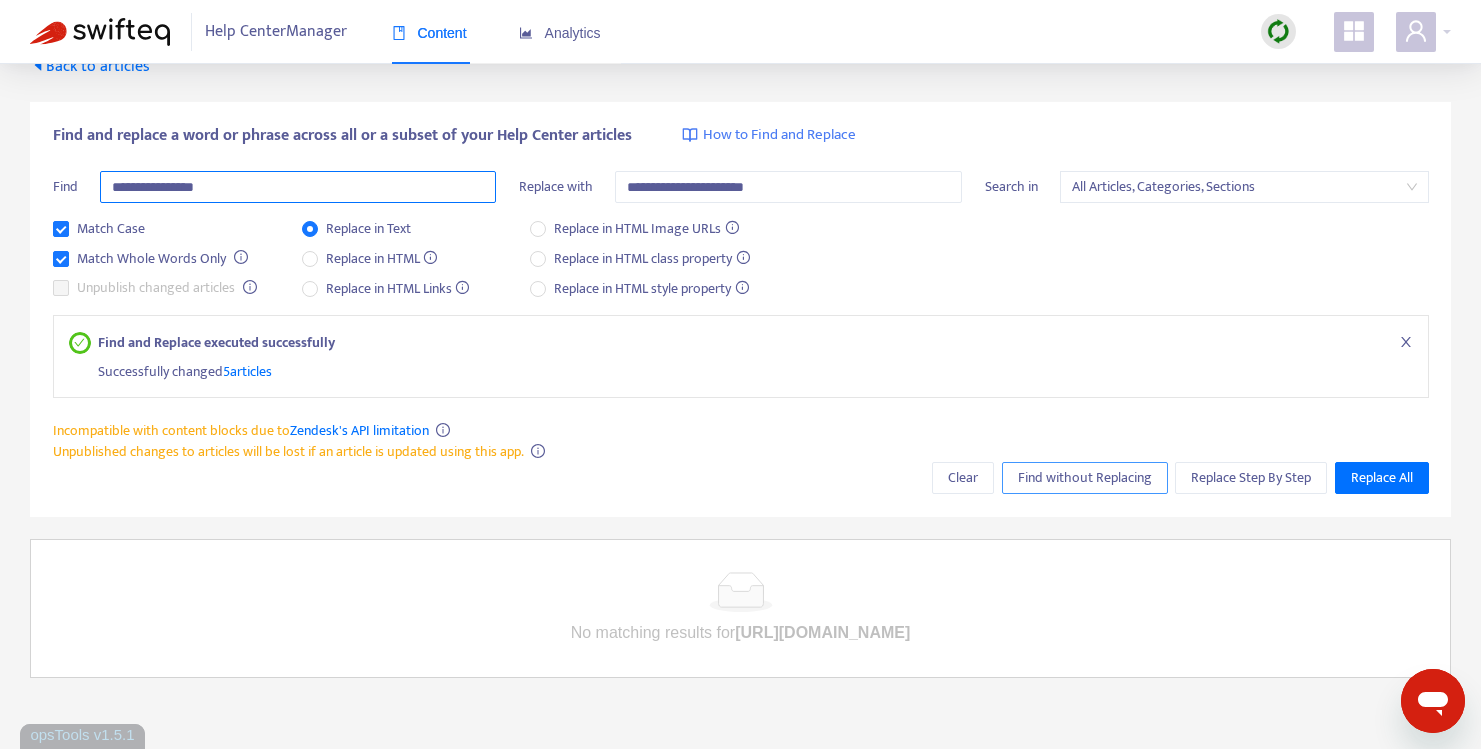 type on "**********" 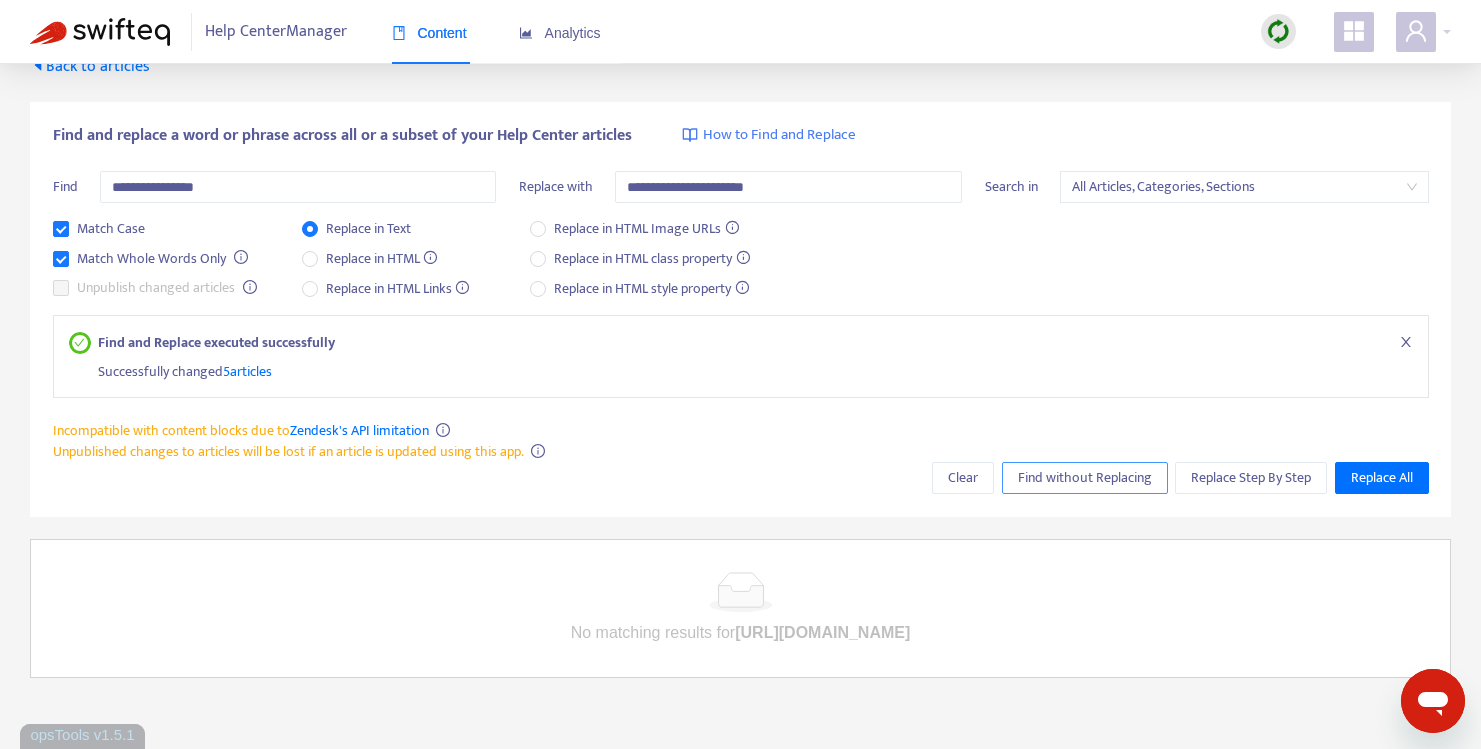 click on "Find without Replacing" at bounding box center [1085, 478] 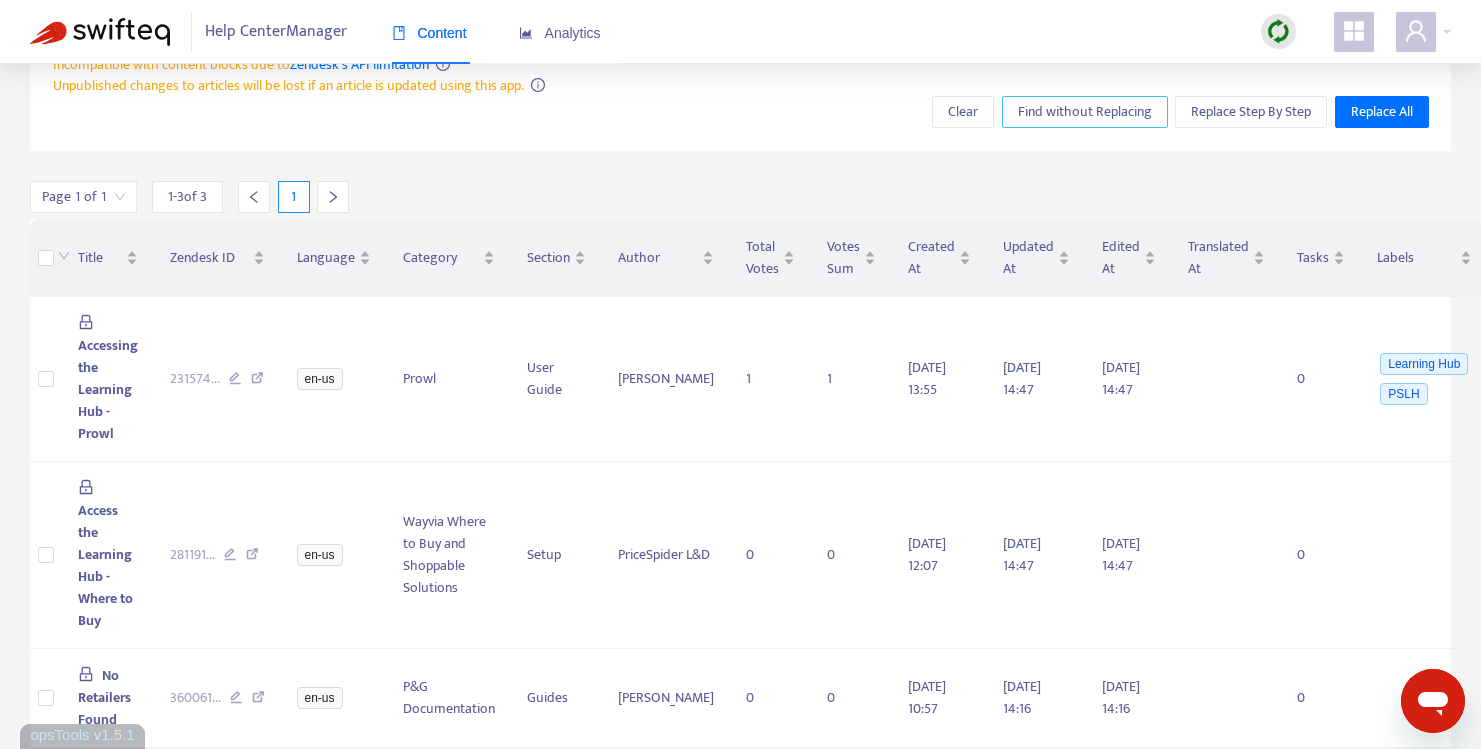 scroll, scrollTop: 411, scrollLeft: 0, axis: vertical 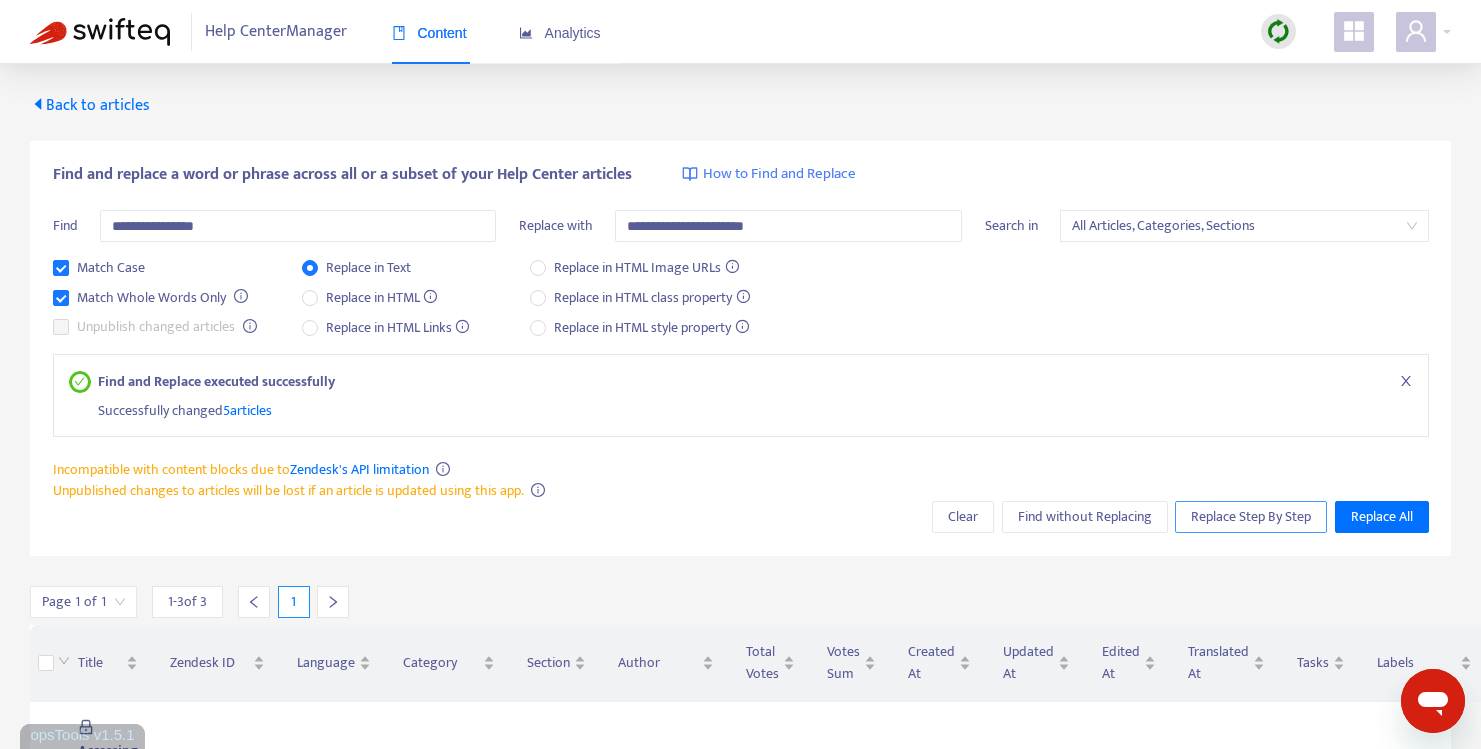 click on "Replace Step By Step" at bounding box center (1251, 517) 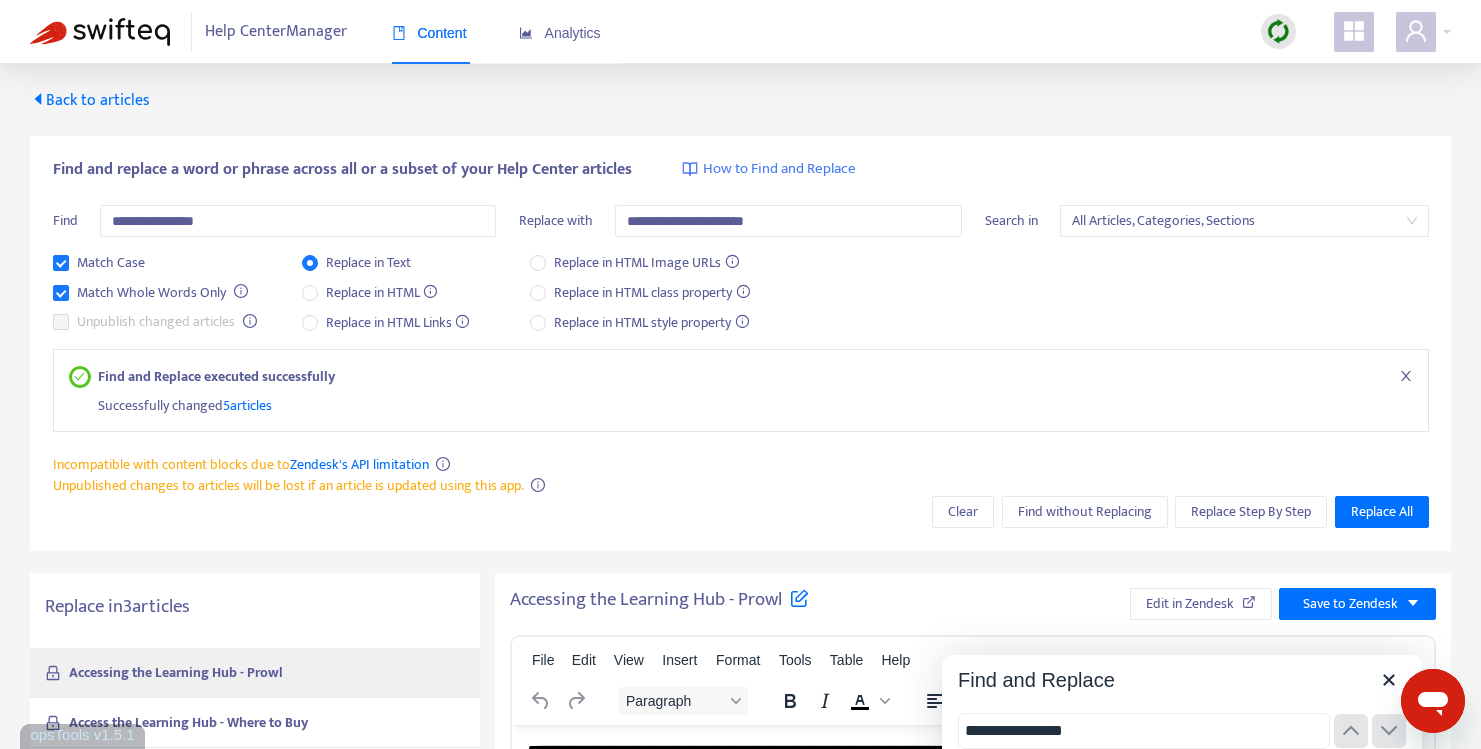 scroll, scrollTop: 0, scrollLeft: 0, axis: both 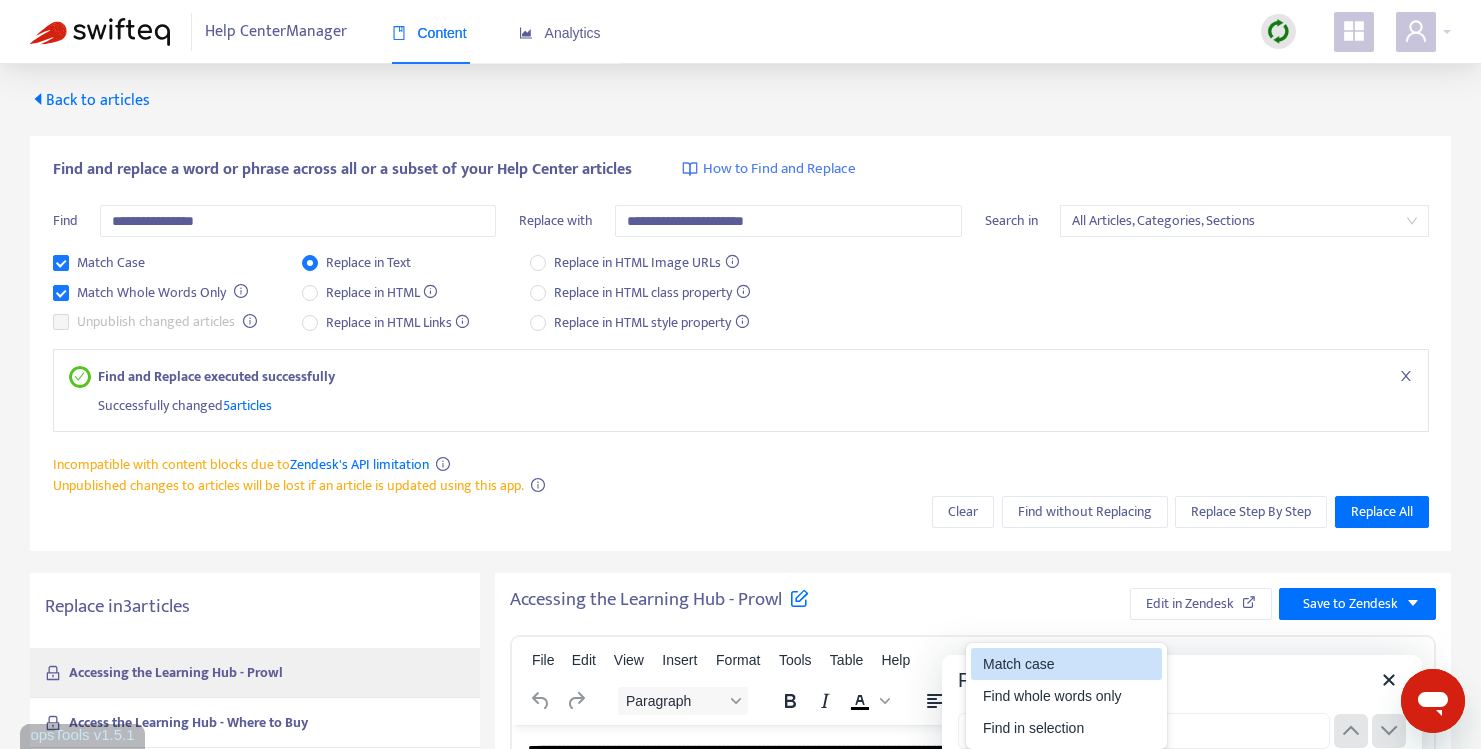 type on "**********" 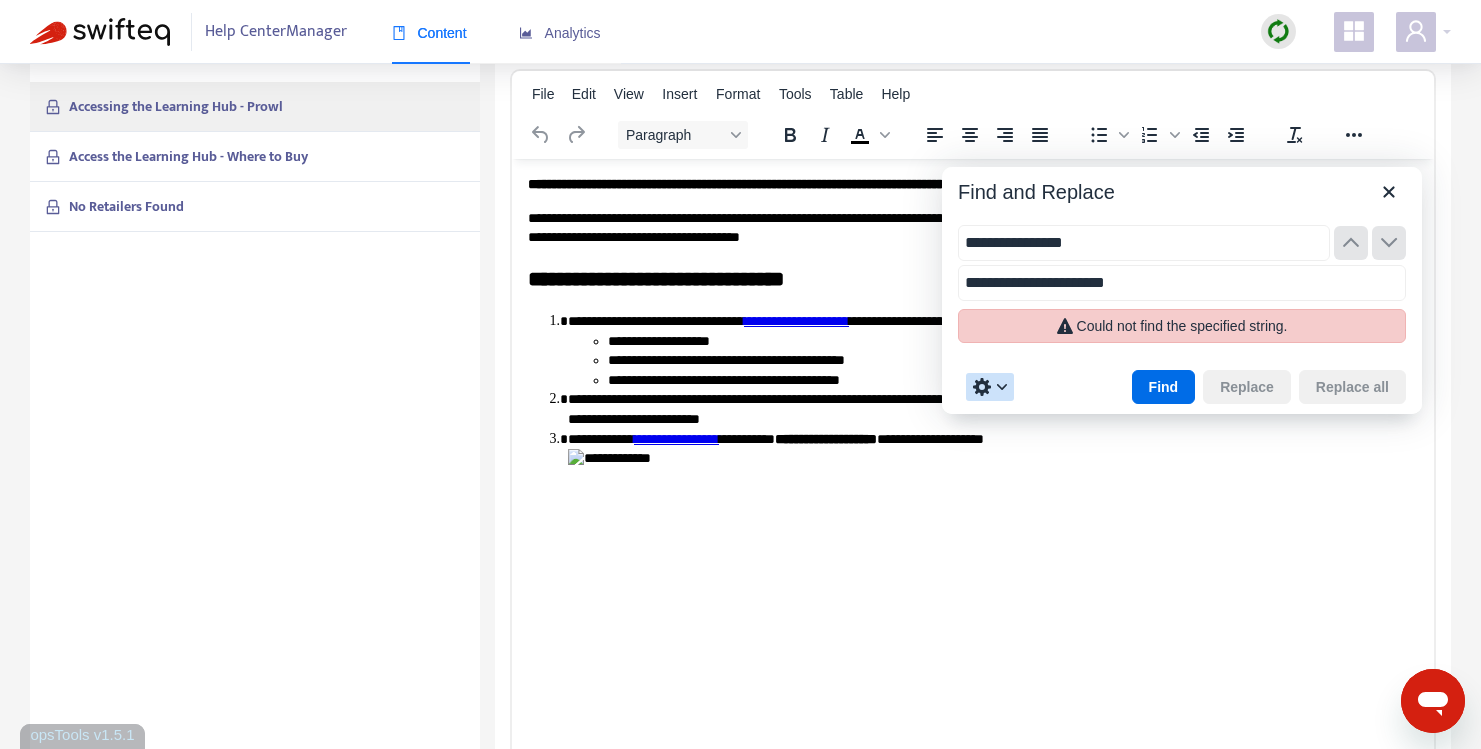 scroll, scrollTop: 583, scrollLeft: 0, axis: vertical 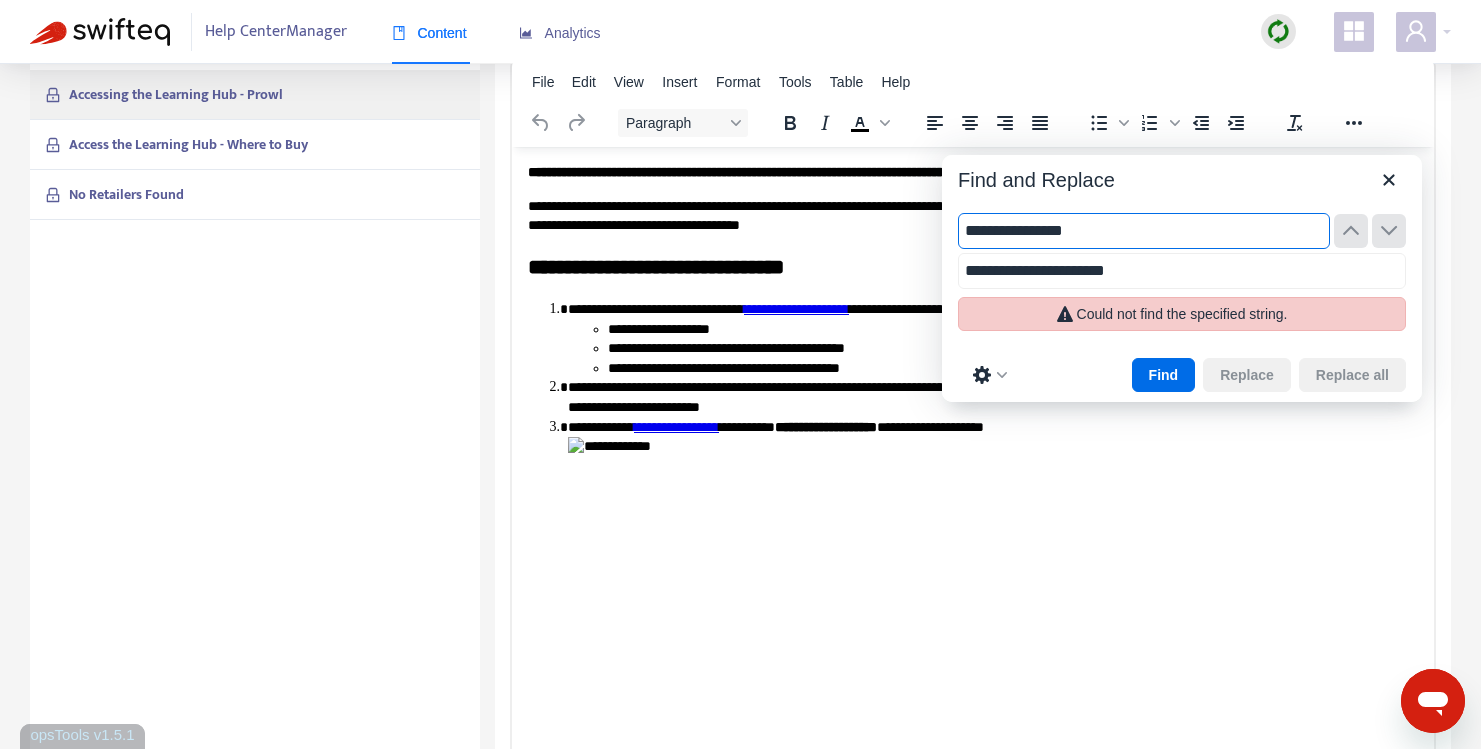 click on "**********" at bounding box center (1144, 231) 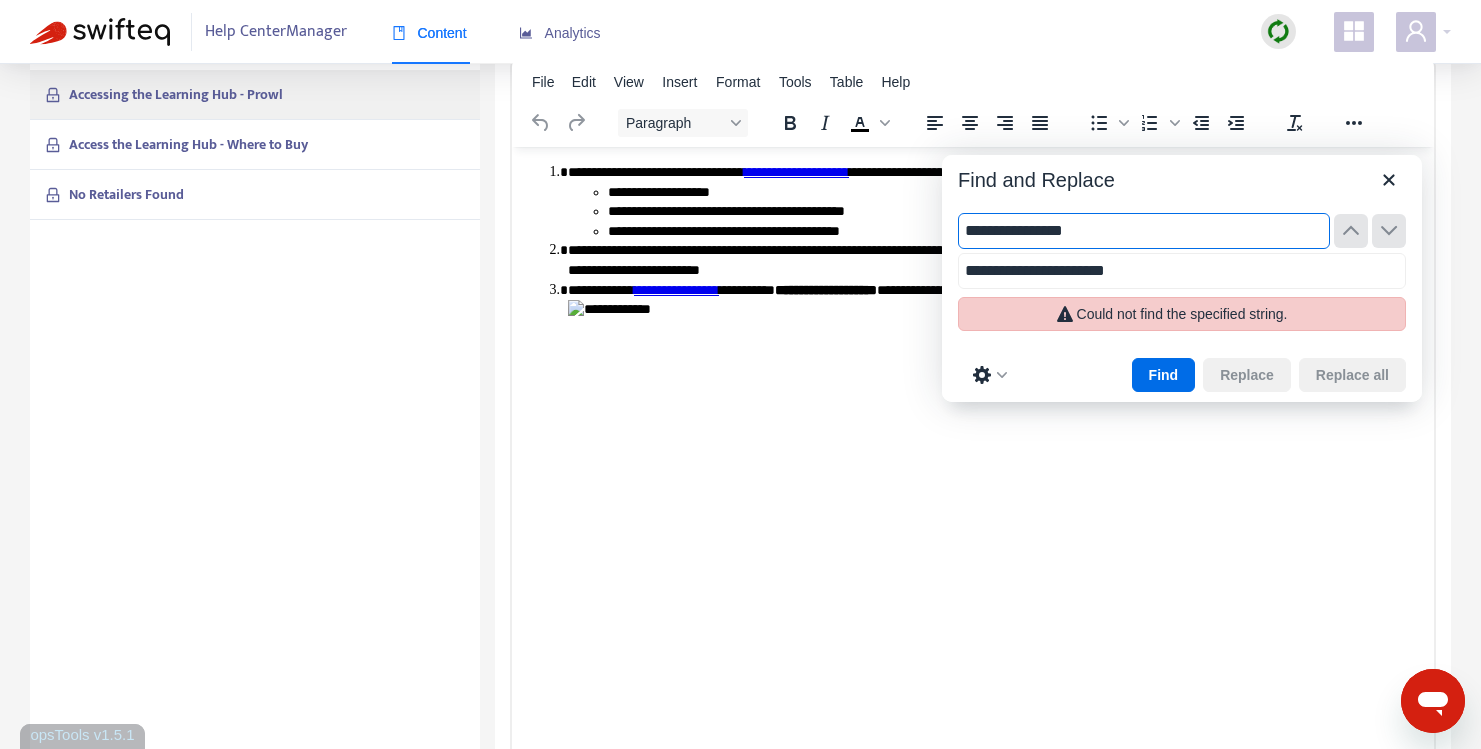 scroll, scrollTop: 0, scrollLeft: 0, axis: both 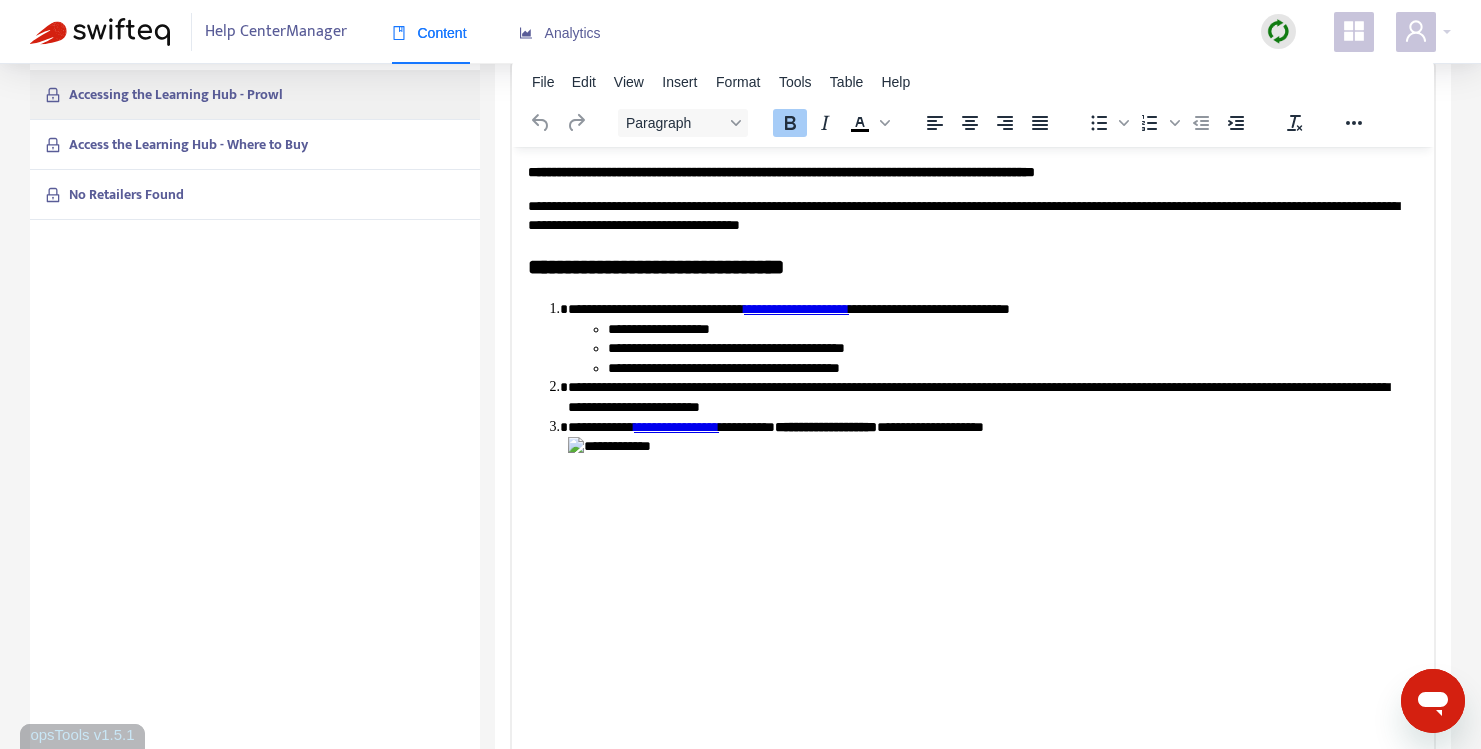 click on "Help Center  Manager" at bounding box center [276, 32] 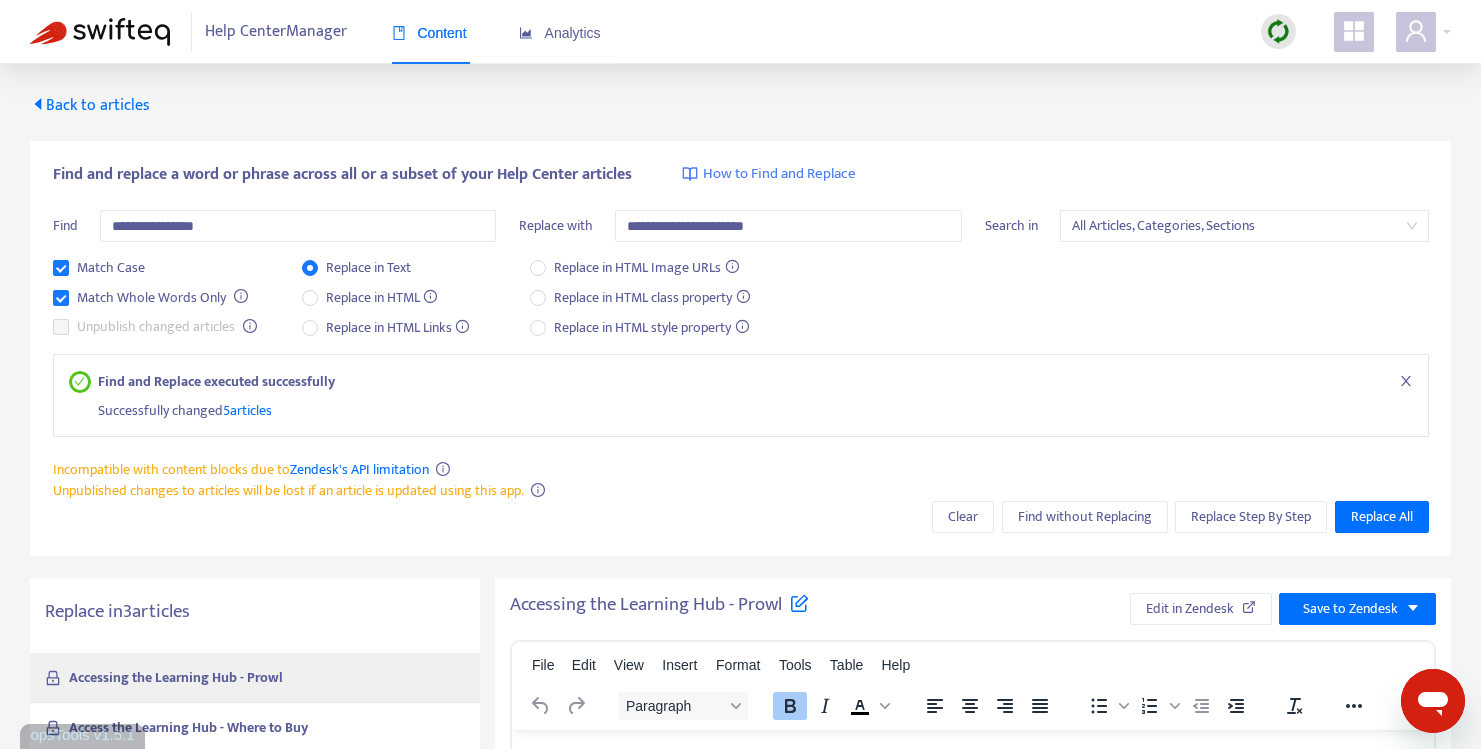 click on "Back to articles" at bounding box center (90, 105) 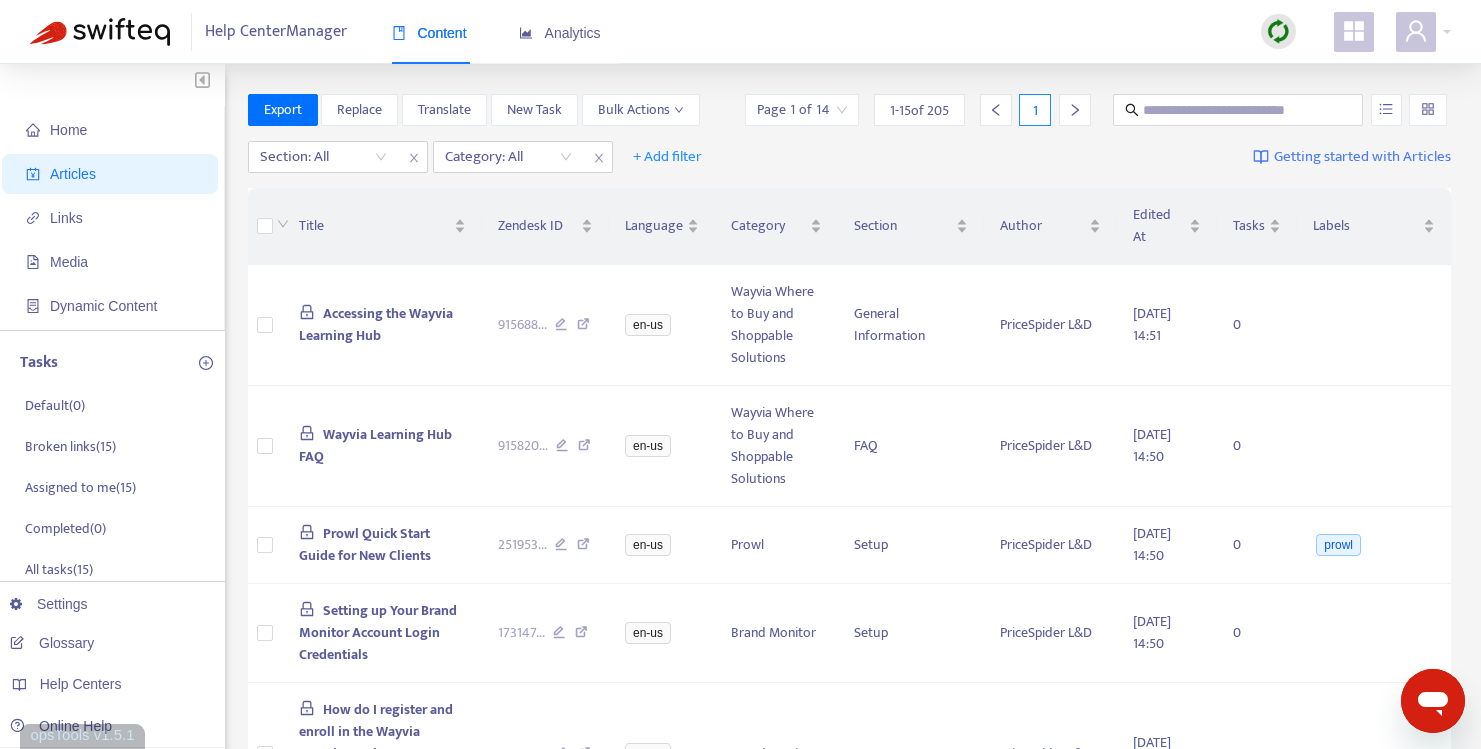 click at bounding box center (1278, 31) 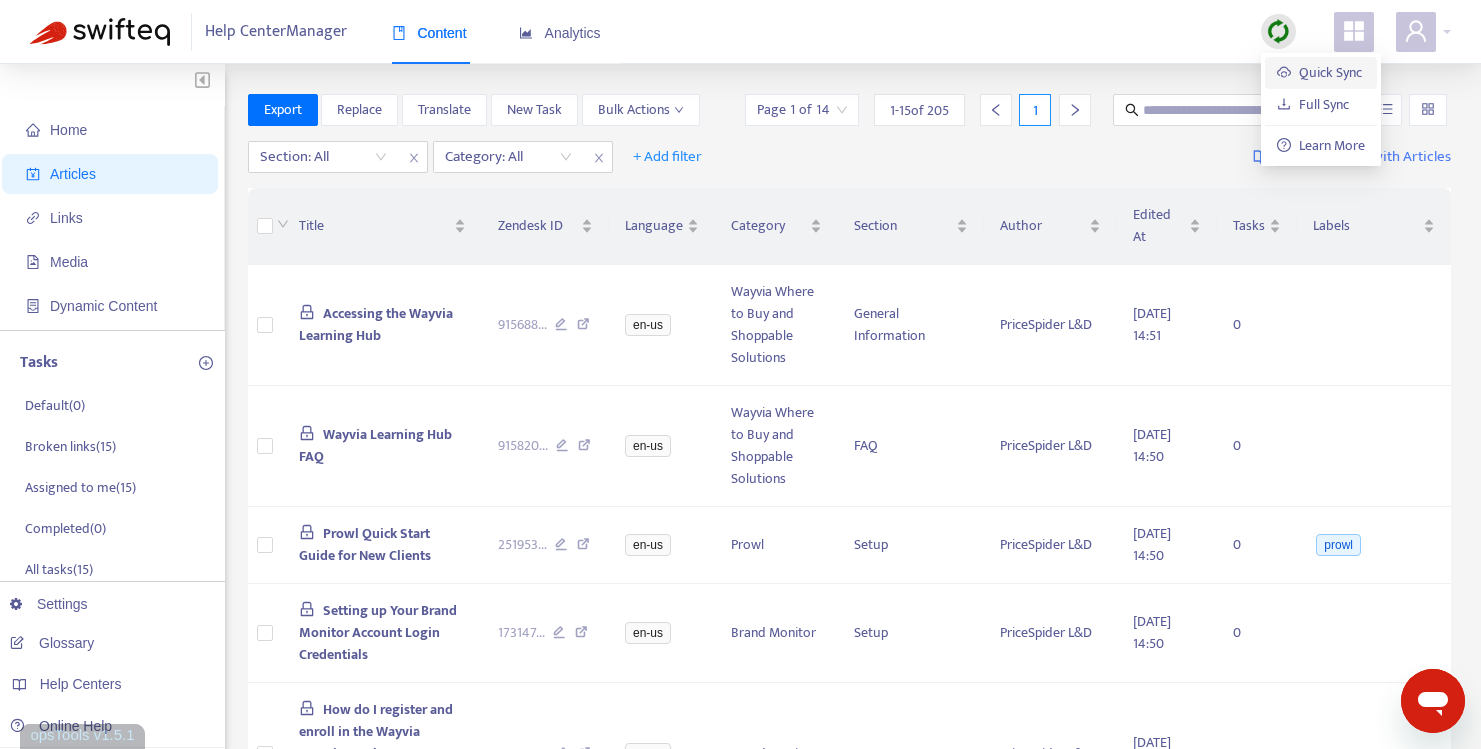 click on "Quick Sync" at bounding box center [1319, 72] 